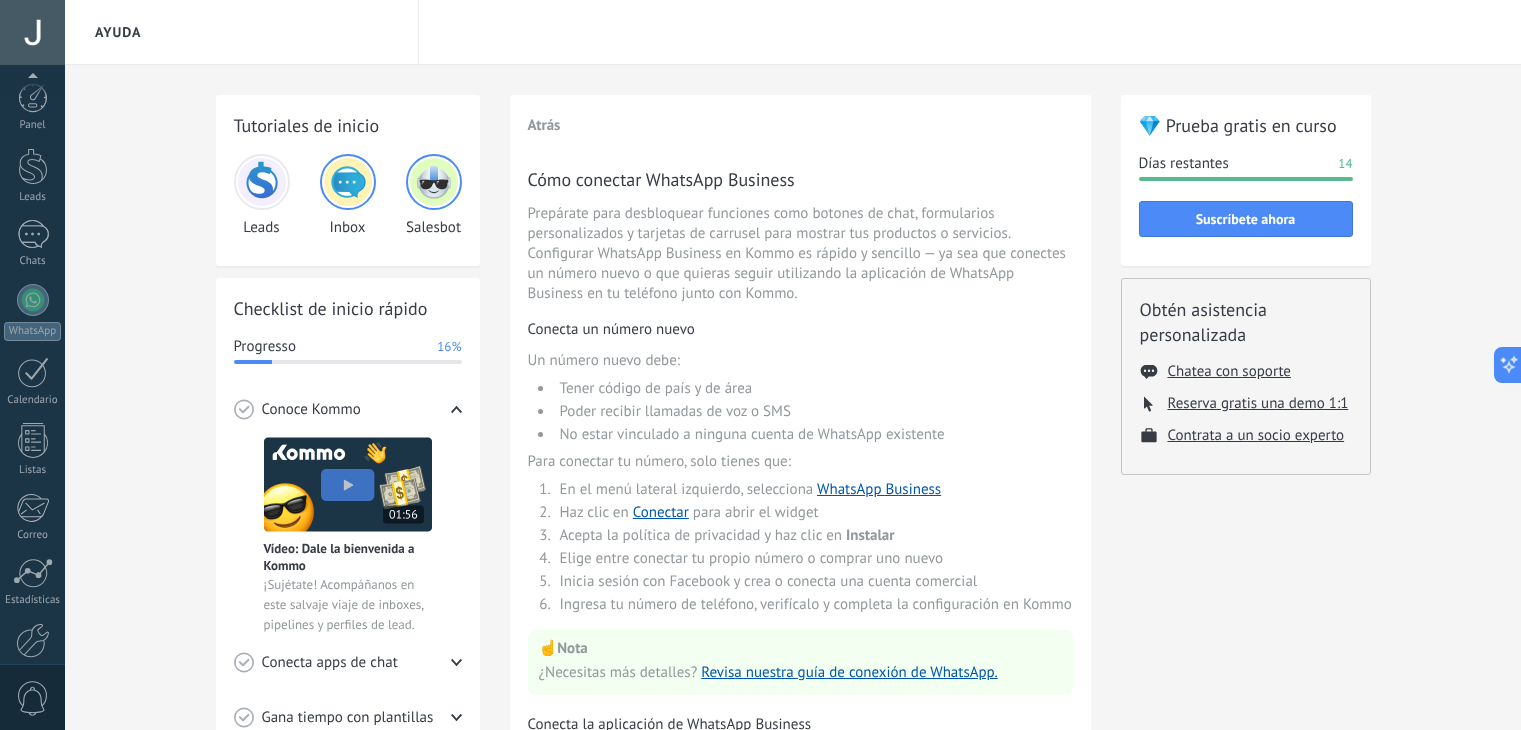 scroll, scrollTop: 0, scrollLeft: 0, axis: both 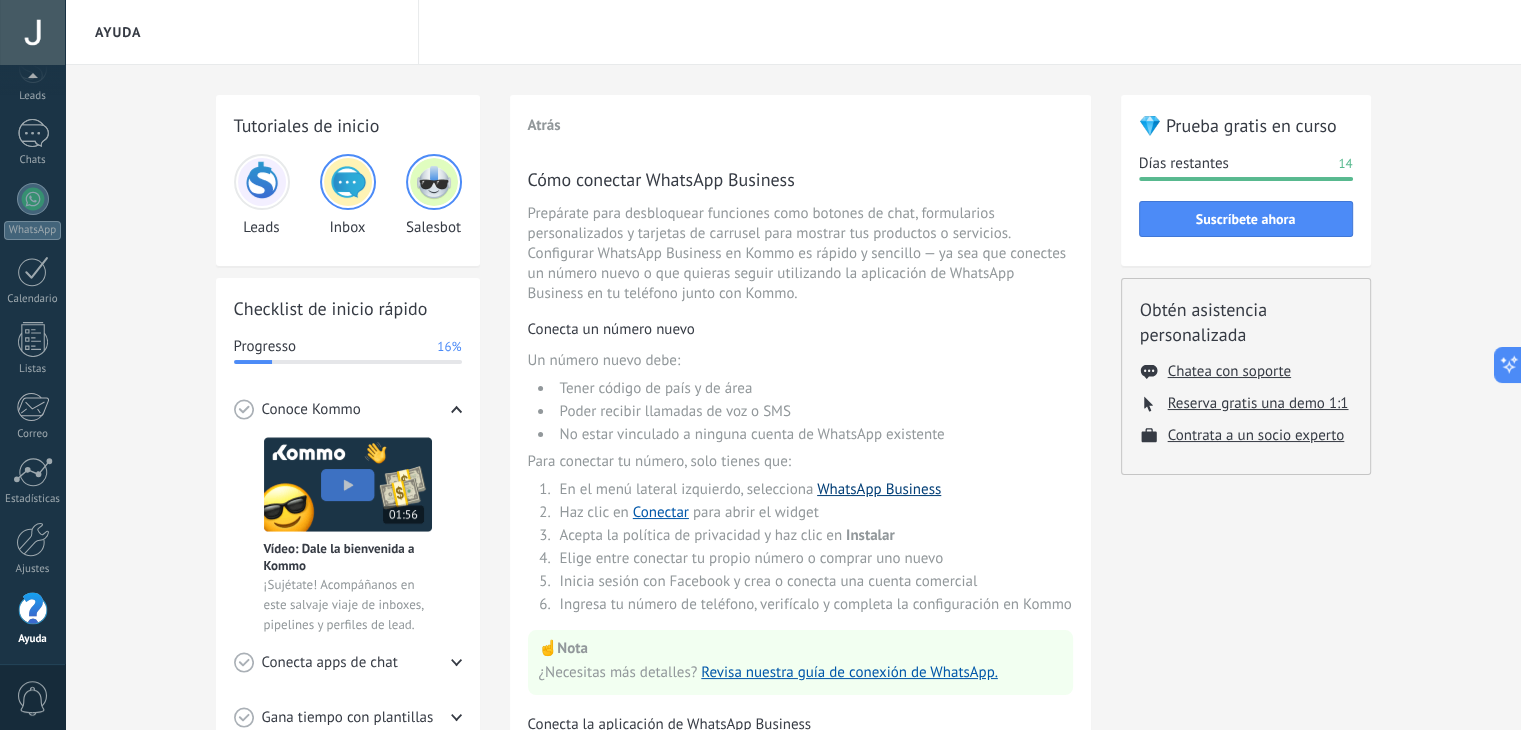 click on "WhatsApp Business" at bounding box center (879, 489) 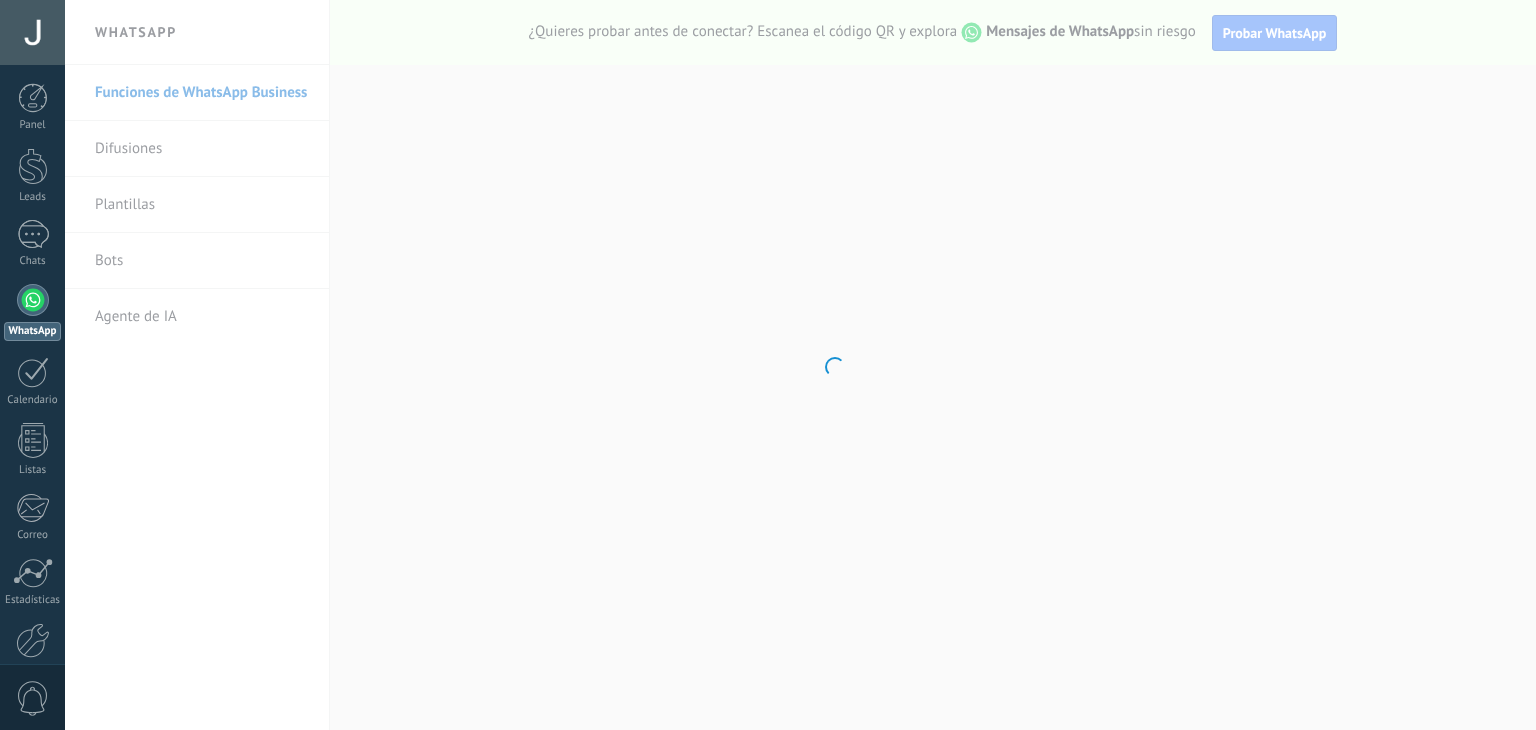 scroll, scrollTop: 0, scrollLeft: 0, axis: both 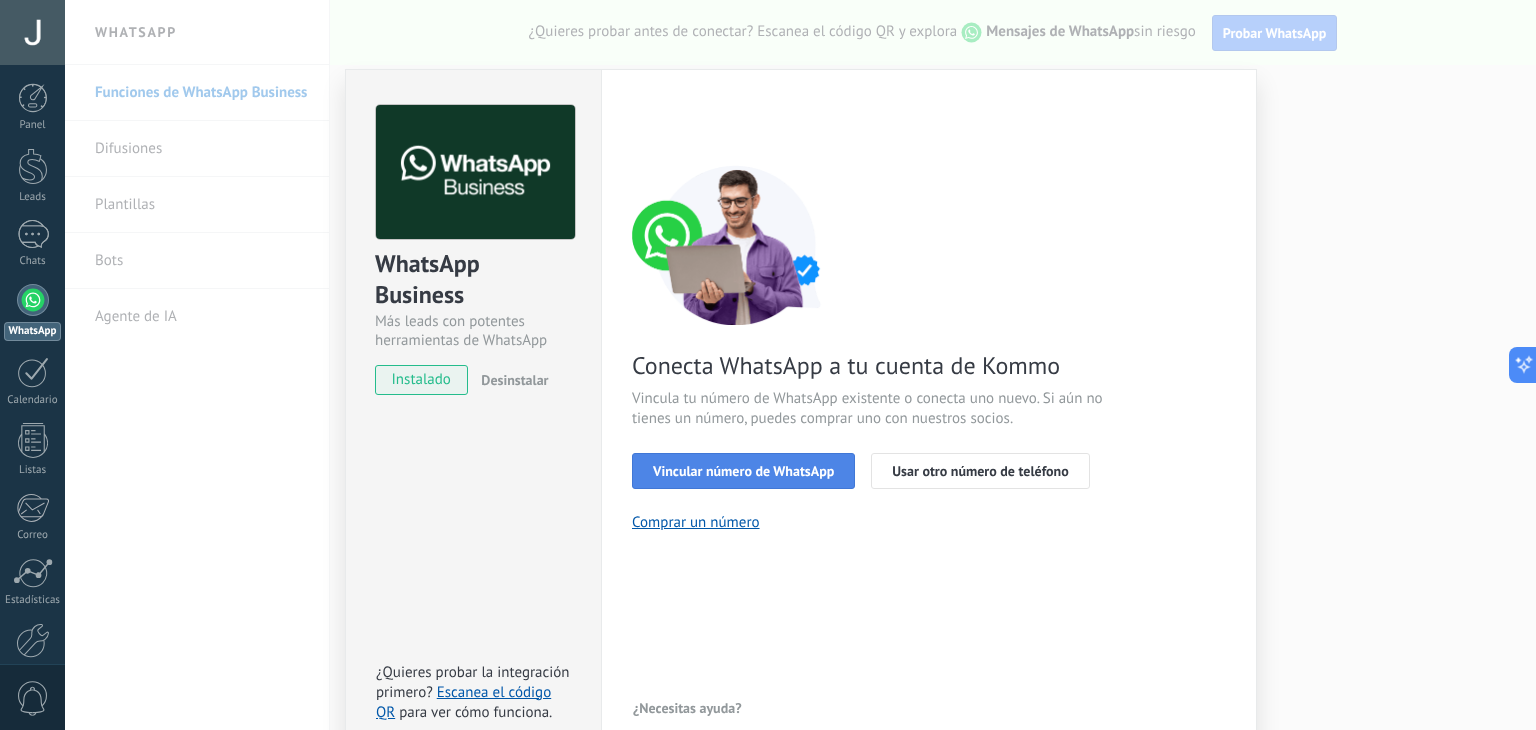 click on "Vincular número de WhatsApp" at bounding box center [743, 471] 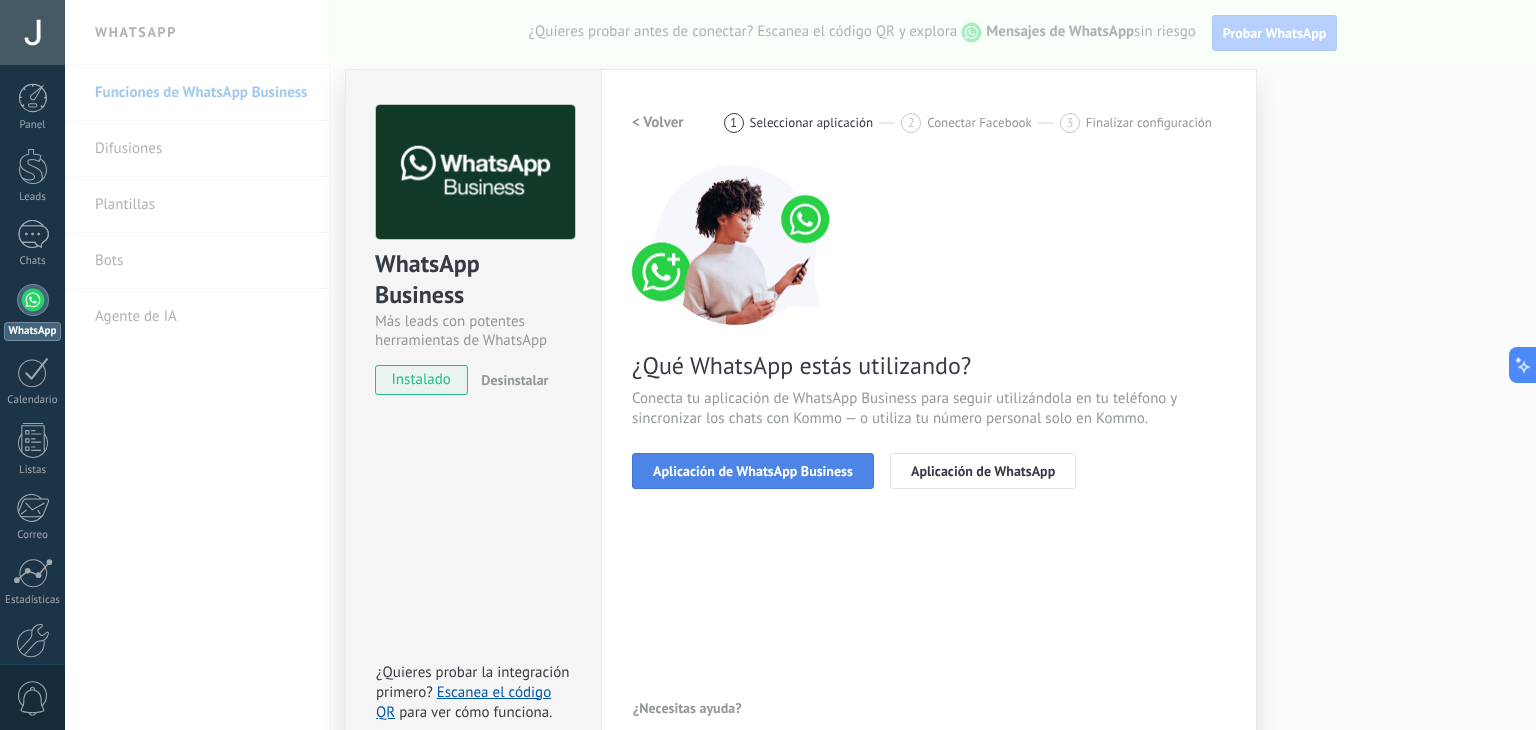 click on "Aplicación de WhatsApp Business" at bounding box center [753, 471] 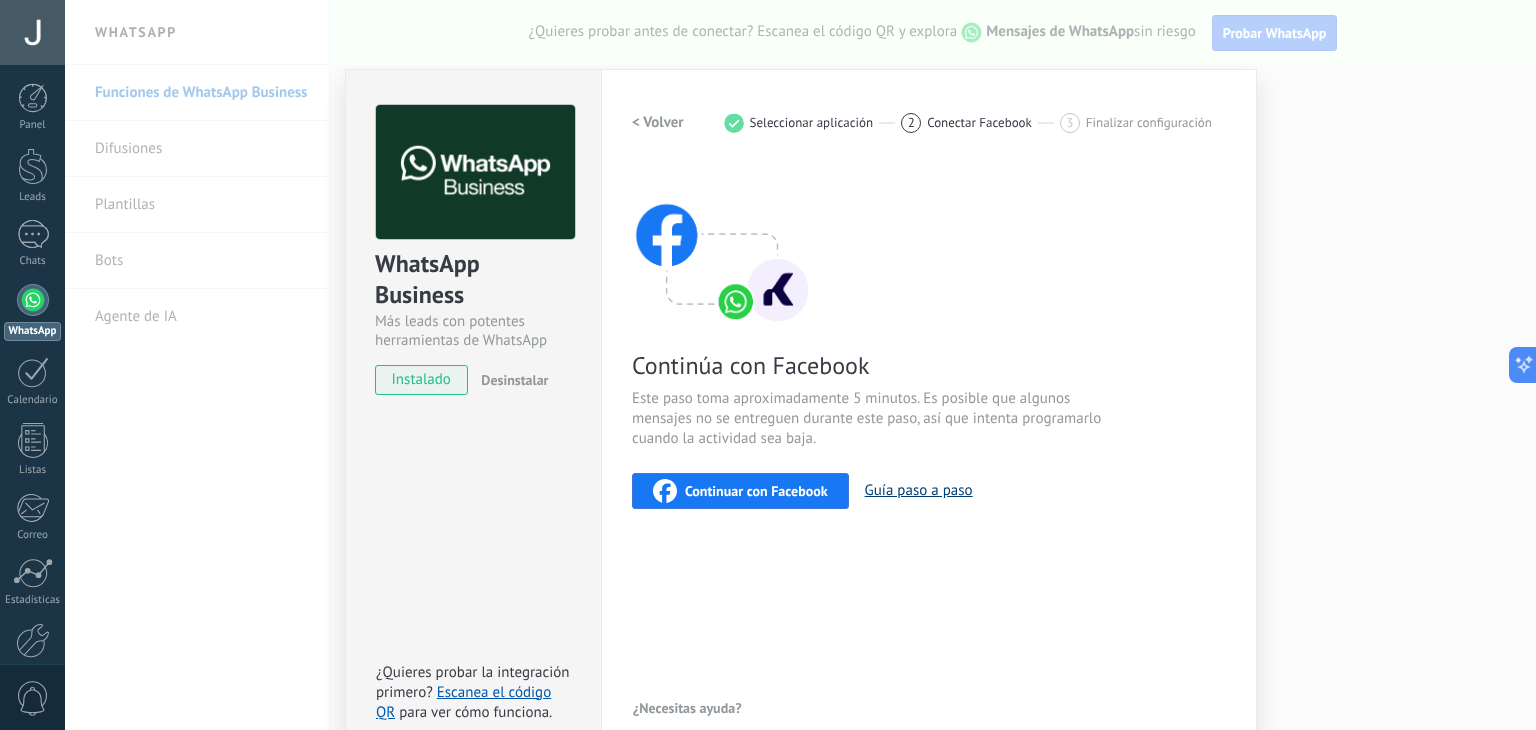 click on "Guía paso a paso" at bounding box center [919, 490] 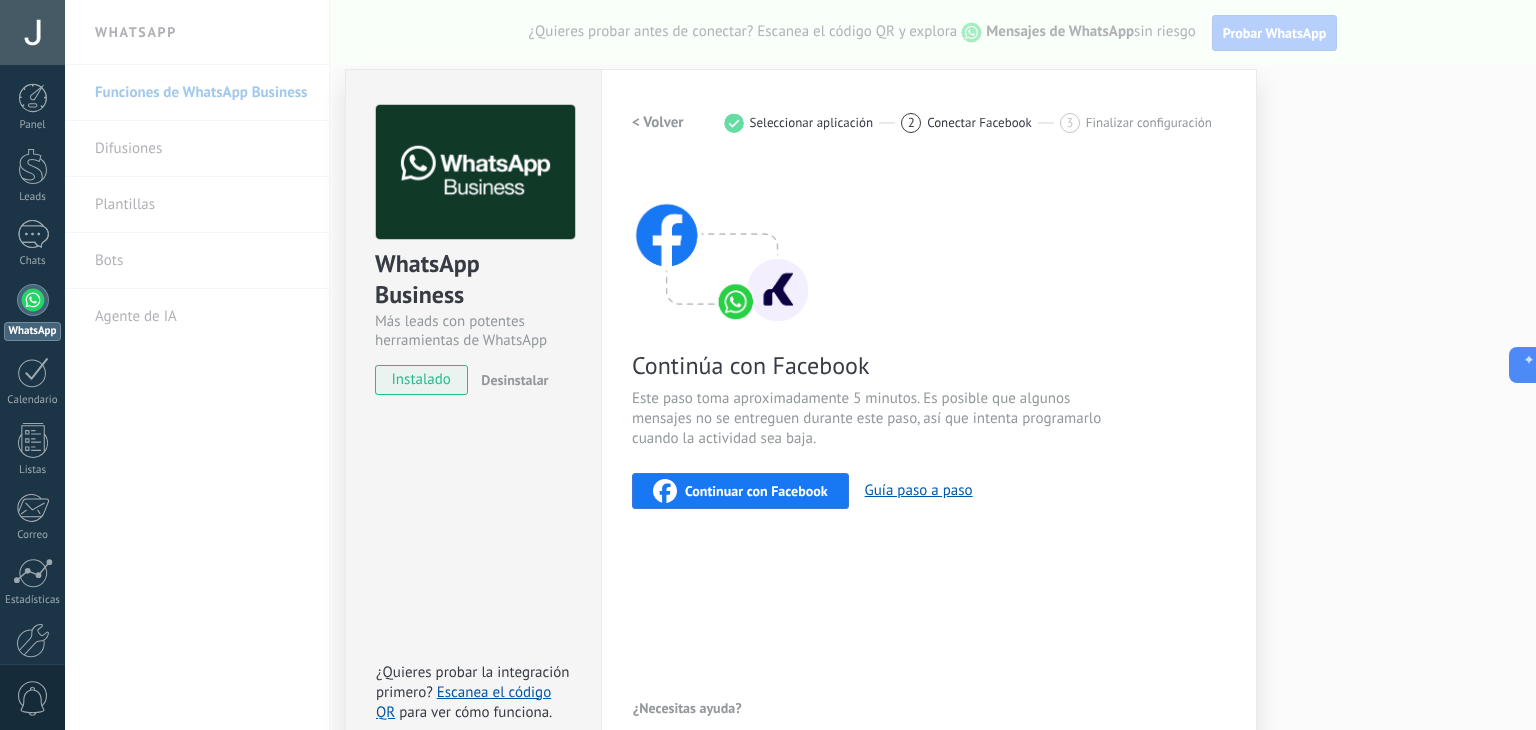 click on "Continuar con Facebook" at bounding box center [756, 491] 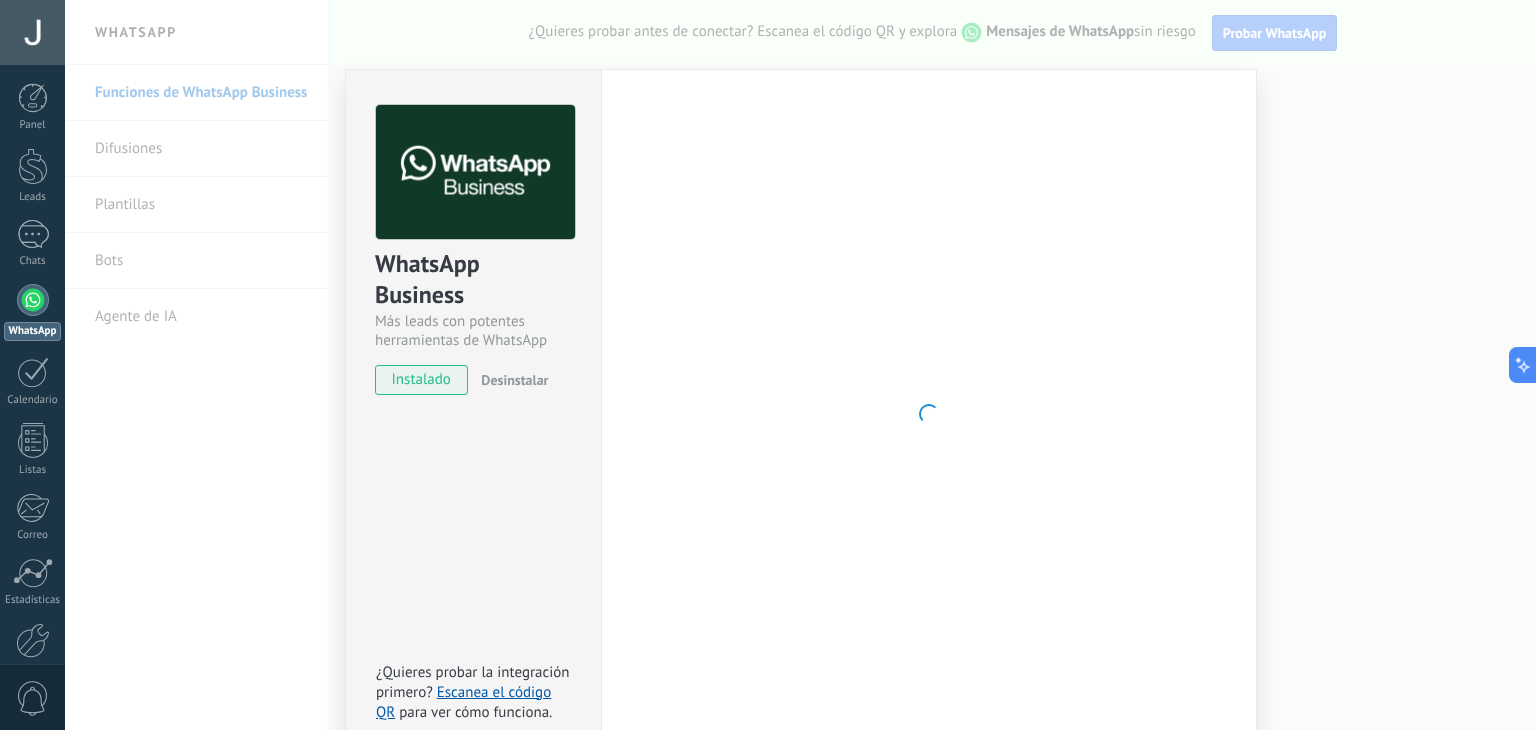 click at bounding box center (929, 414) 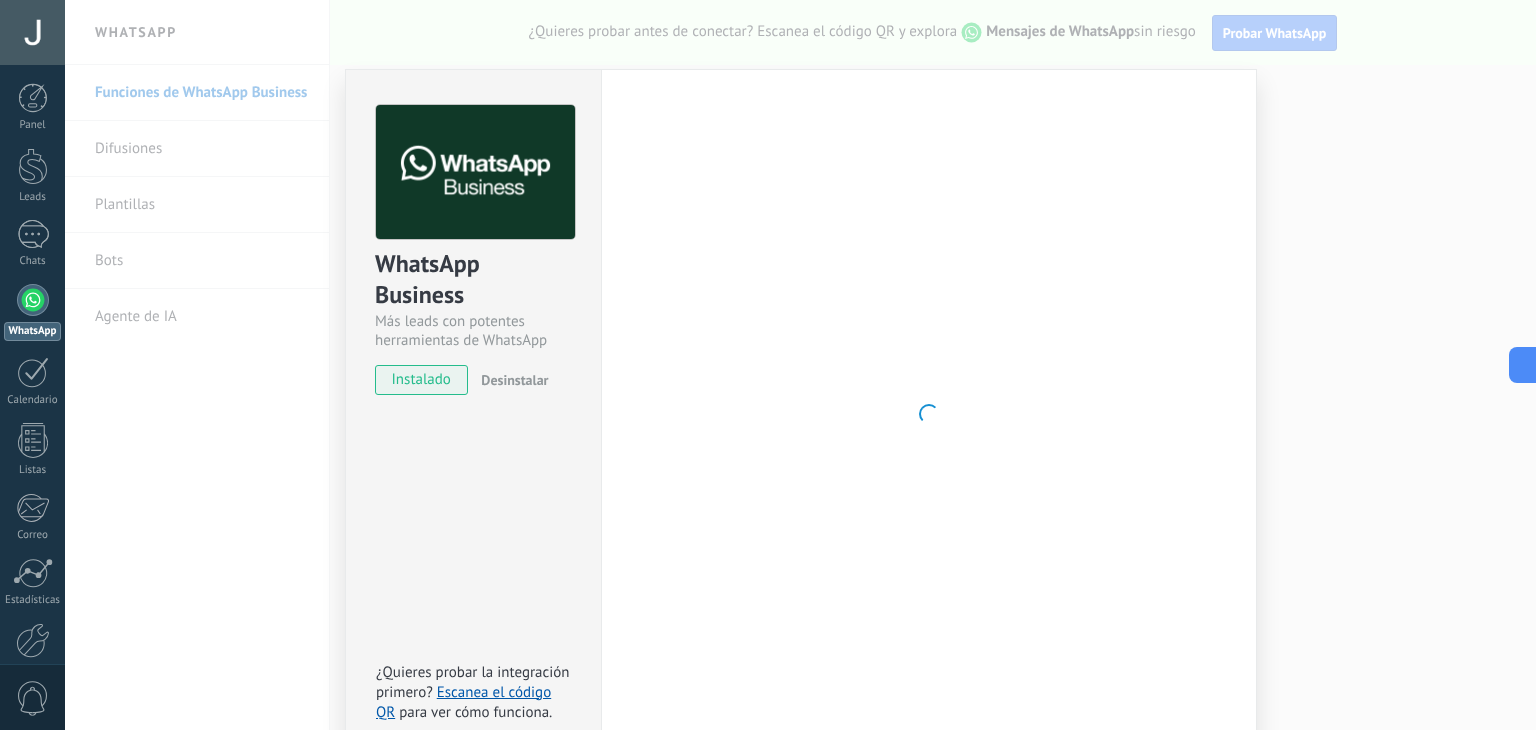 click at bounding box center [929, 414] 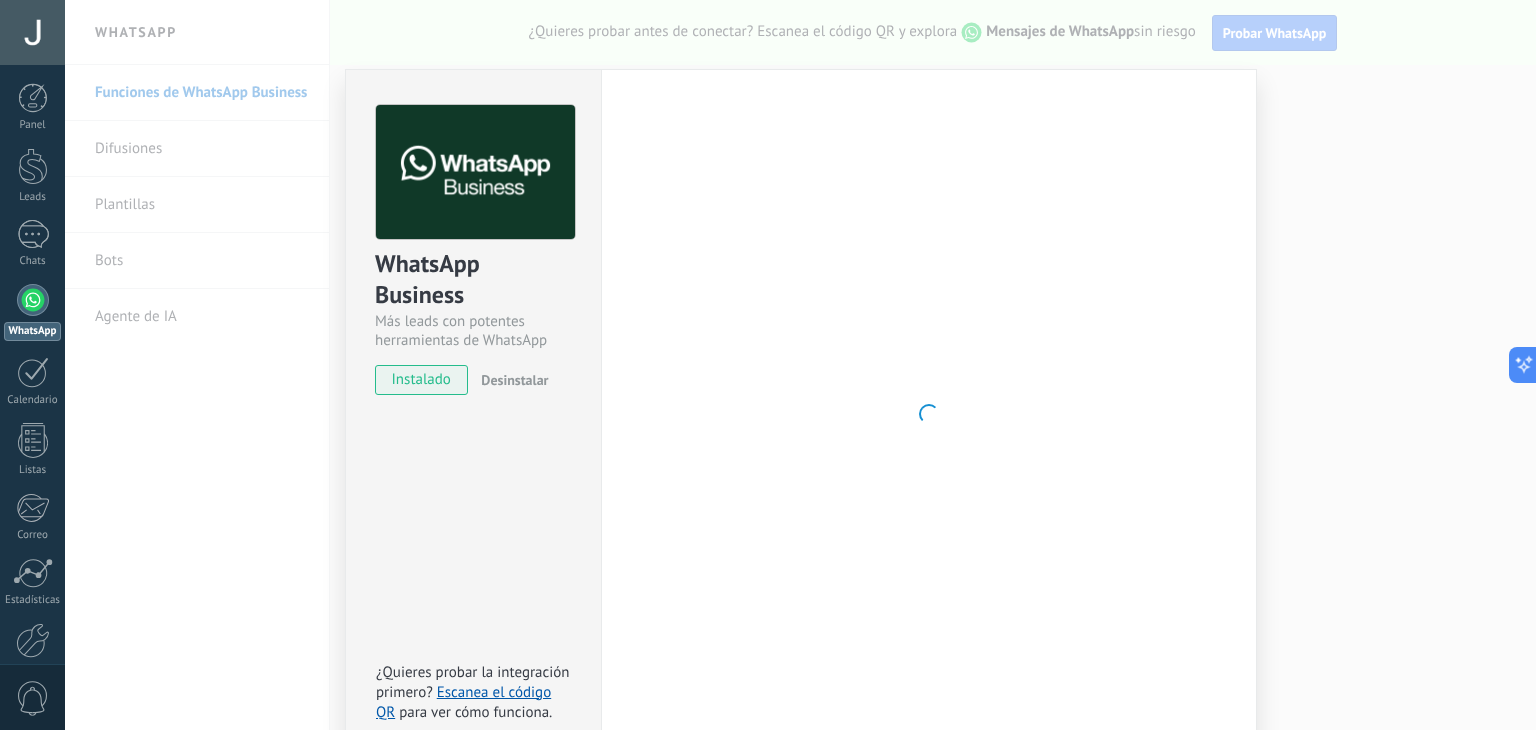 click on "Desinstalar" at bounding box center (514, 380) 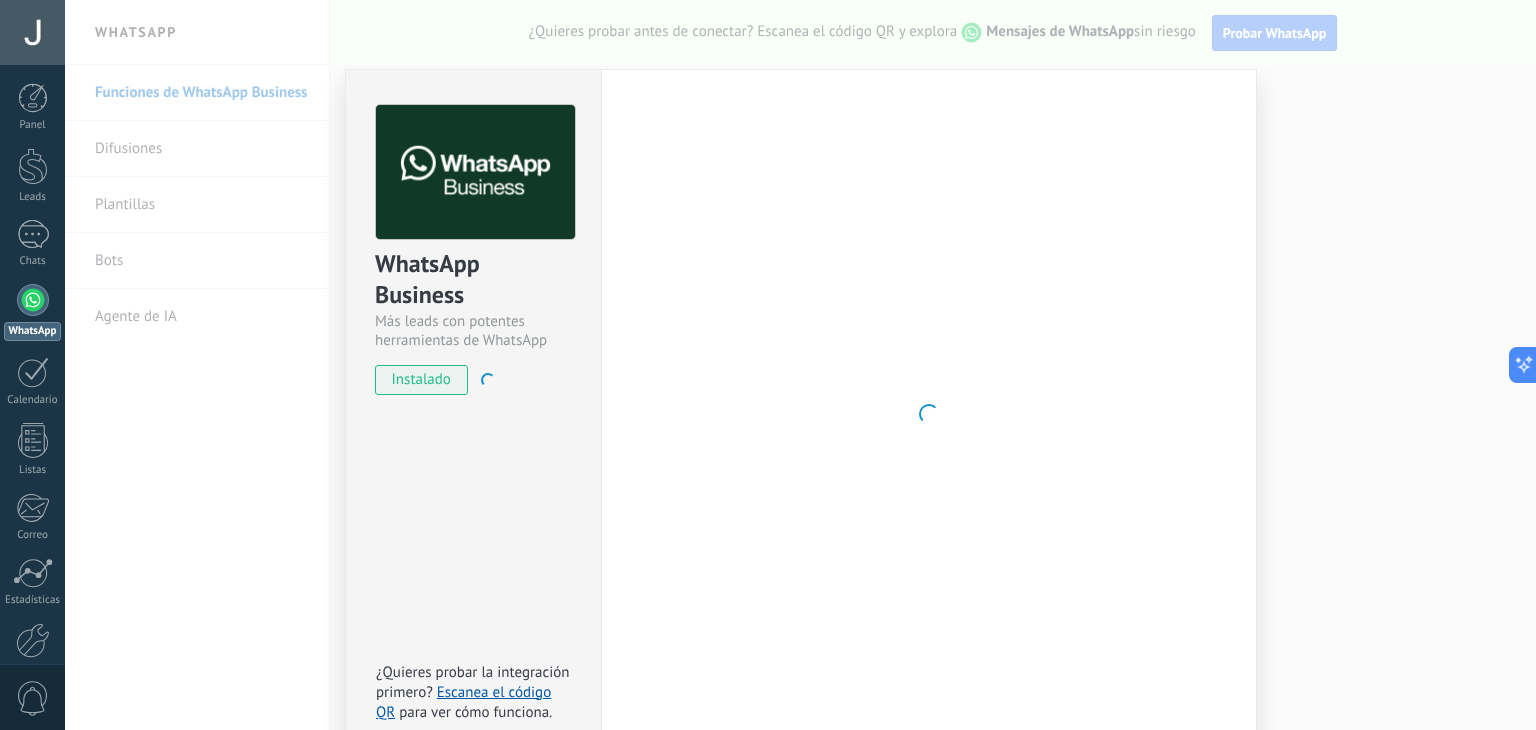 click on "instalado" at bounding box center [421, 380] 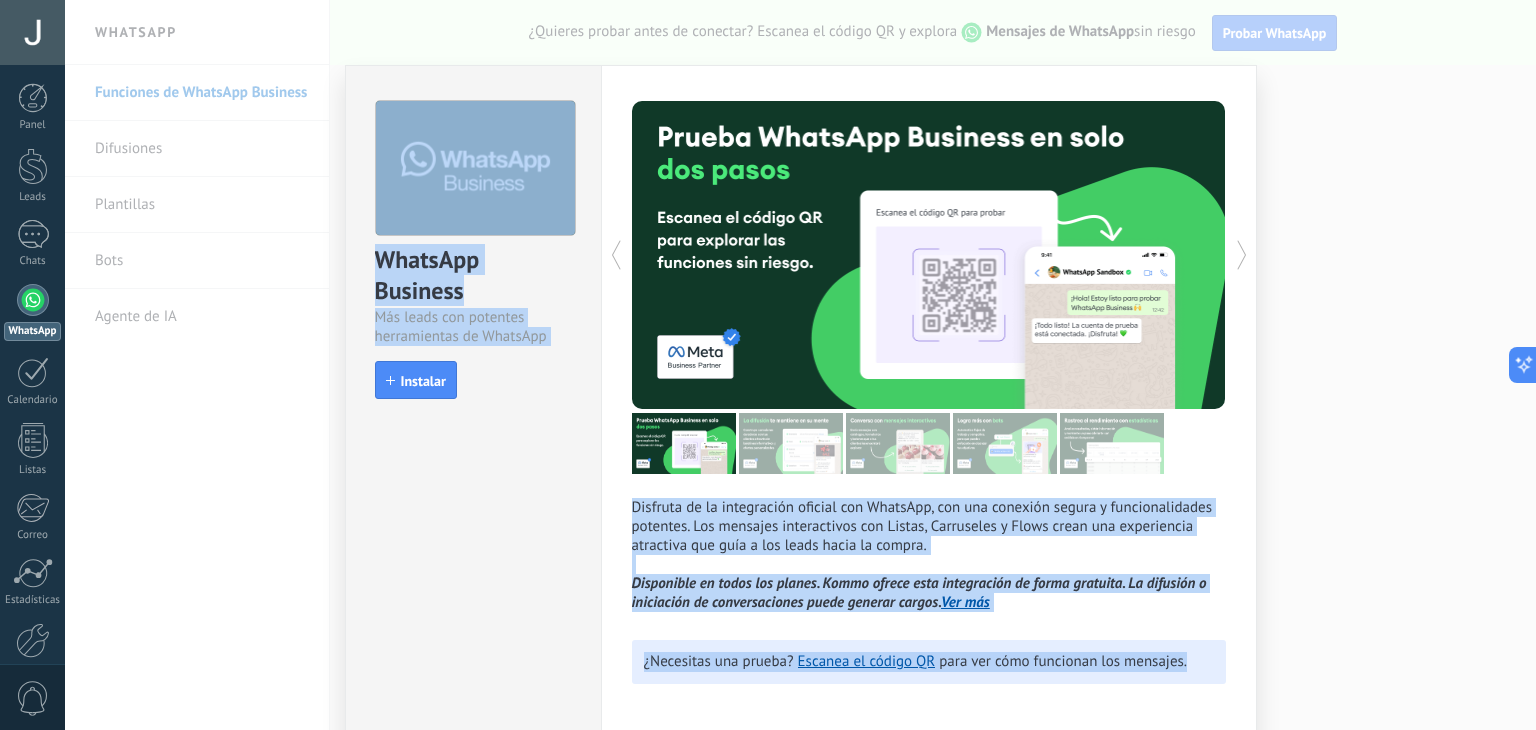 click at bounding box center (780, 255) 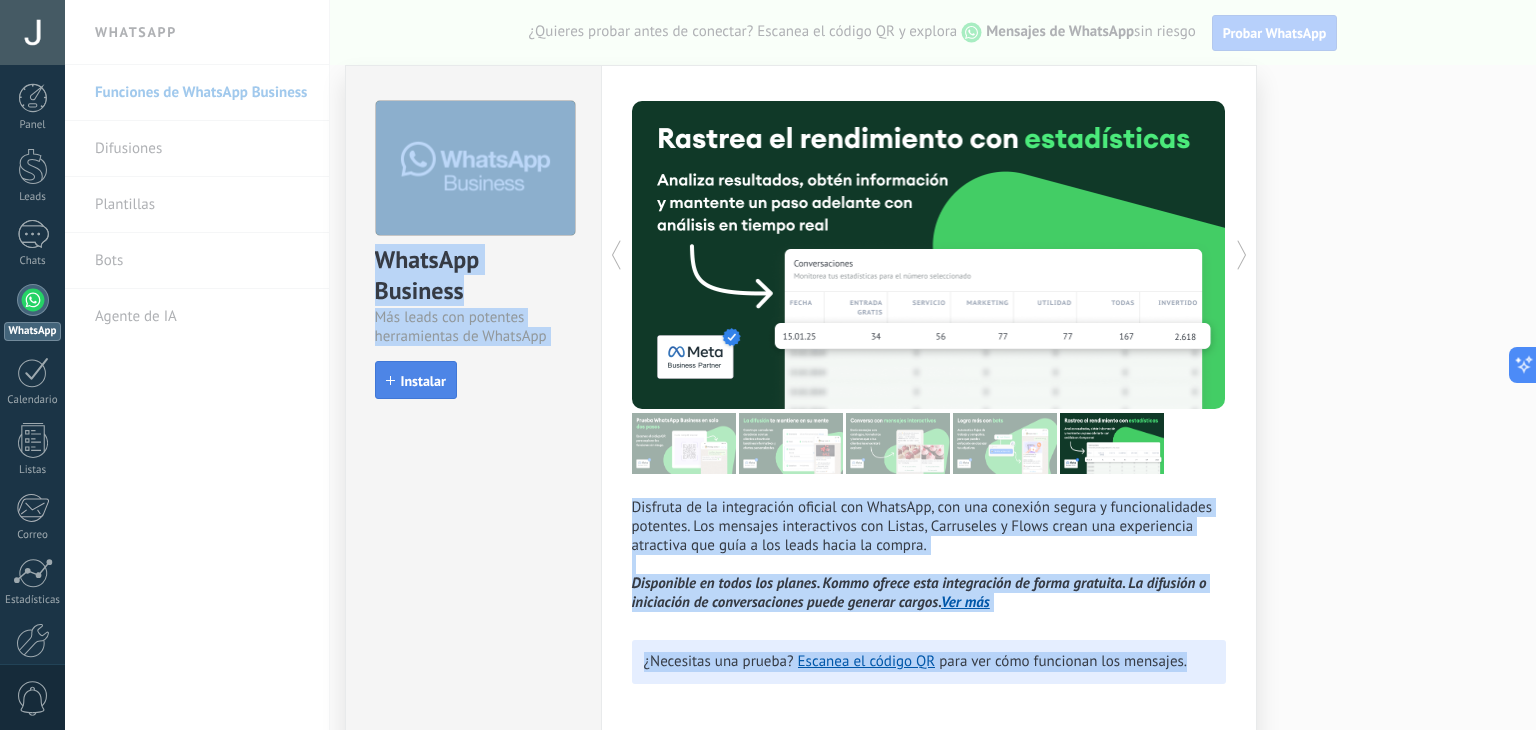 click on "Instalar" at bounding box center [423, 381] 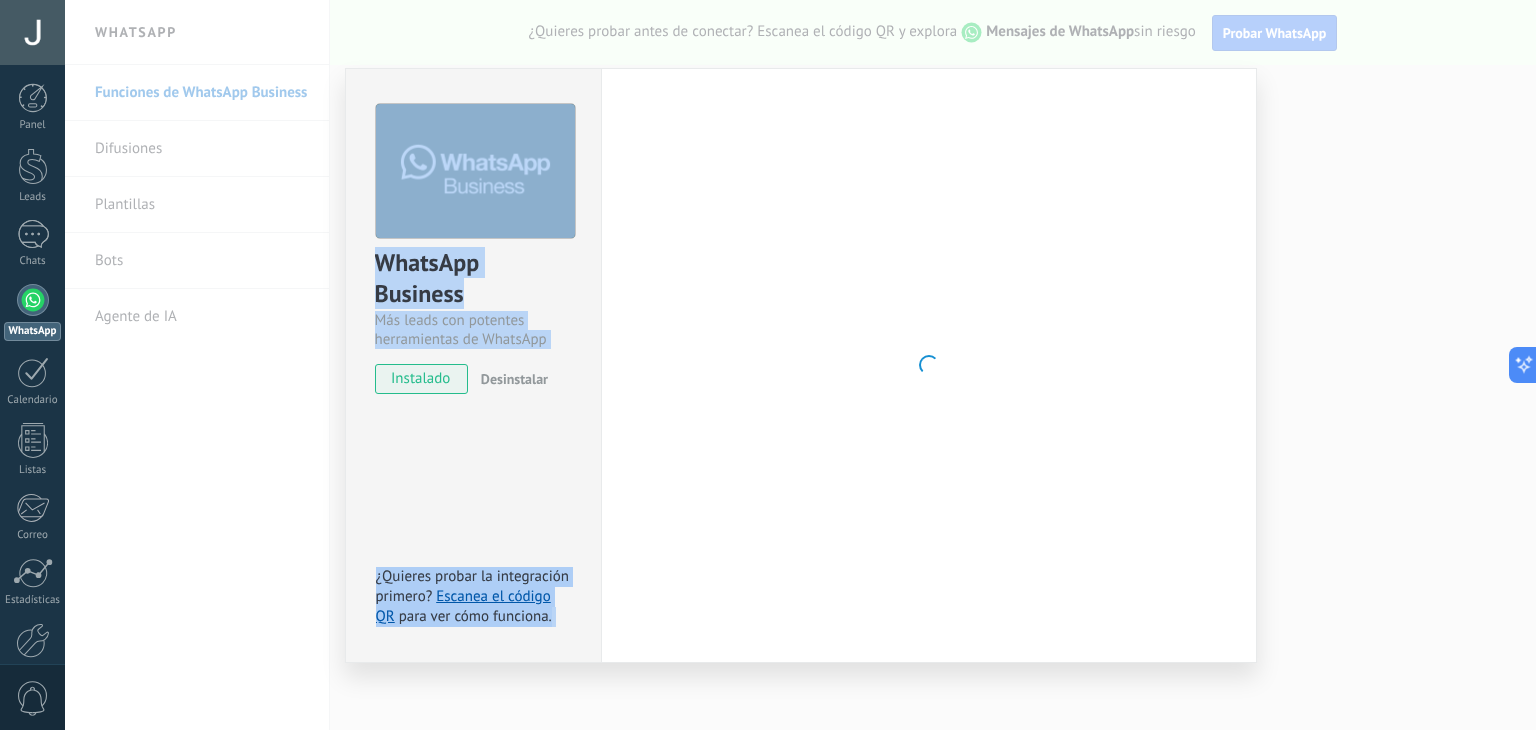 click at bounding box center [929, 365] 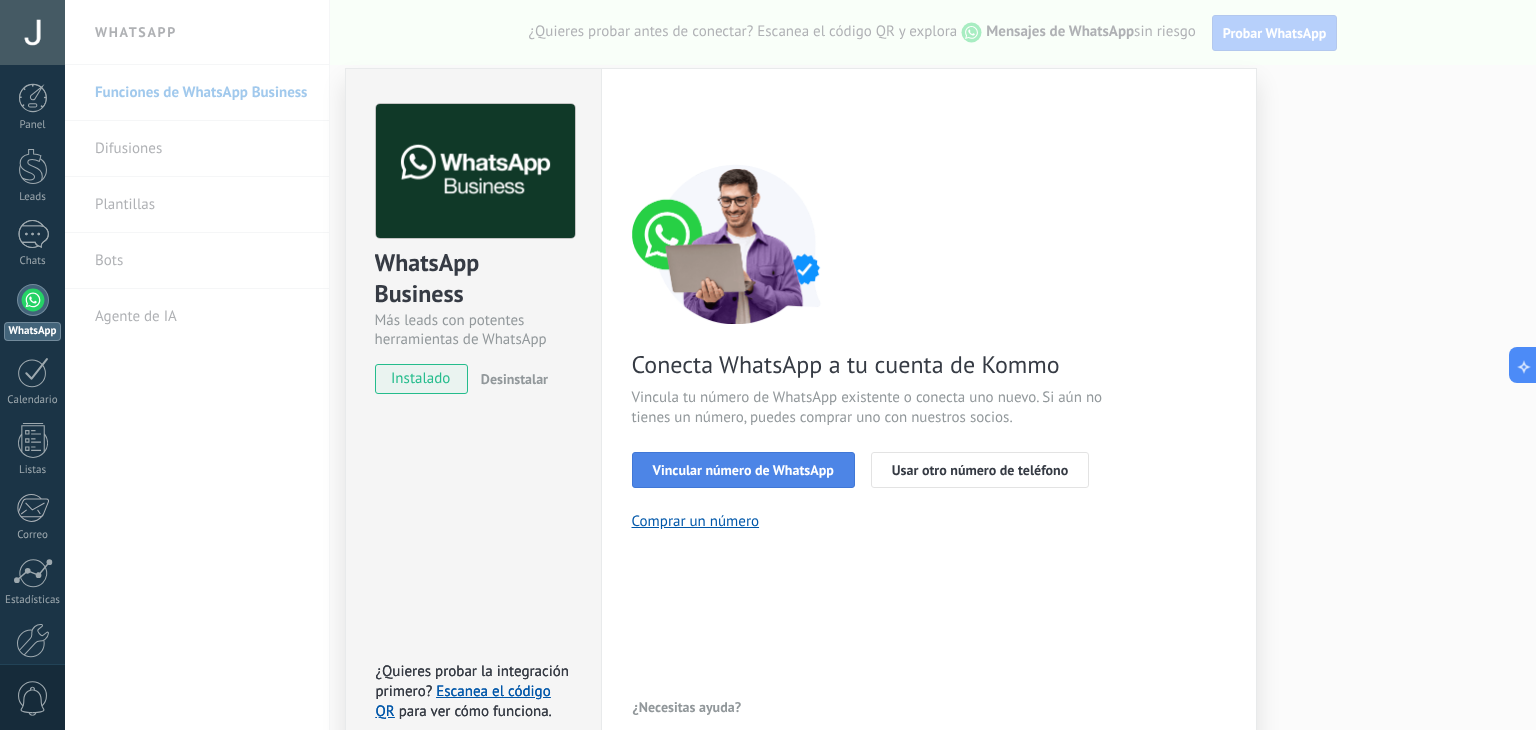 click on "Vincular número de WhatsApp" at bounding box center [743, 470] 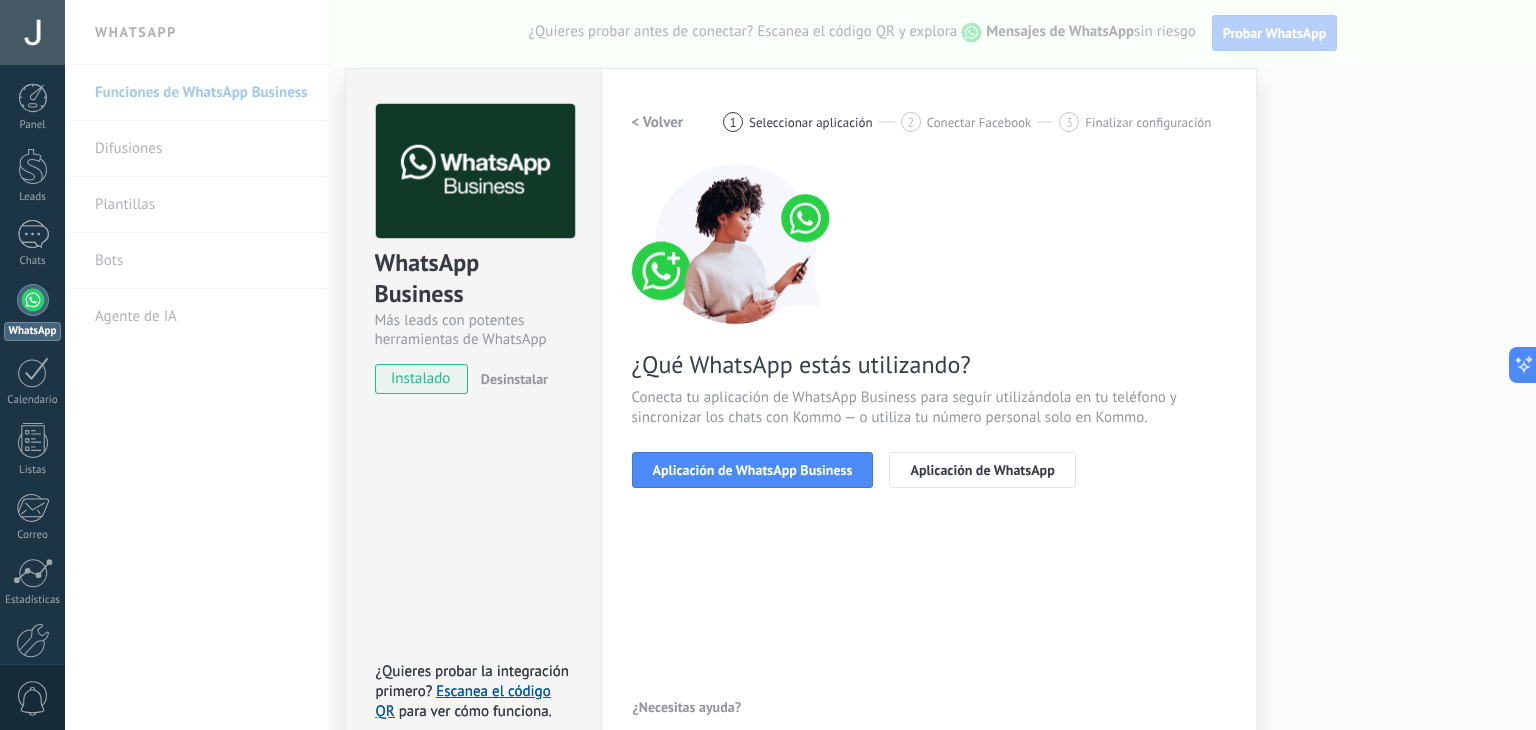 click on "< Volver 1 Seleccionar aplicación 2 Conectar Facebook  3 Finalizar configuración ¿Qué WhatsApp estás utilizando? Conecta tu aplicación de WhatsApp Business para seguir utilizándola en tu teléfono y sincronizar los chats con Kommo — o utiliza tu número personal solo en Kommo. Aplicación de WhatsApp Business Aplicación de WhatsApp" at bounding box center [929, 308] 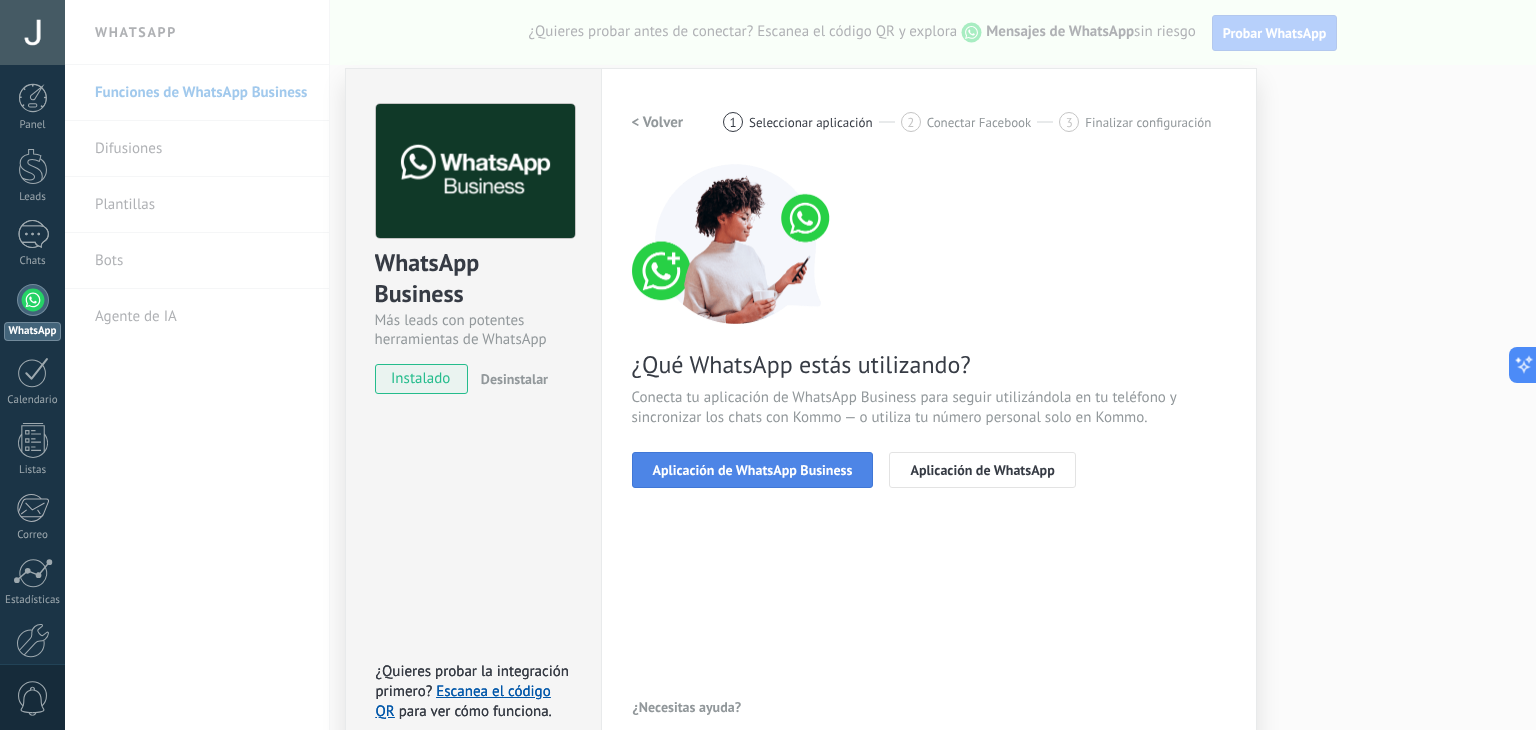 click on "Aplicación de WhatsApp Business" at bounding box center (753, 470) 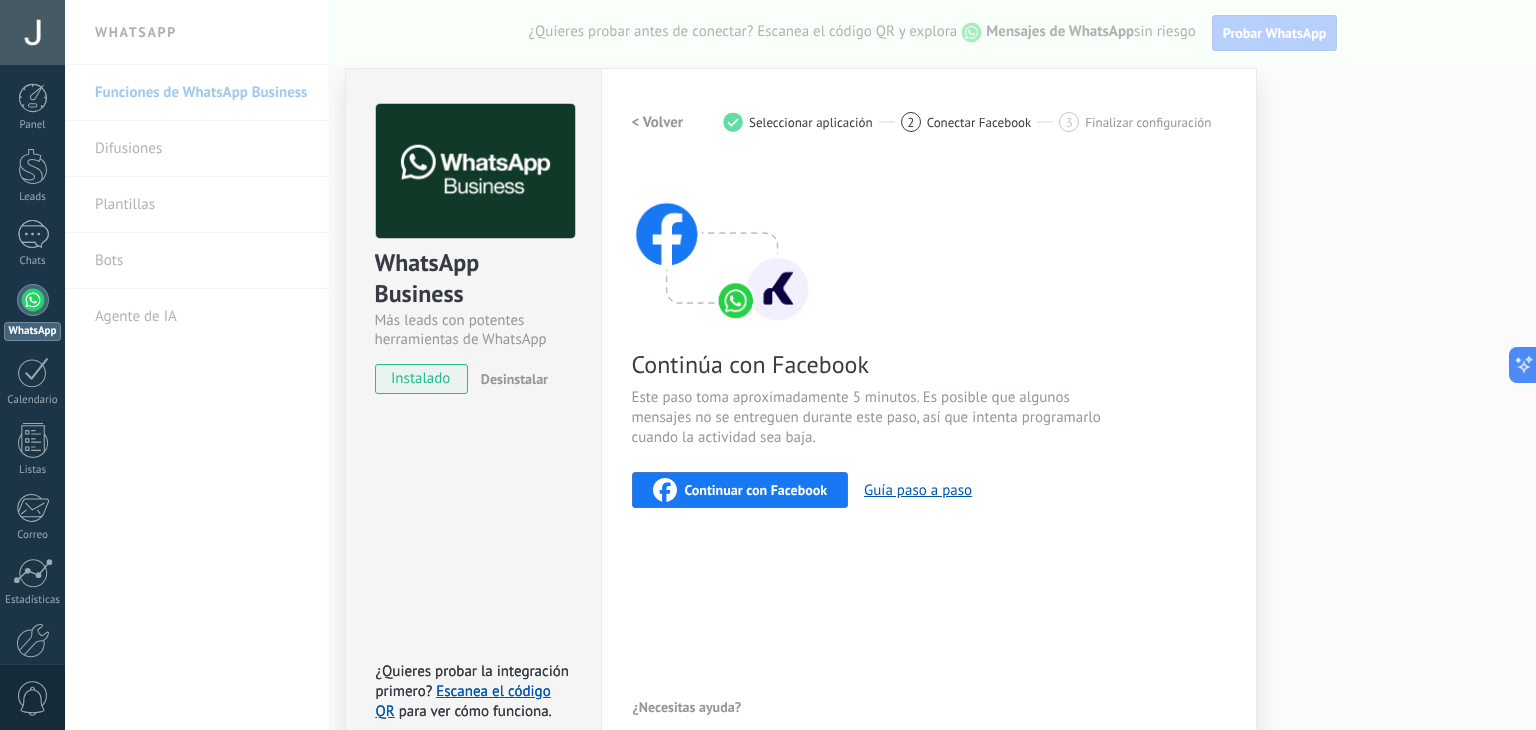 click on "Continuar con Facebook" at bounding box center [756, 490] 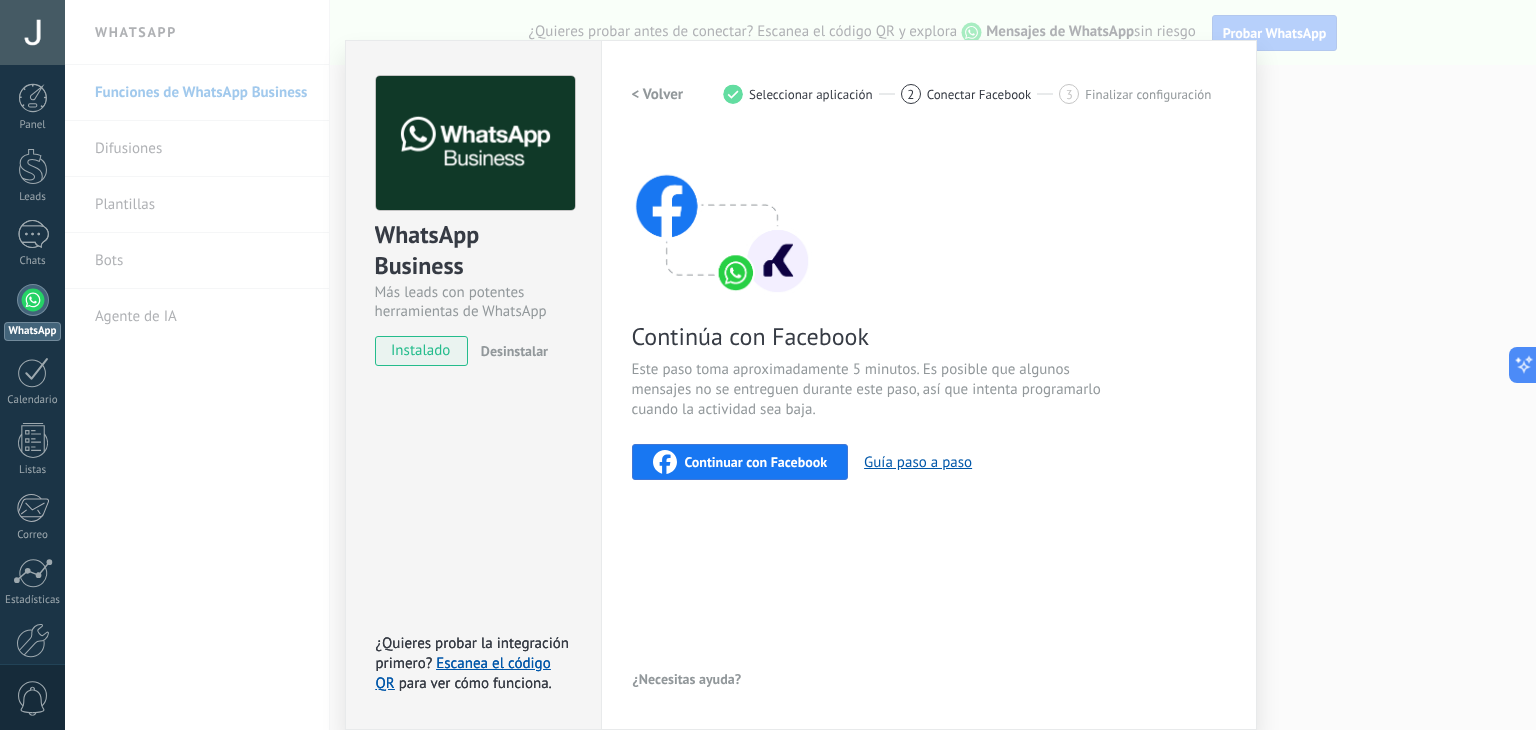 click on "WhatsApp Business Más leads con potentes herramientas de WhatsApp instalado Desinstalar ¿Quieres probar la integración primero?   Escanea el código QR   para ver cómo funciona. ¿Quieres probar la integración primero?   Escanea el código QR   para ver cómo funciona. Configuraciones Autorizaciones This tab logs the users who have granted integration access to this account. If you want to to remove a user's ability to send requests to the account on behalf of this integration, you can revoke access. If access is revoked from all users, the integration will stop working. This app is installed, but no one has given it access yet. WhatsApp Cloud API más _:  Guardar < Volver 1 Seleccionar aplicación 2 Conectar Facebook  3 Finalizar configuración Continúa con Facebook Este paso toma aproximadamente 5 minutos. Es posible que algunos mensajes no se entreguen durante este paso, así que intenta programarlo cuando la actividad sea baja. Continuar con Facebook Guía paso a paso ¿Necesitas ayuda?" at bounding box center [800, 365] 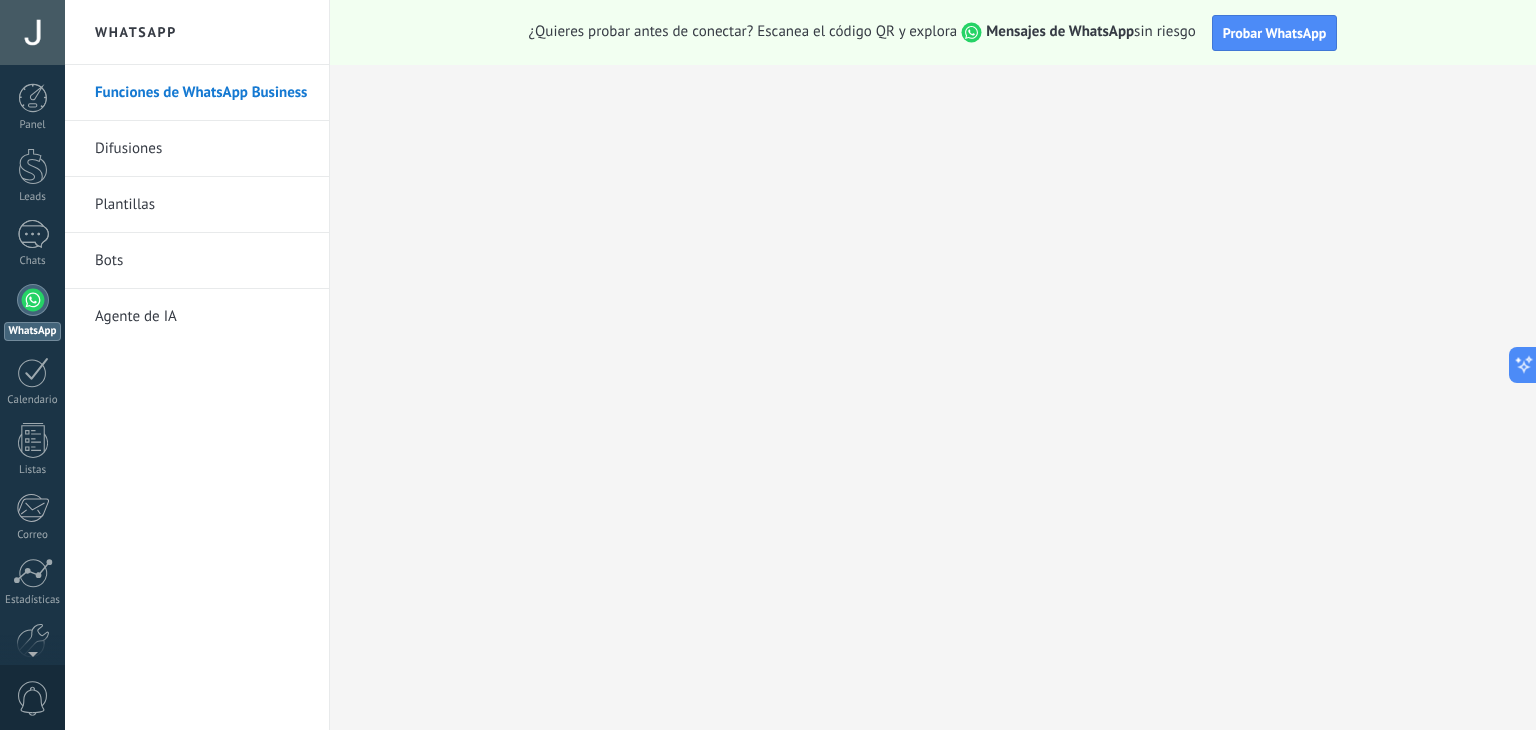 click on "WhatsApp" at bounding box center (32, 312) 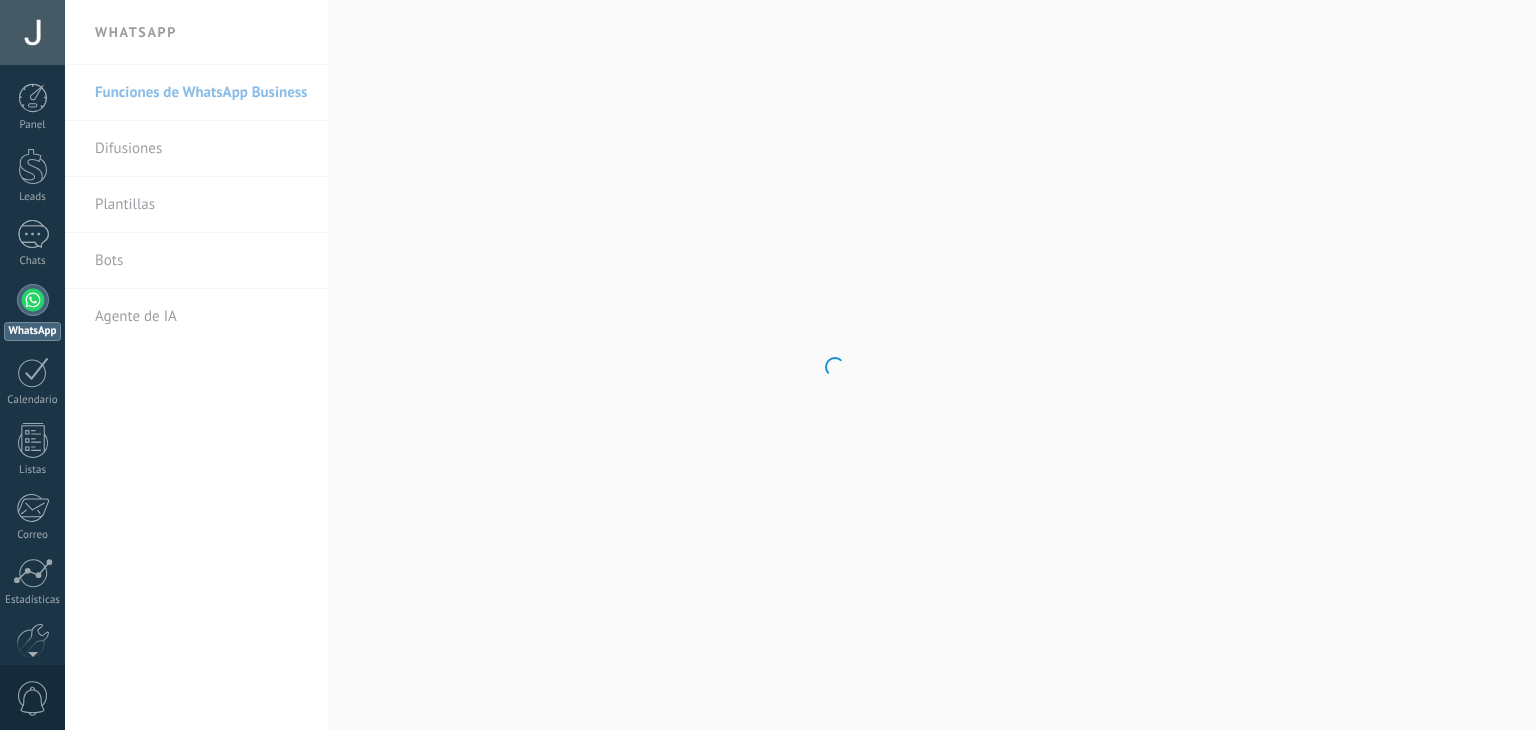 scroll, scrollTop: 0, scrollLeft: 0, axis: both 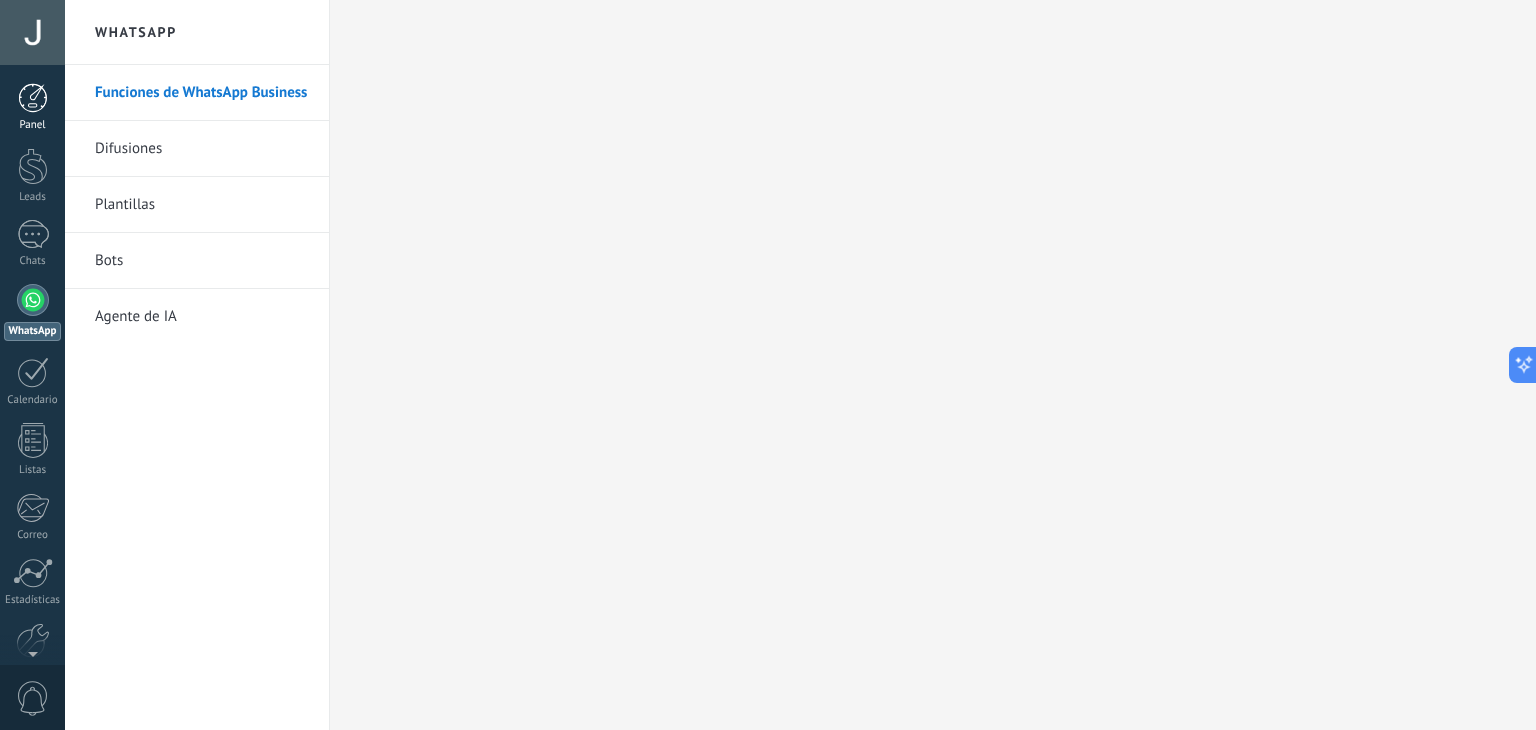 click at bounding box center (33, 98) 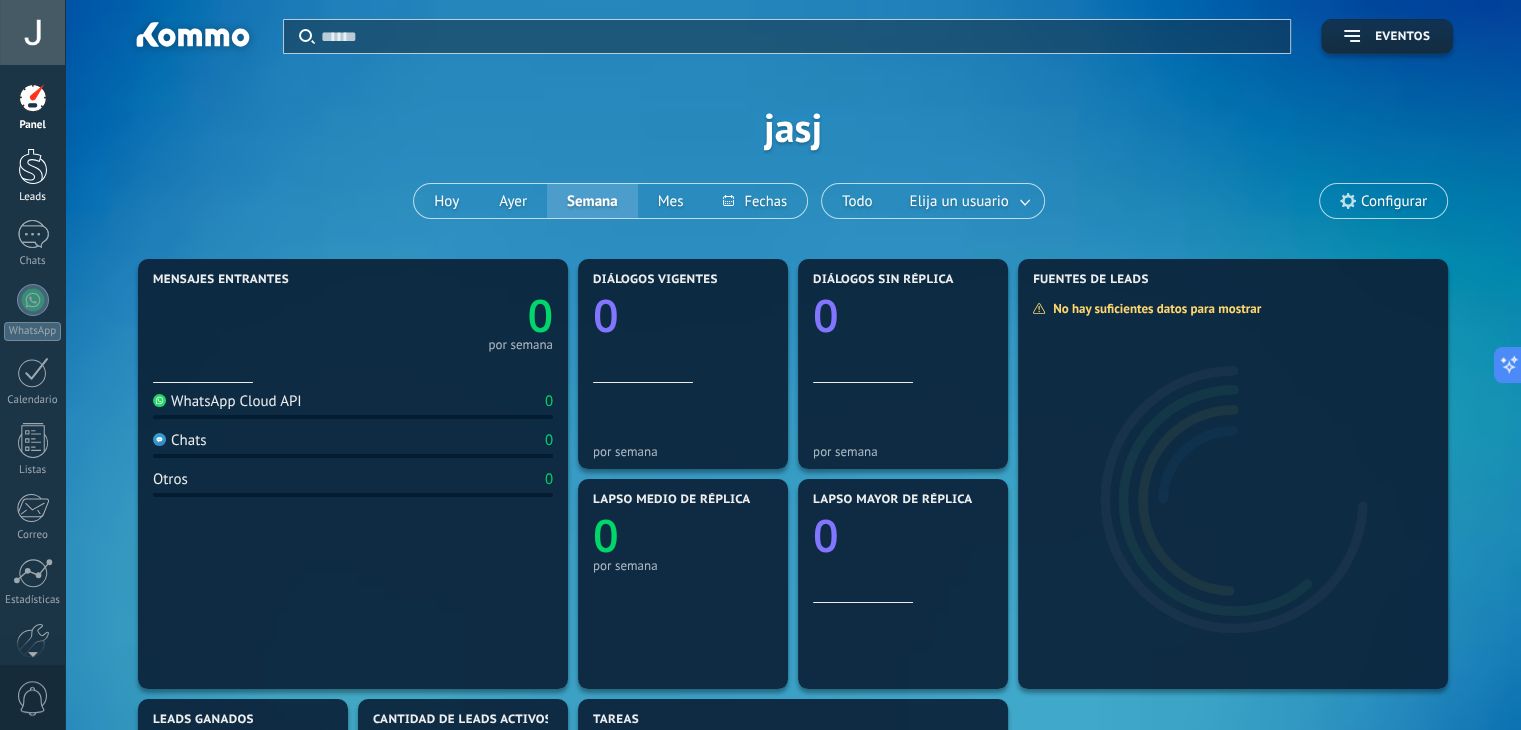 click at bounding box center [33, 166] 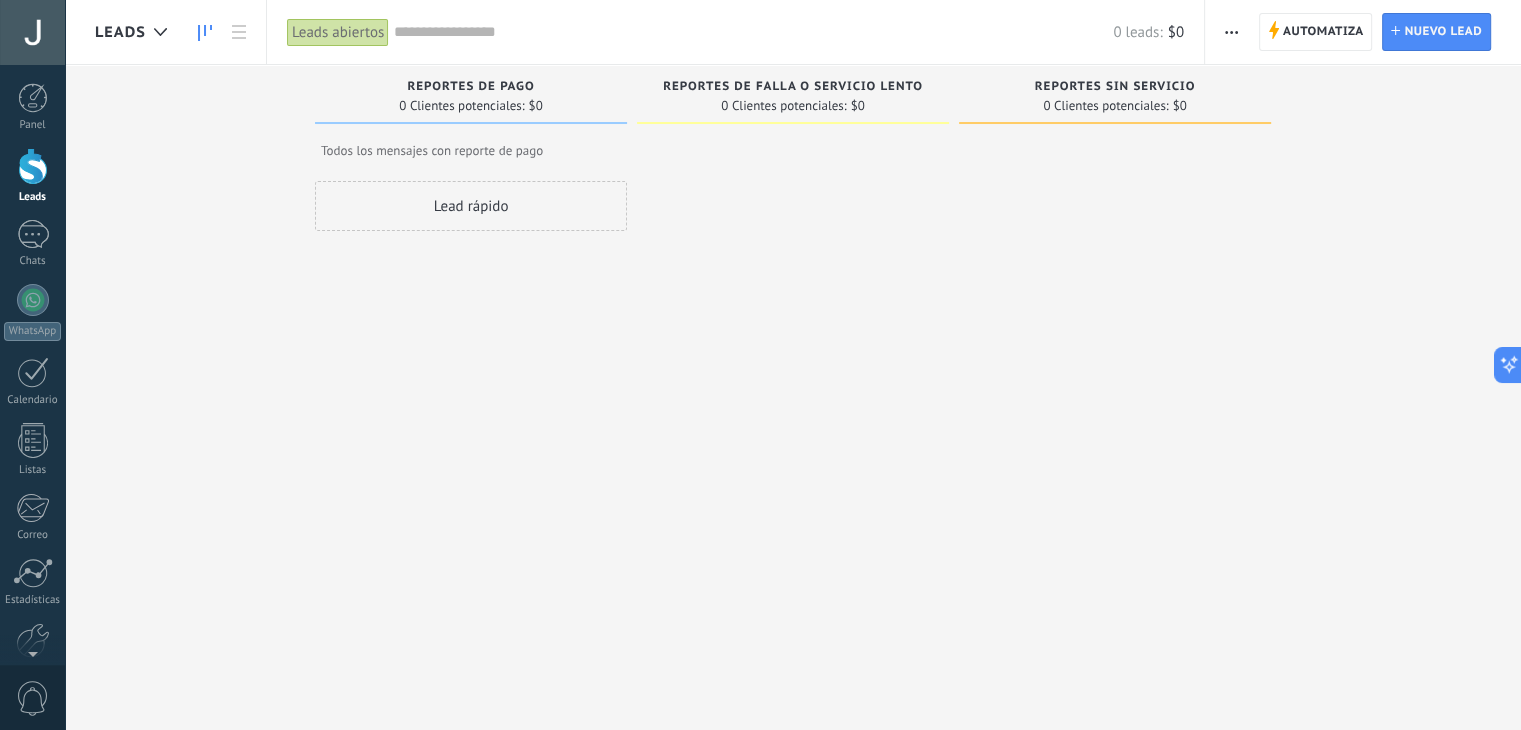 click on "Lead rápido" at bounding box center [471, 415] 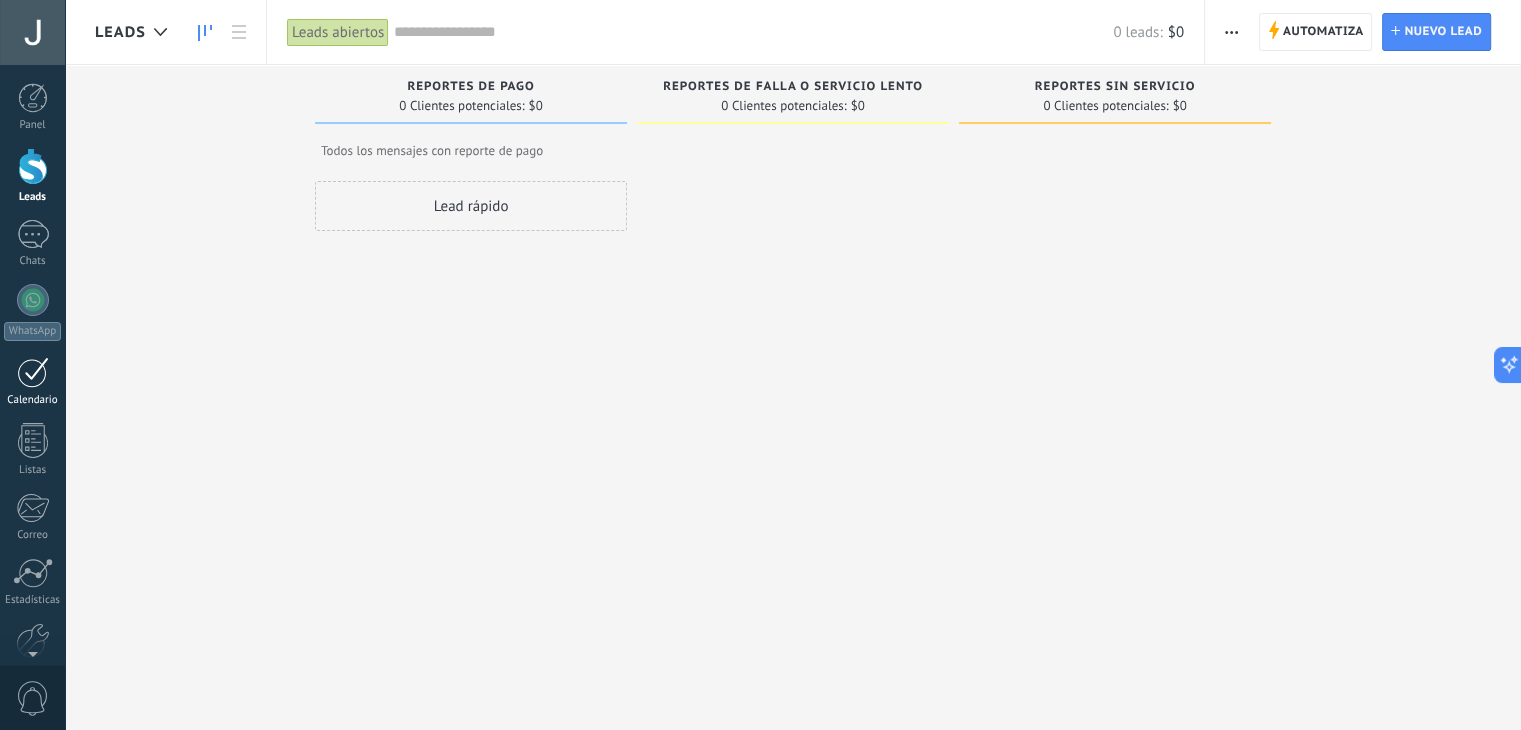 click at bounding box center [33, 372] 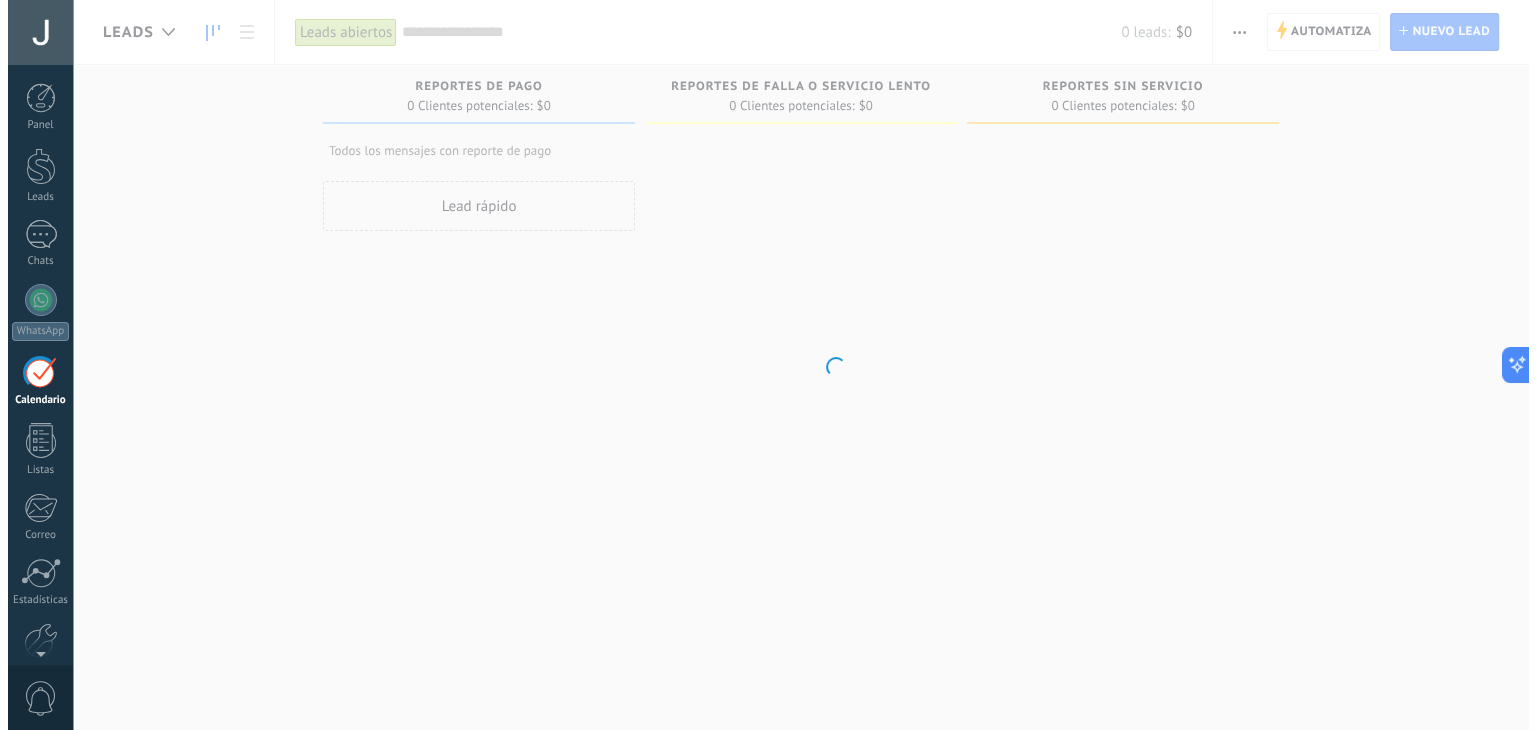 scroll, scrollTop: 0, scrollLeft: 0, axis: both 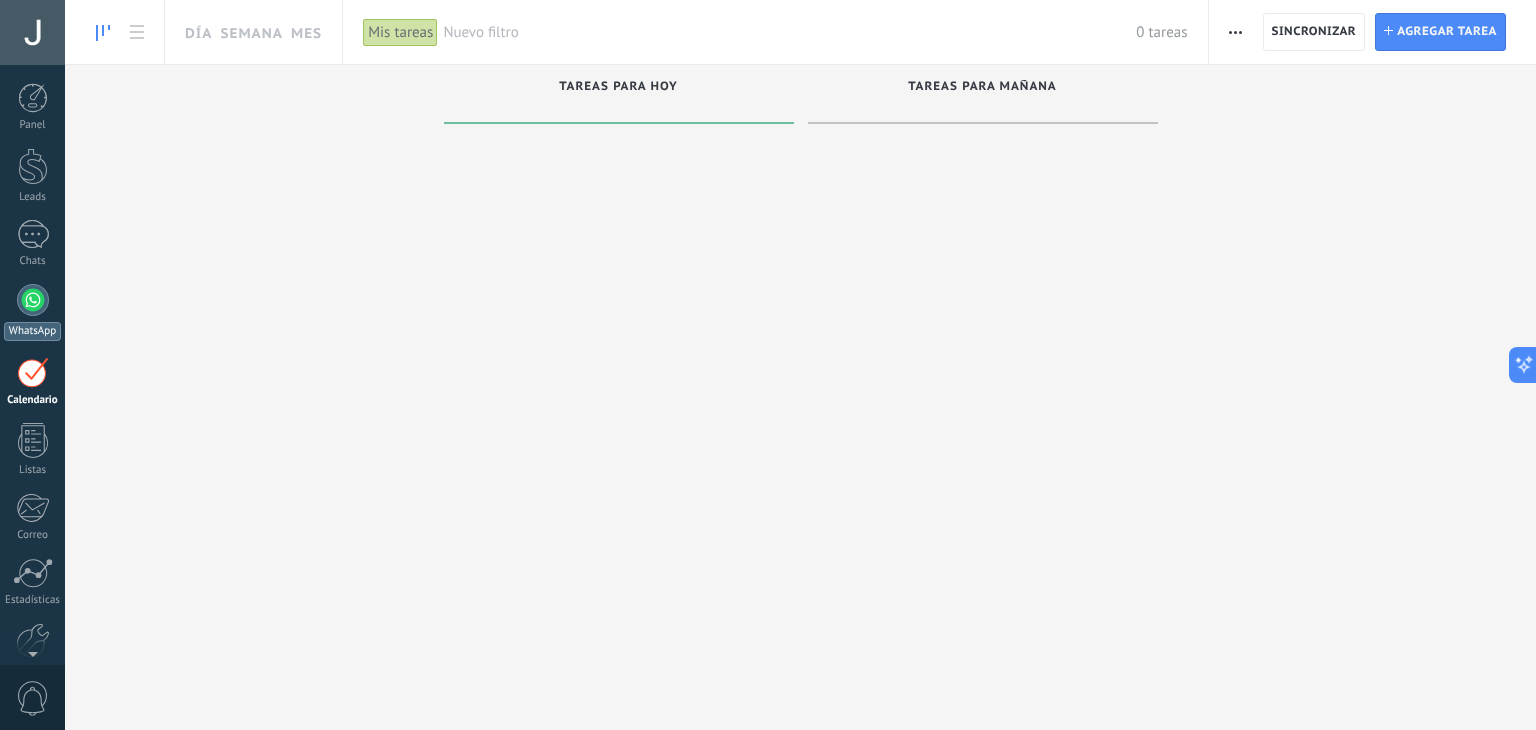 click at bounding box center [33, 300] 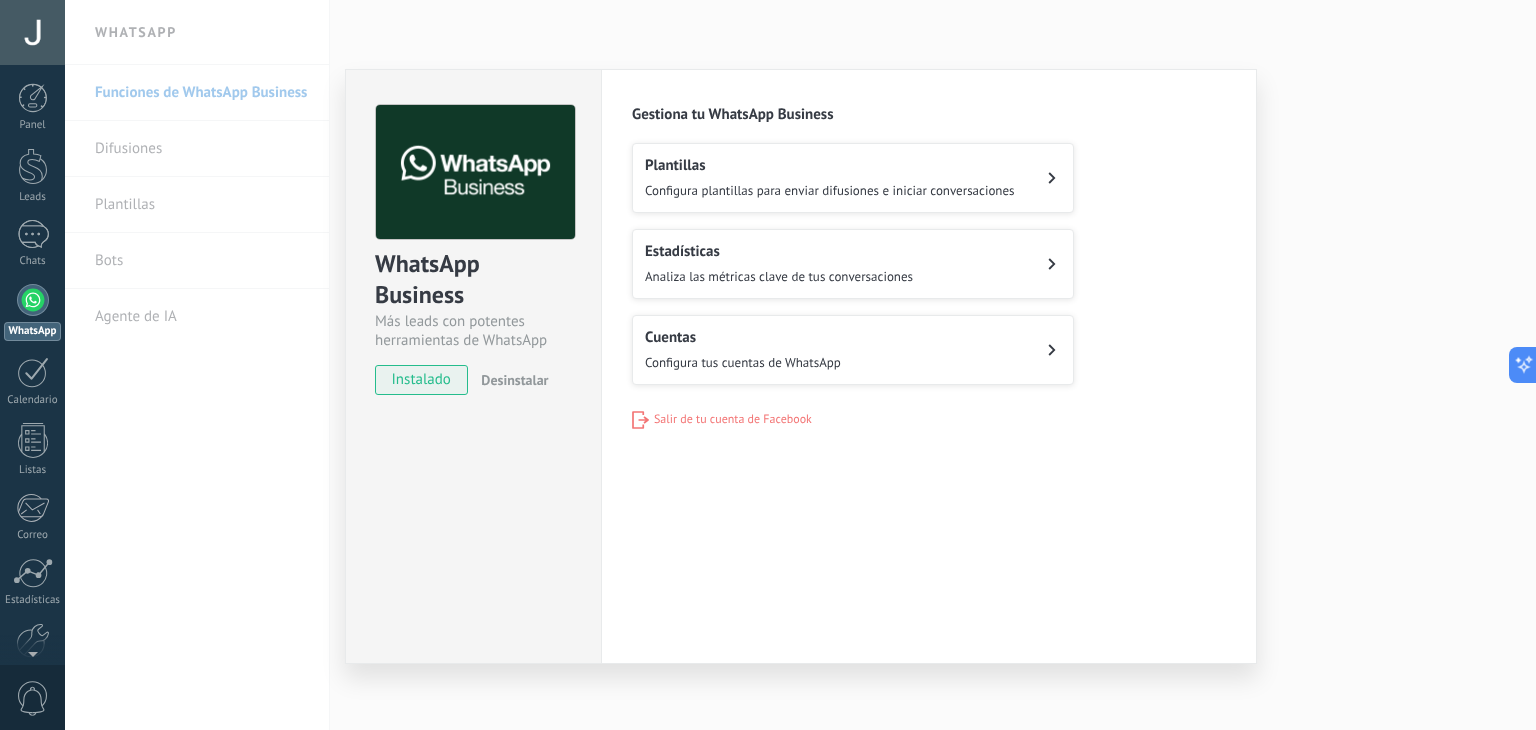 click on "Plantillas Configura plantillas para enviar difusiones e iniciar conversaciones" at bounding box center (853, 178) 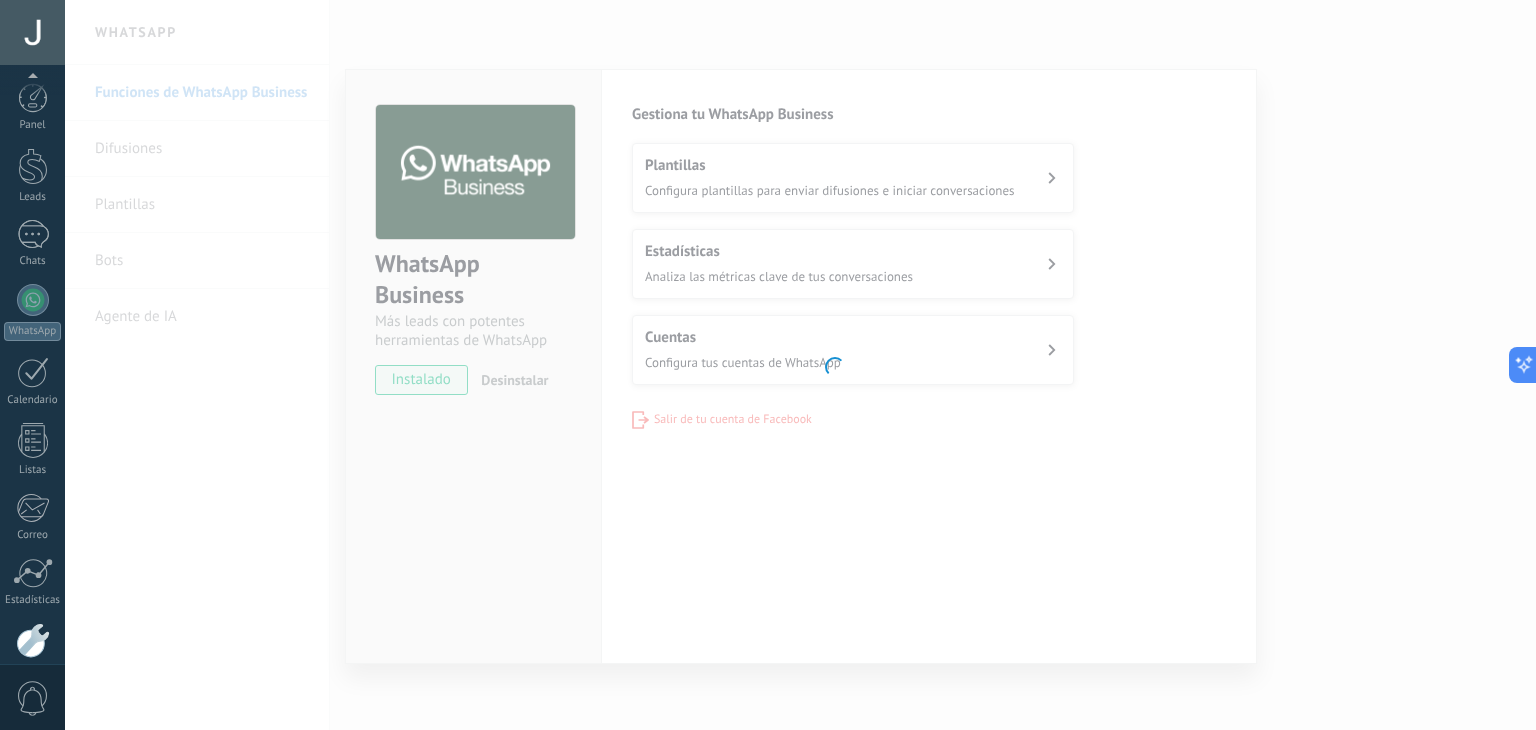 scroll, scrollTop: 101, scrollLeft: 0, axis: vertical 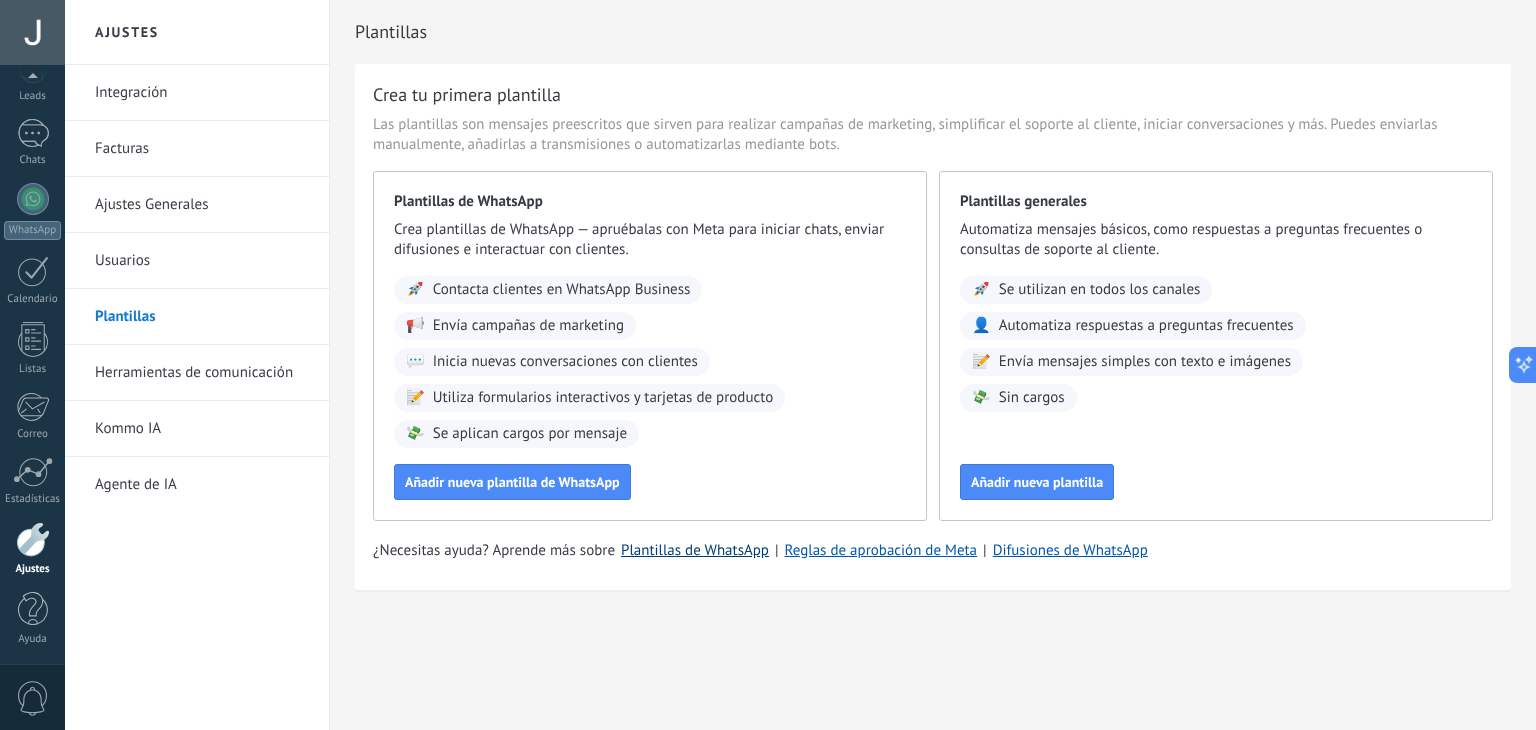 click on "Plantillas de WhatsApp" at bounding box center [695, 550] 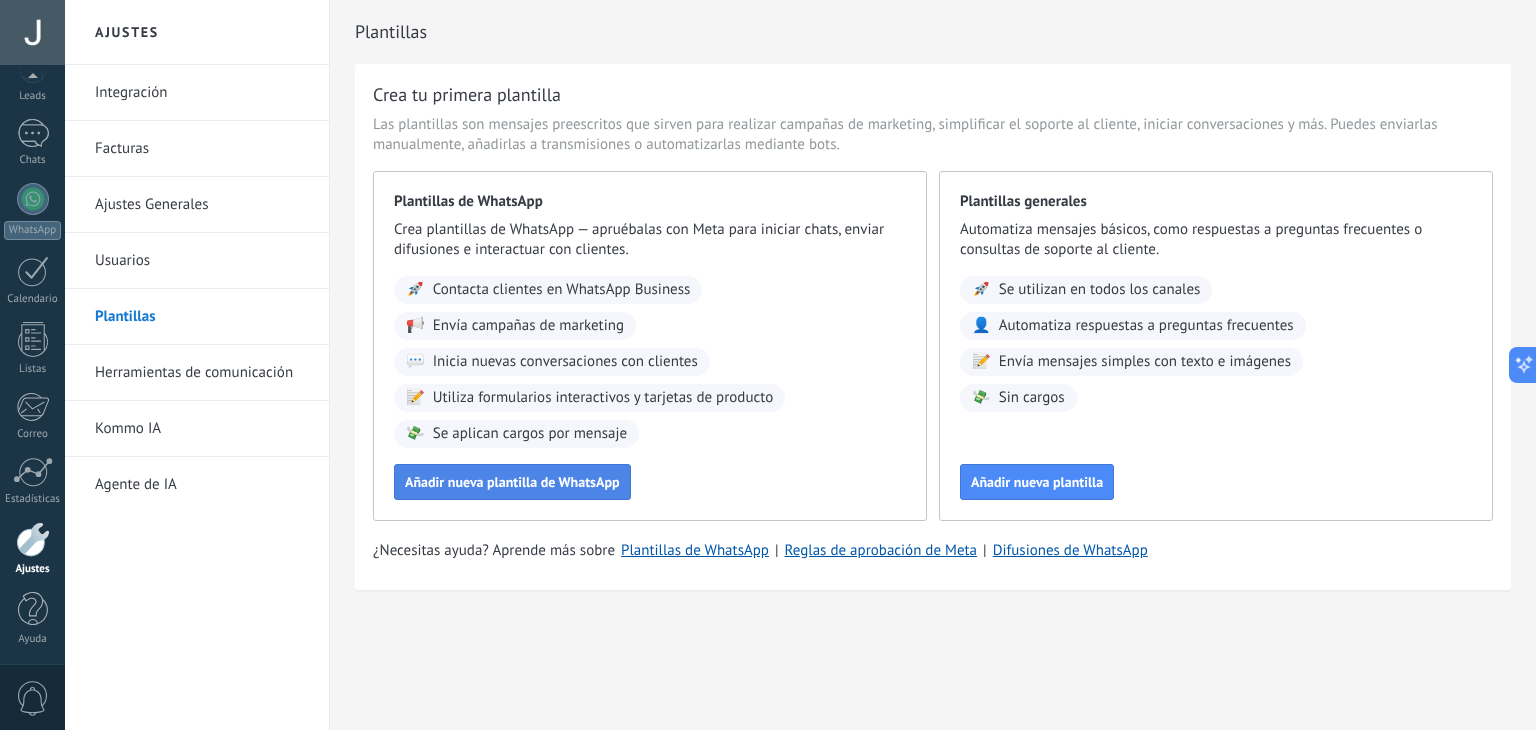 click on "Añadir nueva plantilla de WhatsApp" at bounding box center [512, 482] 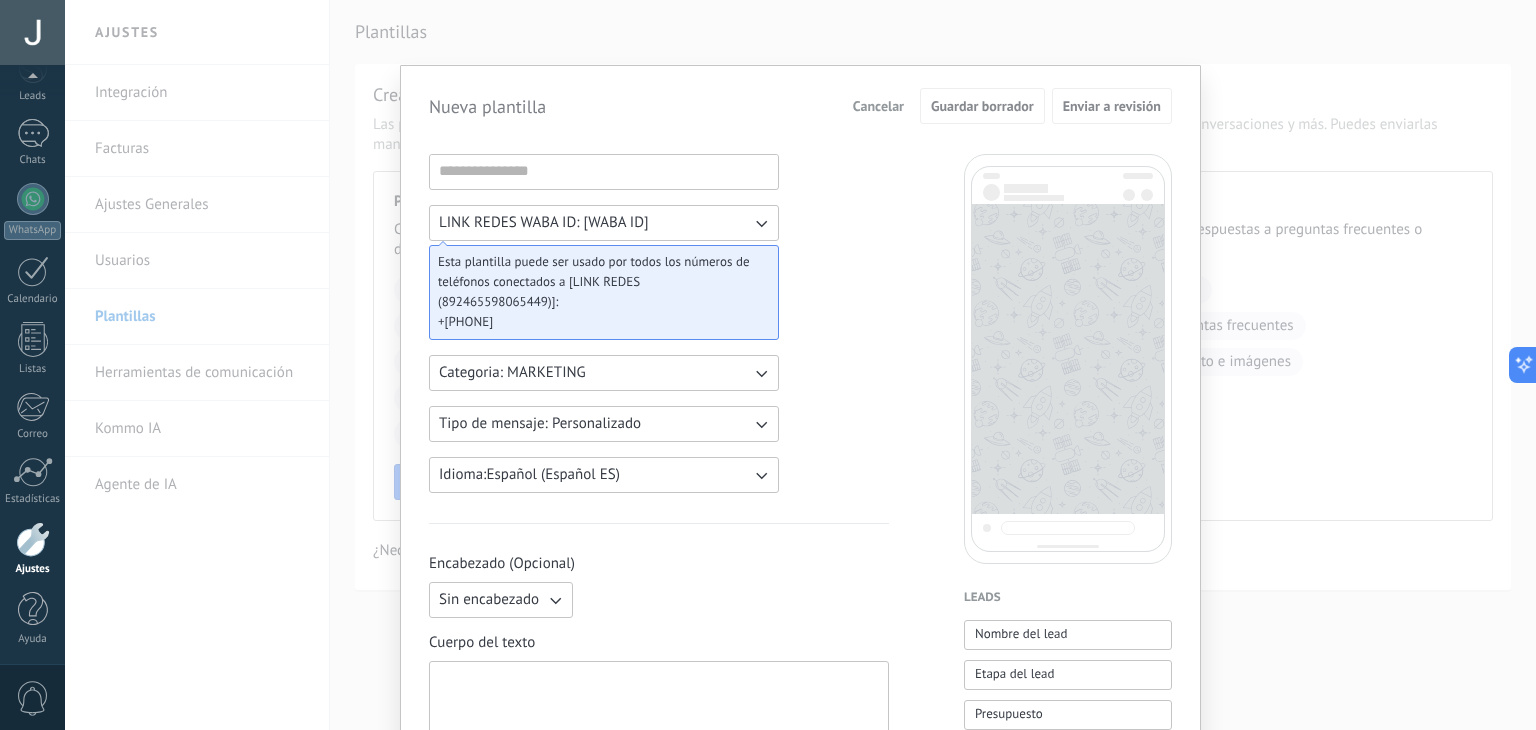 click 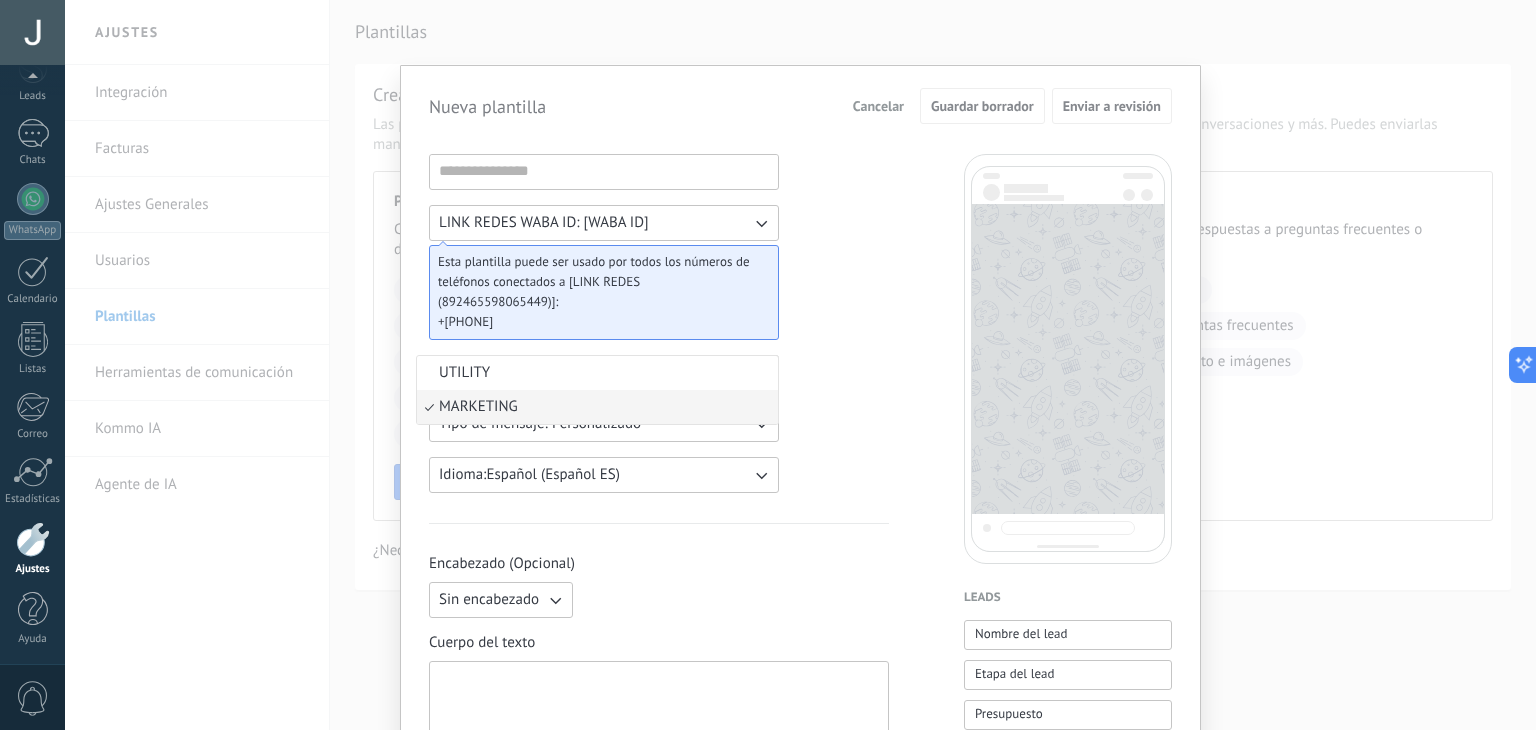 click on "UTILITY" at bounding box center [597, 373] 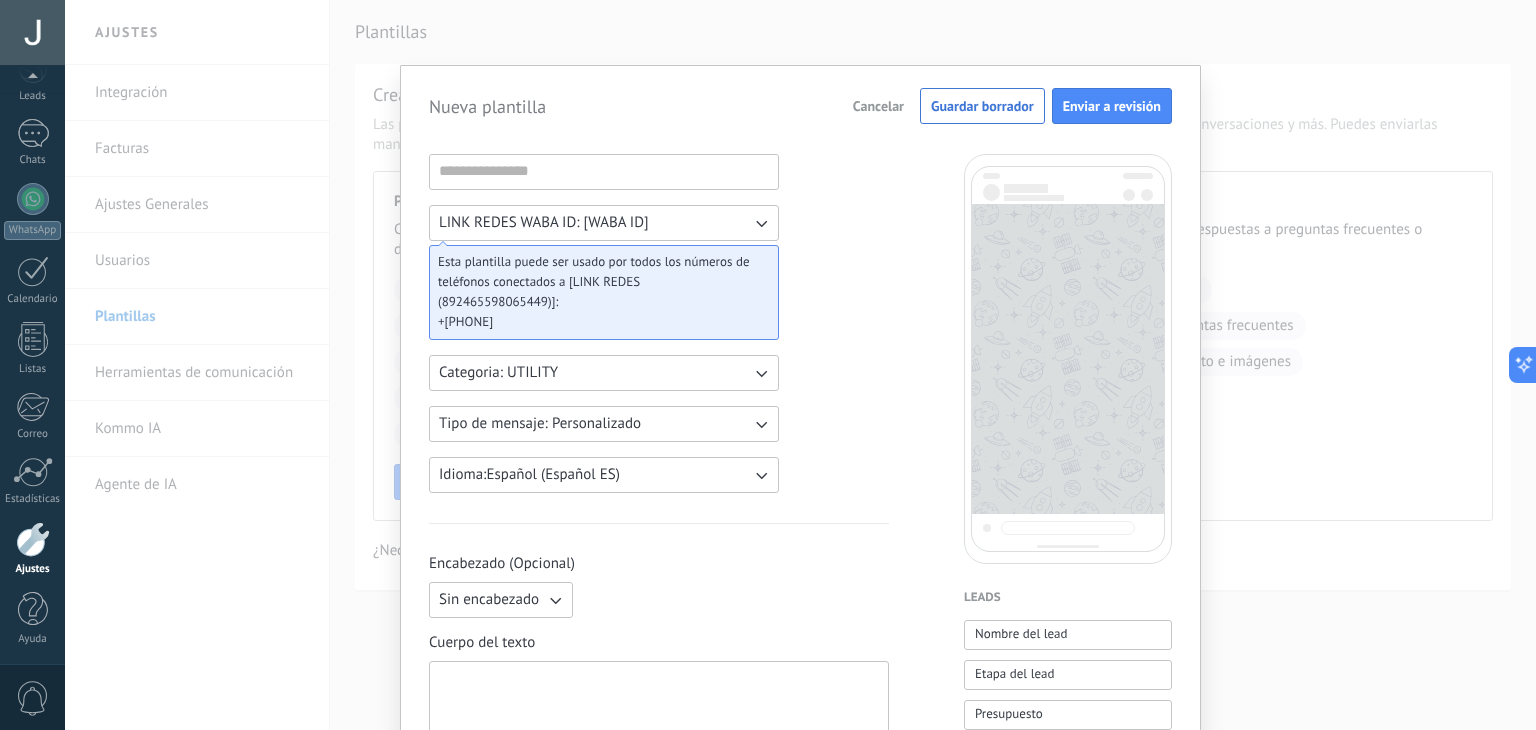 click 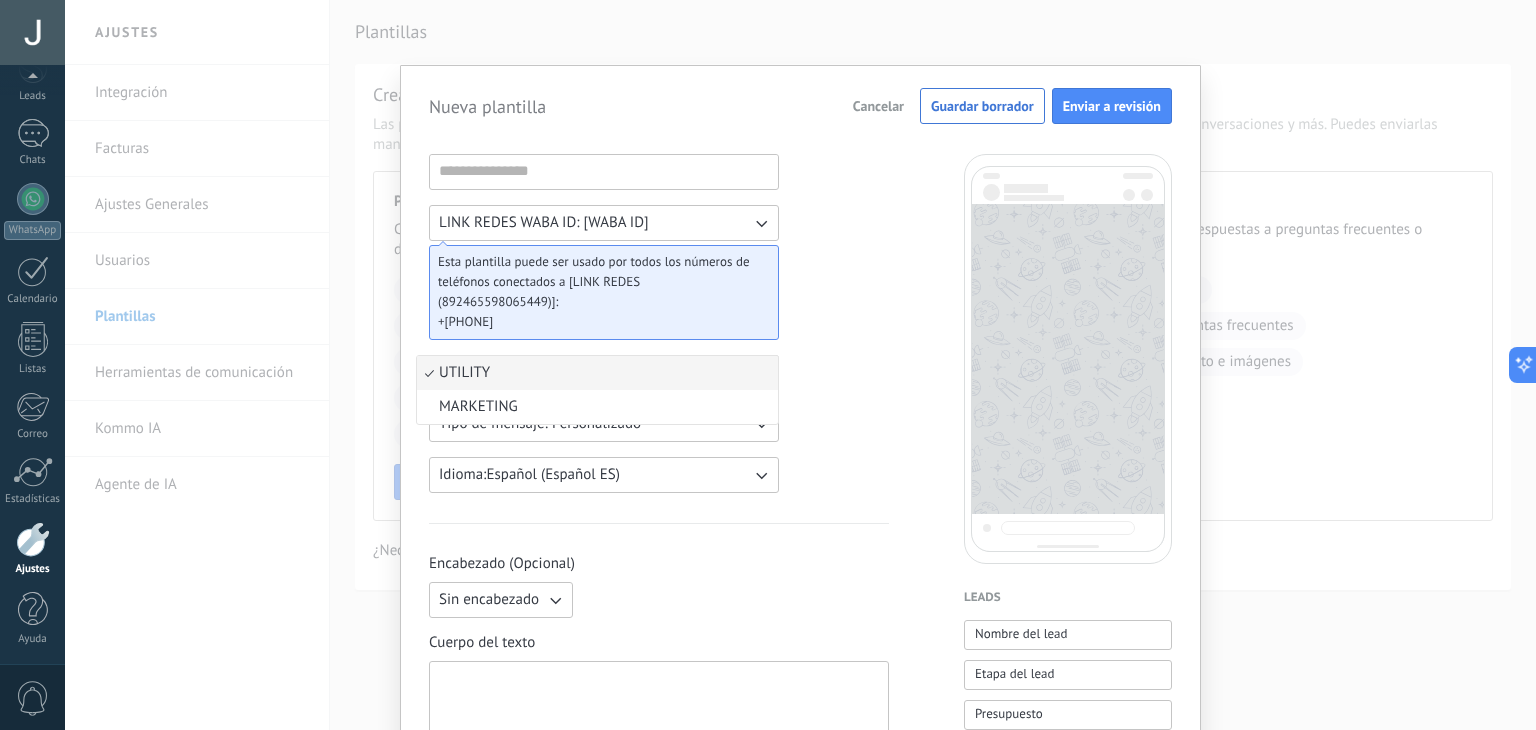 click on "UTILITY" at bounding box center (597, 373) 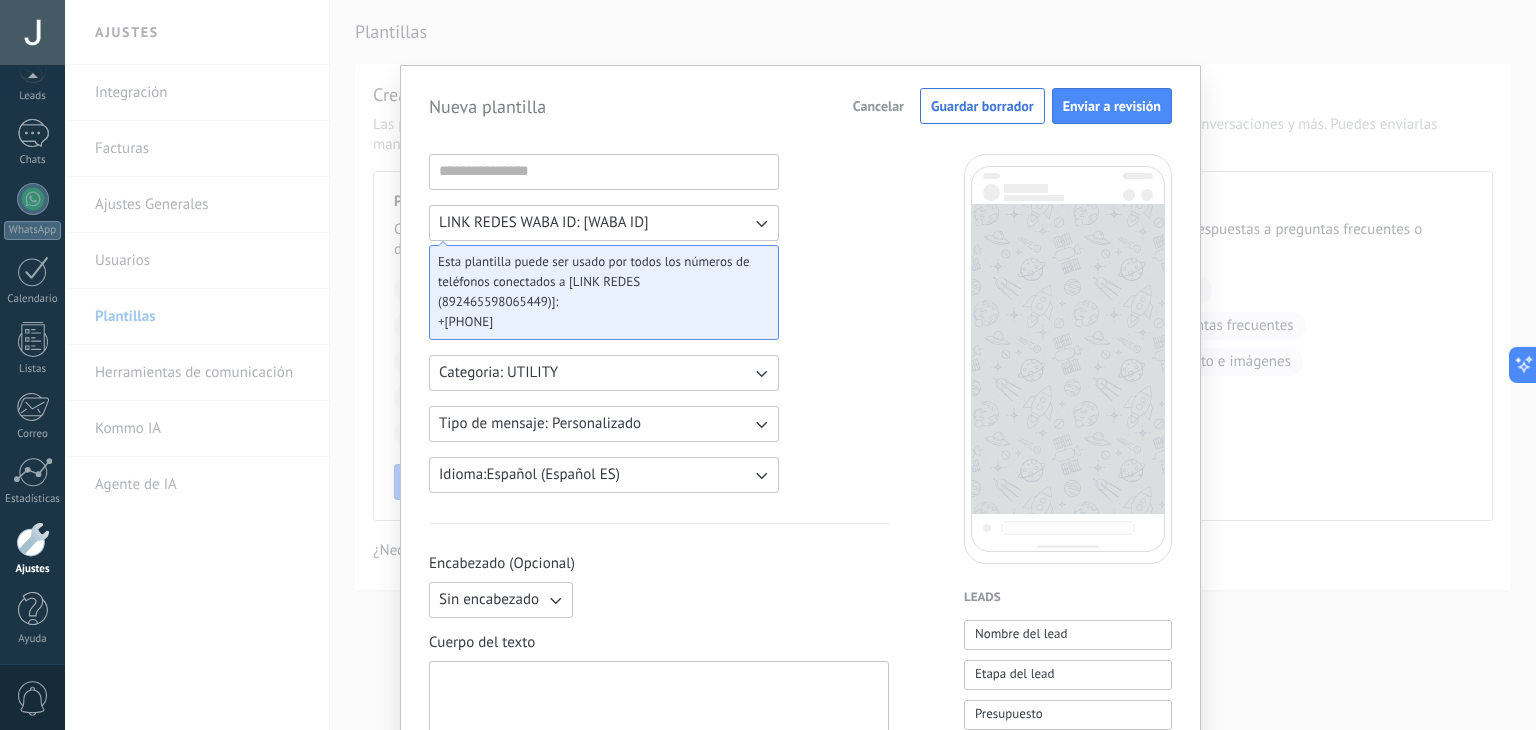 click on "LINK REDES WABA ID: 892465598065449 Esta plantilla puede ser usado por todos los números de teléfonos conectados a [LINK REDES (892465598065449)]: +52 1 993 286 6220 Categoria: UTILITY Tipo de mensaje: Personalizado Idioma:  Español (Español ES) Encabezado (Opcional) Sin encabezado Cuerpo del texto Pie de página (Opcional) Botones (Opcional) Respuesta rápida Llamado de acción" at bounding box center (659, 829) 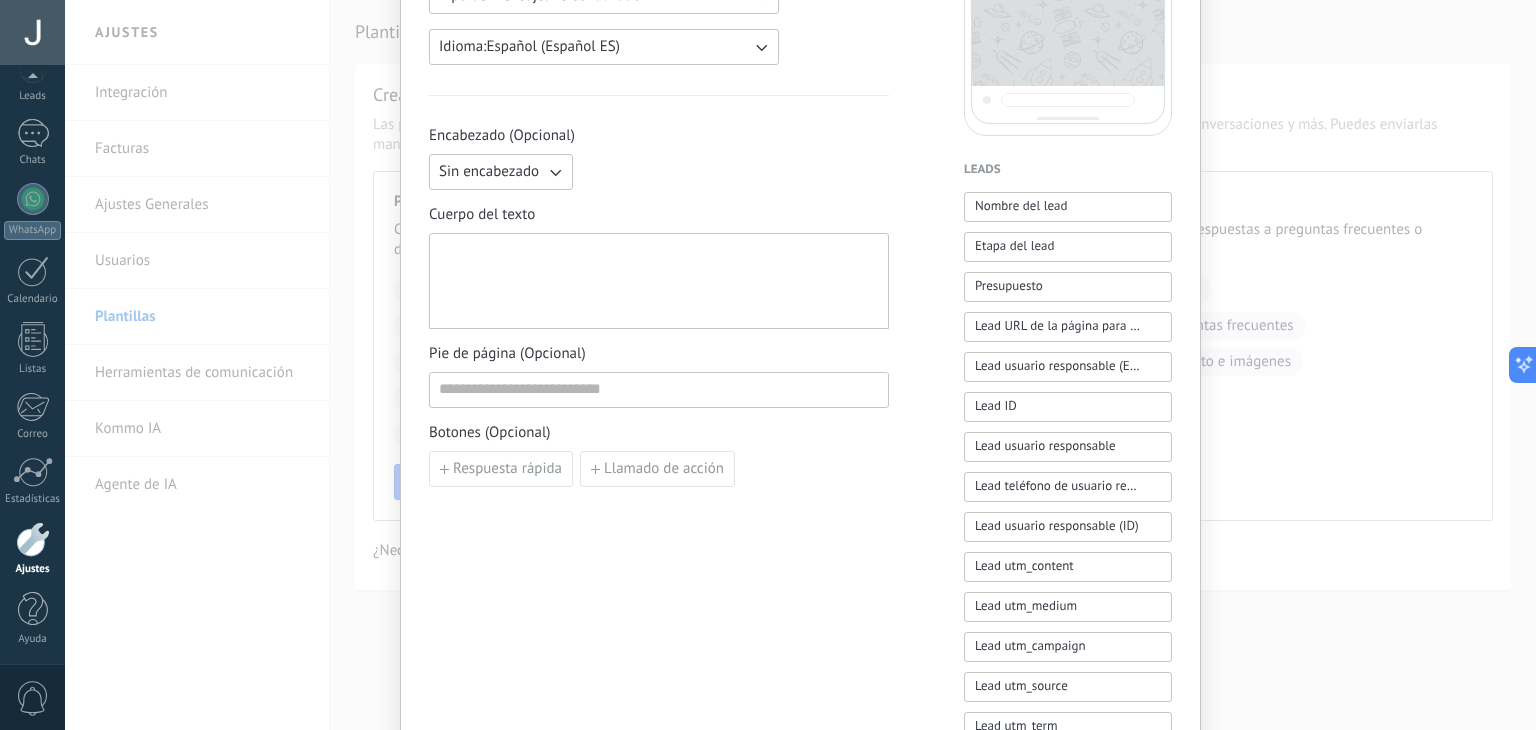 scroll, scrollTop: 433, scrollLeft: 0, axis: vertical 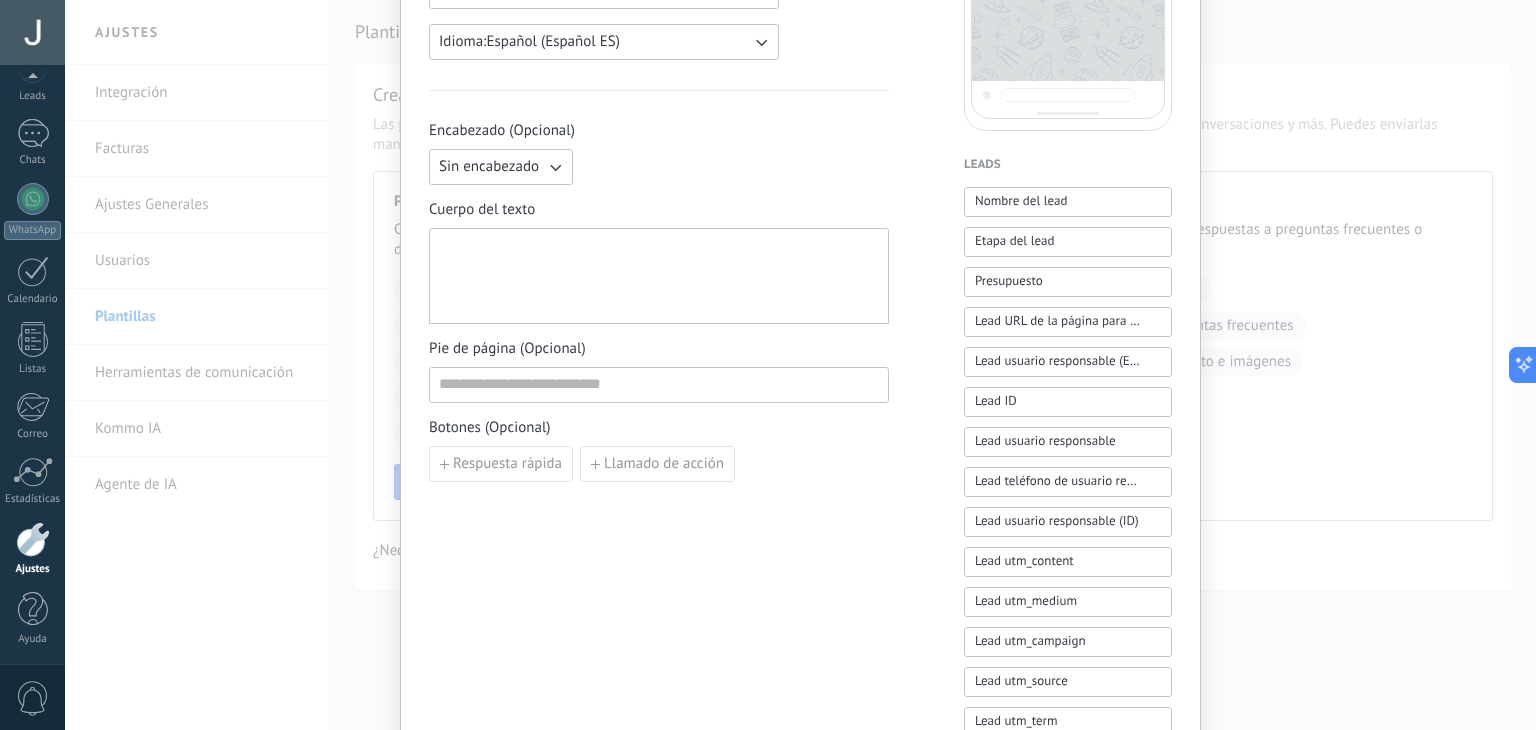 click 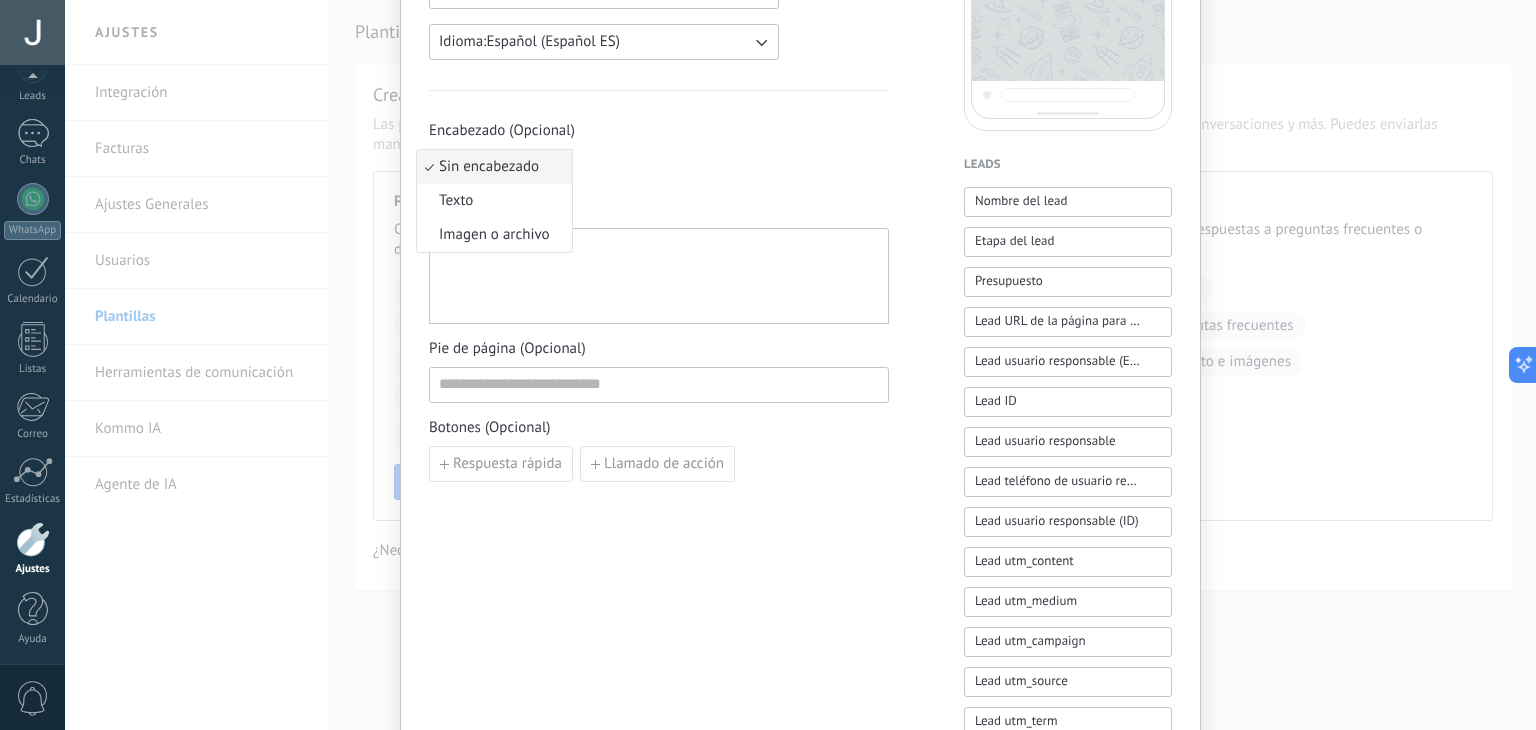 click on "Sin encabezado" at bounding box center [494, 167] 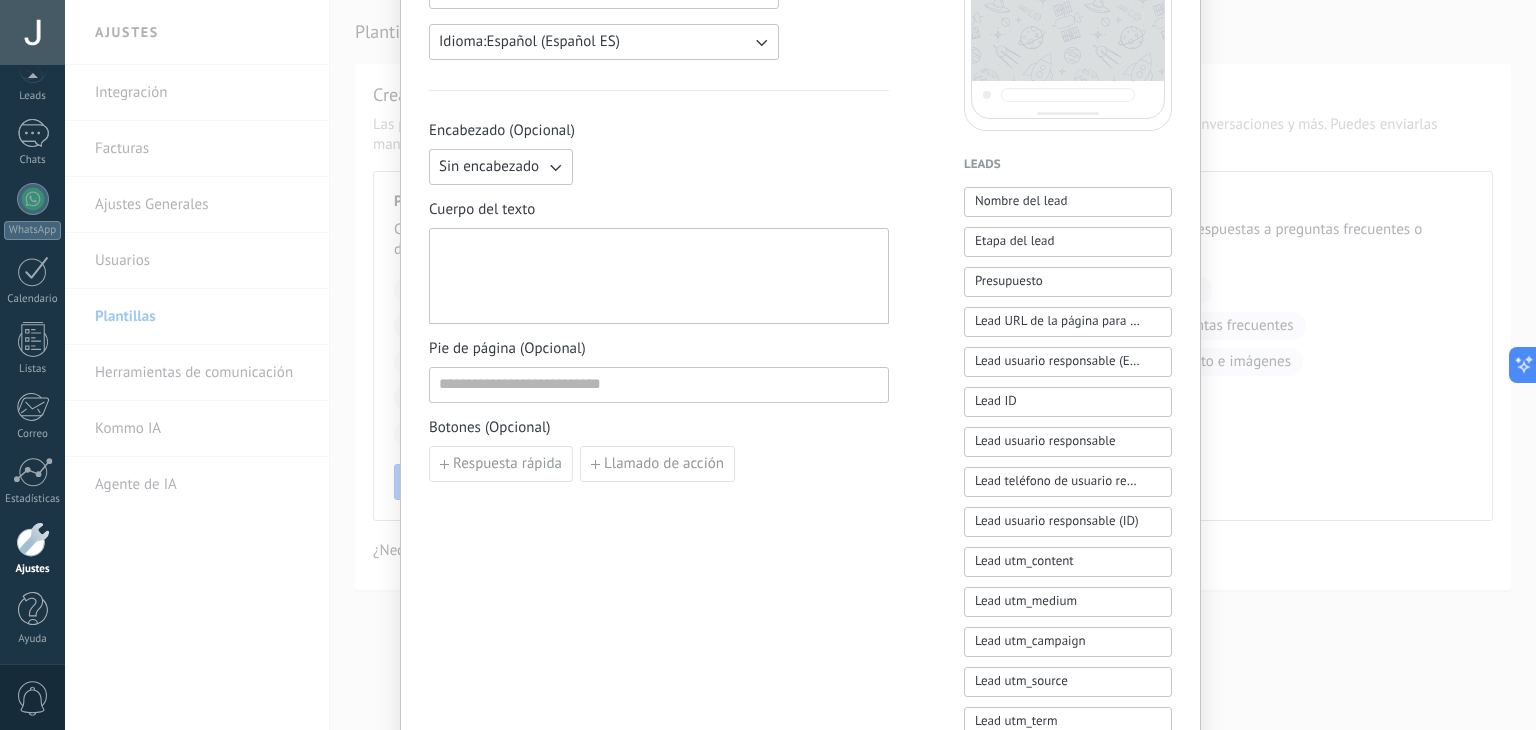 click on "Nueva plantilla Cancelar Guardar borrador Enviar a revisión LINK REDES WABA ID: 892465598065449 Esta plantilla puede ser usado por todos los números de teléfonos conectados a [LINK REDES (892465598065449)]: +52 1 993 286 6220 Categoria: UTILITY Tipo de mensaje: Personalizado Idioma:  Español (Español ES) Encabezado (Opcional) Sin encabezado Cuerpo del texto Pie de página (Opcional) Botones (Opcional) Respuesta rápida Llamado de acción Leads Nombre del lead Etapa del lead Presupuesto Lead URL de la página para compartir con los clientes Lead usuario responsable (Email) Lead ID Lead usuario responsable Lead teléfono de usuario responsable Lead usuario responsable (ID) Lead utm_content Lead utm_medium Lead utm_campaign Lead utm_source Lead utm_term Lead utm_referrer Lead referrer Lead gclientid Lead gclid Lead fbclid Contactos Nombre del contacto Nombre Apellido Contacto ID Contacto usuario responsable Contacto teléfono de usuario responsable Contacto usuario responsable (ID) Contacto teléfono (Fax)" at bounding box center (800, 365) 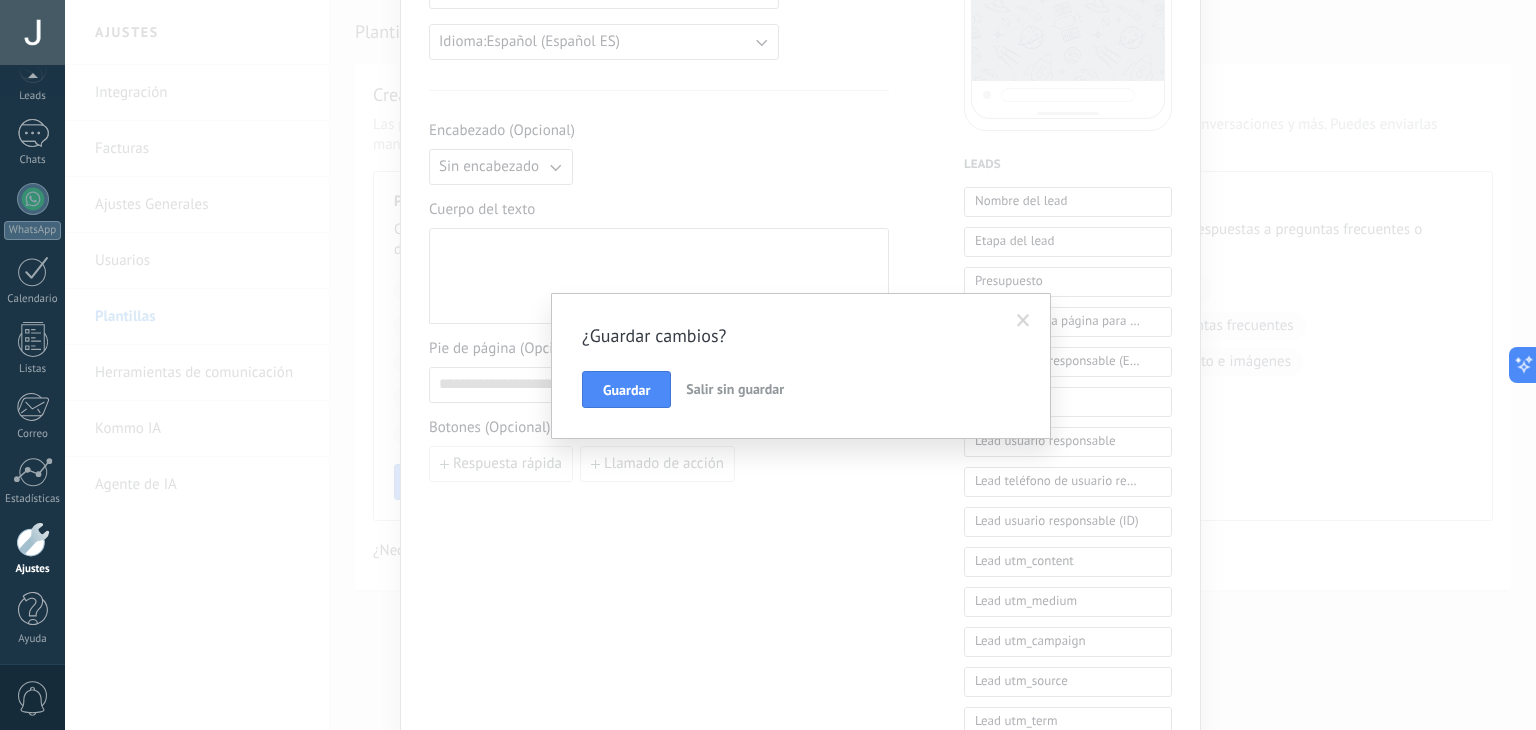 click on "Salir sin guardar" at bounding box center [735, 389] 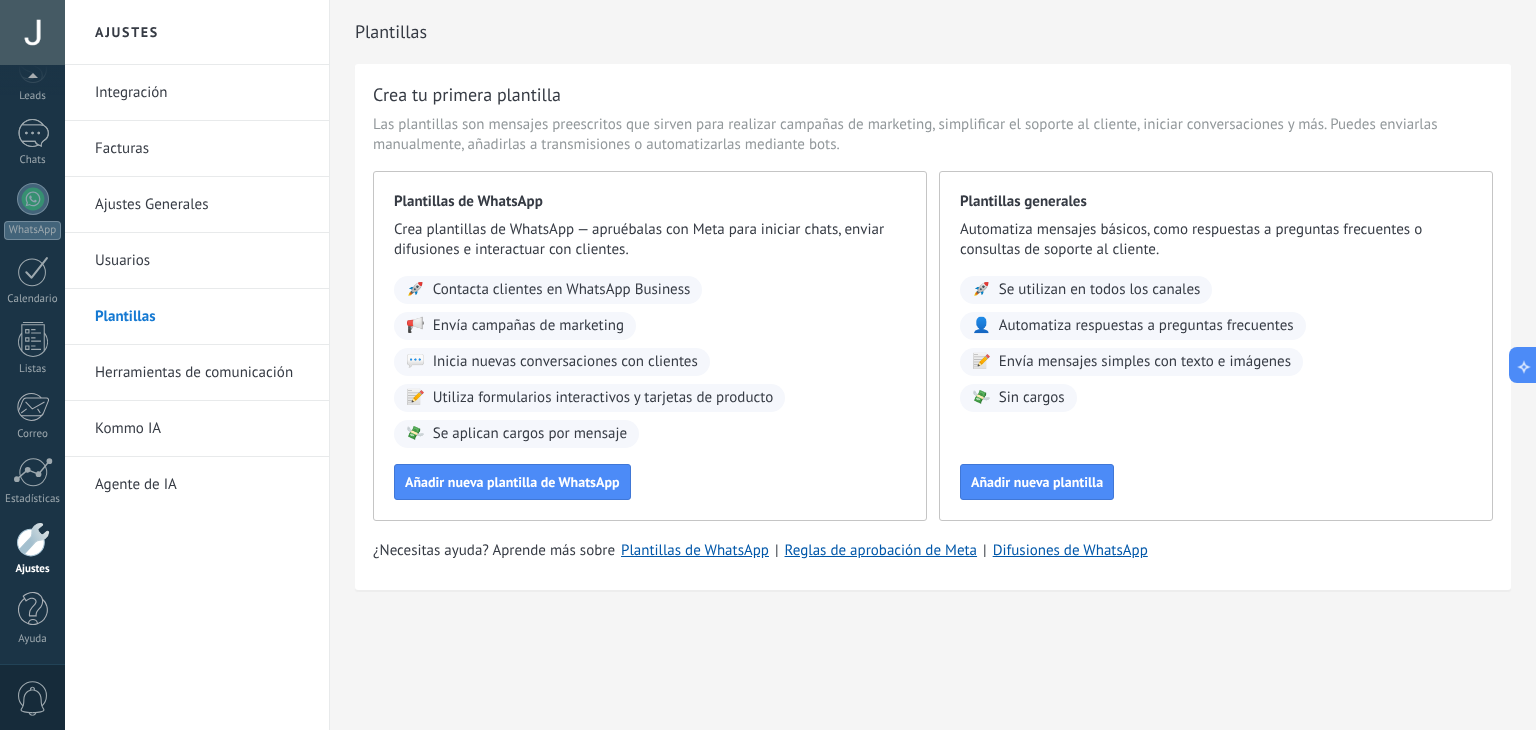 scroll, scrollTop: 0, scrollLeft: 0, axis: both 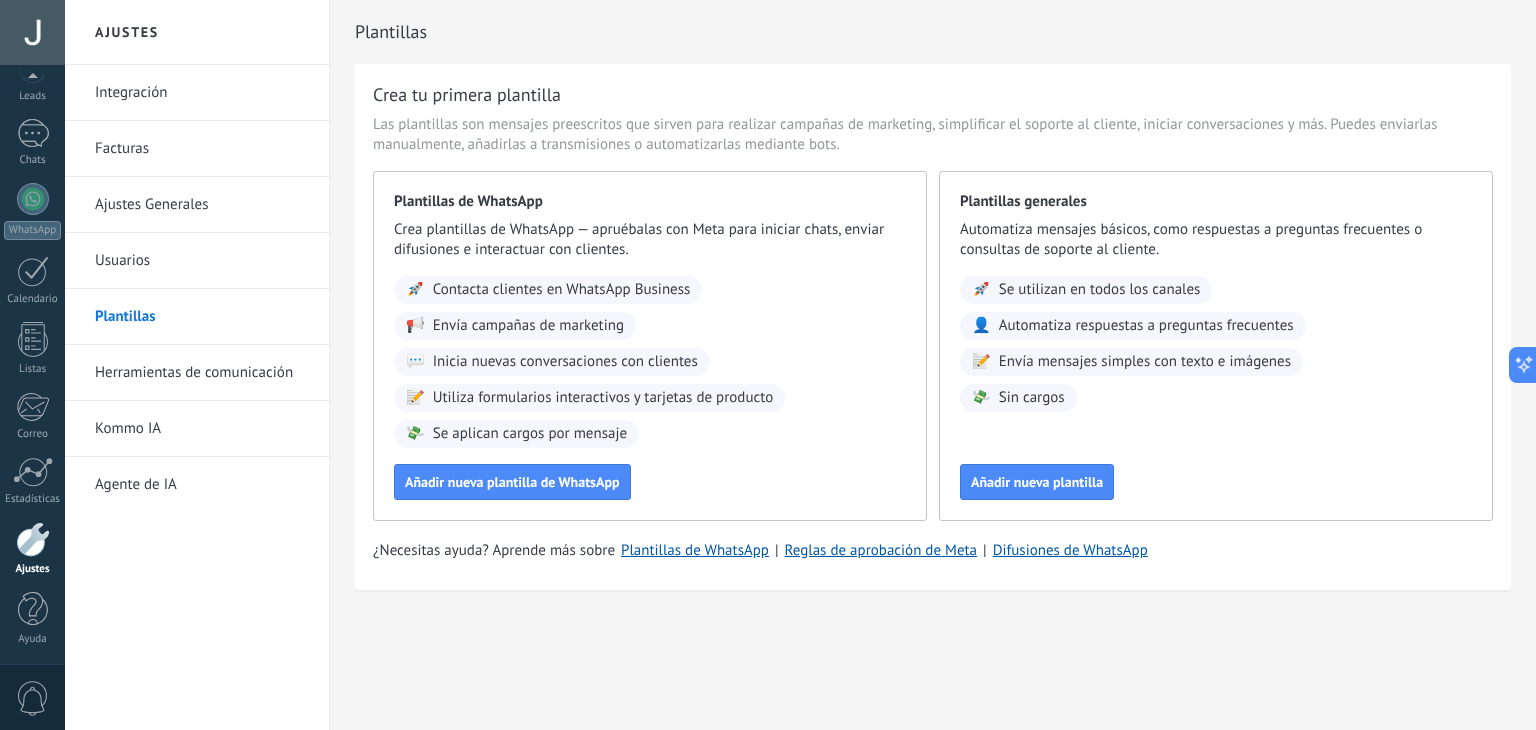 click on "Plantillas Crea tu primera plantilla Las plantillas son mensajes preescritos que sirven para realizar campañas de marketing, simplificar el soporte al cliente, iniciar conversaciones y más. Puedes enviarlas manualmente, añadirlas a transmisiones o automatizarlas mediante bots. Plantillas de WhatsApp Crea plantillas de WhatsApp — apruébalas con Meta para iniciar chats, enviar difusiones e interactuar con clientes. 🚀 Contacta clientes en WhatsApp Business 📢 Envía campañas de marketing 💬 Inicia nuevas conversaciones con clientes 📝 Utiliza formularios interactivos y tarjetas de producto 💸 Se aplican cargos por mensaje Añadir nueva plantilla de WhatsApp Plantillas generales Automatiza mensajes básicos, como respuestas a preguntas frecuentes o consultas de soporte al cliente. 🚀 Se utilizan en todos los canales 👤 Automatiza respuestas a preguntas frecuentes 📝 Envía mensajes simples con texto e imágenes 💸 Sin cargos Añadir nueva plantilla ¿Necesitas ayuda? Aprende más sobre |" at bounding box center [933, 337] 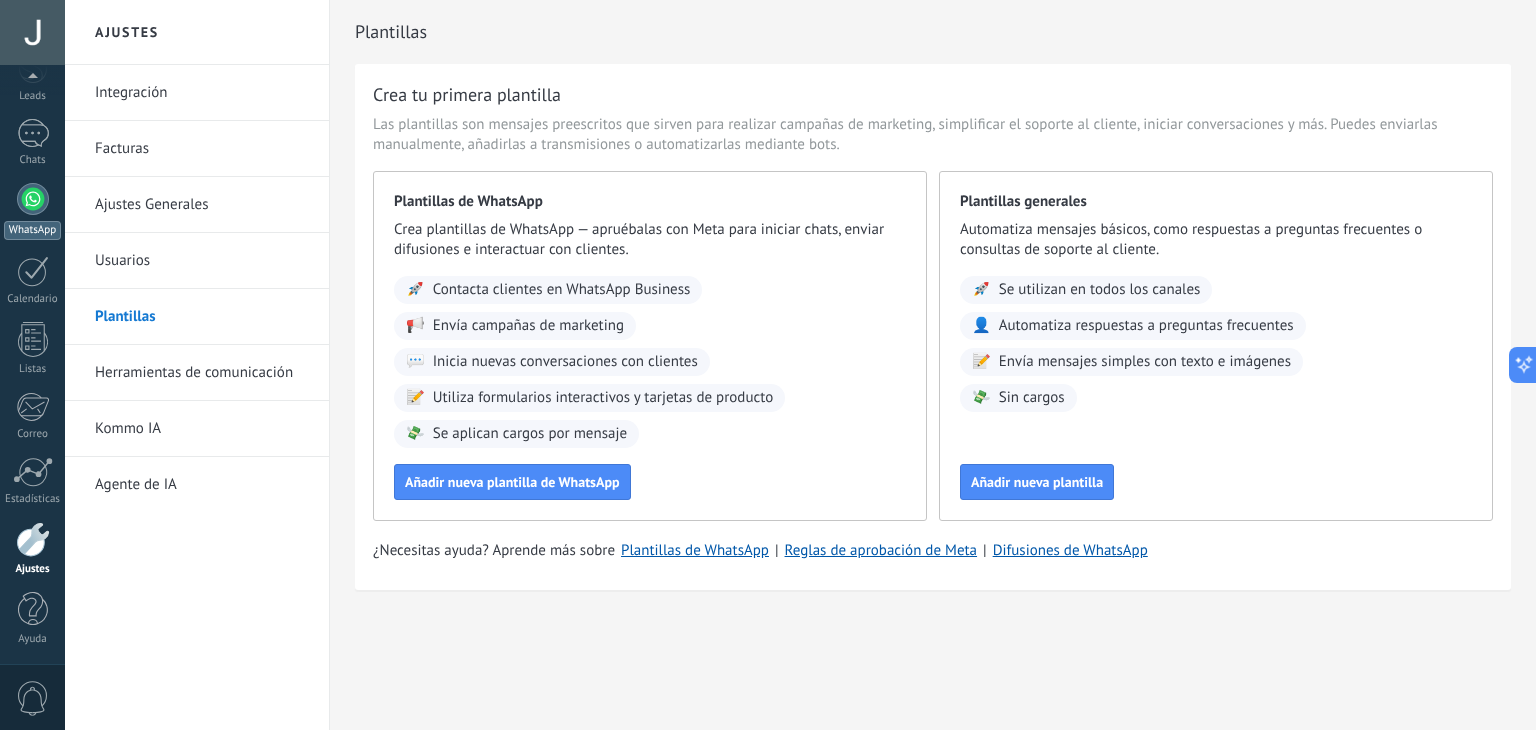 click at bounding box center [33, 199] 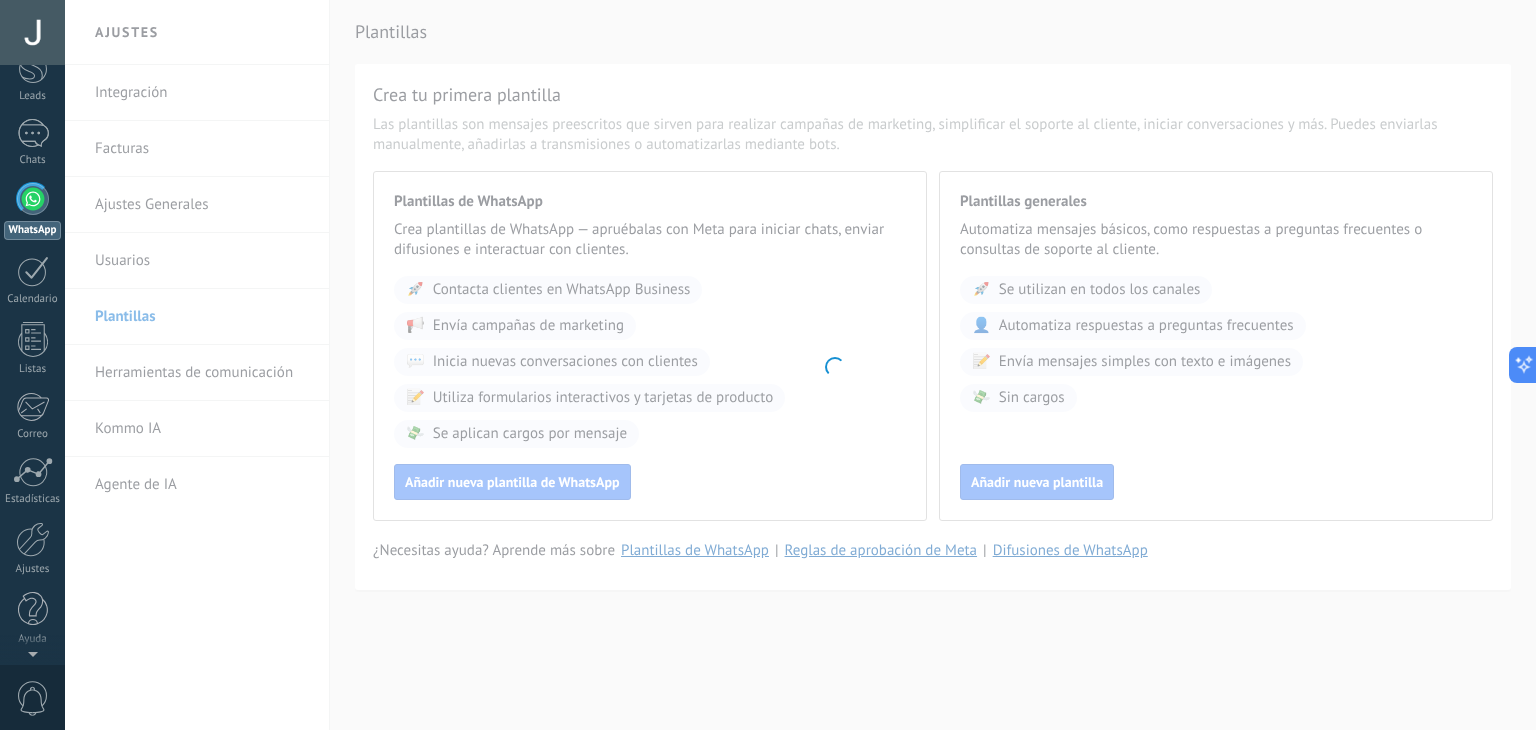 scroll, scrollTop: 0, scrollLeft: 0, axis: both 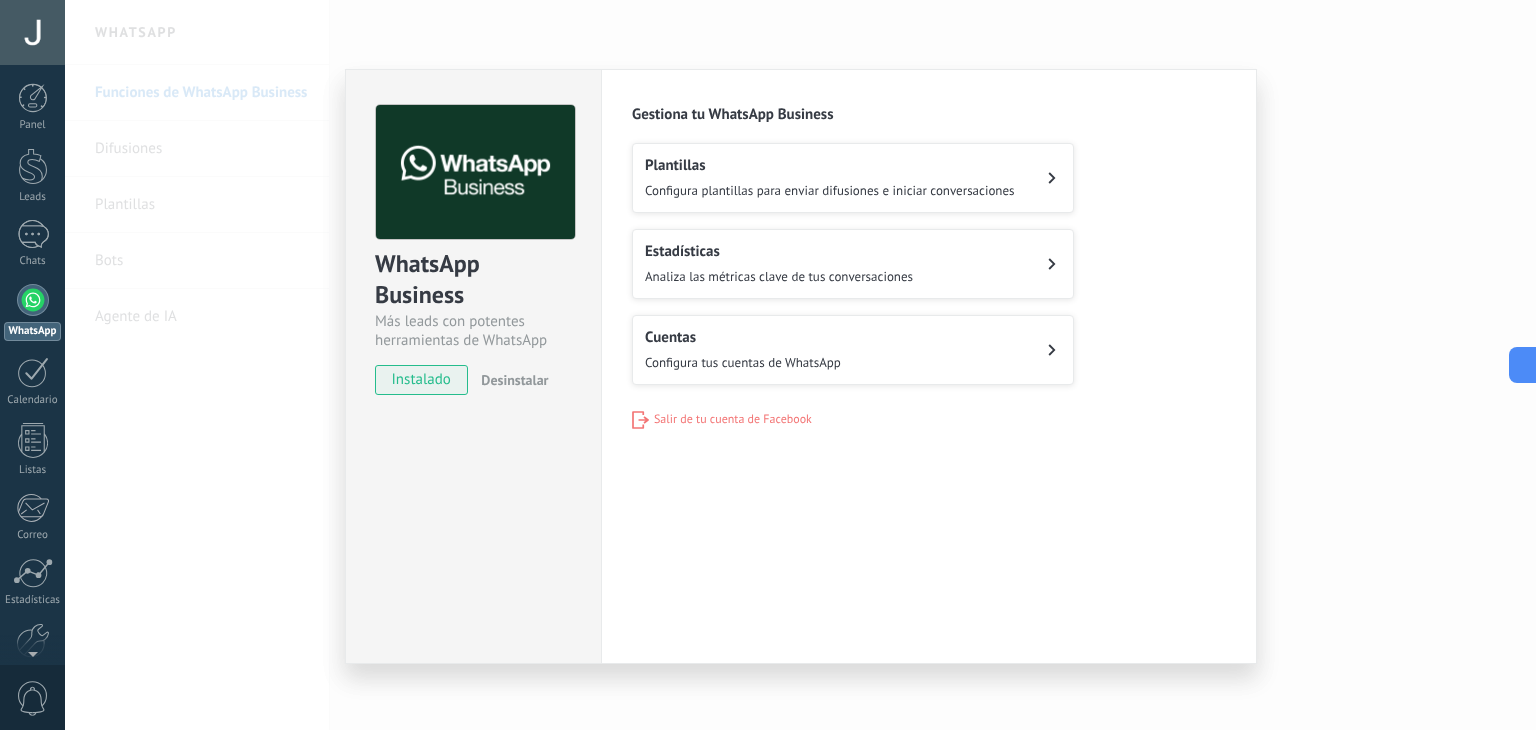 click on "Cuentas Configura tus cuentas de WhatsApp" at bounding box center (853, 350) 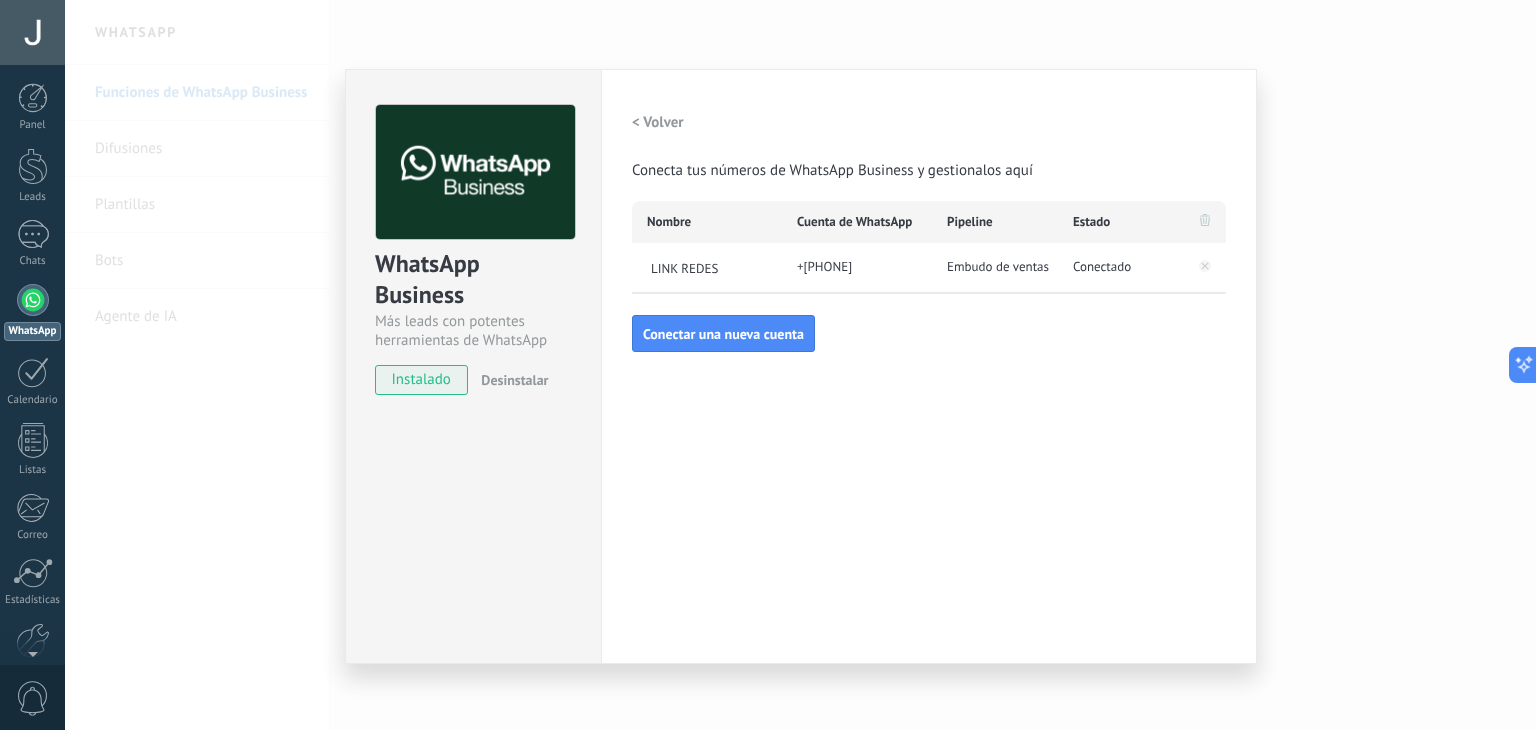 click on "WhatsApp Business Más leads con potentes herramientas de WhatsApp instalado Desinstalar Configuraciones Autorizaciones This tab logs the users who have granted integration access to this account. If you want to to remove a user's ability to send requests to the account on behalf of this integration, you can revoke access. If access is revoked from all users, the integration will stop working. This app is installed, but no one has given it access yet. WhatsApp Cloud API más _:  Guardar < Volver Conecta tus números de WhatsApp Business y gestionalos aquí Nombre Cuenta de WhatsApp Pipeline Estado LINK REDES +52 1 993 286 6220 Embudo de ventas Conectado Conectar una nueva cuenta" at bounding box center (800, 365) 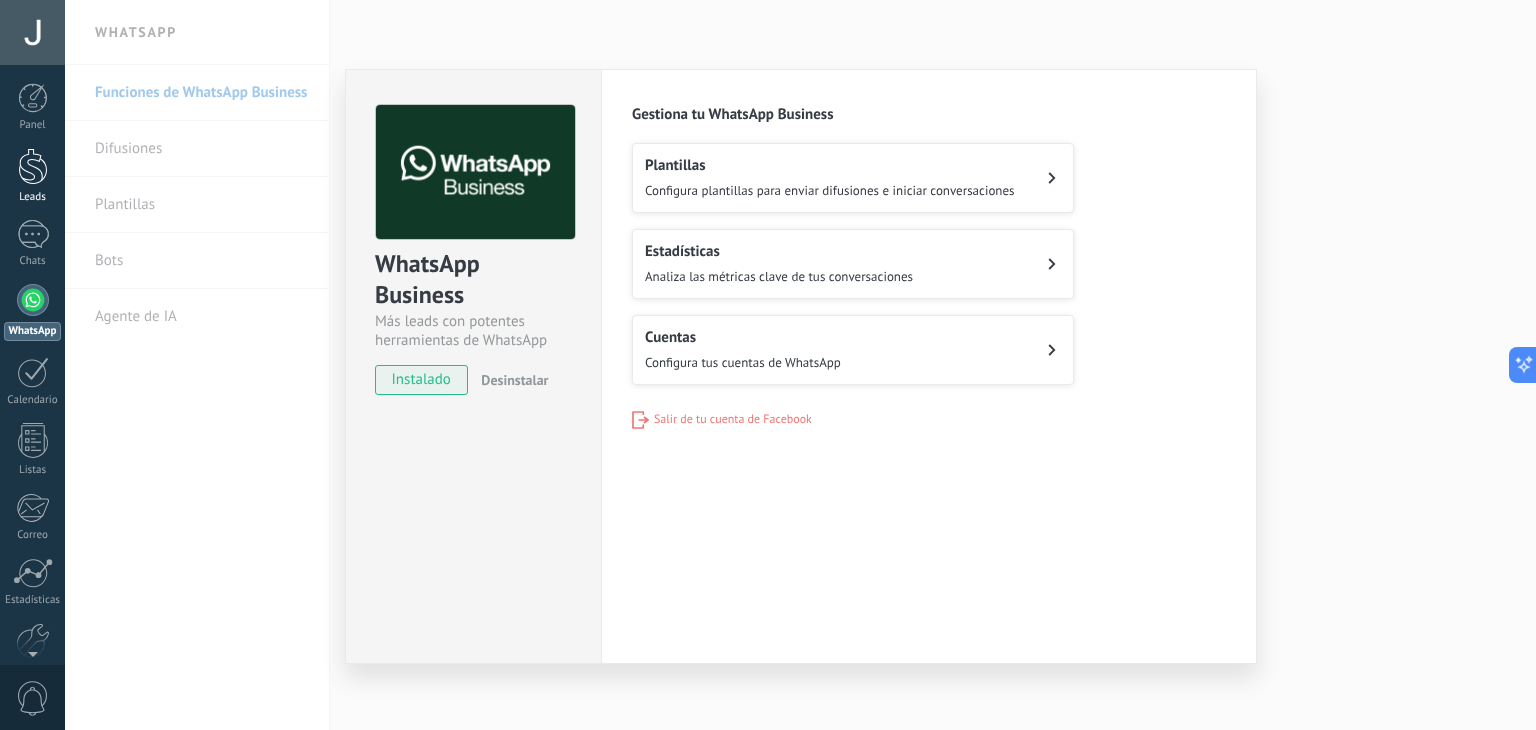 click at bounding box center (33, 166) 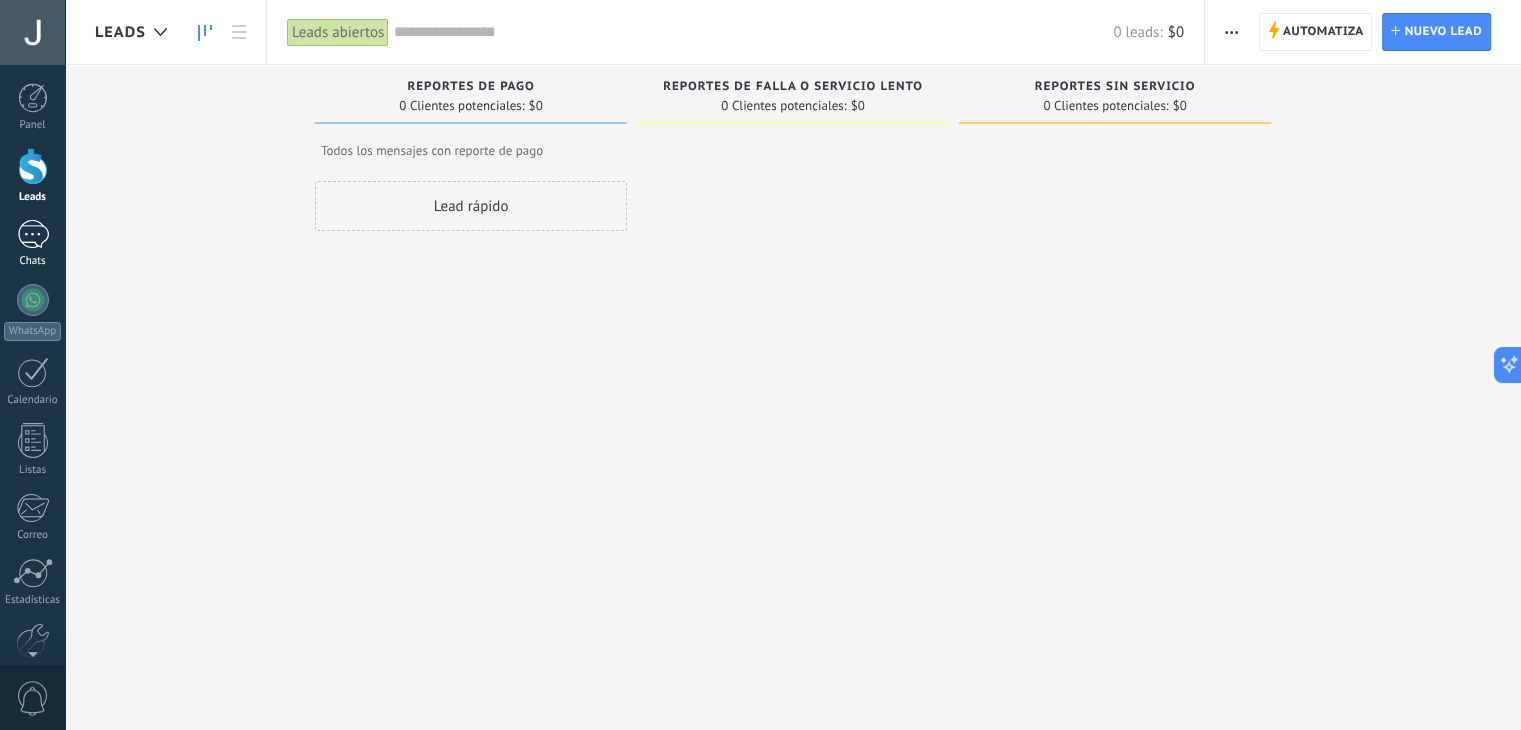 click at bounding box center (33, 234) 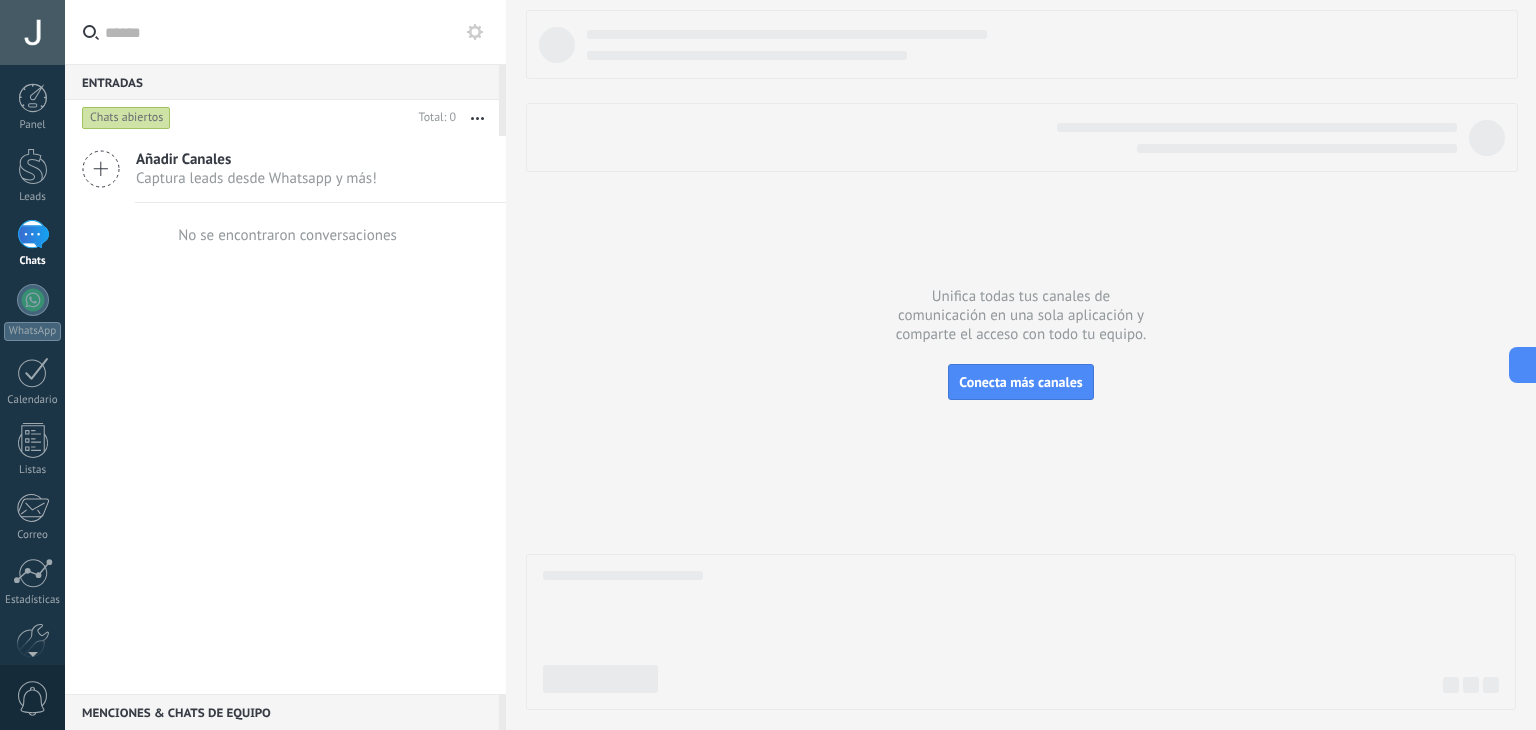click 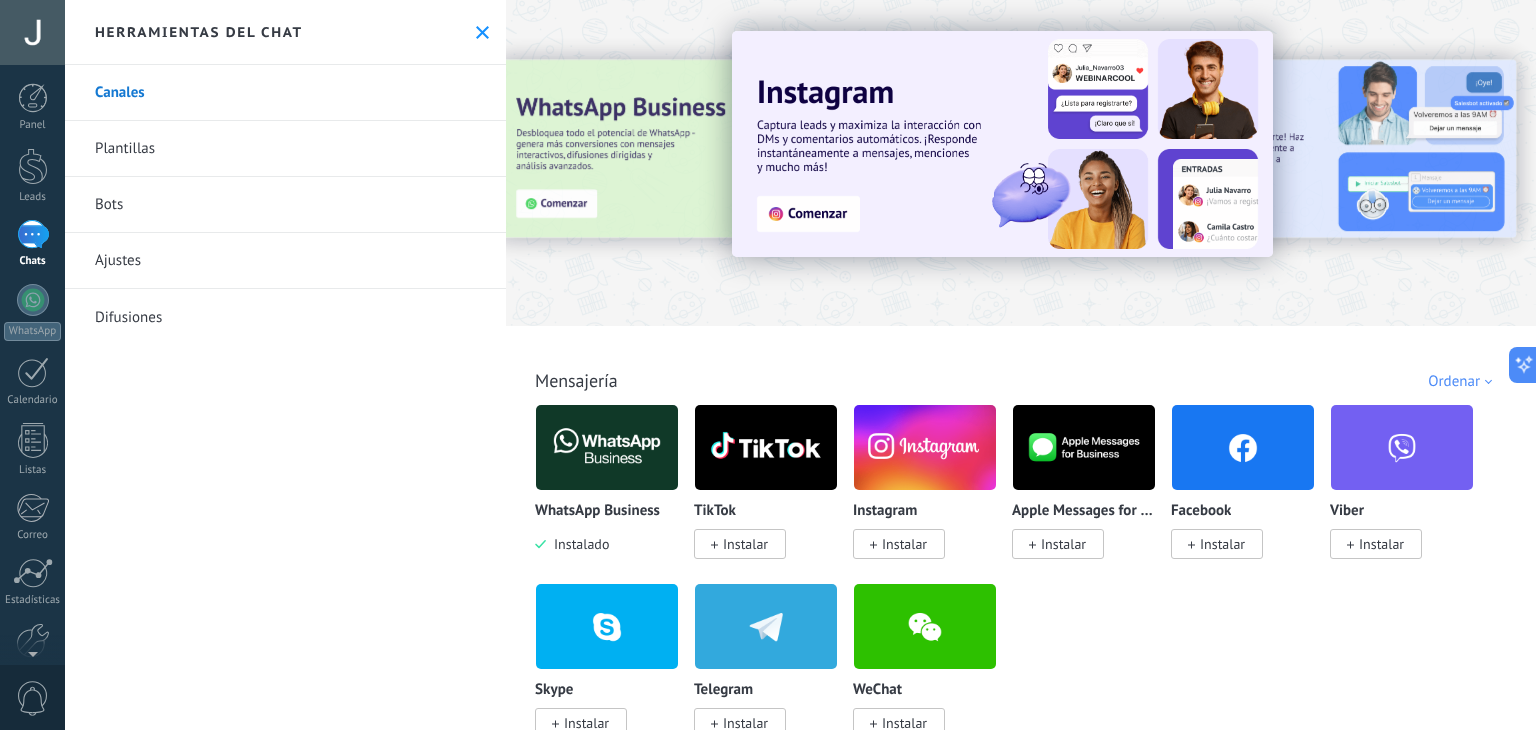 click at bounding box center [607, 447] 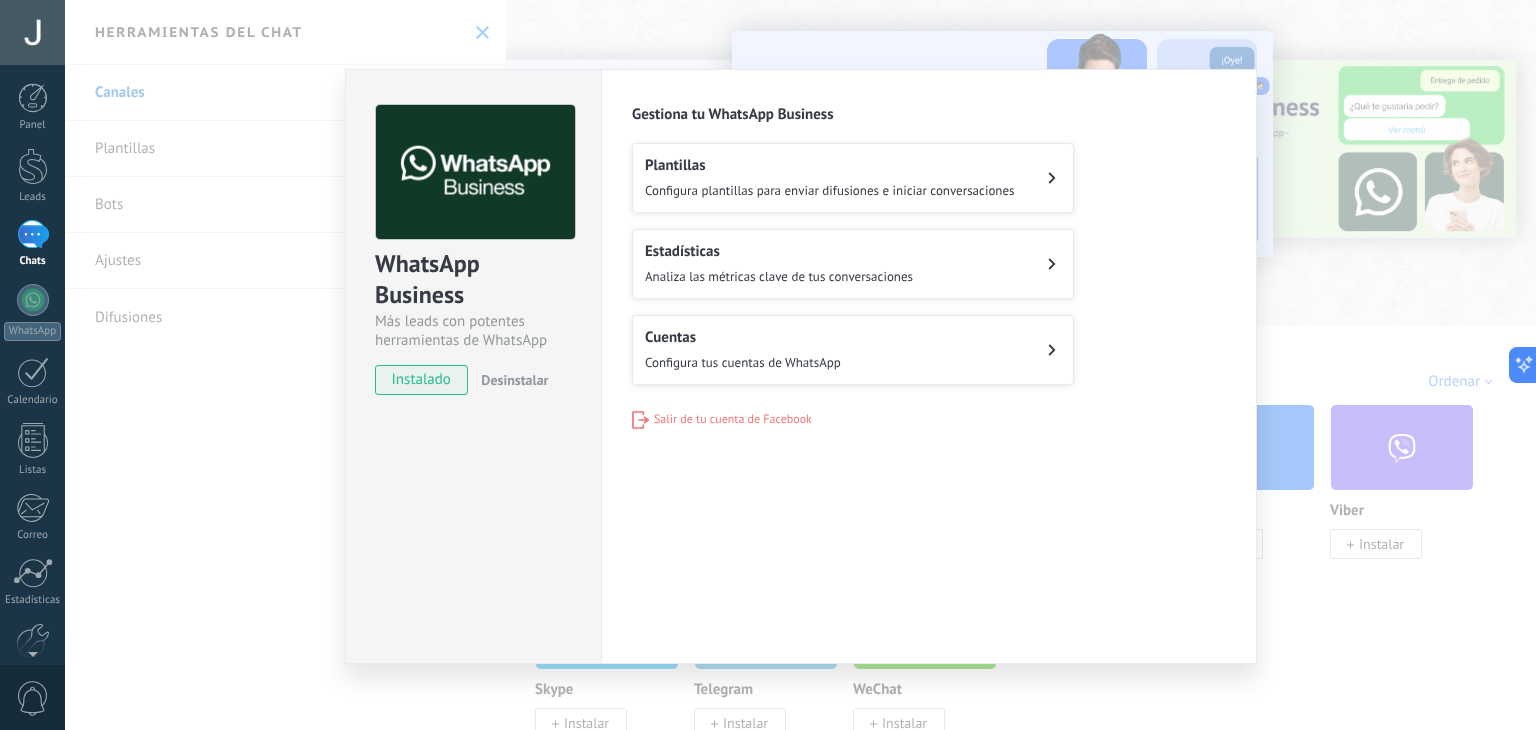 click on "Estadísticas Analiza las métricas clave de tus conversaciones" at bounding box center [853, 264] 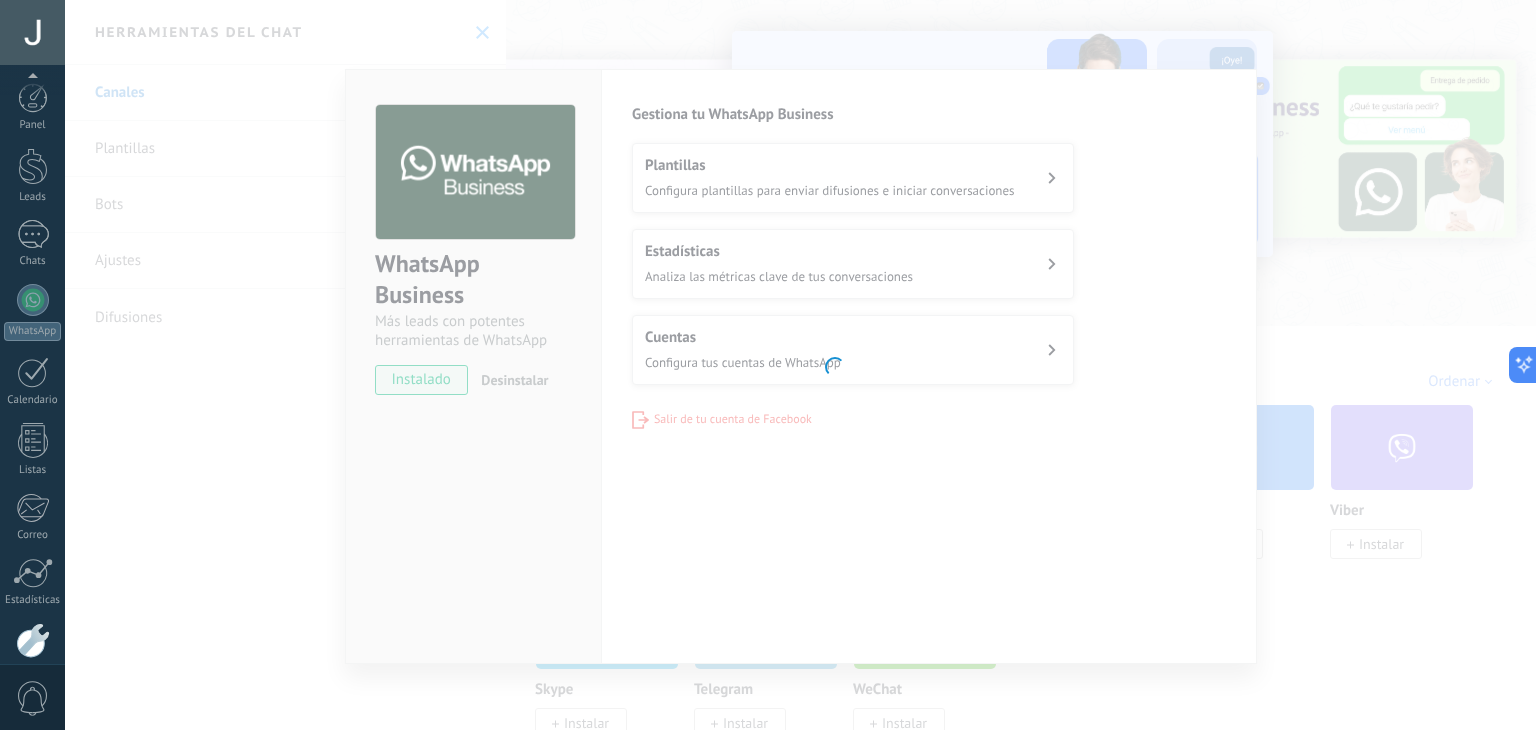scroll, scrollTop: 101, scrollLeft: 0, axis: vertical 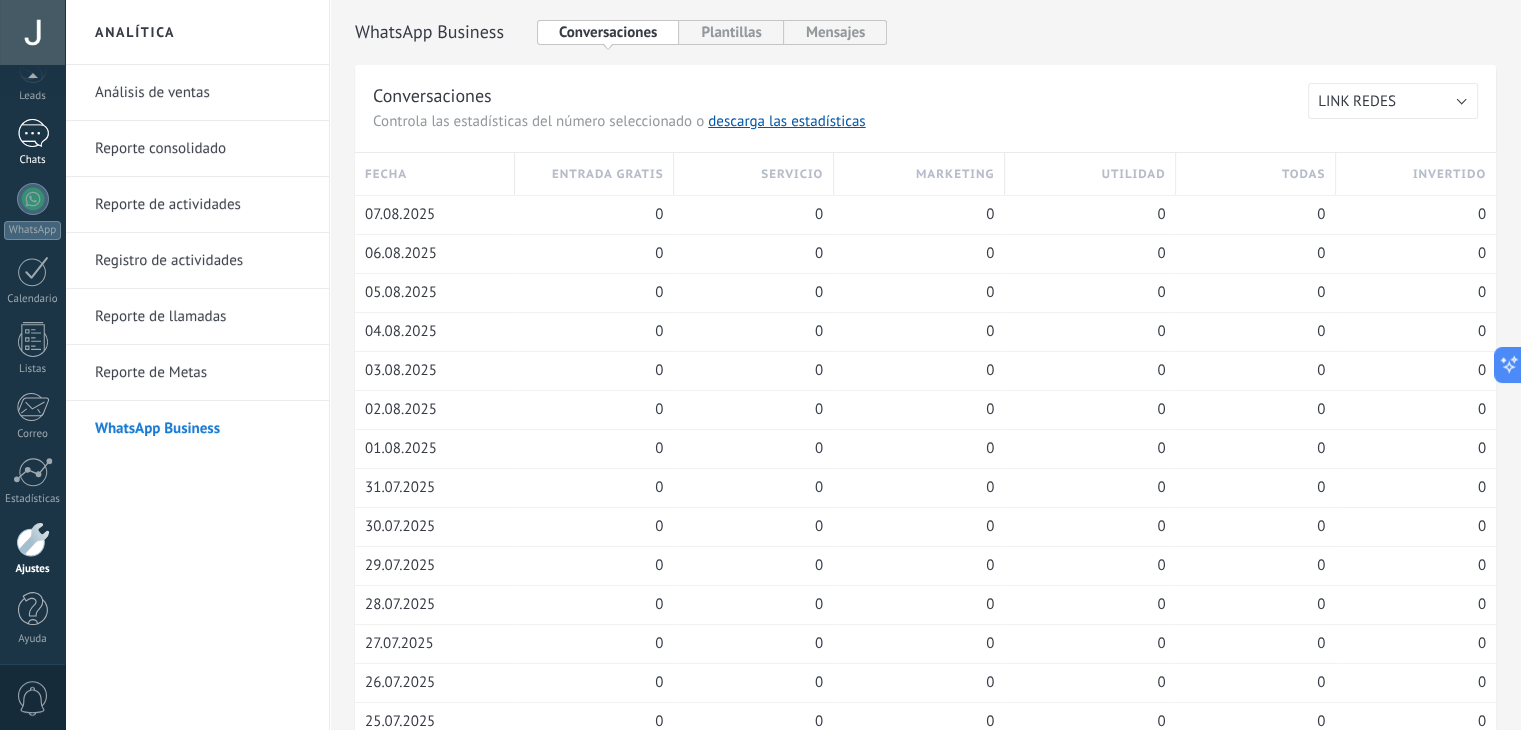 click at bounding box center (33, 133) 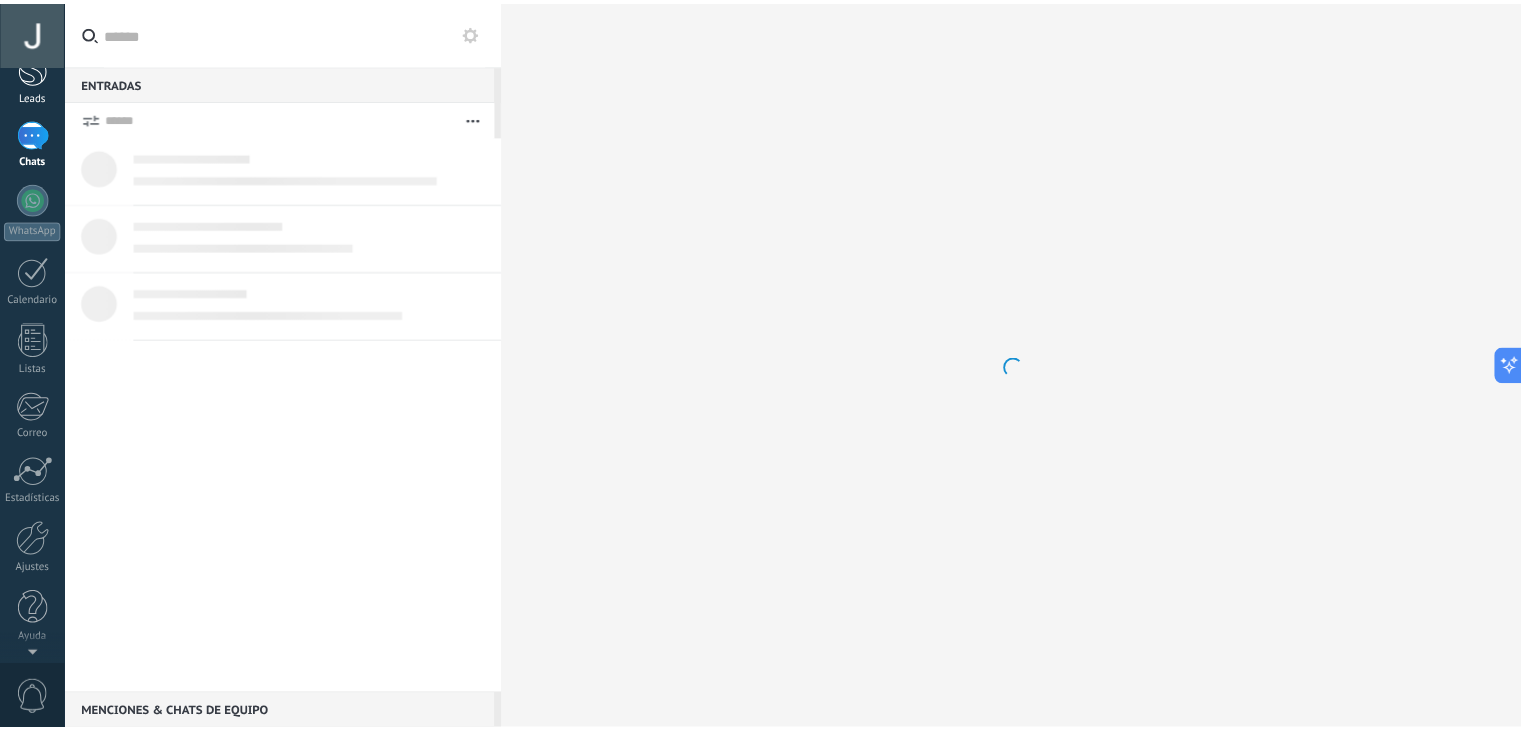 scroll, scrollTop: 0, scrollLeft: 0, axis: both 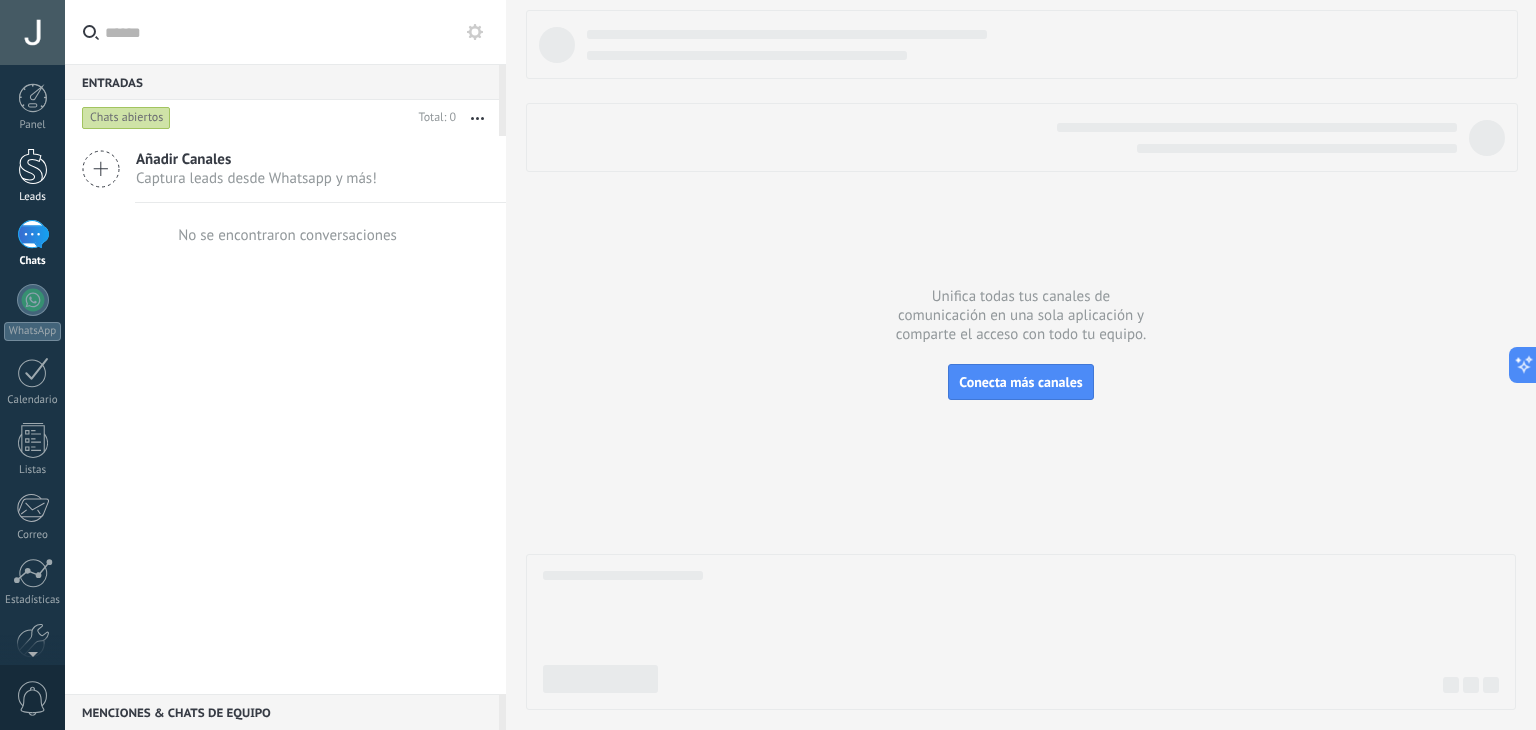 click on "Leads" at bounding box center (32, 176) 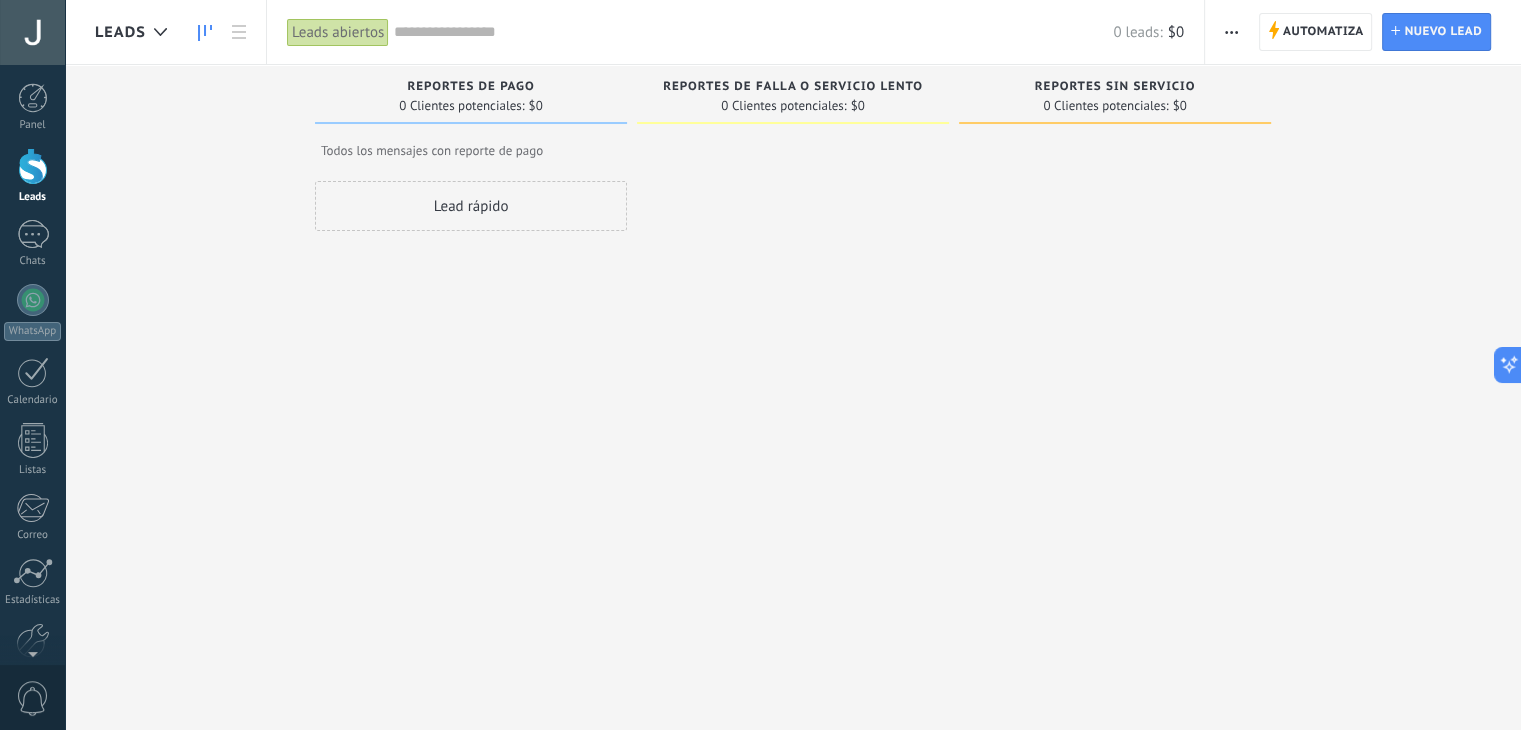 click on "Lead rápido" at bounding box center (471, 206) 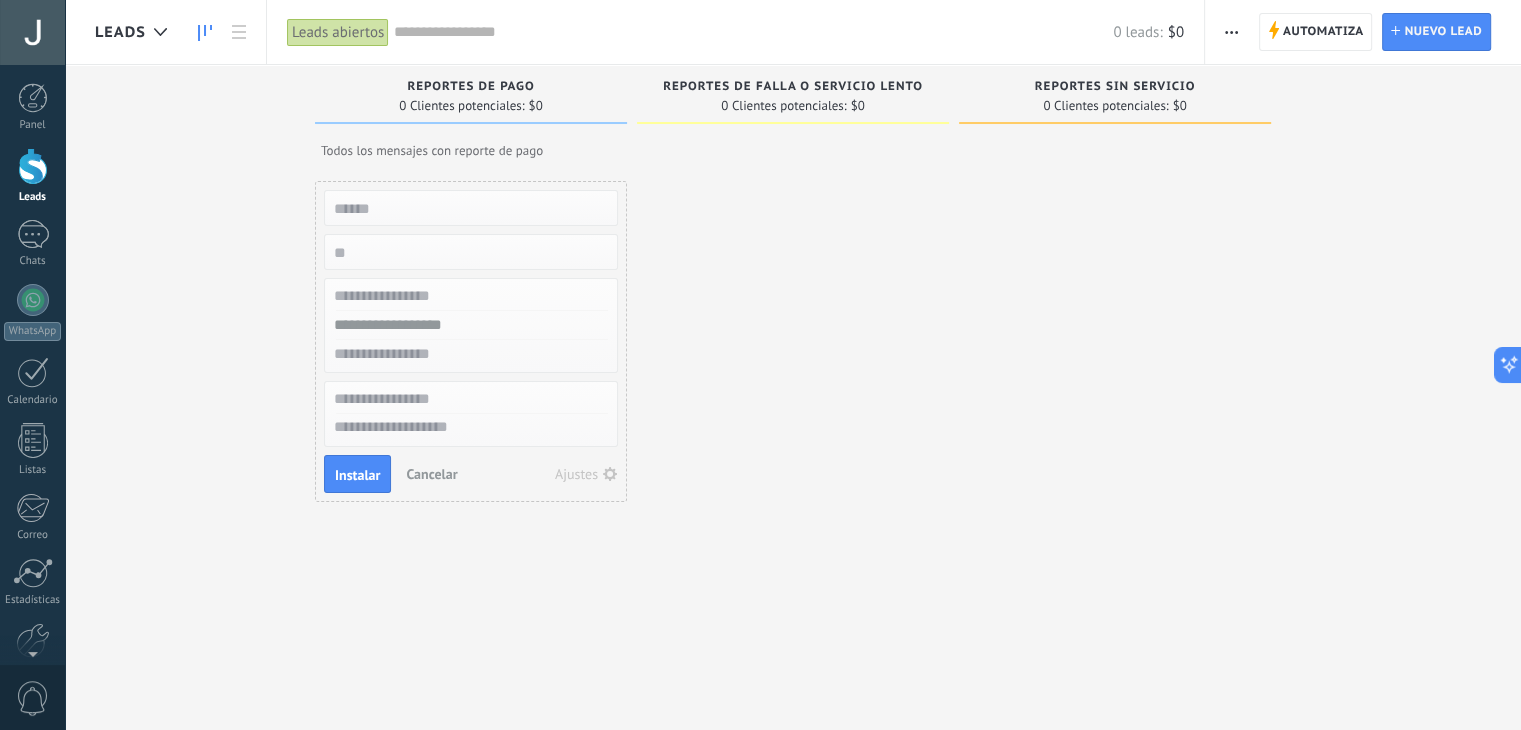 click on "Cancelar" at bounding box center (431, 474) 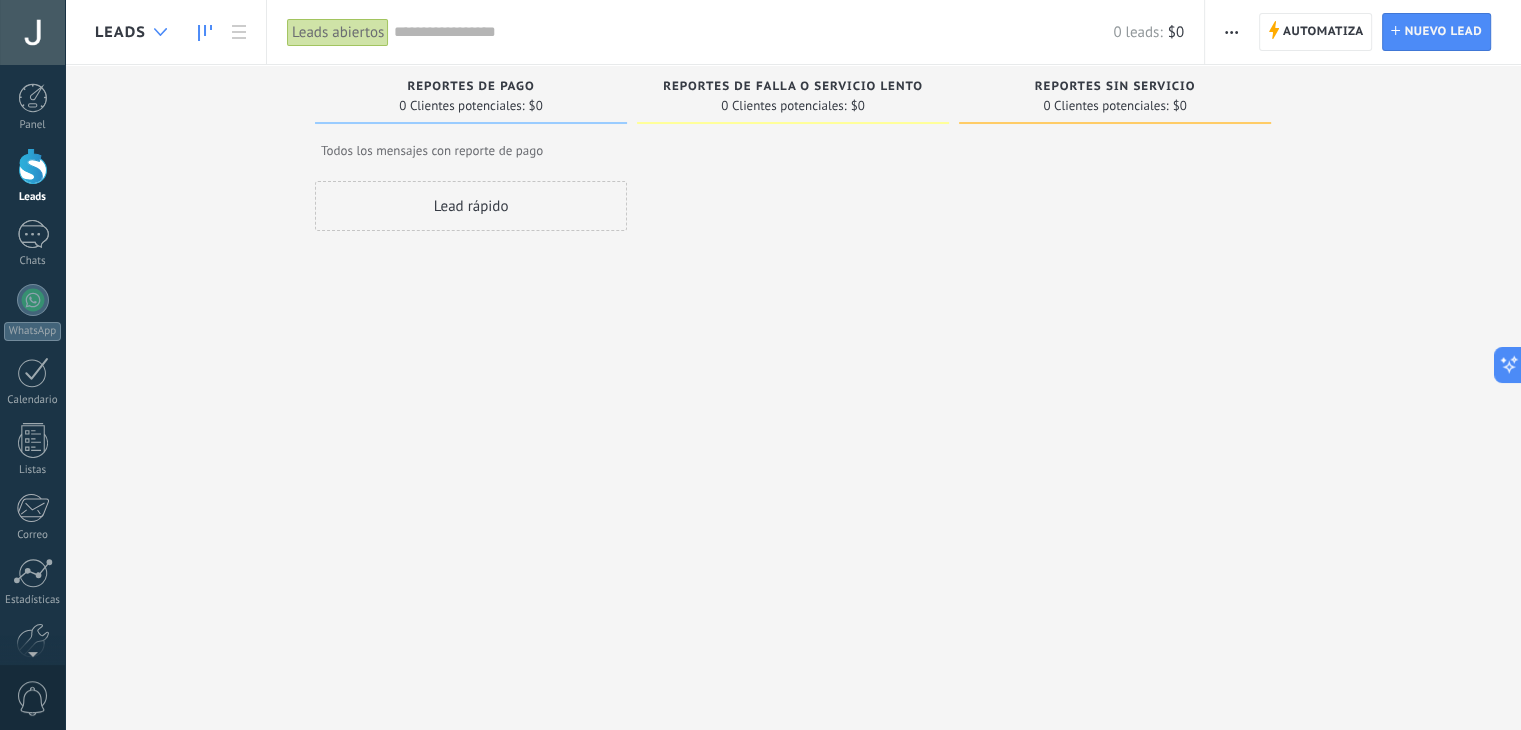 click 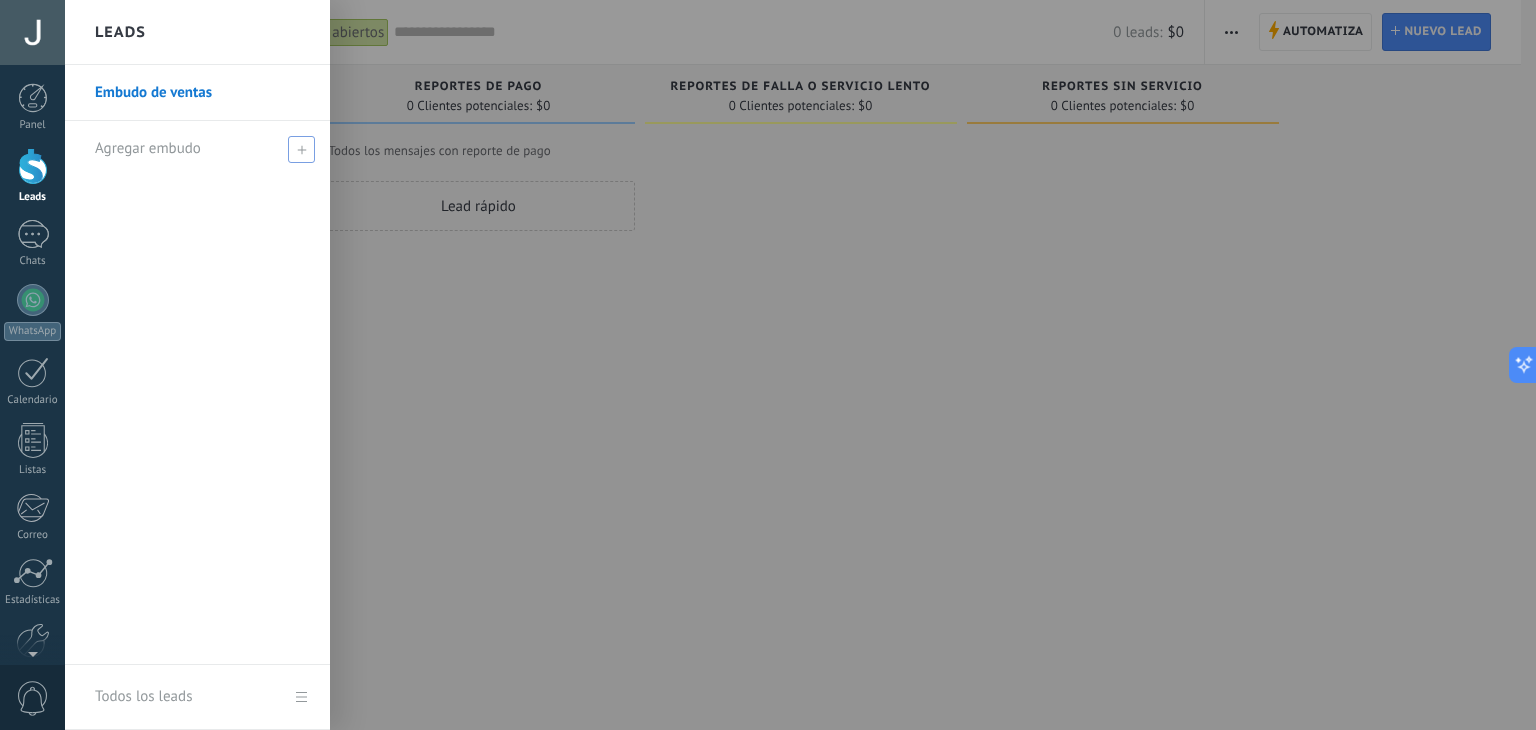 click on "Agregar embudo" at bounding box center [148, 148] 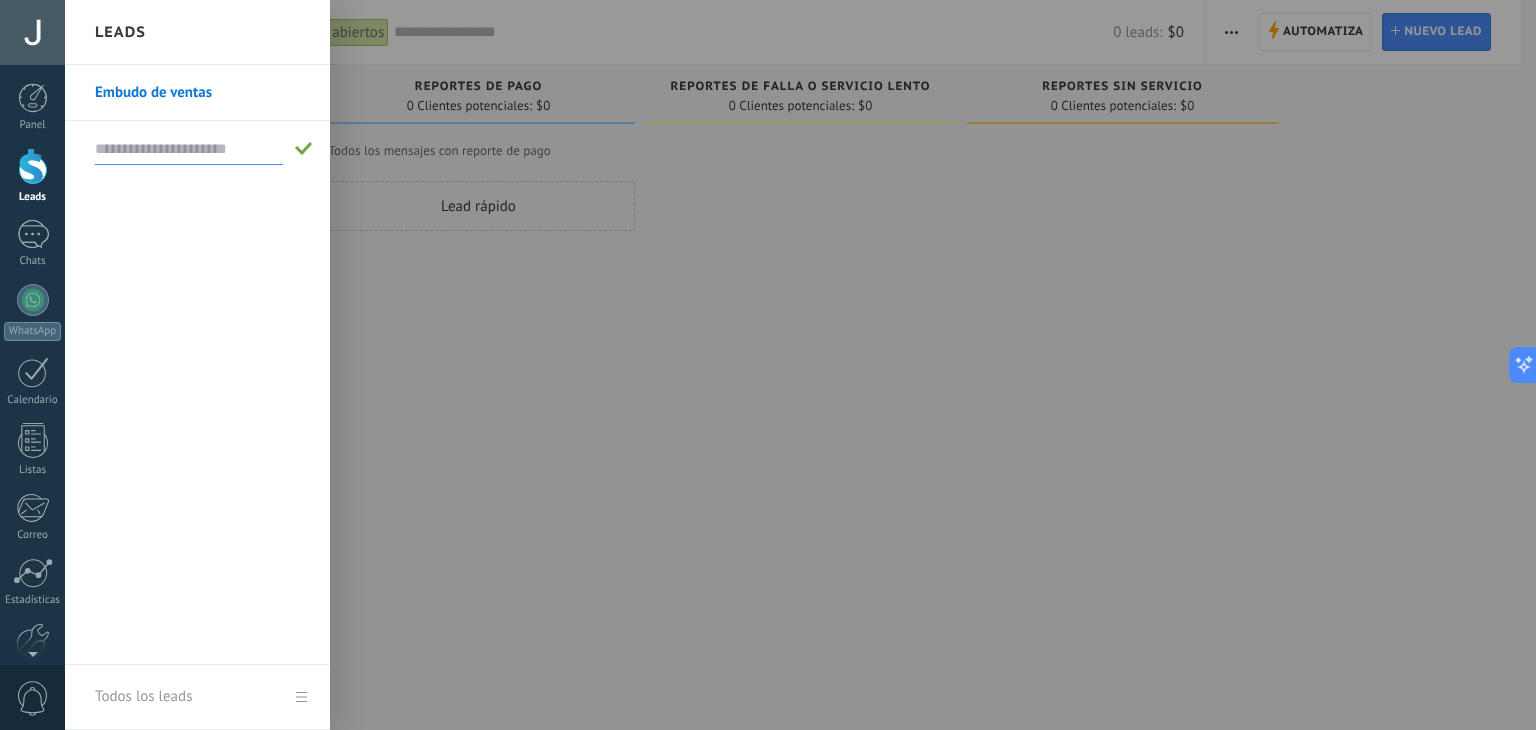 drag, startPoint x: 309, startPoint y: 223, endPoint x: 358, endPoint y: 243, distance: 52.924473 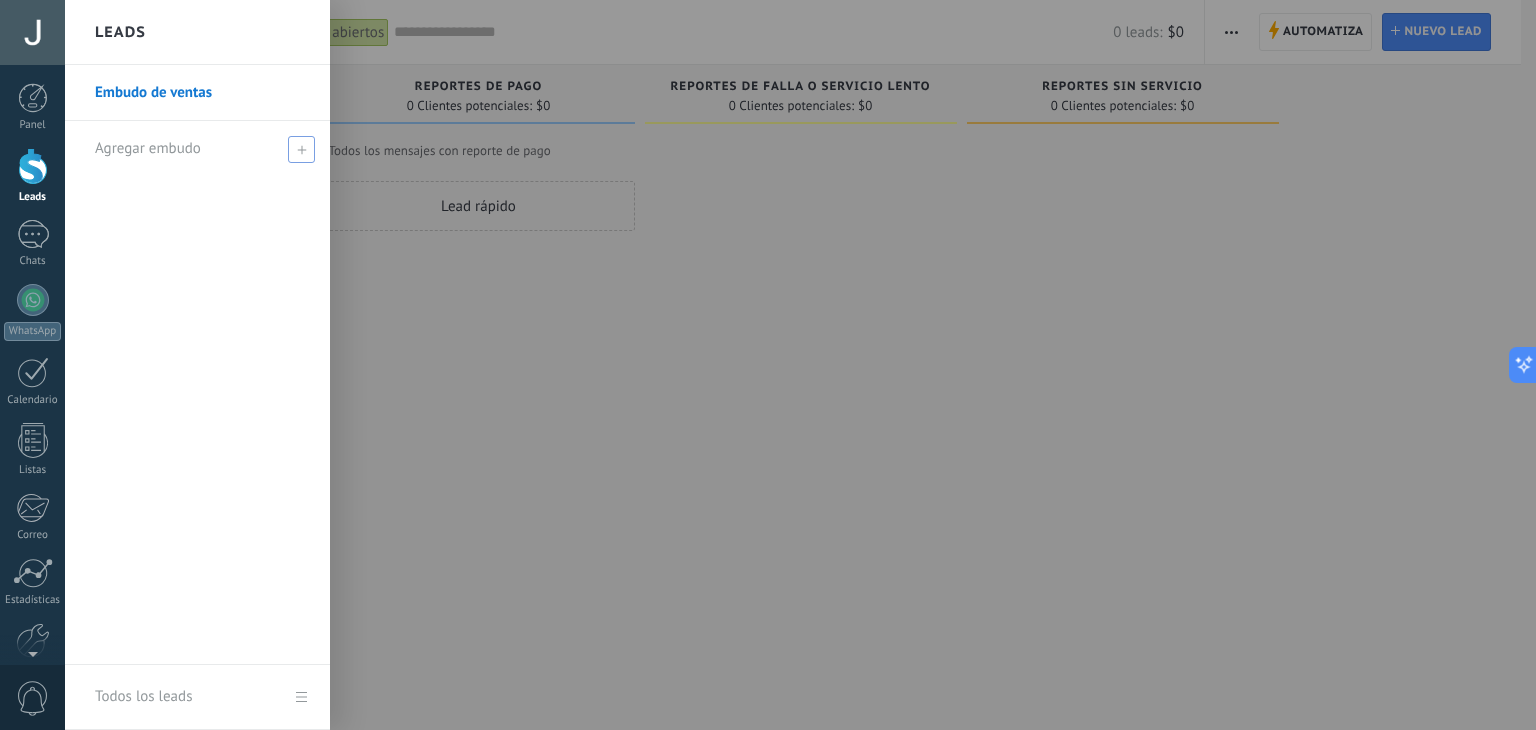 click at bounding box center (833, 365) 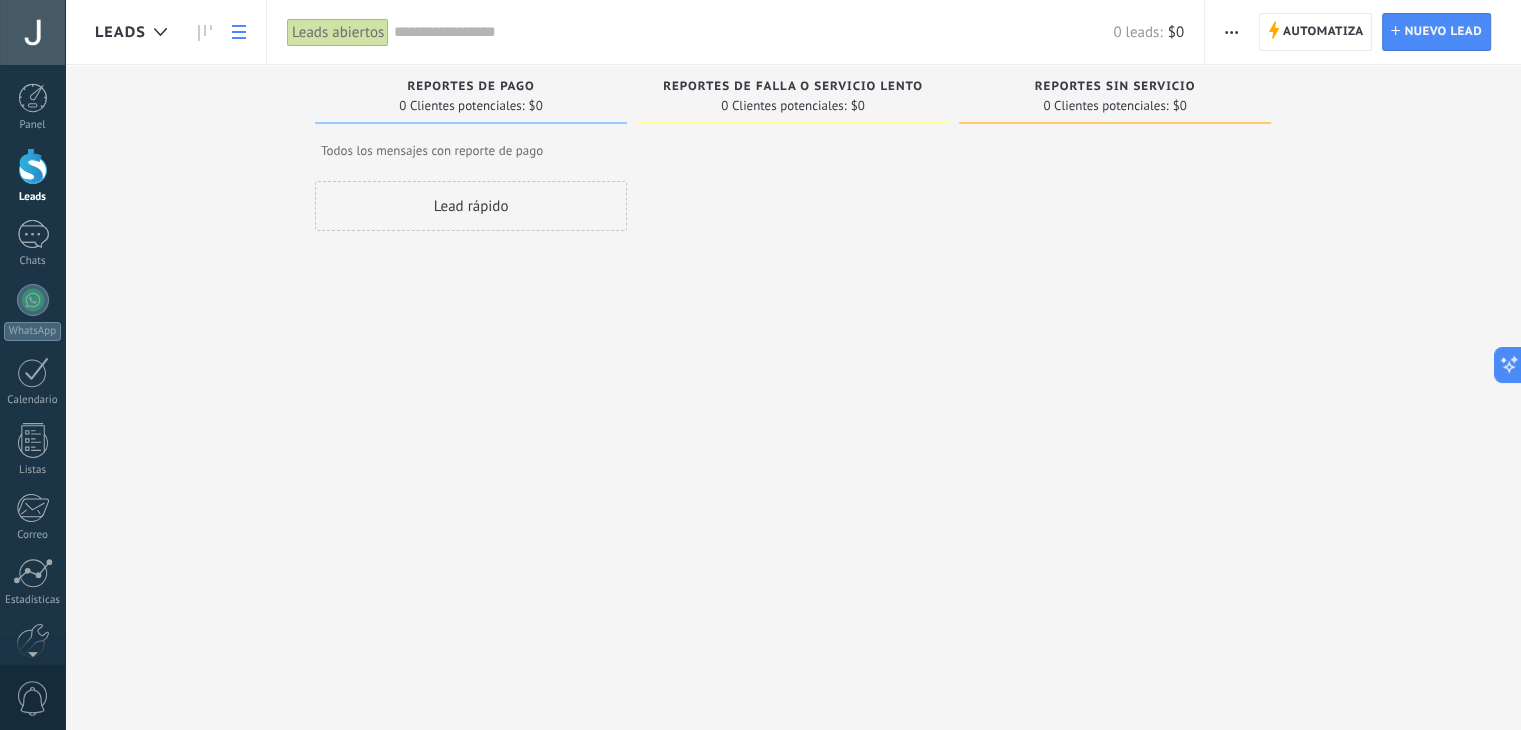 click at bounding box center [239, 32] 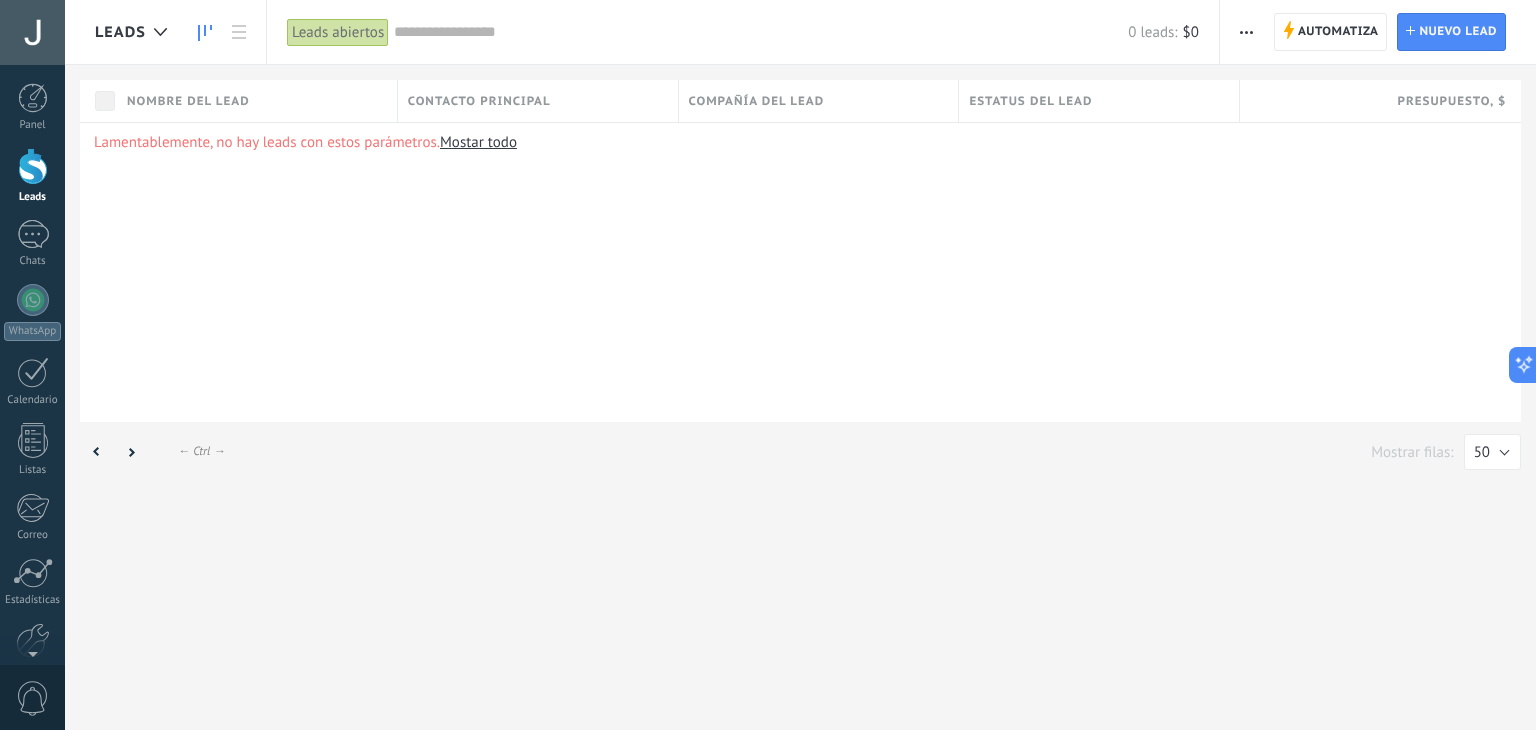click 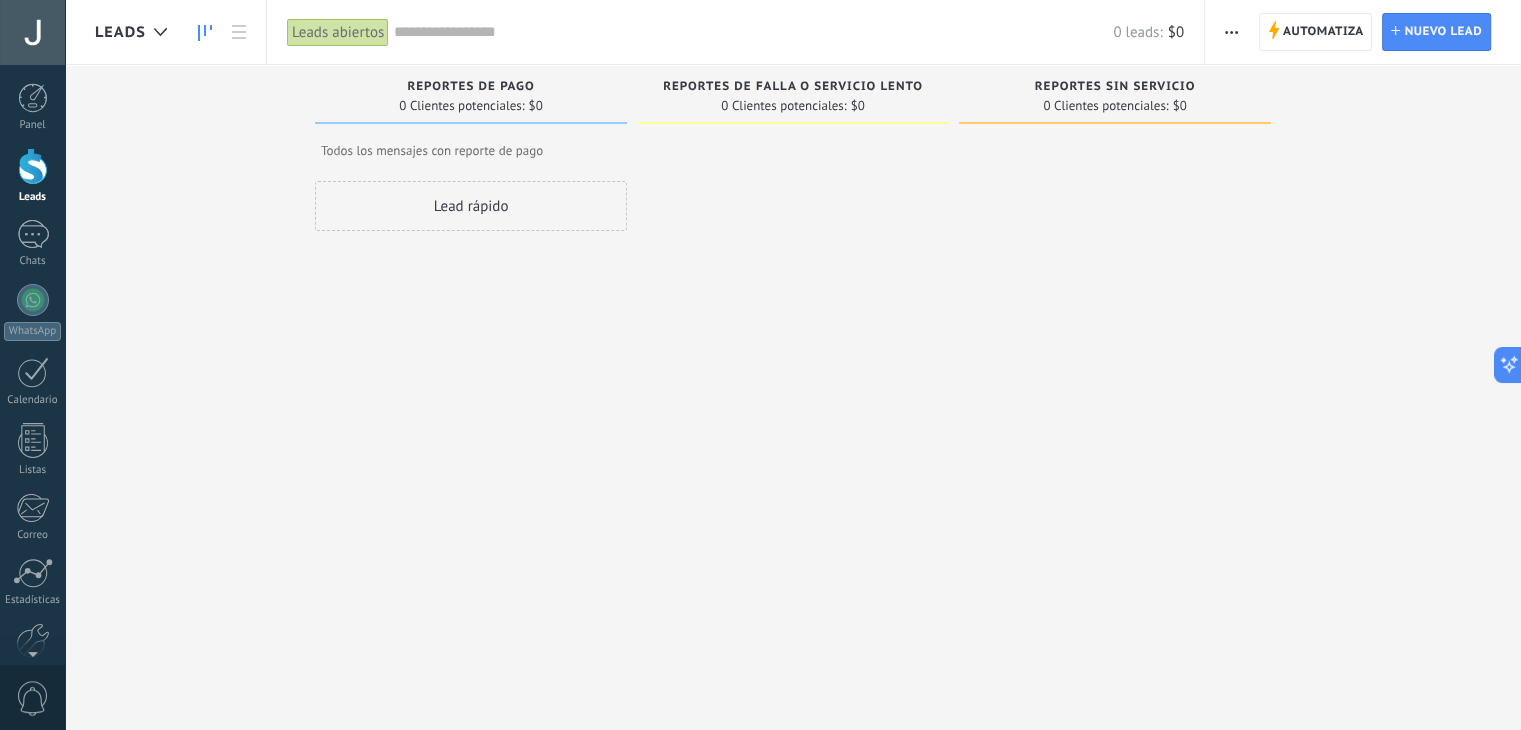 click on "Leads" at bounding box center (120, 32) 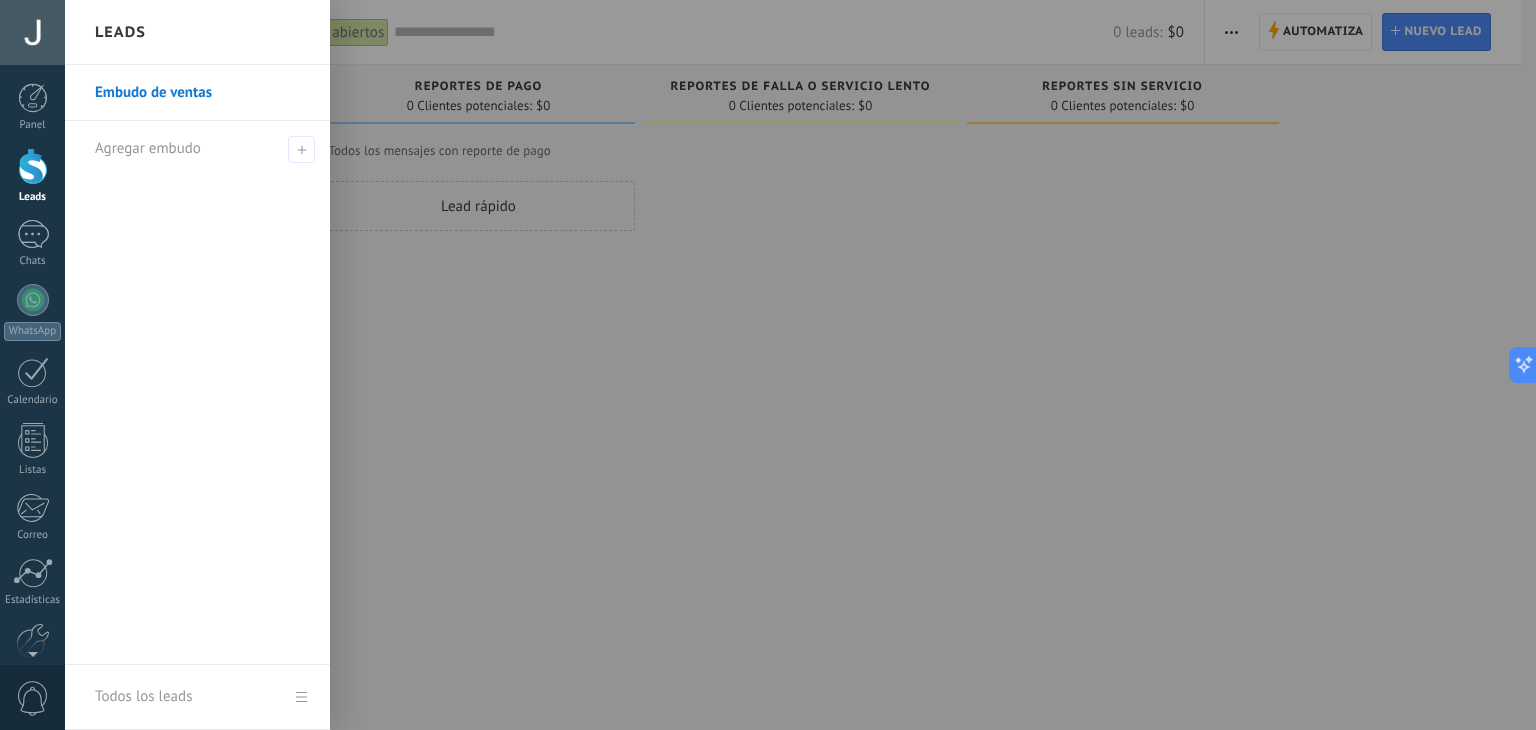 click at bounding box center (833, 365) 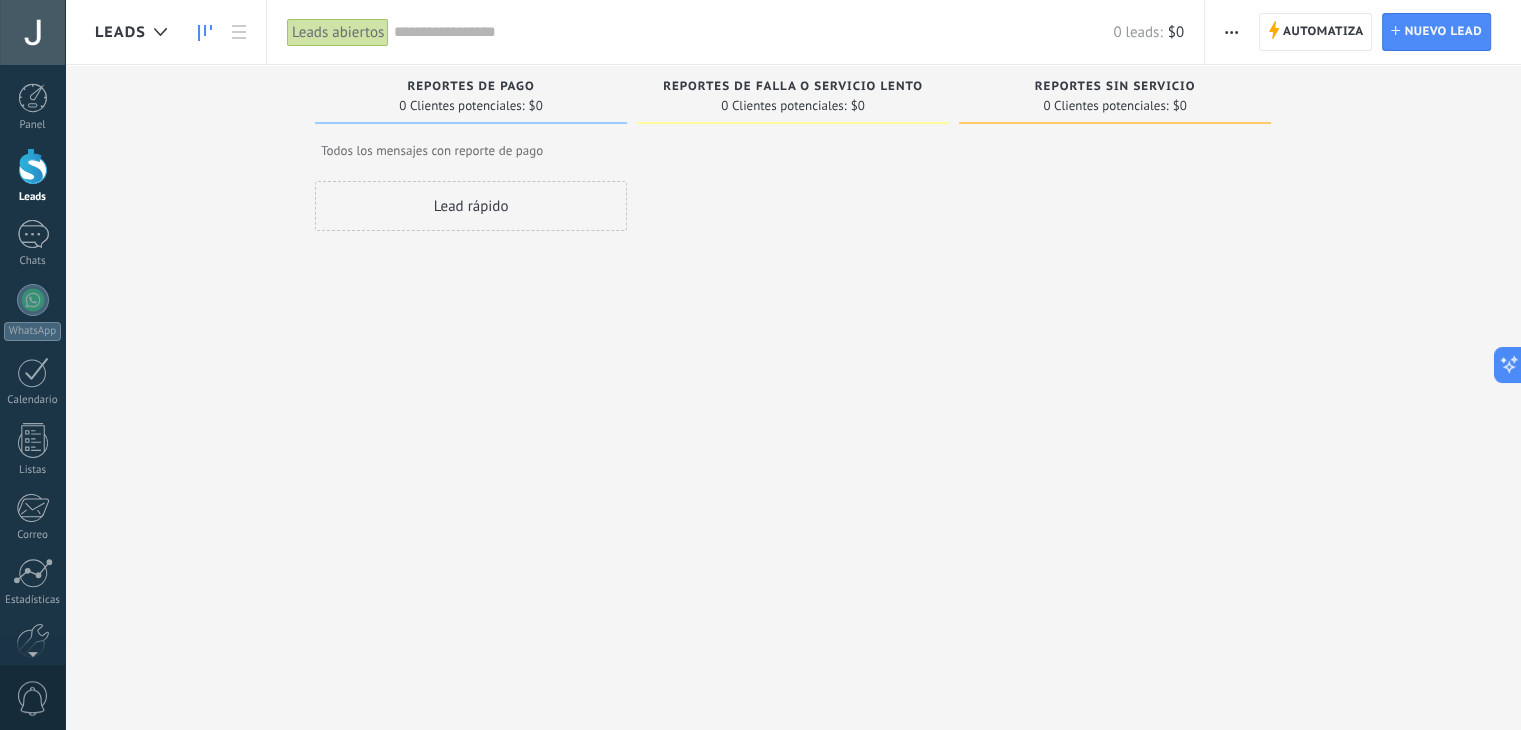 click at bounding box center (1231, 32) 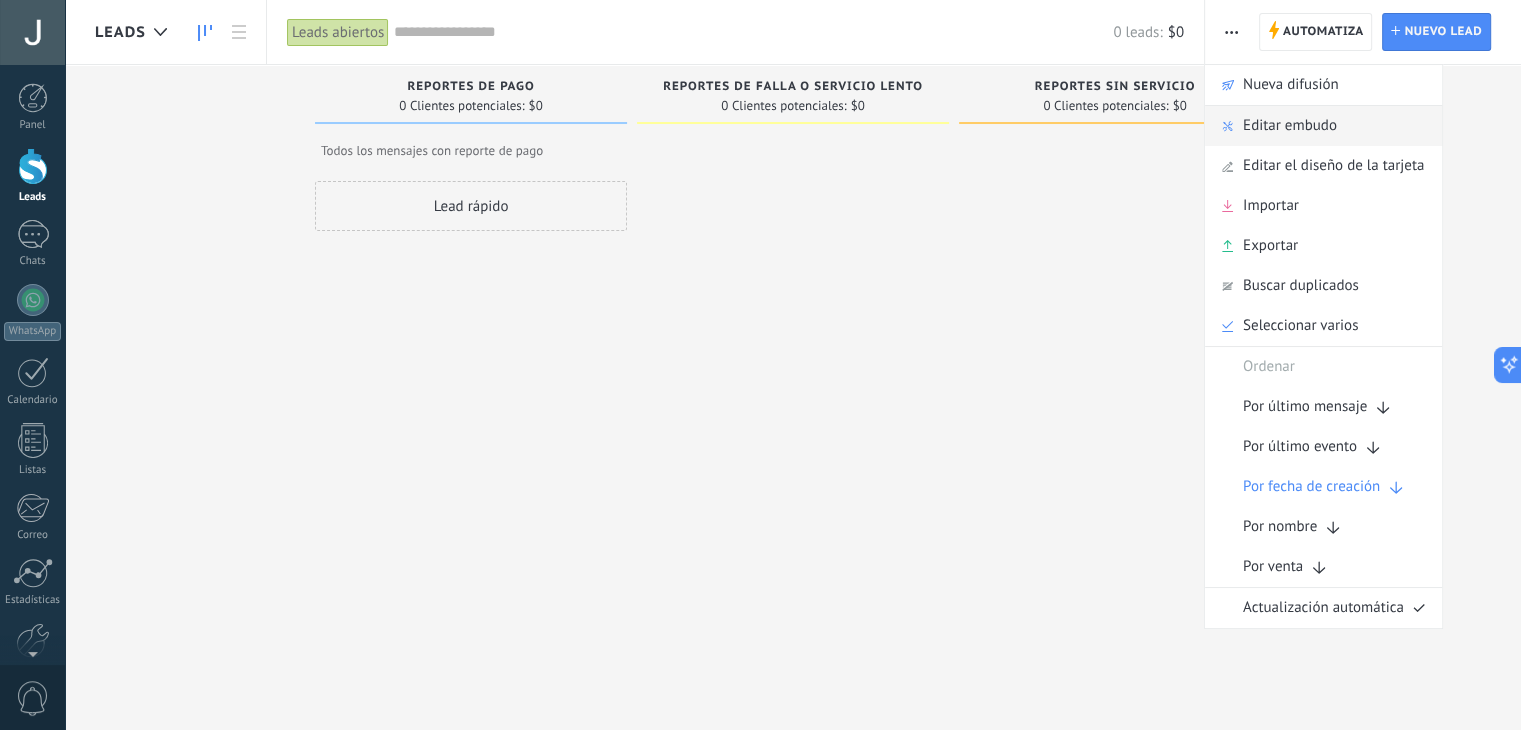 click on "Editar embudo" at bounding box center [1290, 126] 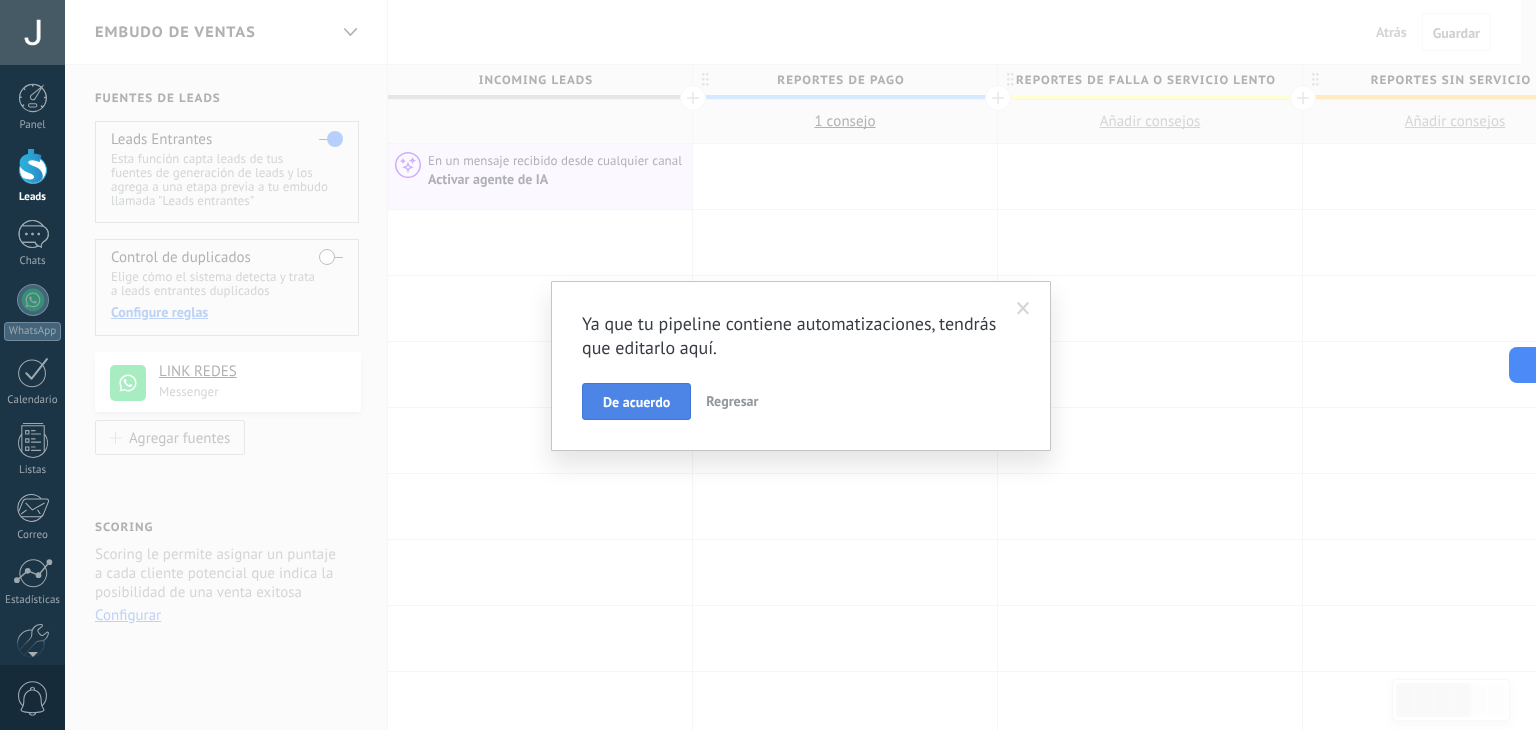 click on "De acuerdo" at bounding box center [636, 402] 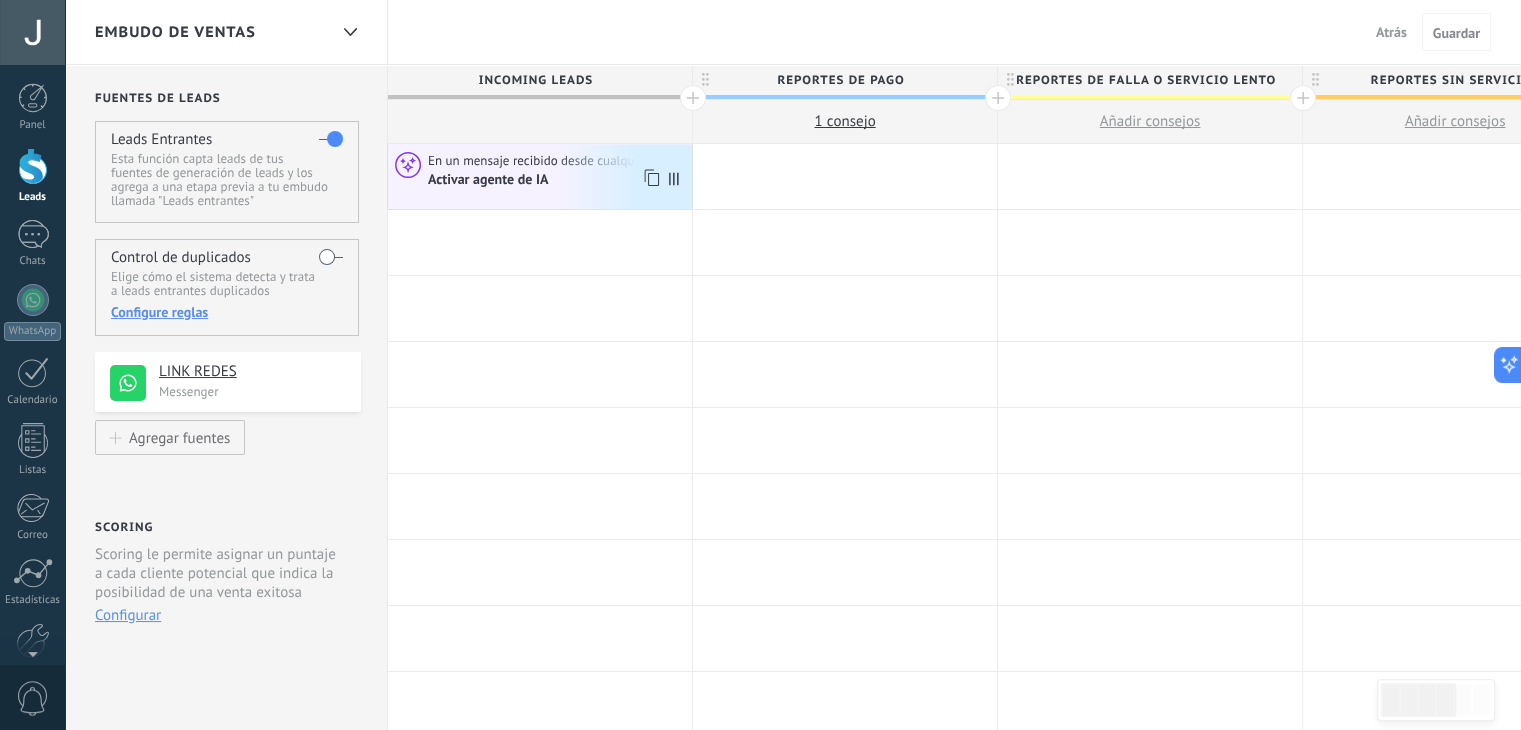 click 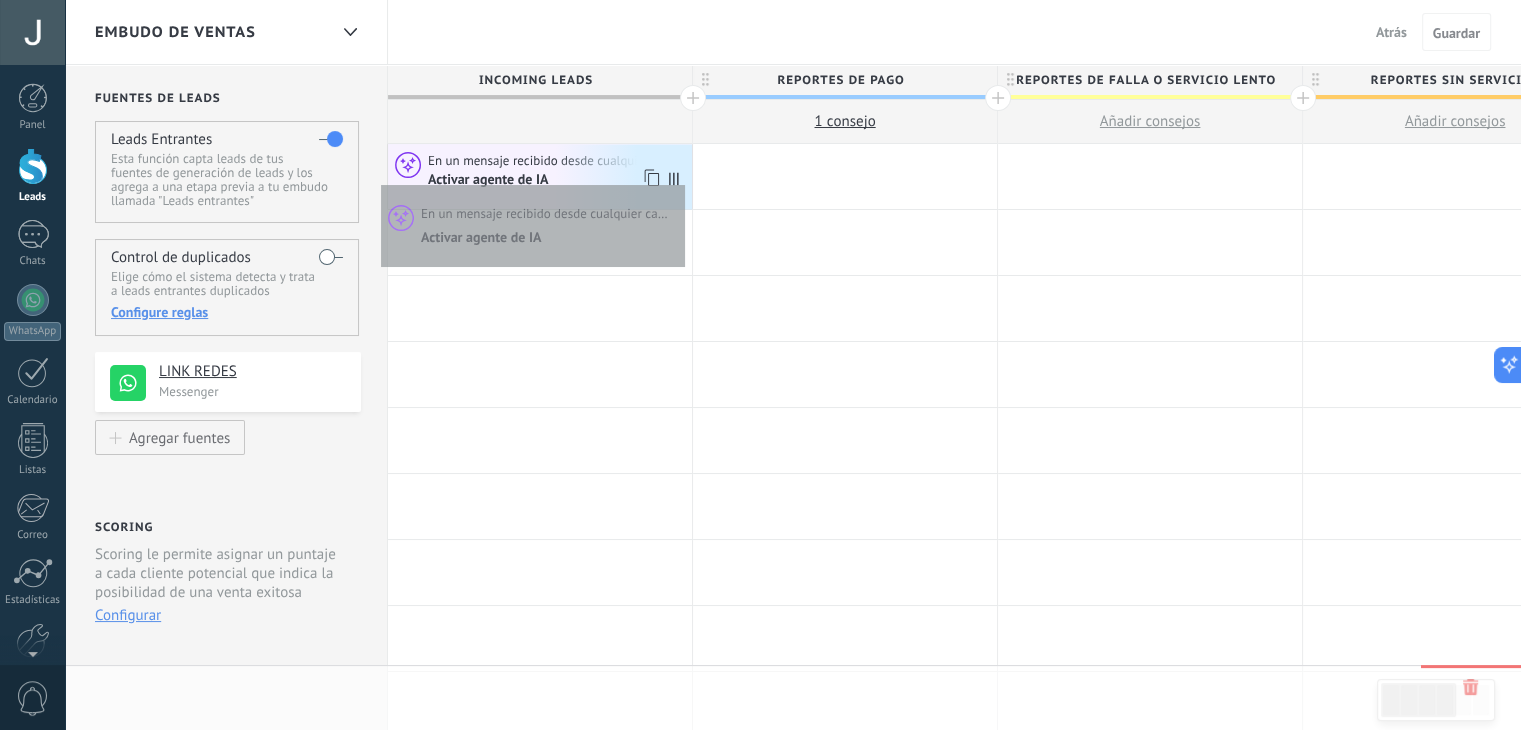 click at bounding box center [678, 176] 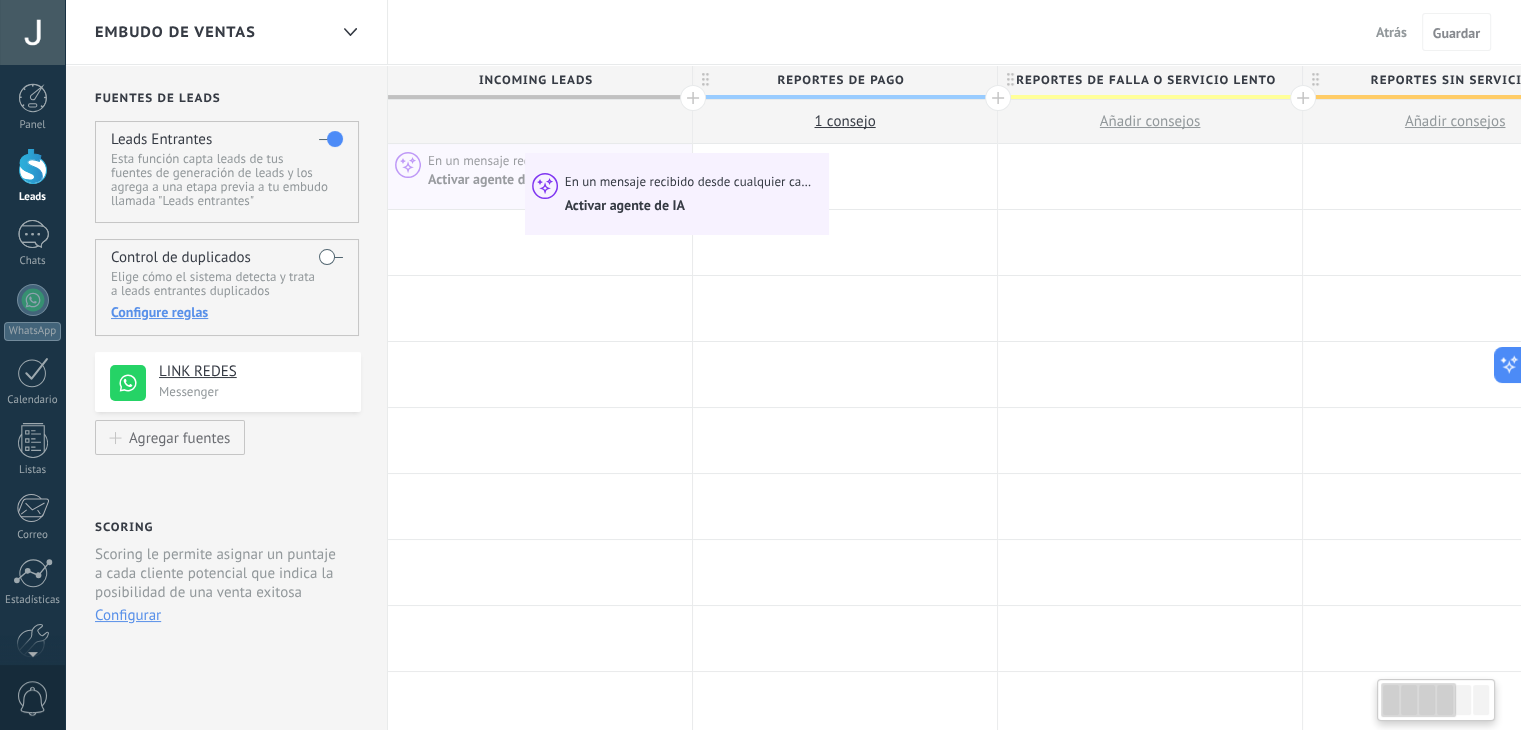 scroll, scrollTop: 0, scrollLeft: 37, axis: horizontal 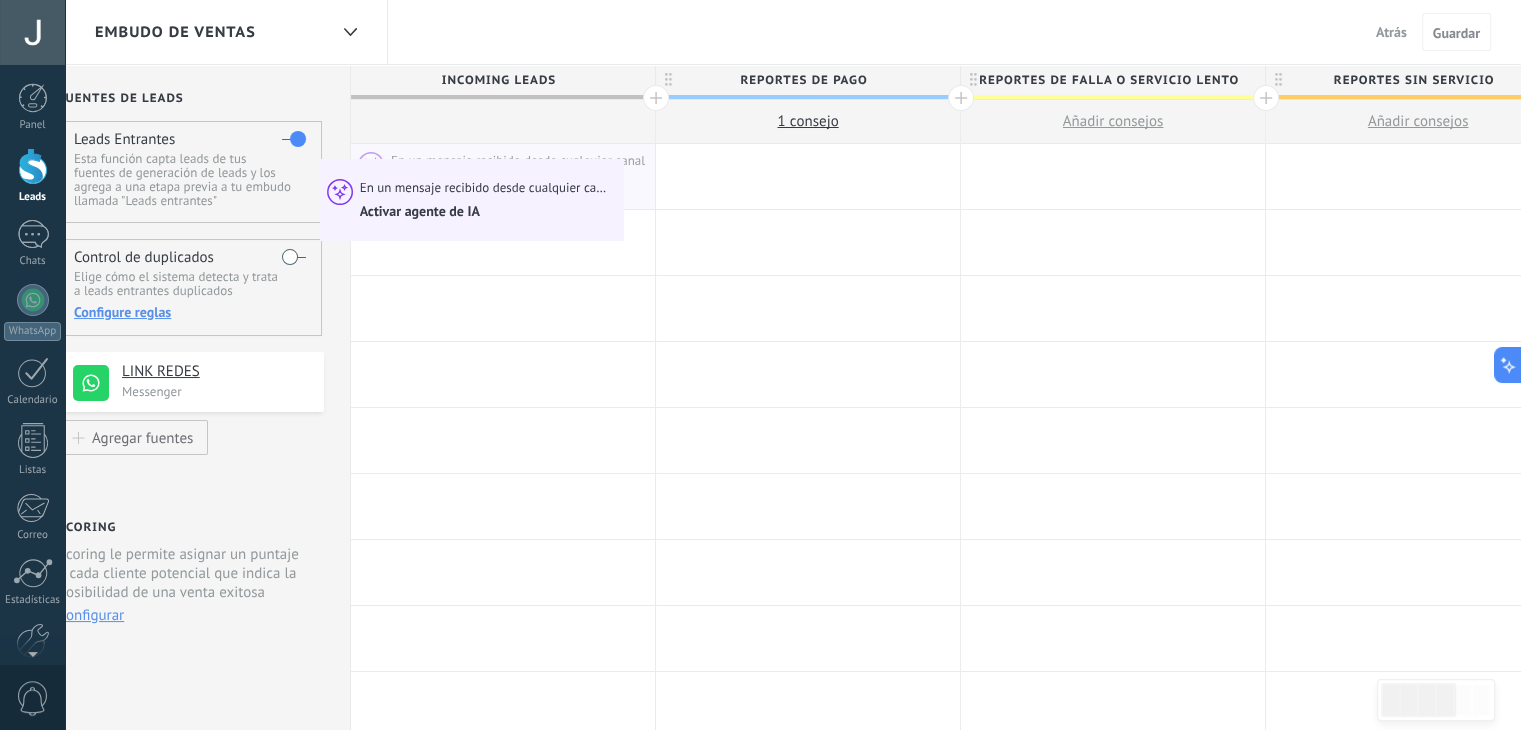 drag, startPoint x: 608, startPoint y: 172, endPoint x: 402, endPoint y: 163, distance: 206.1965 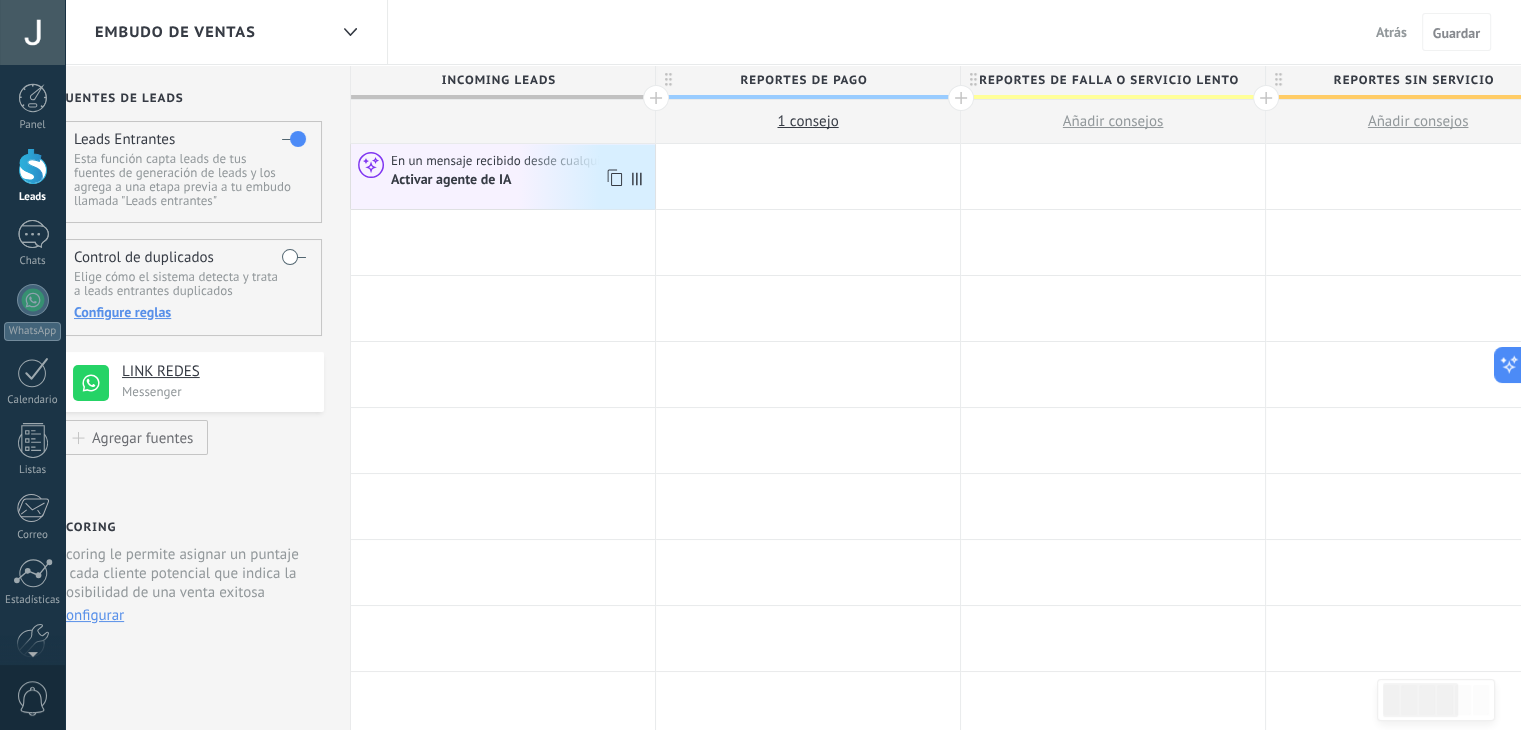 drag, startPoint x: 485, startPoint y: 163, endPoint x: 442, endPoint y: 164, distance: 43.011627 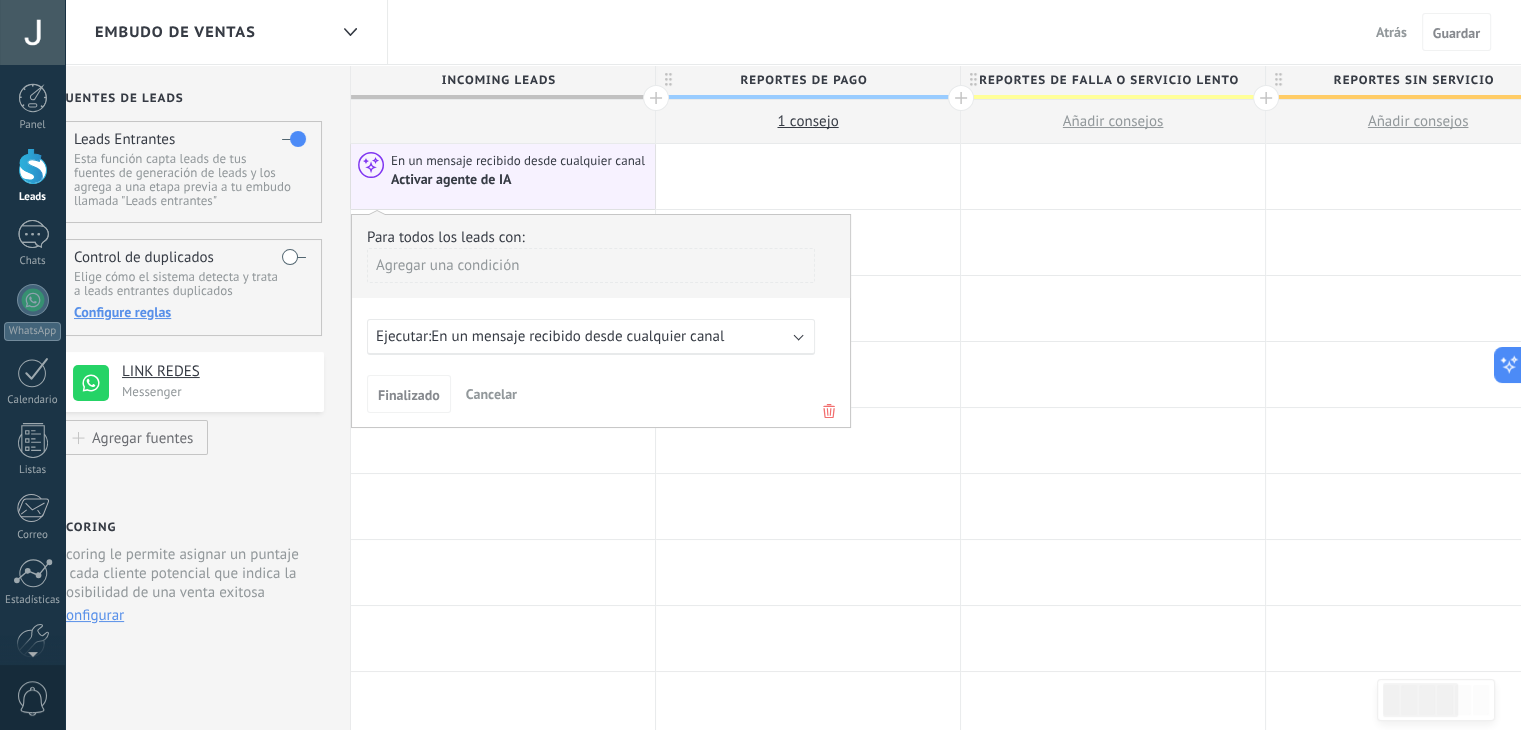 click on "Cancelar" at bounding box center [491, 394] 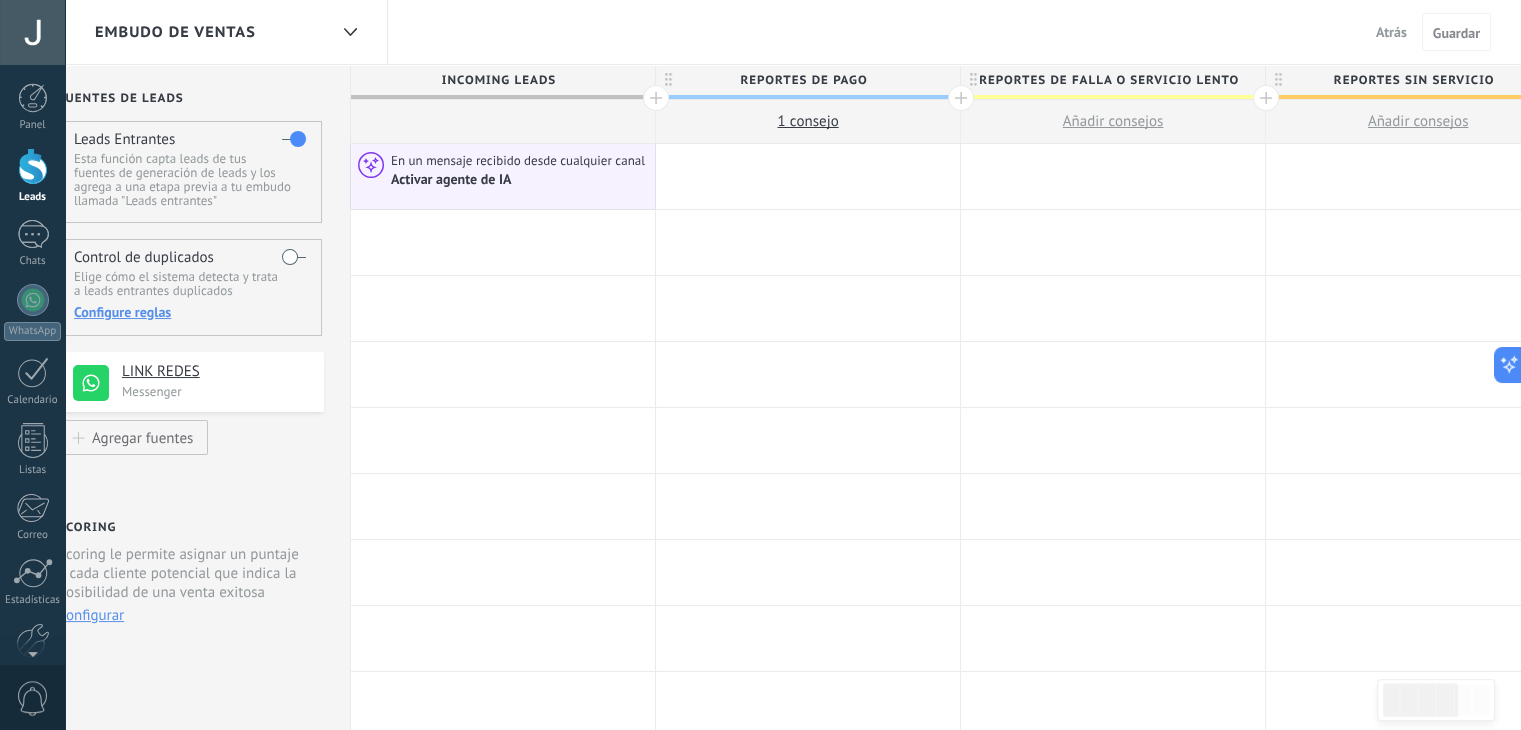 click on "Activar agente de IA" at bounding box center (452, 180) 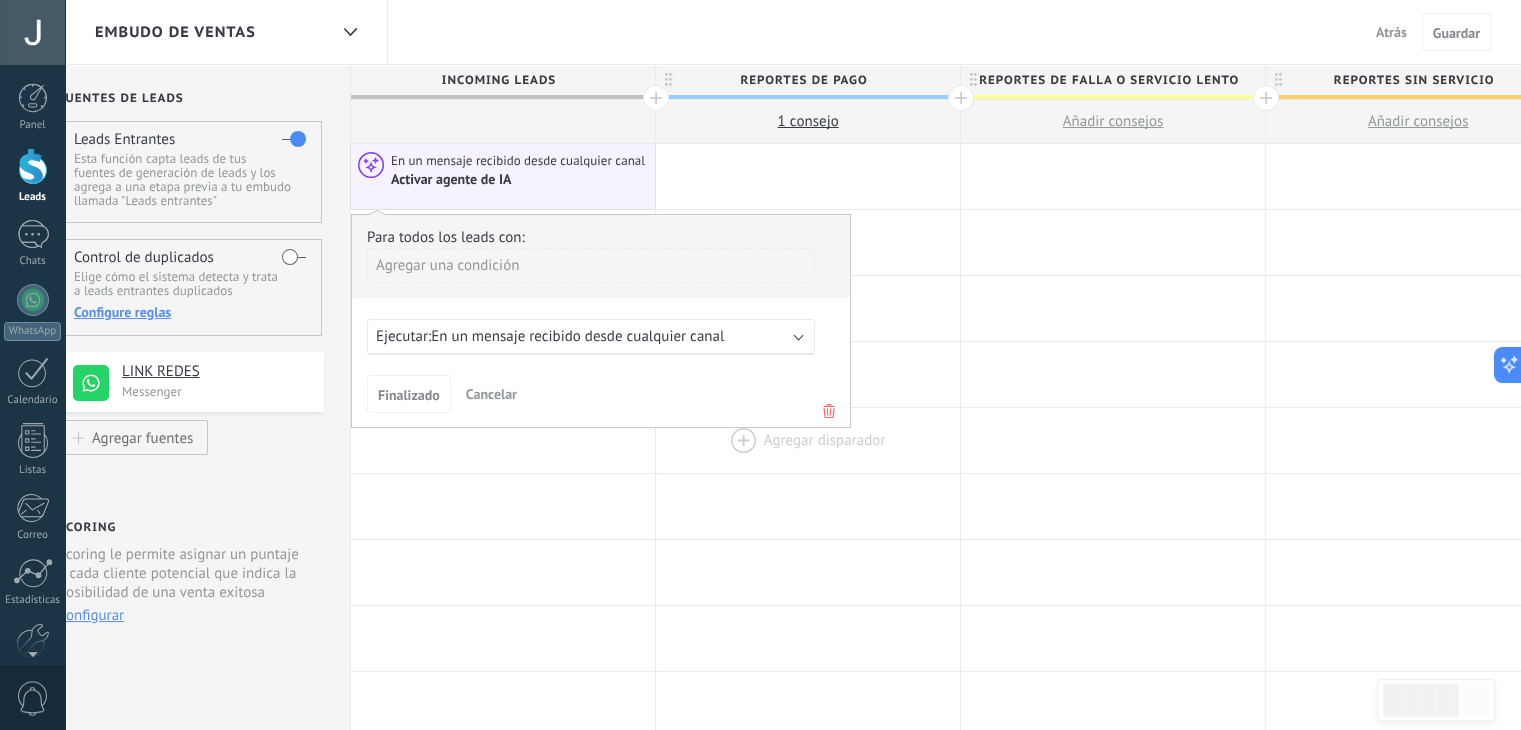 click 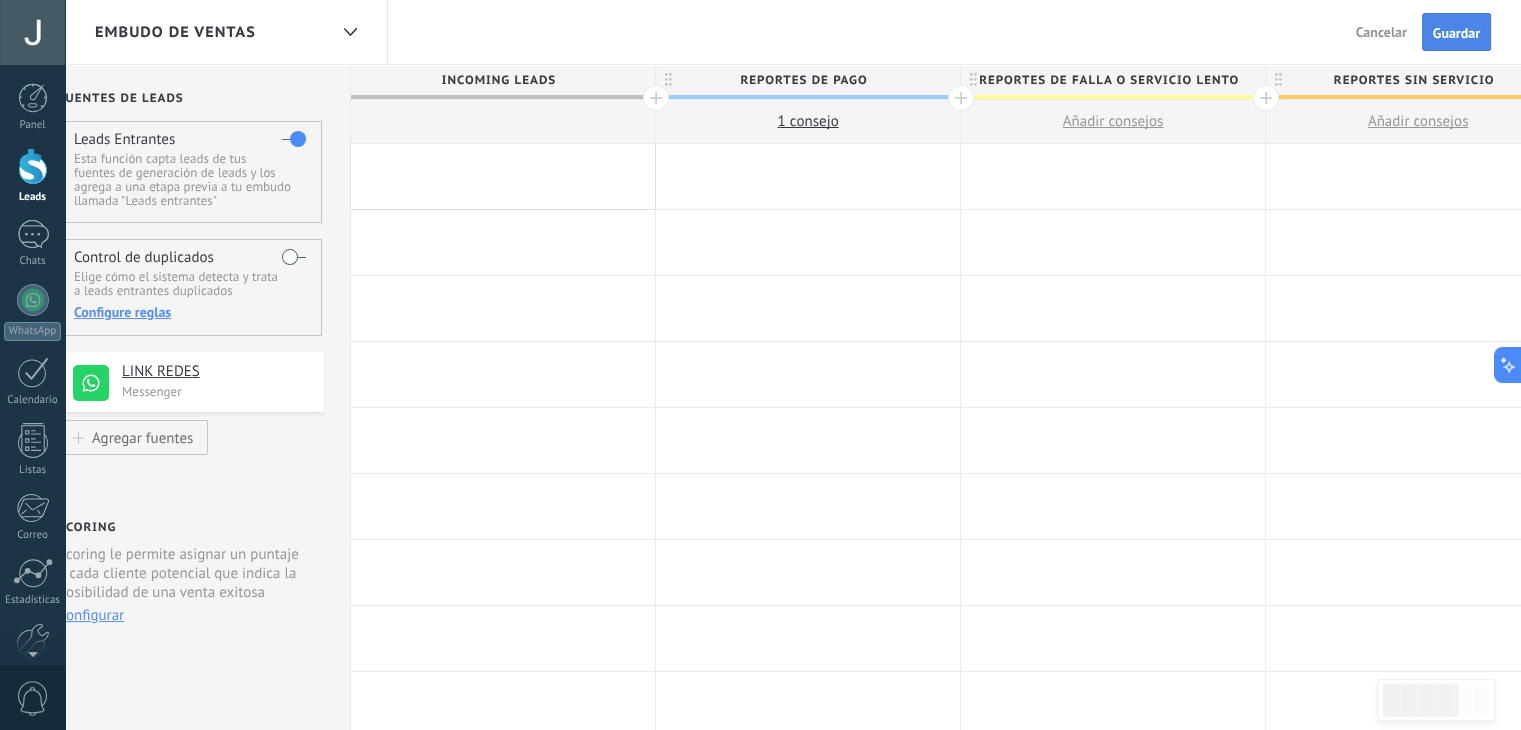 click on "Guardar" at bounding box center (1456, 33) 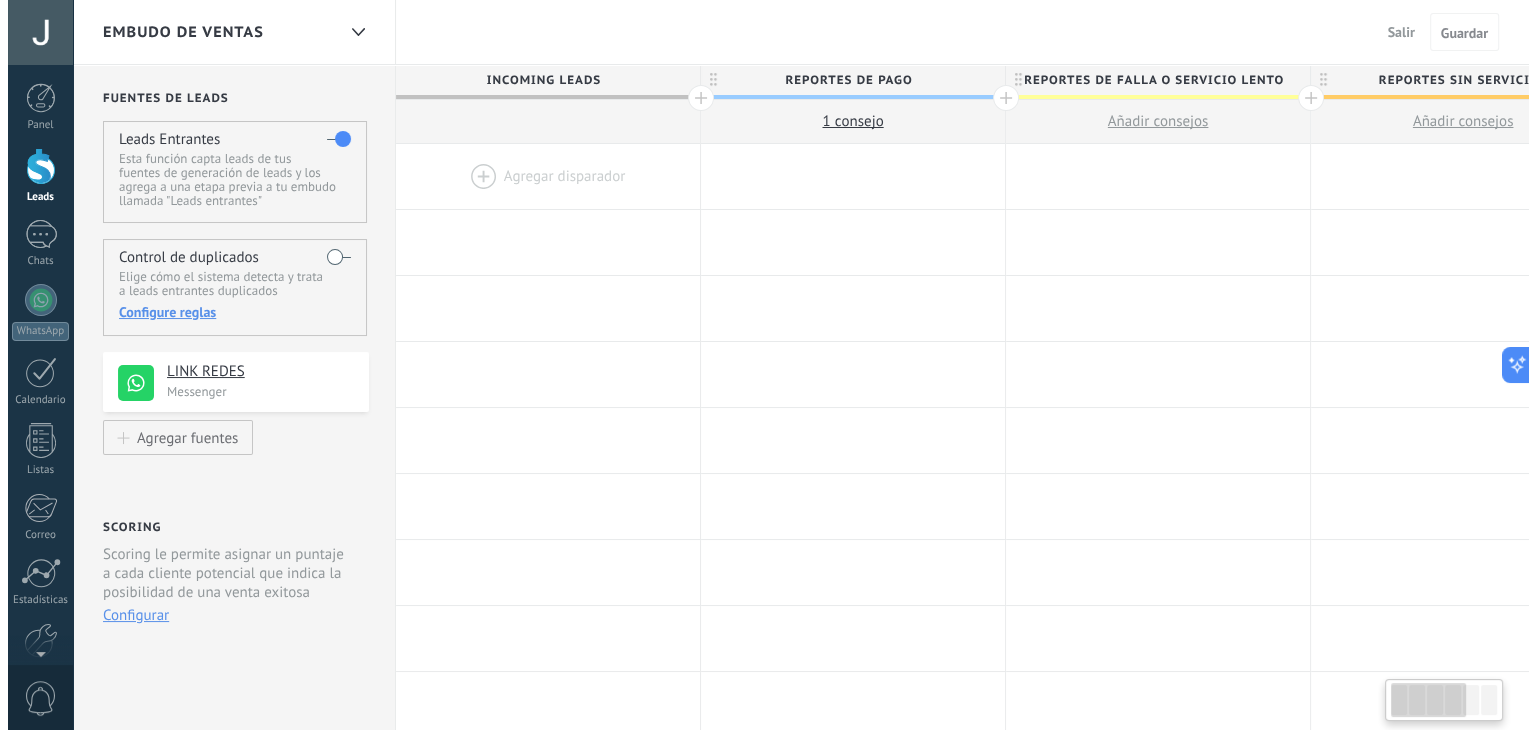 scroll, scrollTop: 0, scrollLeft: 37, axis: horizontal 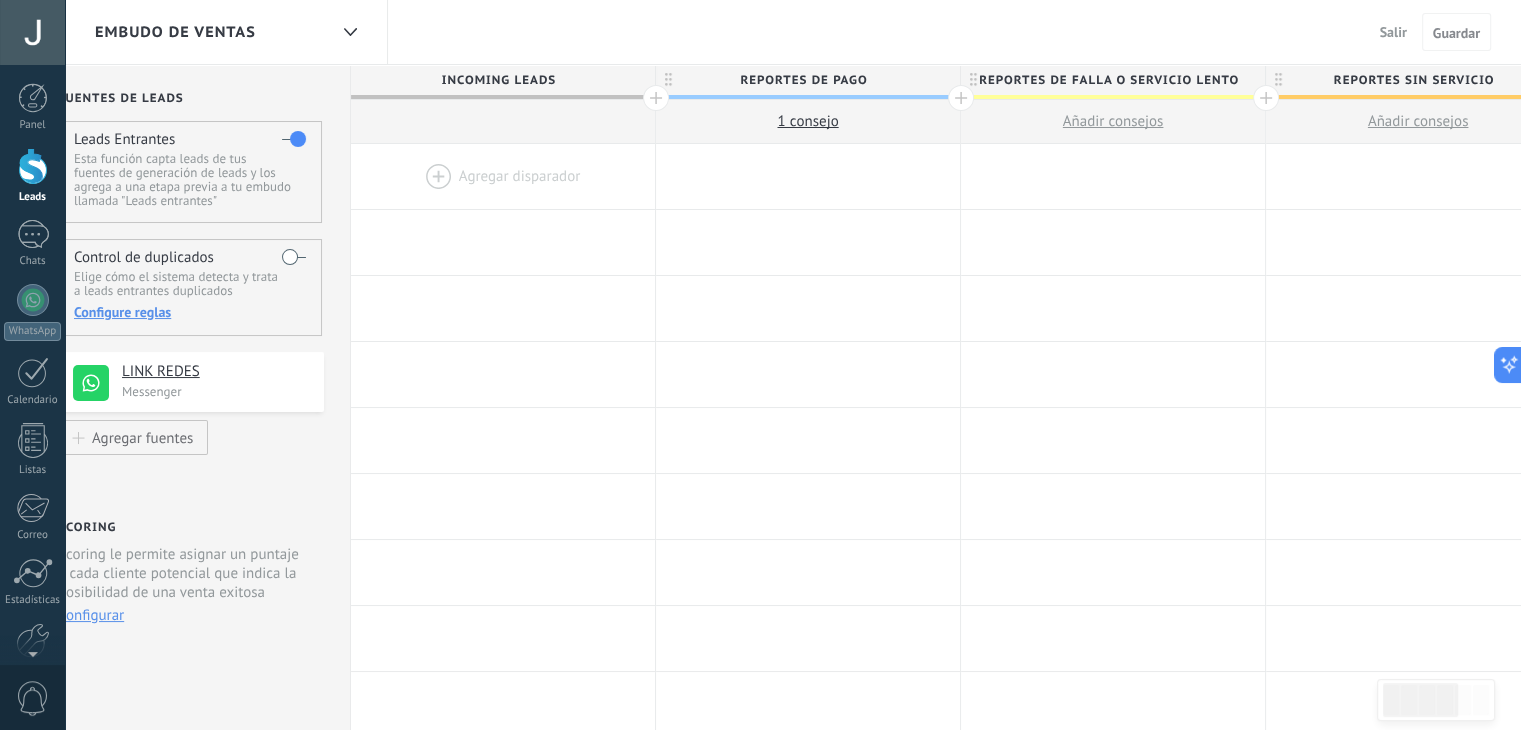 click at bounding box center (33, 166) 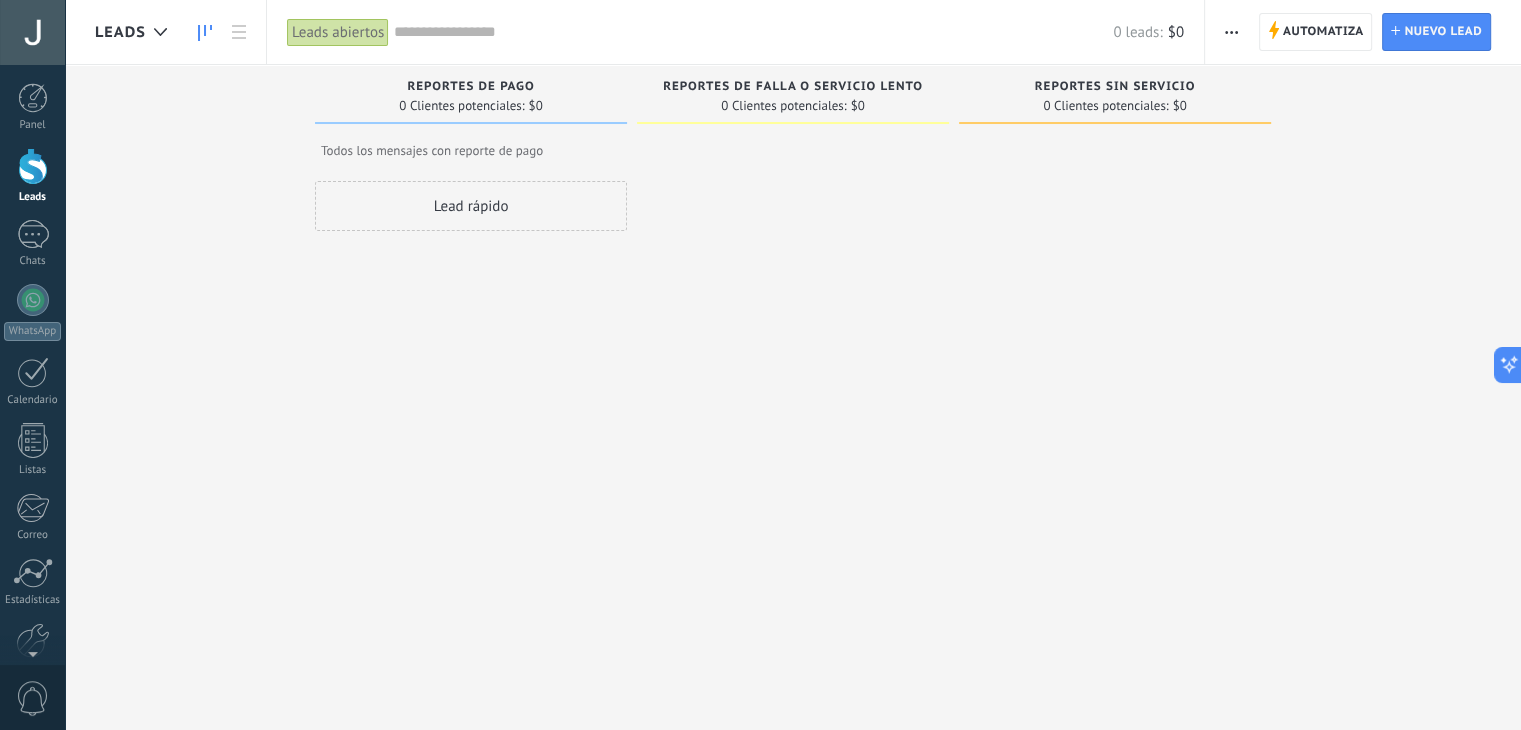 click on "Lamentablemente, no hay leads con estos parámetros.  Mostrar todo Leads Entrantes Solicitudes: 0 0 0 0 0 0 0 0 0 Reportes de Pago 0  Clientes potenciales:  $0 Todos los mensajes con reporte de pago Lead rápido Reportes de falla o servicio lento 0  Clientes potenciales:  $0 Reportes sin servicio 0  Clientes potenciales:  $0" at bounding box center [808, 357] 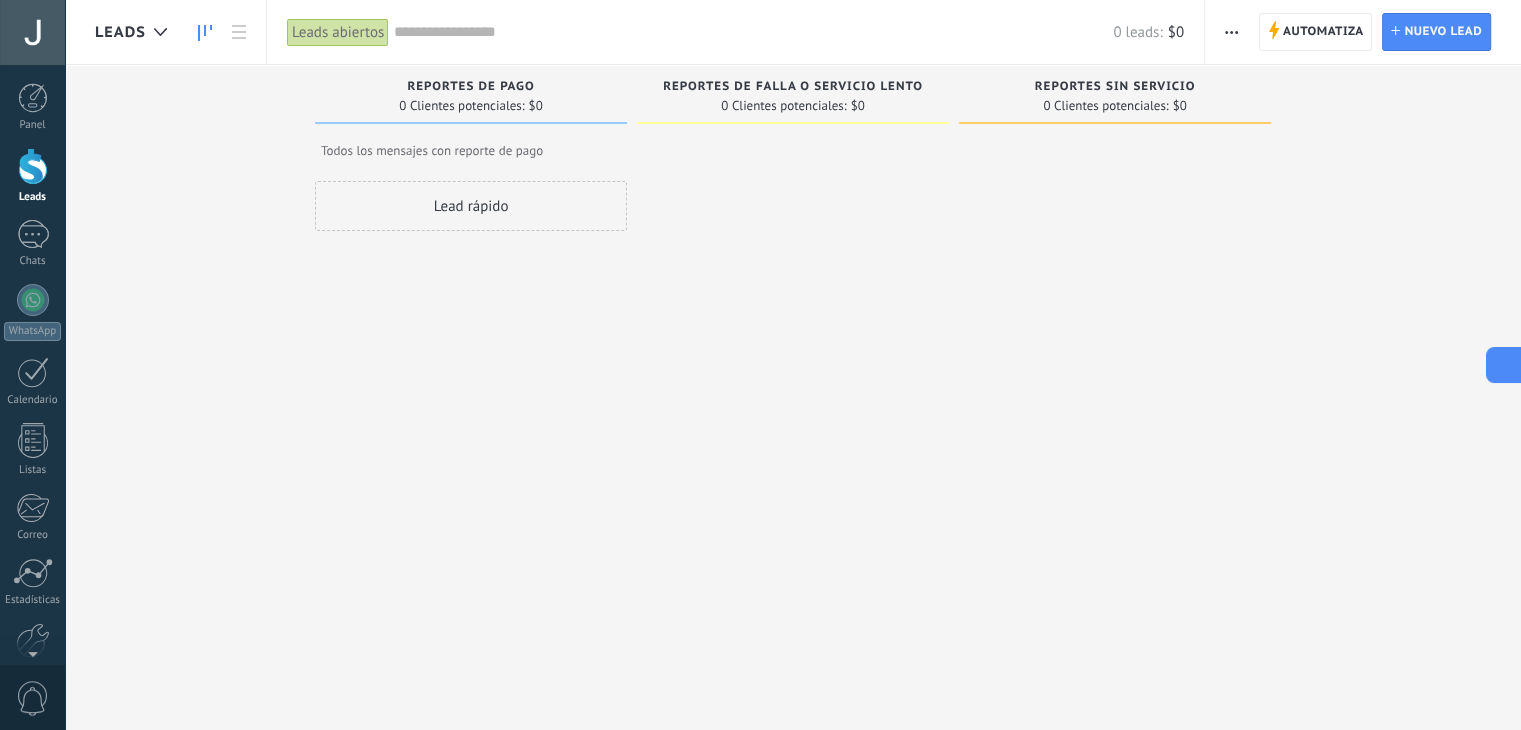 click 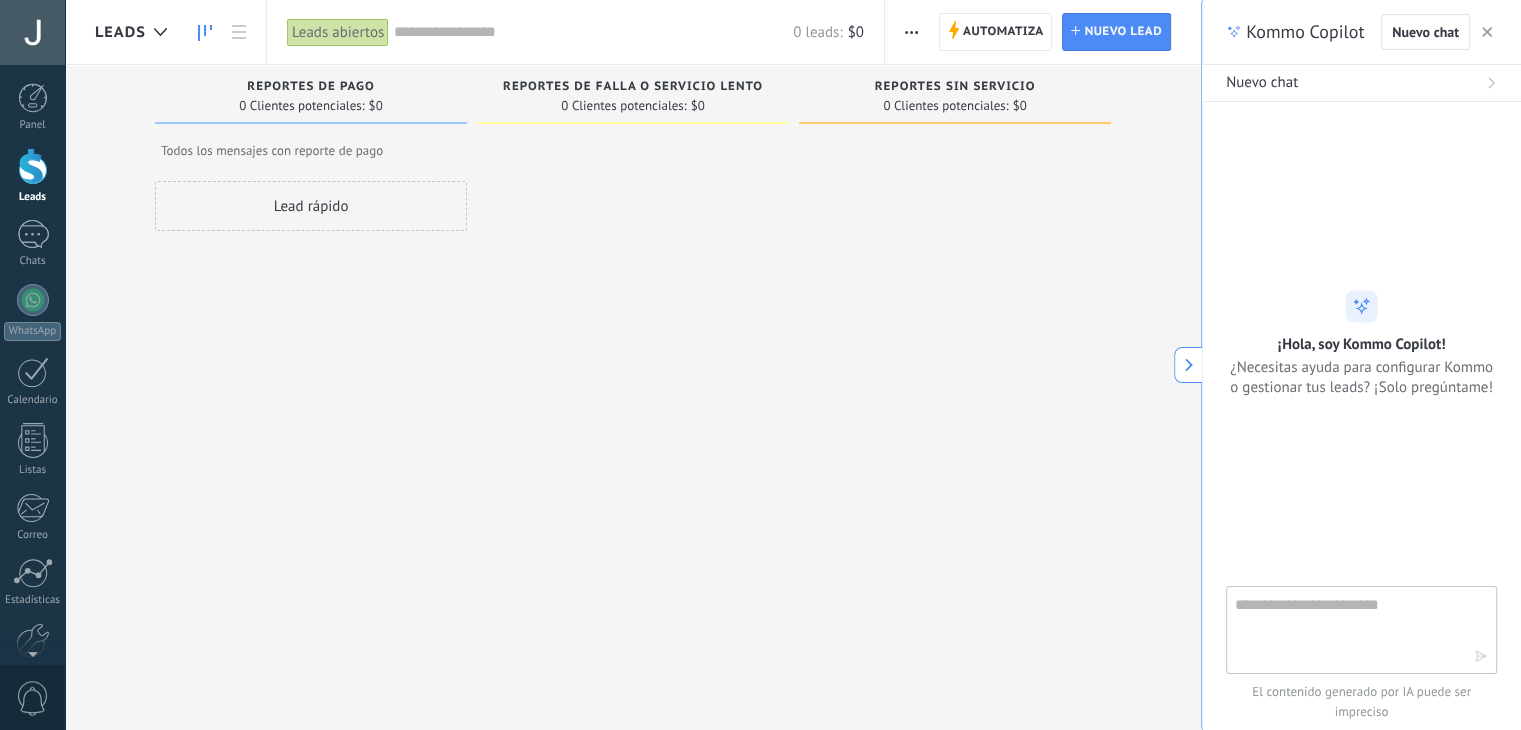 click at bounding box center [1188, 365] 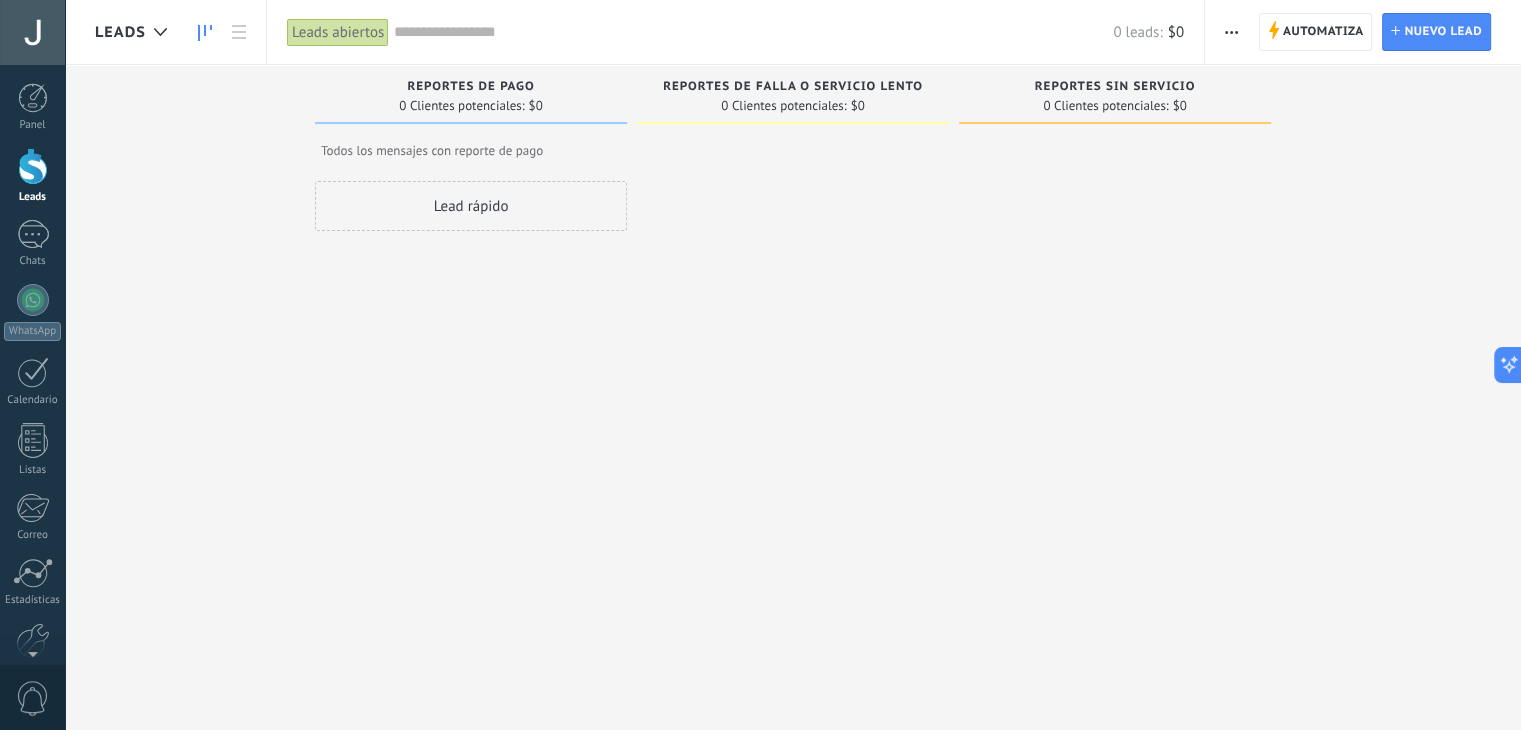 click at bounding box center [32, 32] 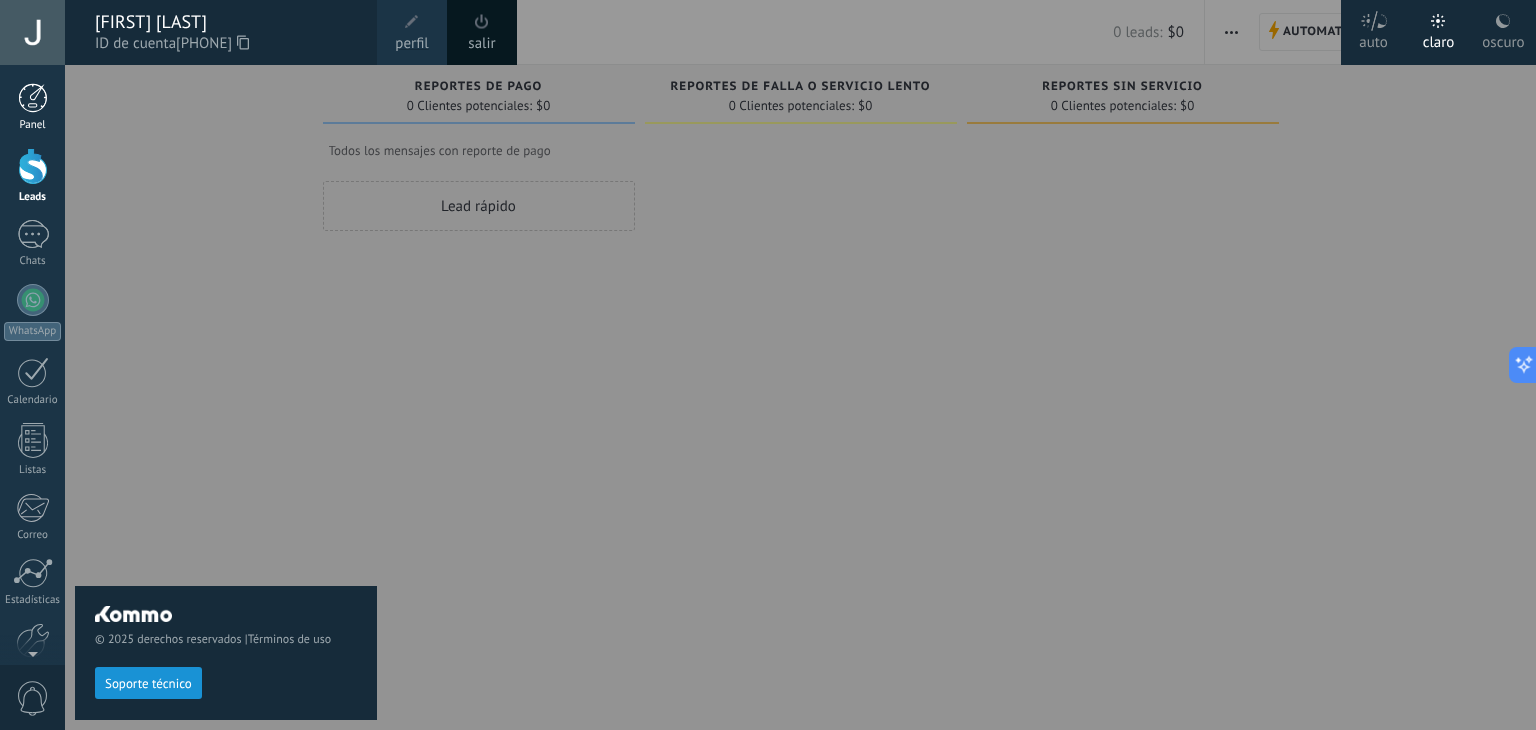 click at bounding box center (33, 98) 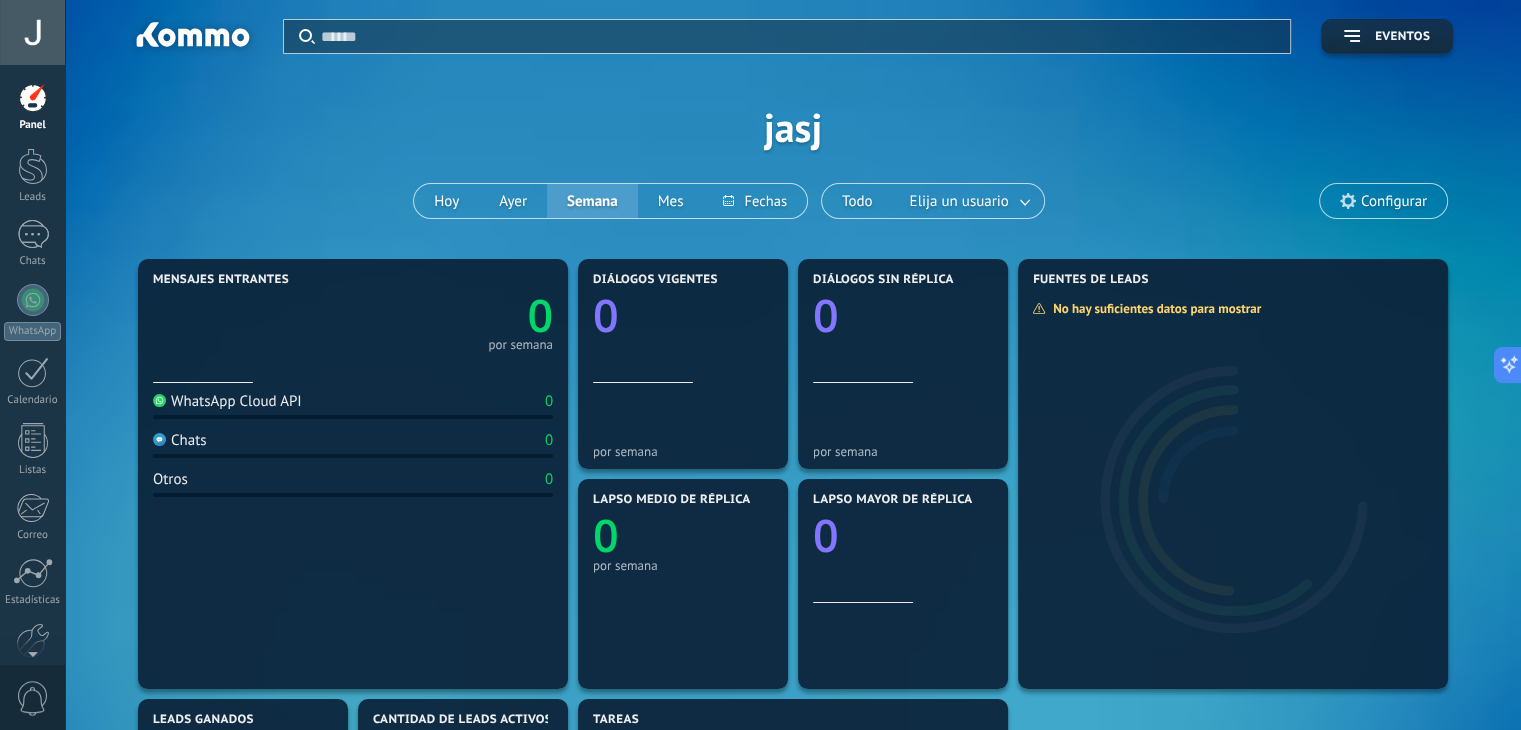 click on "WhatsApp Cloud API    0" at bounding box center (353, 405) 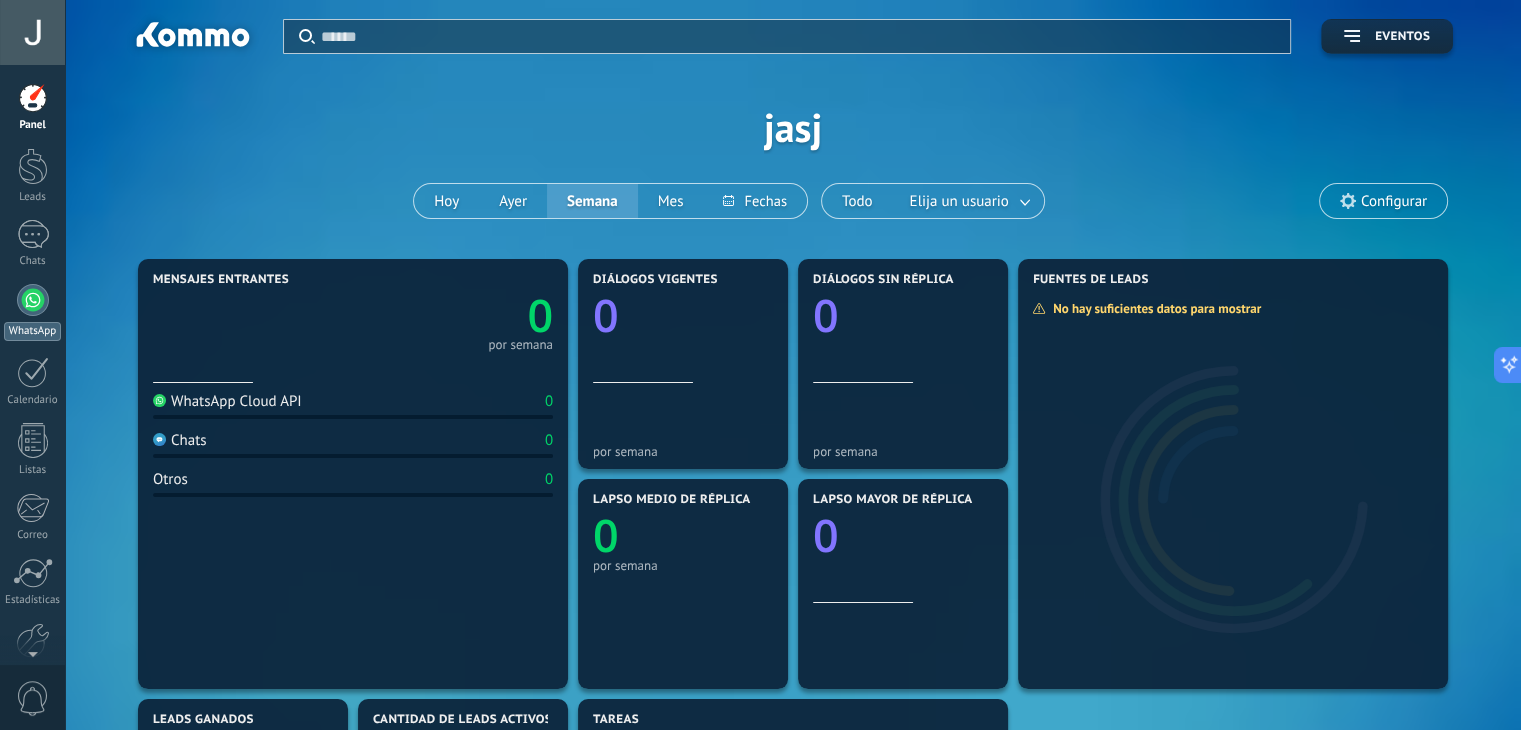 click at bounding box center (33, 300) 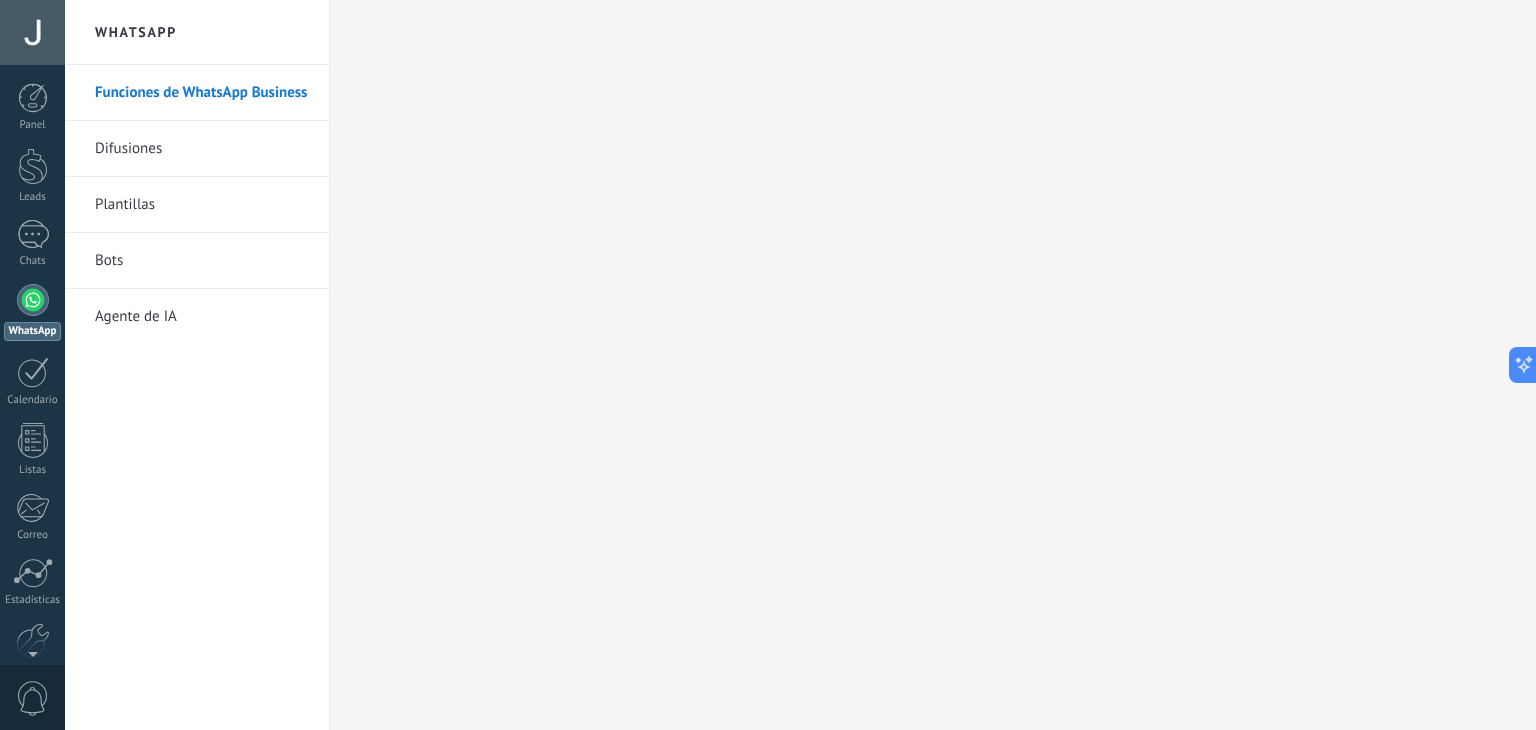 click on "Difusiones" at bounding box center (202, 149) 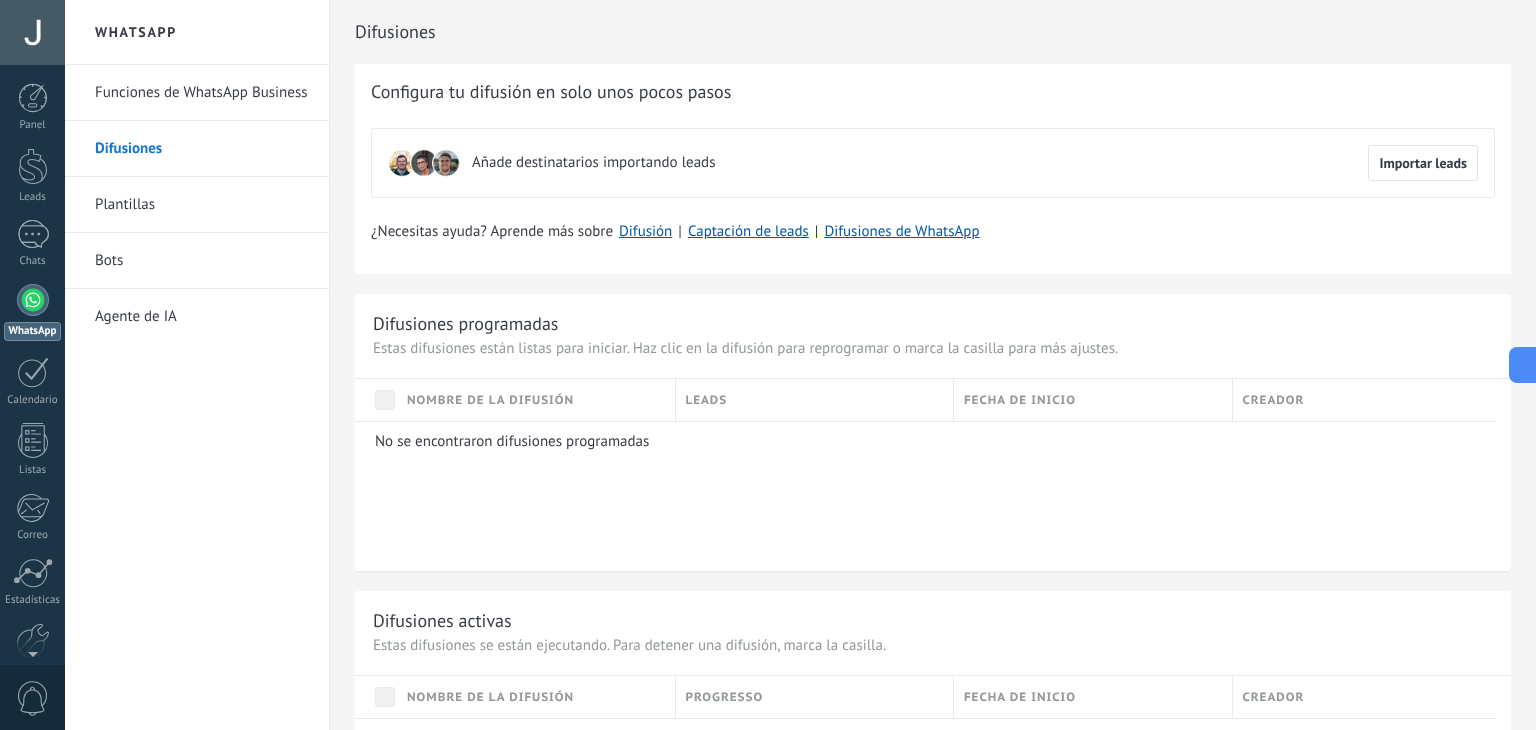 click on "Plantillas" at bounding box center (202, 205) 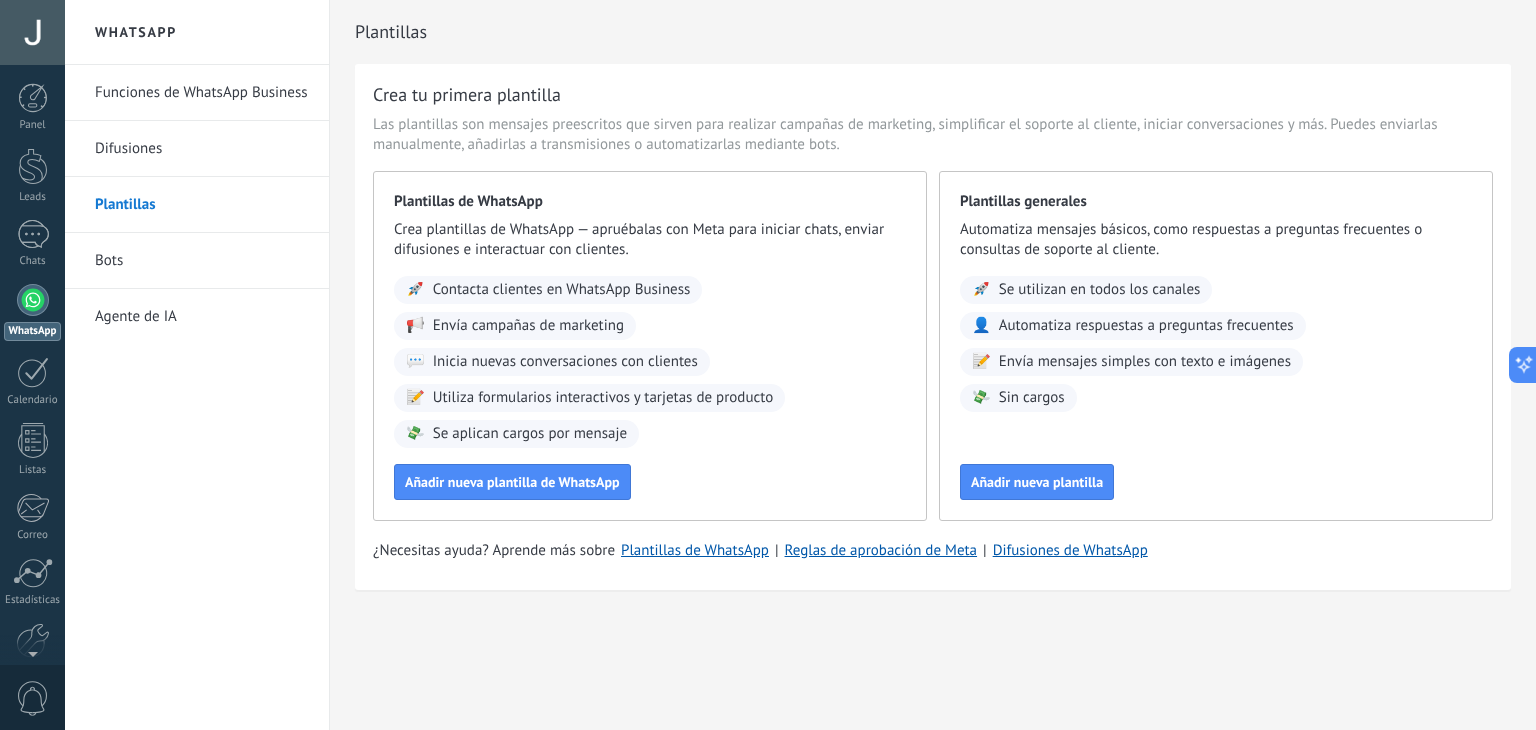 click on "Bots" at bounding box center (202, 261) 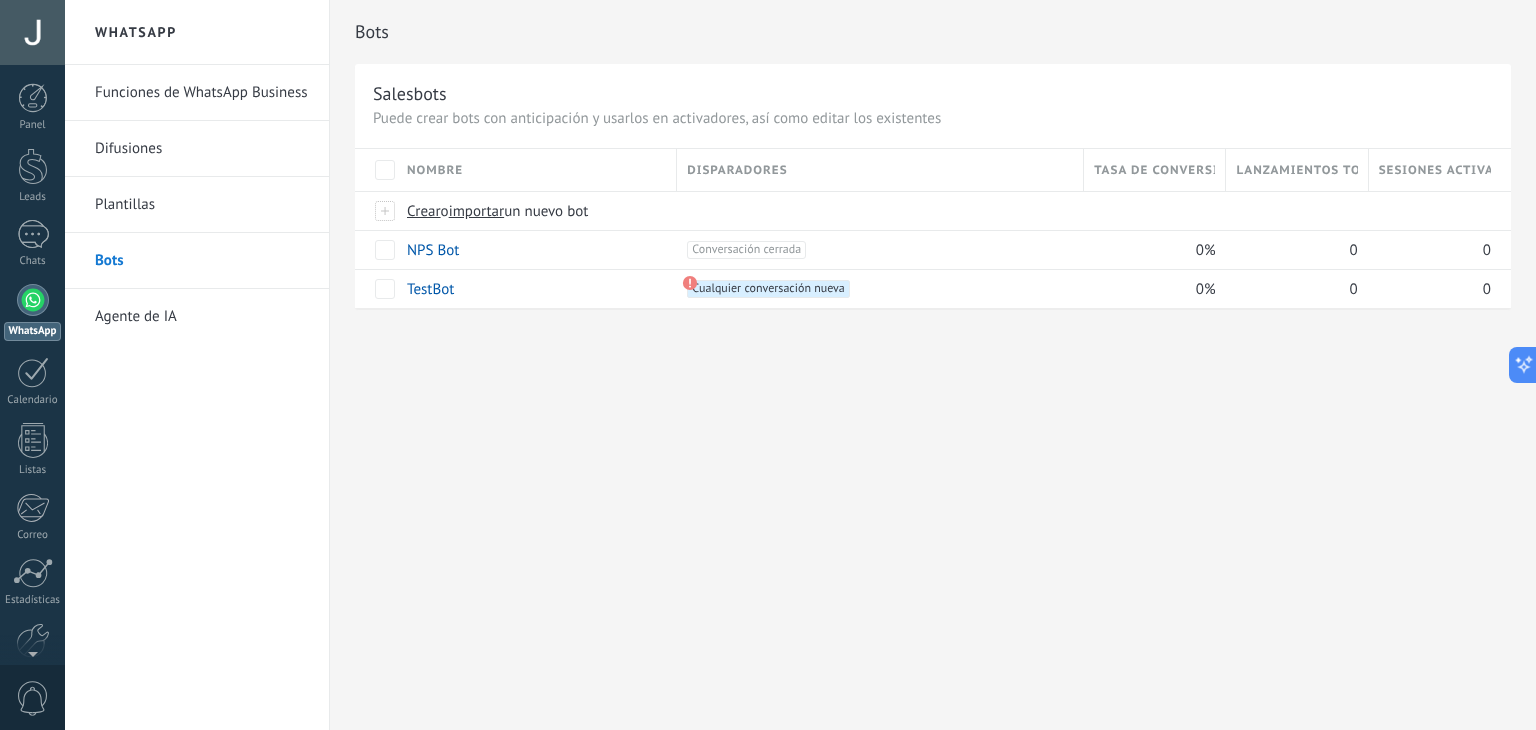 click on "Agente de IA" at bounding box center (202, 317) 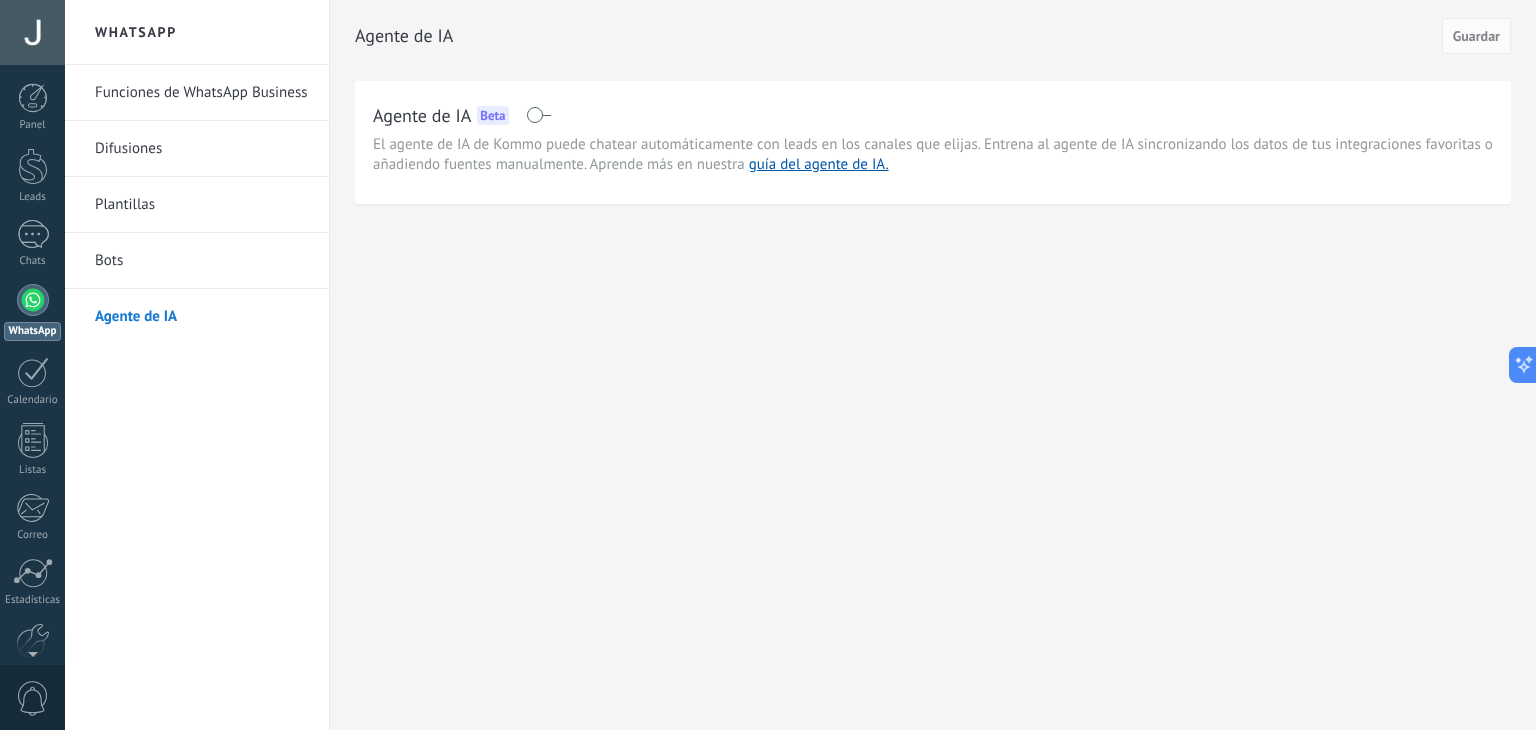 click on "Difusiones" at bounding box center [202, 149] 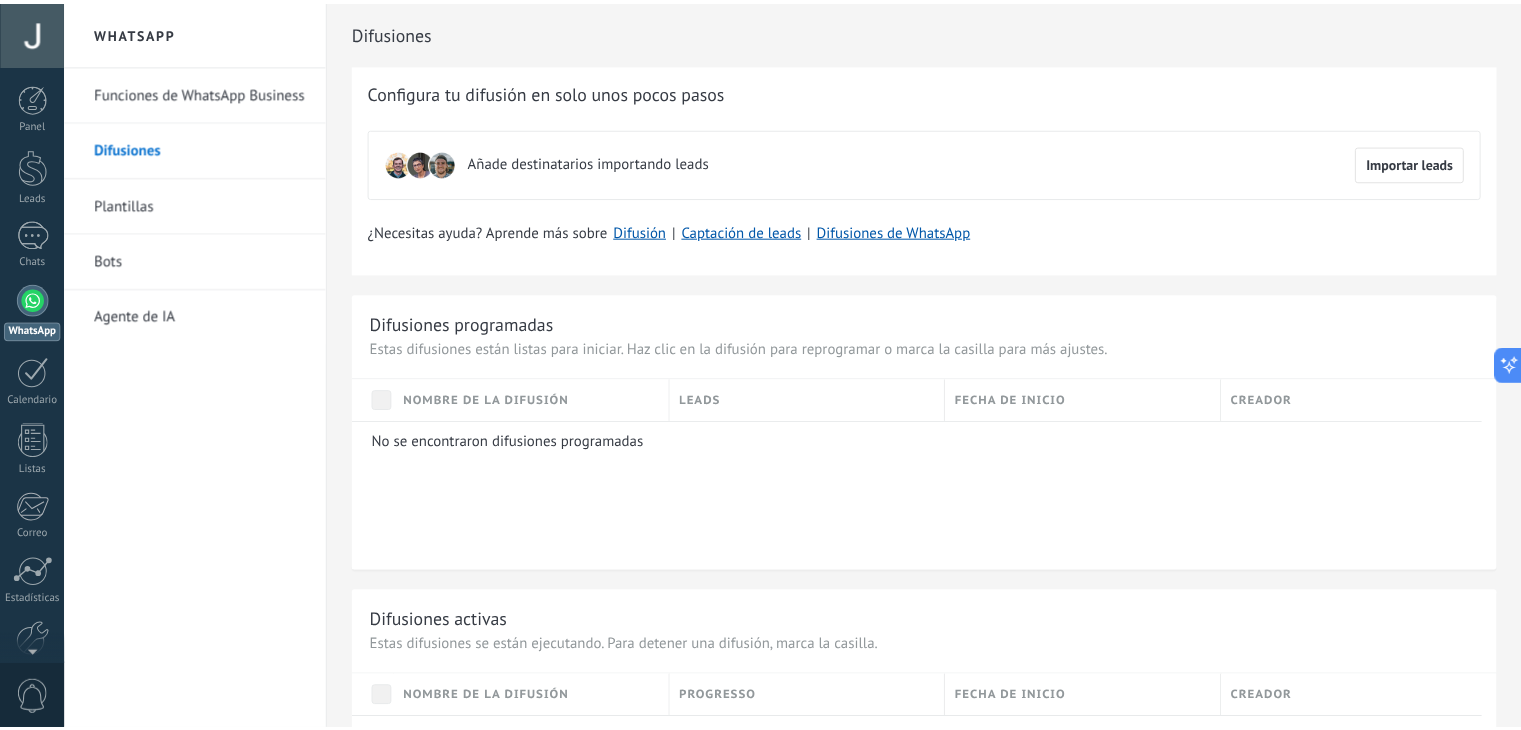 scroll, scrollTop: 756, scrollLeft: 0, axis: vertical 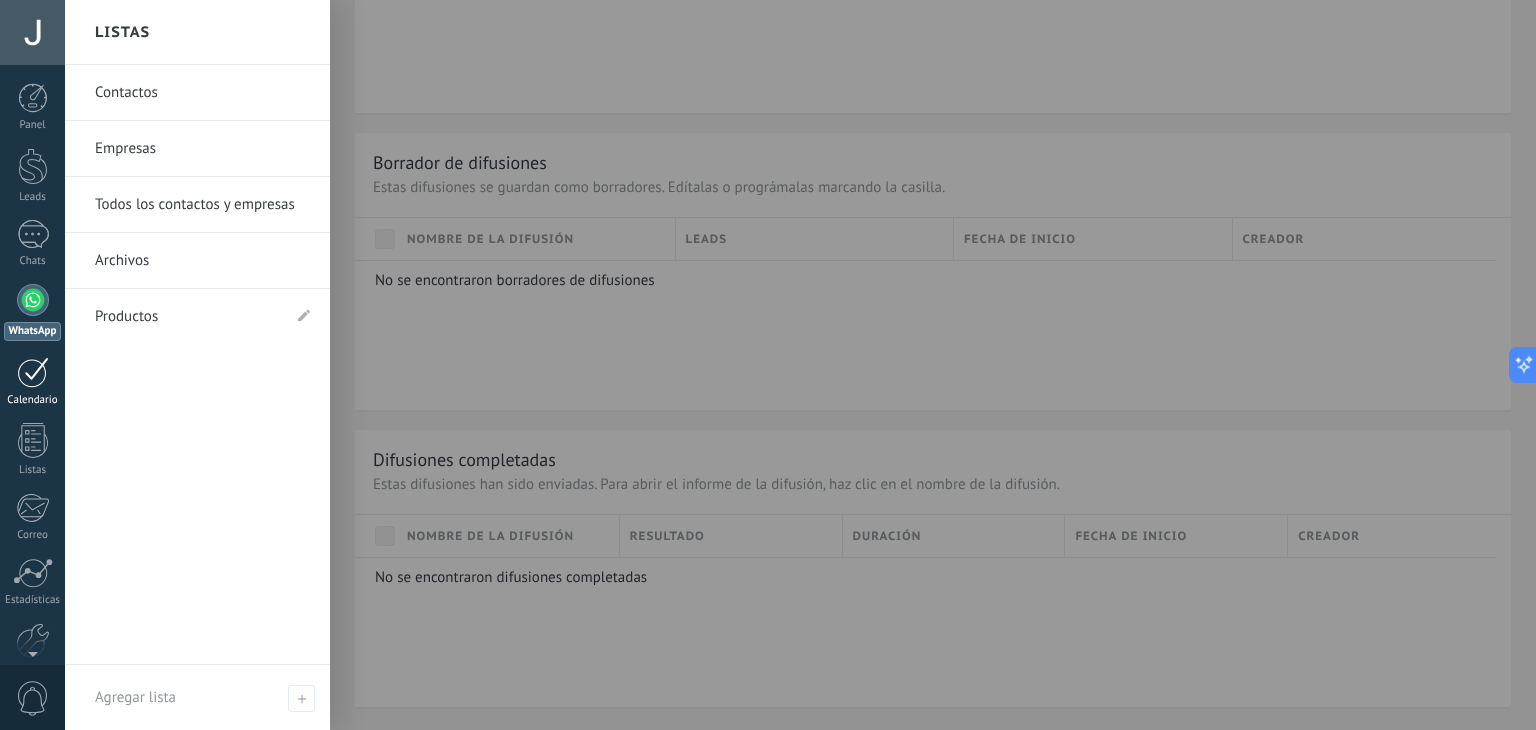 click at bounding box center (33, 372) 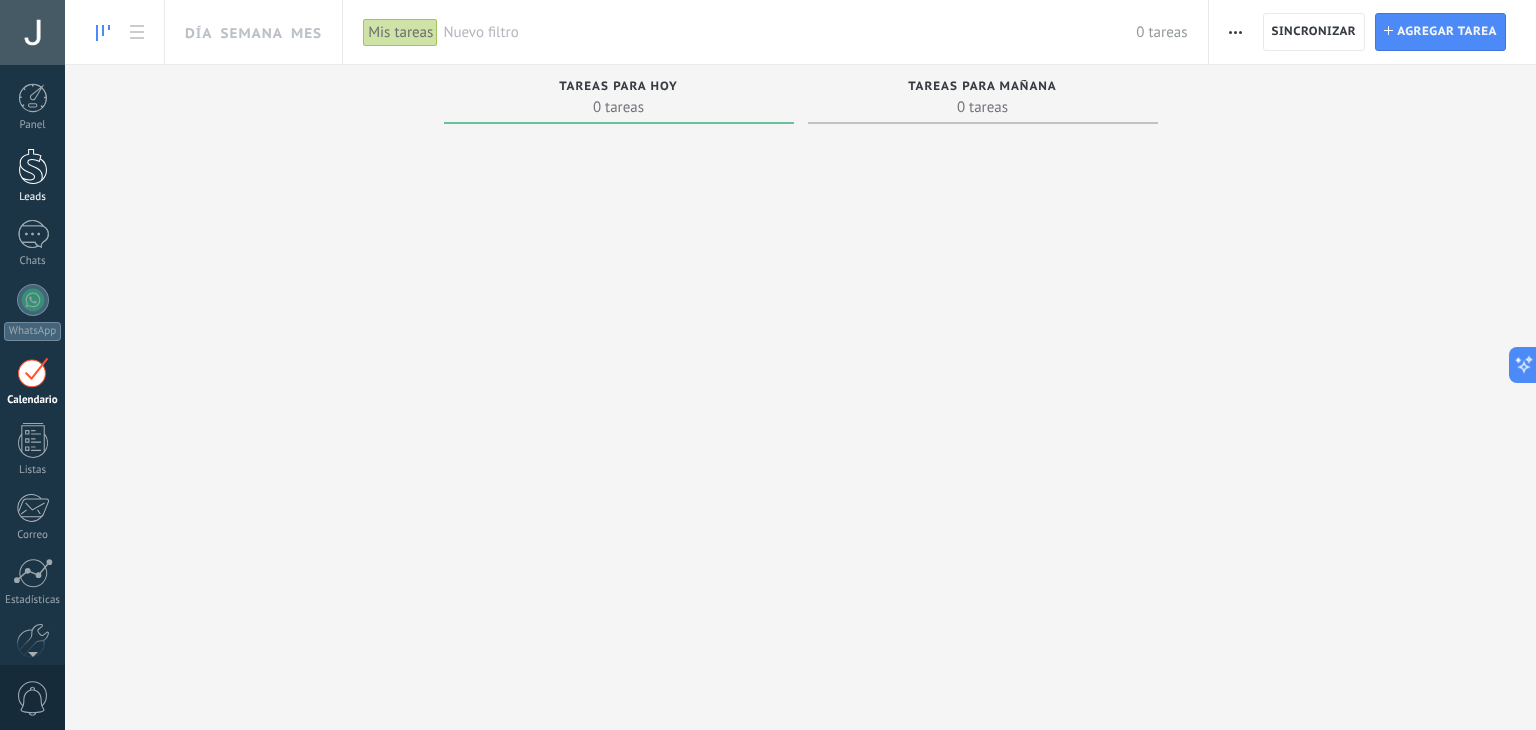click at bounding box center [33, 166] 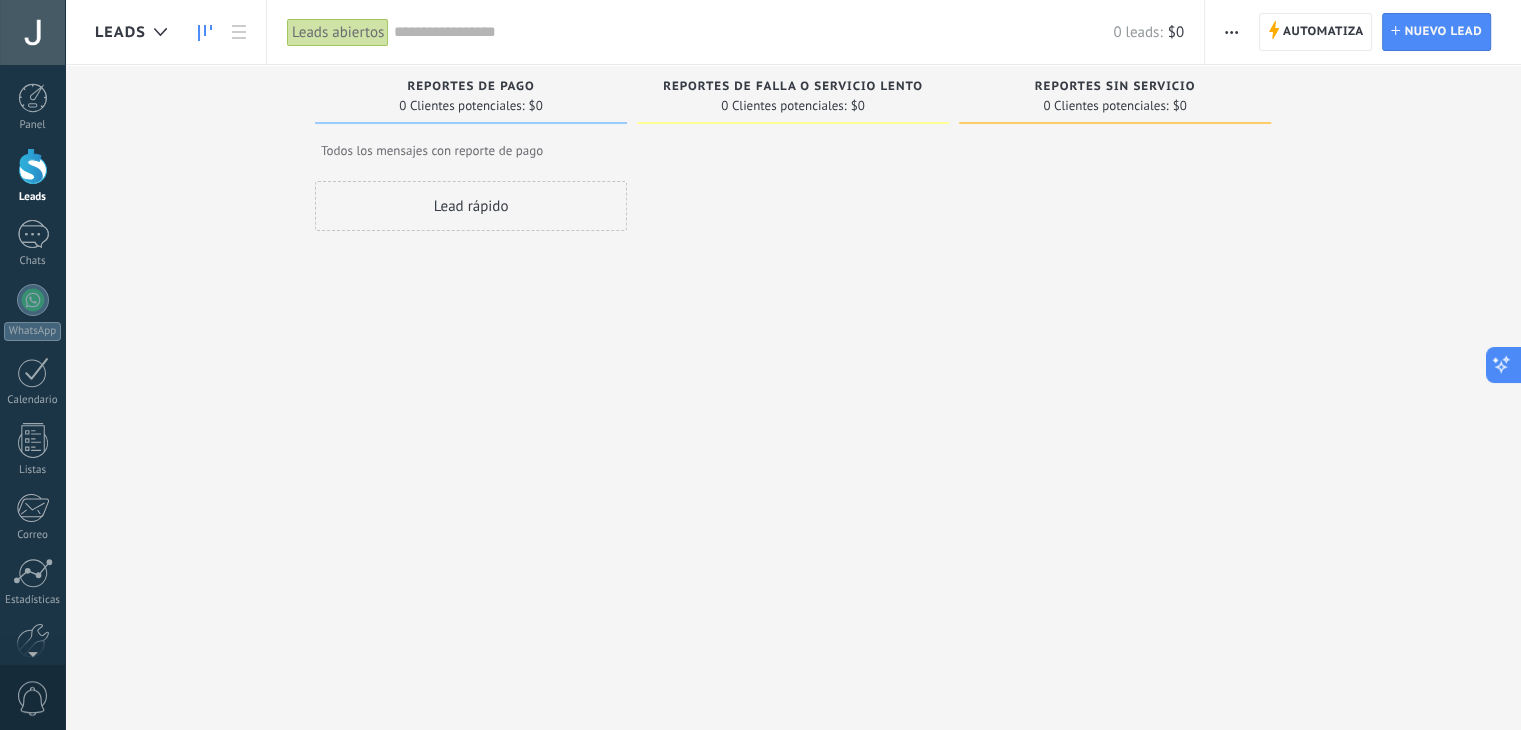 click 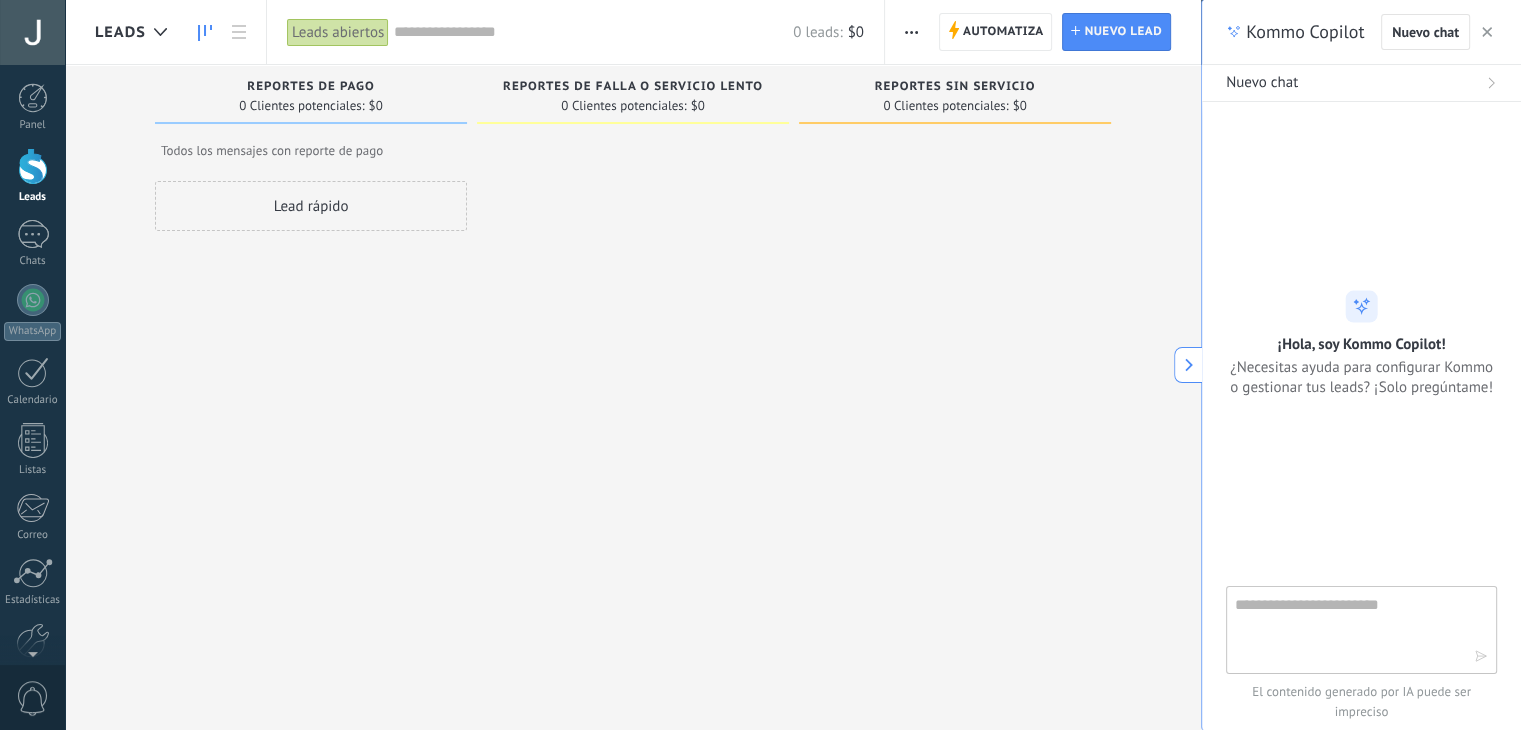 click at bounding box center (1347, 629) 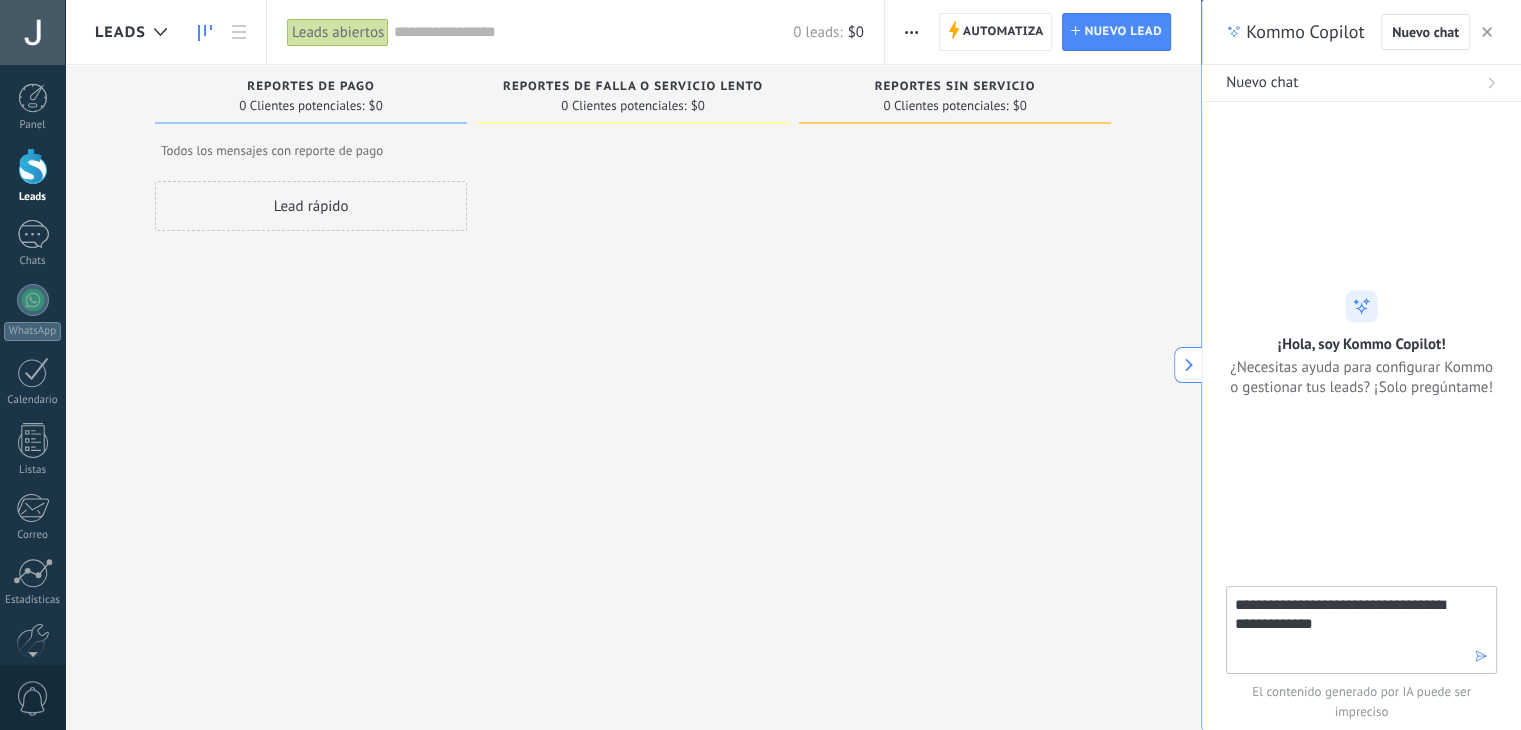 type on "**********" 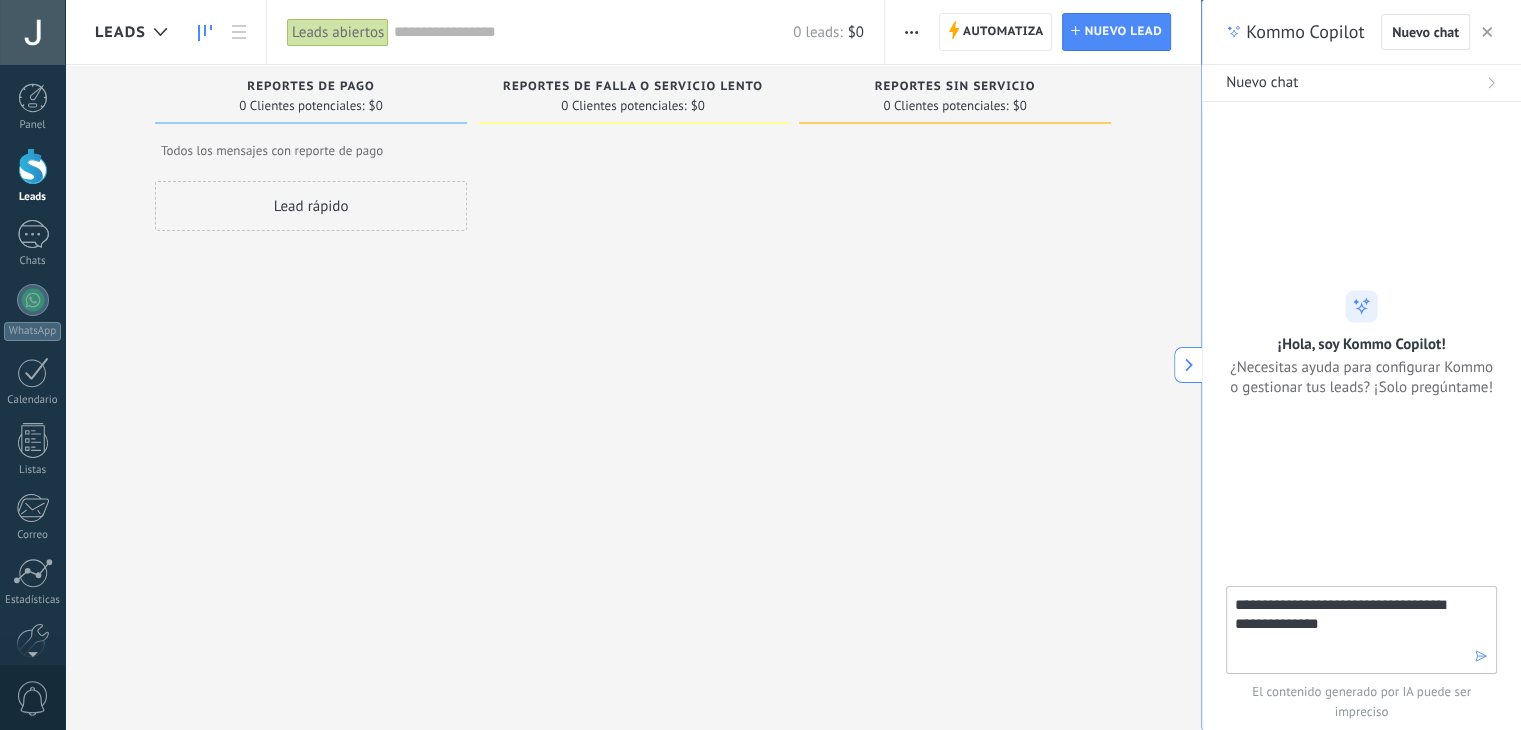 type 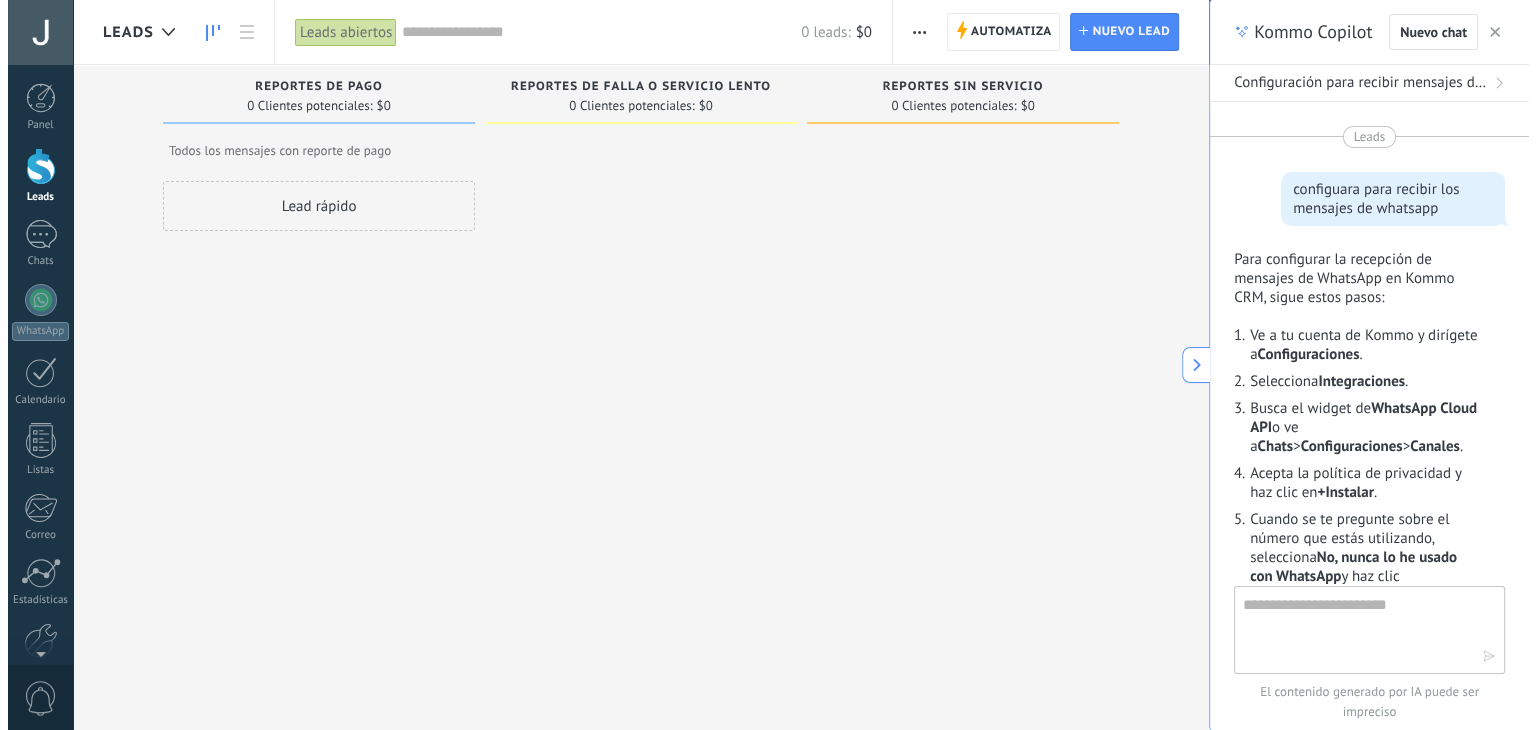 scroll, scrollTop: 1048, scrollLeft: 0, axis: vertical 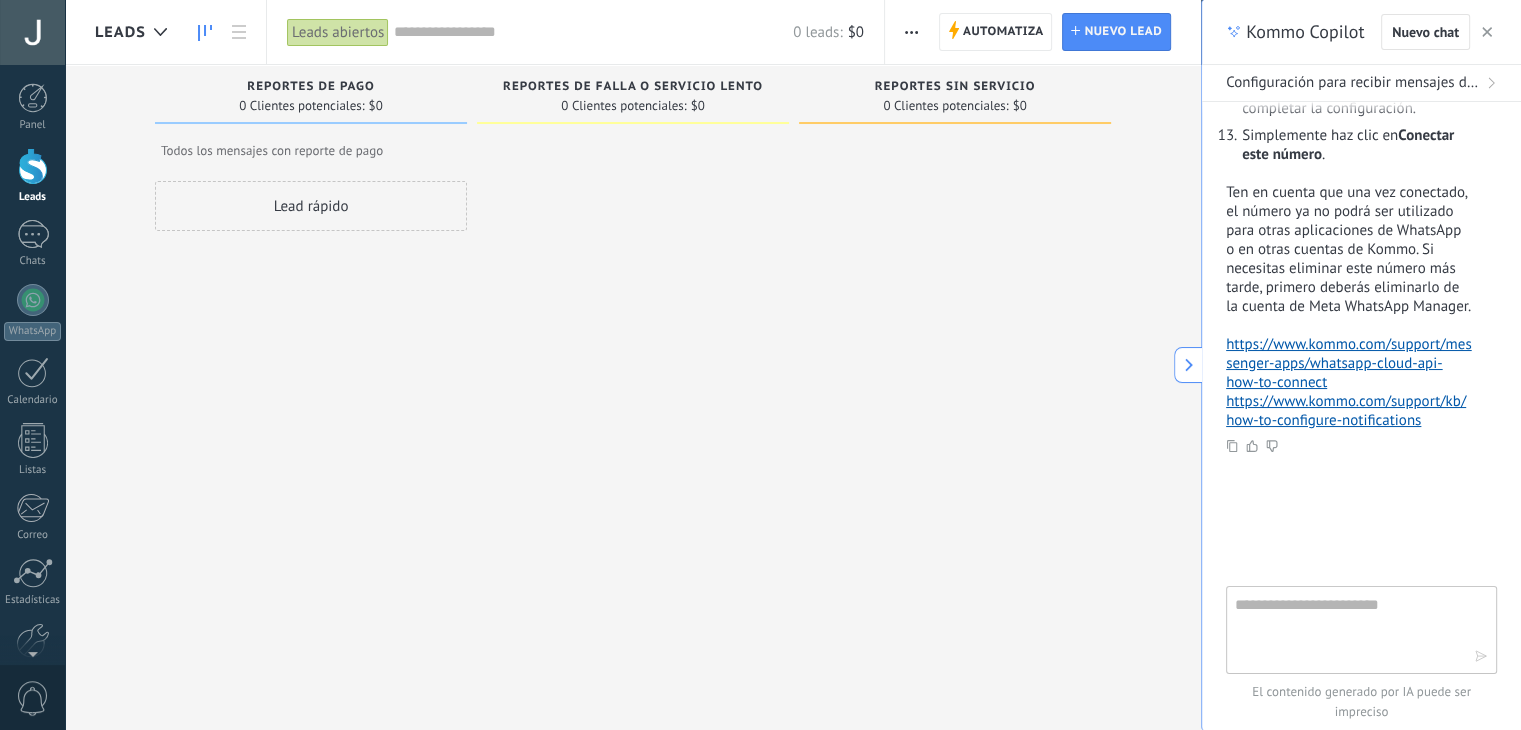 click at bounding box center (633, 391) 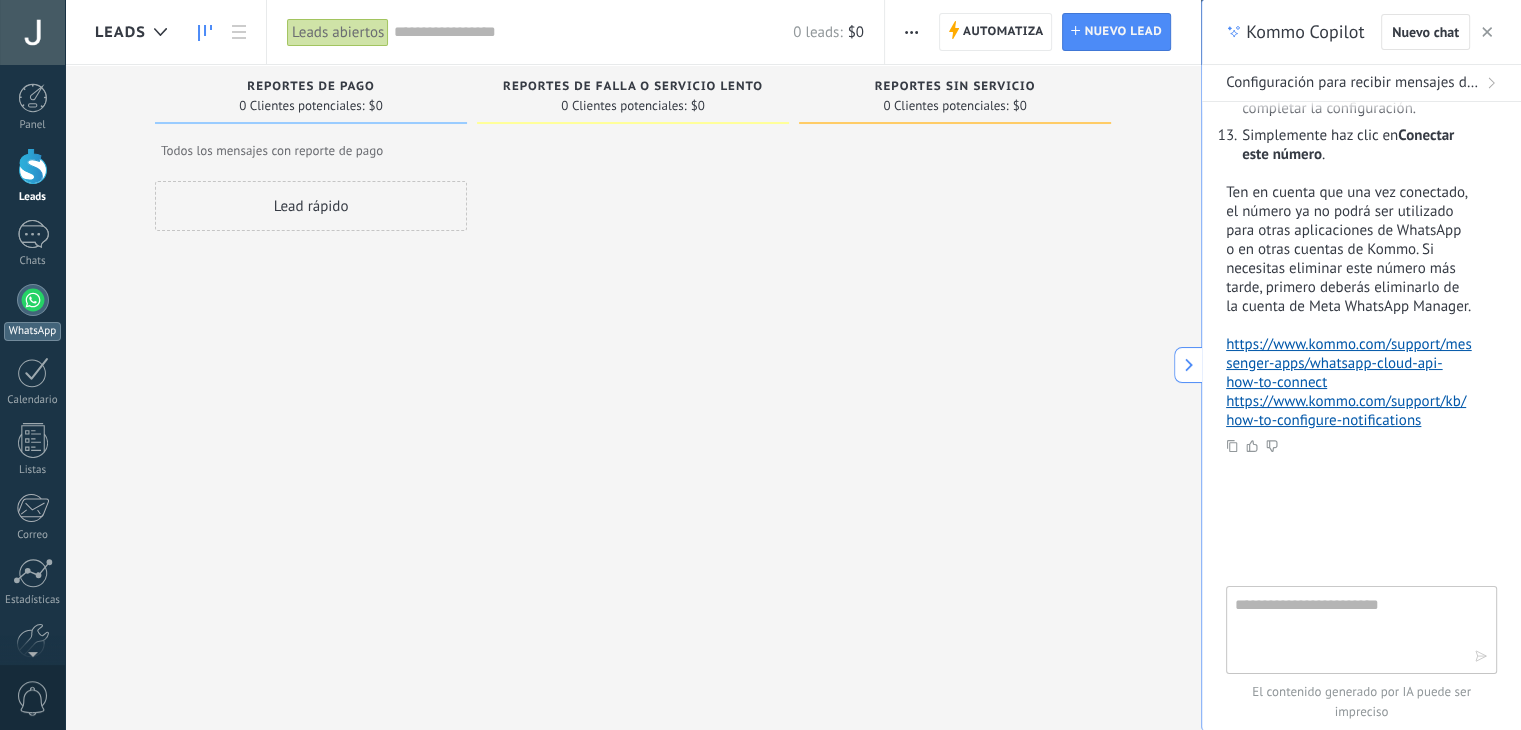 click at bounding box center [33, 300] 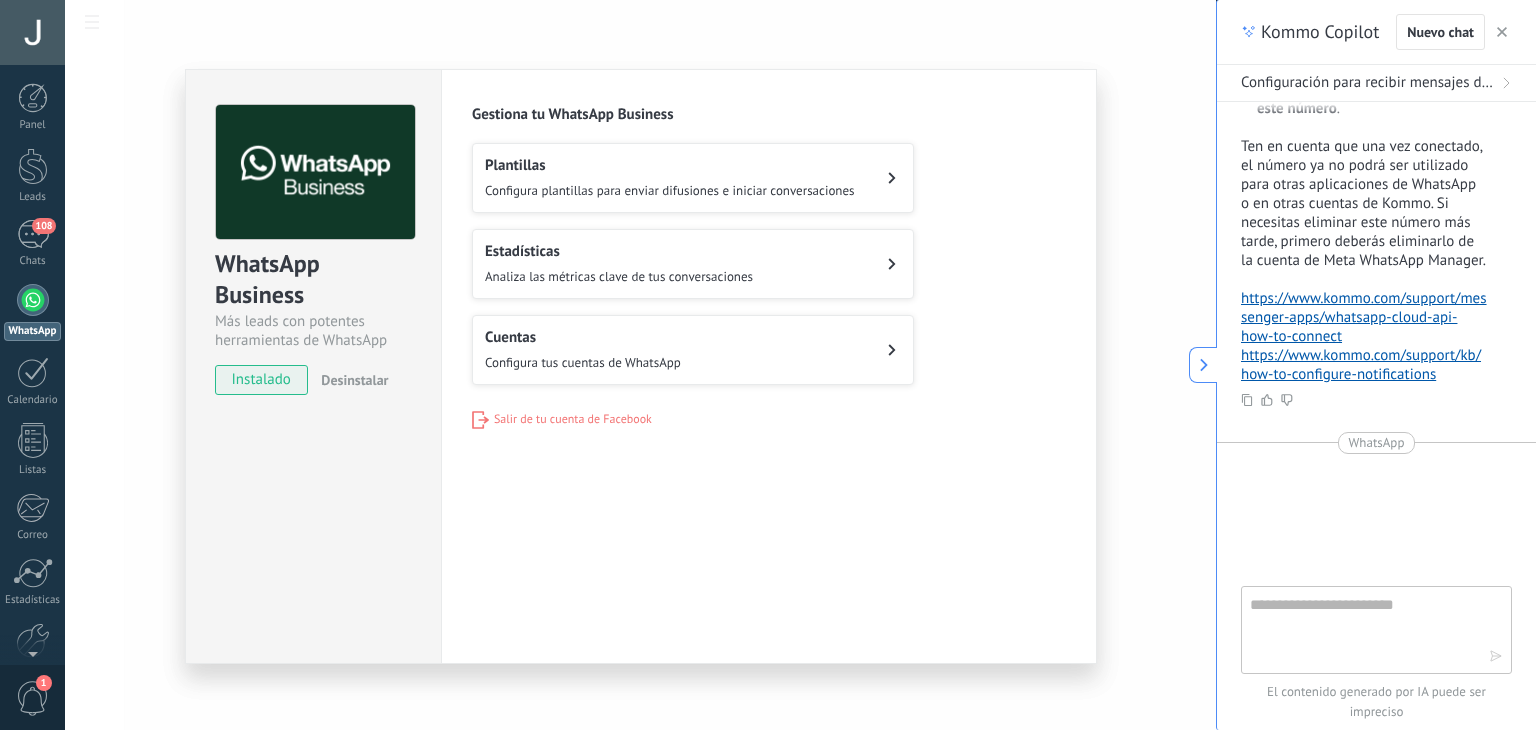 click on "WhatsApp Business Más leads con potentes herramientas de WhatsApp instalado Desinstalar Configuraciones Autorizaciones Esta pestaña registra a los usuarios que han concedido acceso a las integración a esta cuenta. Si deseas remover la posibilidad que un usuario pueda enviar solicitudes a la cuenta en nombre de esta integración, puedes revocar el acceso. Si el acceso a todos los usuarios es revocado, la integración dejará de funcionar. Esta aplicacion está instalada, pero nadie le ha dado acceso aun. WhatsApp Cloud API más _:  Guardar Gestiona tu WhatsApp Business Plantillas Configura plantillas para enviar difusiones e iniciar conversaciones Estadísticas Analiza las métricas clave de tus conversaciones Cuentas Configura tus cuentas de WhatsApp Salir de tu cuenta de Facebook" at bounding box center (640, 365) 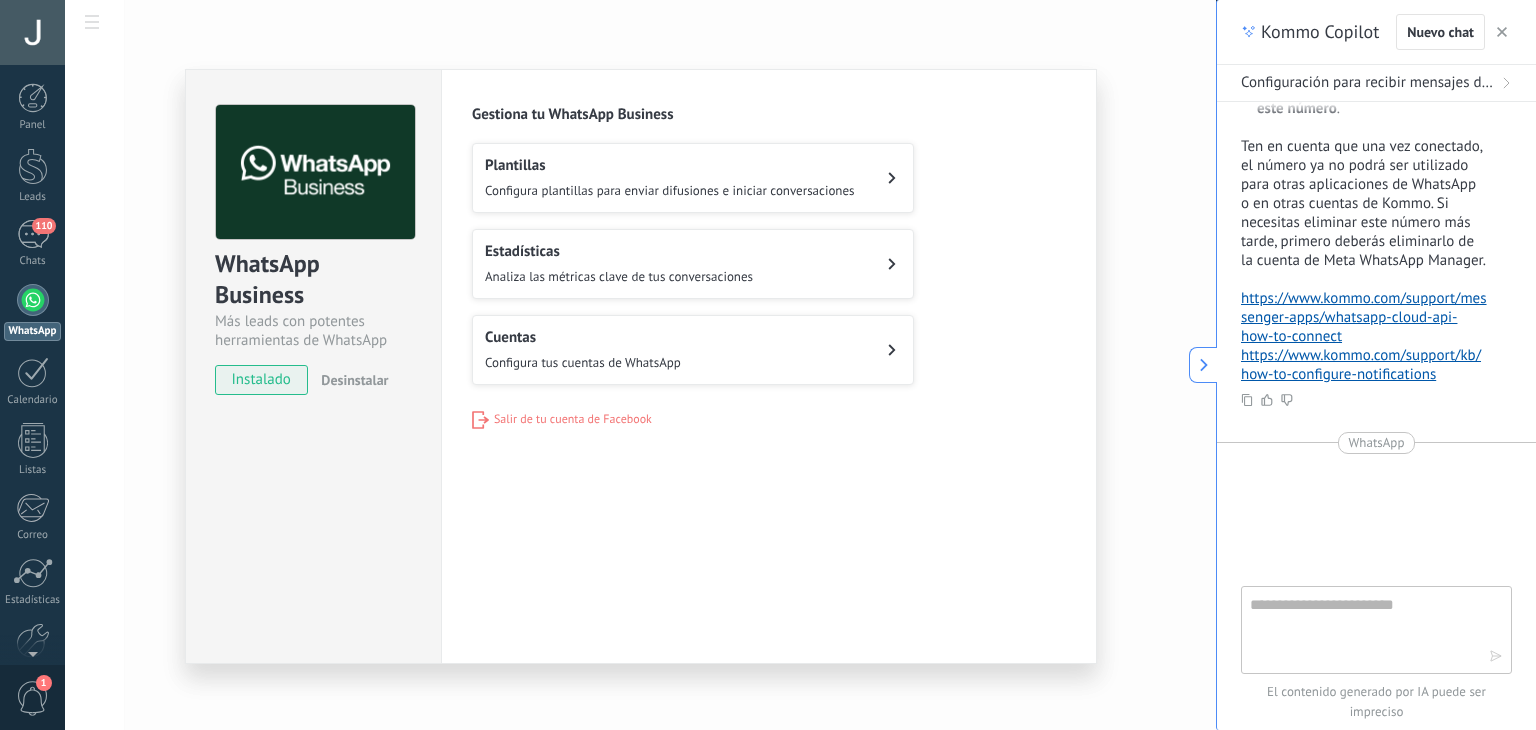 click on "WhatsApp Business Más leads con potentes herramientas de WhatsApp instalado Desinstalar Configuraciones Autorizaciones Esta pestaña registra a los usuarios que han concedido acceso a las integración a esta cuenta. Si deseas remover la posibilidad que un usuario pueda enviar solicitudes a la cuenta en nombre de esta integración, puedes revocar el acceso. Si el acceso a todos los usuarios es revocado, la integración dejará de funcionar. Esta aplicacion está instalada, pero nadie le ha dado acceso aun. WhatsApp Cloud API más _:  Guardar Gestiona tu WhatsApp Business Plantillas Configura plantillas para enviar difusiones e iniciar conversaciones Estadísticas Analiza las métricas clave de tus conversaciones Cuentas Configura tus cuentas de WhatsApp Salir de tu cuenta de Facebook" at bounding box center [640, 365] 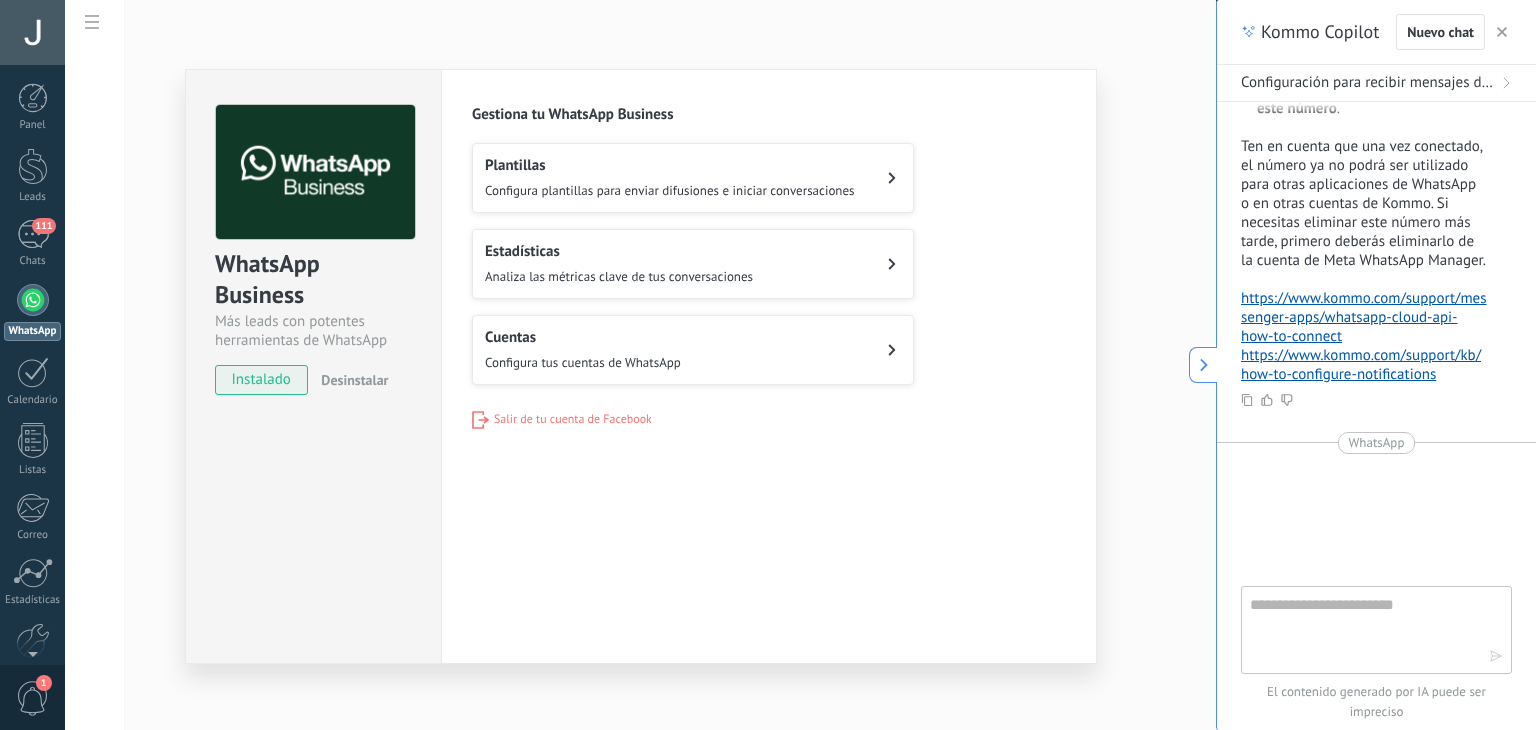 click on "WhatsApp Business Más leads con potentes herramientas de WhatsApp instalado Desinstalar Configuraciones Autorizaciones Esta pestaña registra a los usuarios que han concedido acceso a las integración a esta cuenta. Si deseas remover la posibilidad que un usuario pueda enviar solicitudes a la cuenta en nombre de esta integración, puedes revocar el acceso. Si el acceso a todos los usuarios es revocado, la integración dejará de funcionar. Esta aplicacion está instalada, pero nadie le ha dado acceso aun. WhatsApp Cloud API más _:  Guardar Gestiona tu WhatsApp Business Plantillas Configura plantillas para enviar difusiones e iniciar conversaciones Estadísticas Analiza las métricas clave de tus conversaciones Cuentas Configura tus cuentas de WhatsApp Salir de tu cuenta de Facebook" at bounding box center [640, 365] 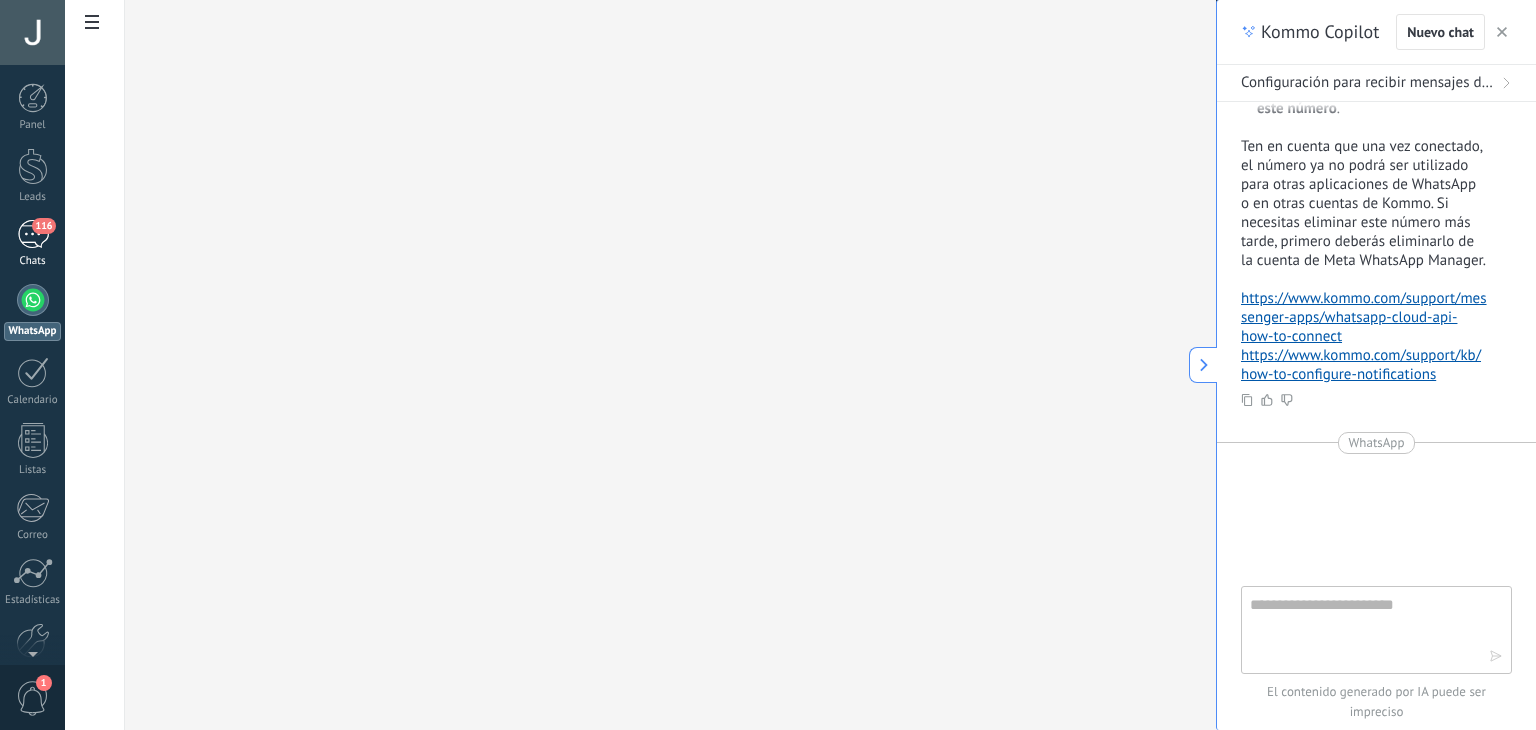 click on "116
Chats" at bounding box center (32, 244) 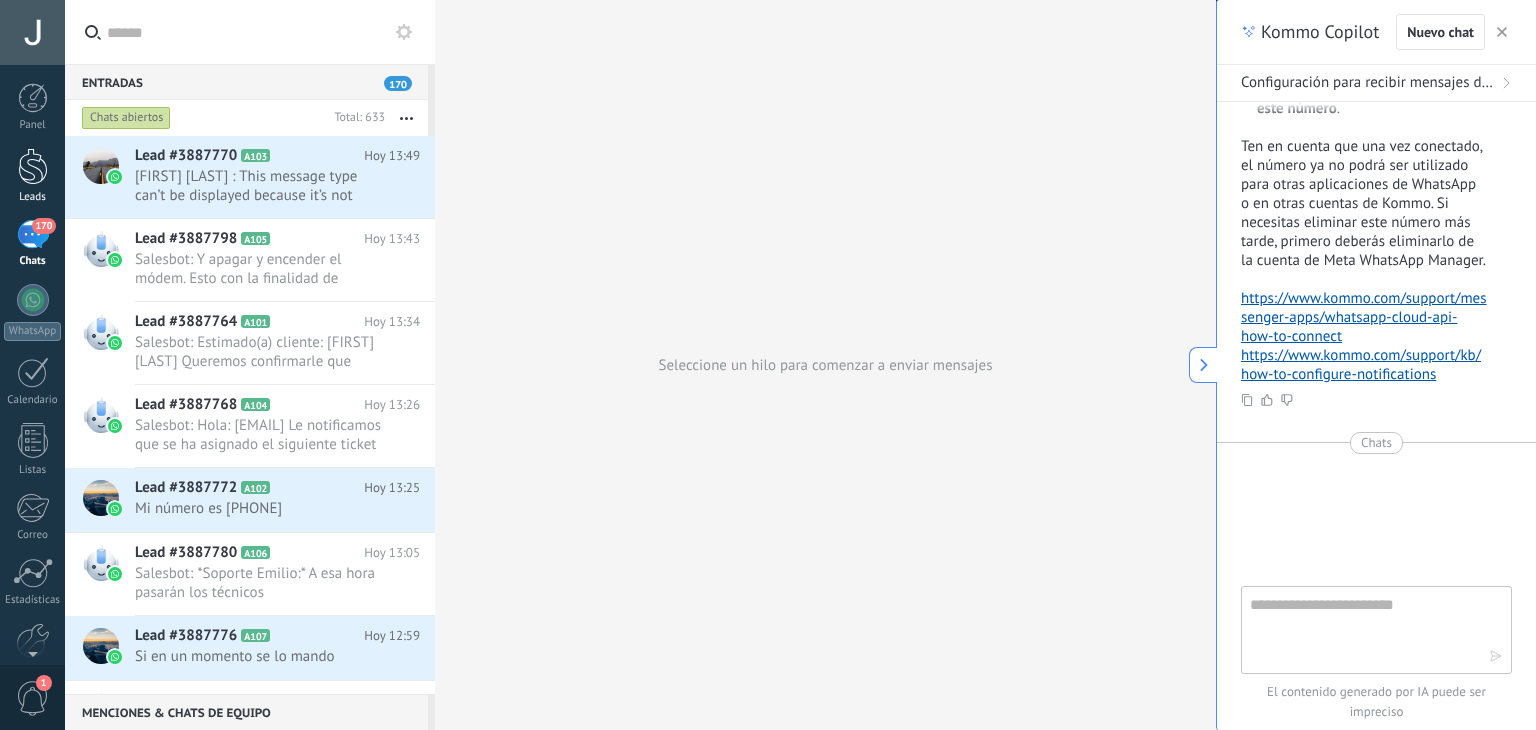 click at bounding box center [33, 166] 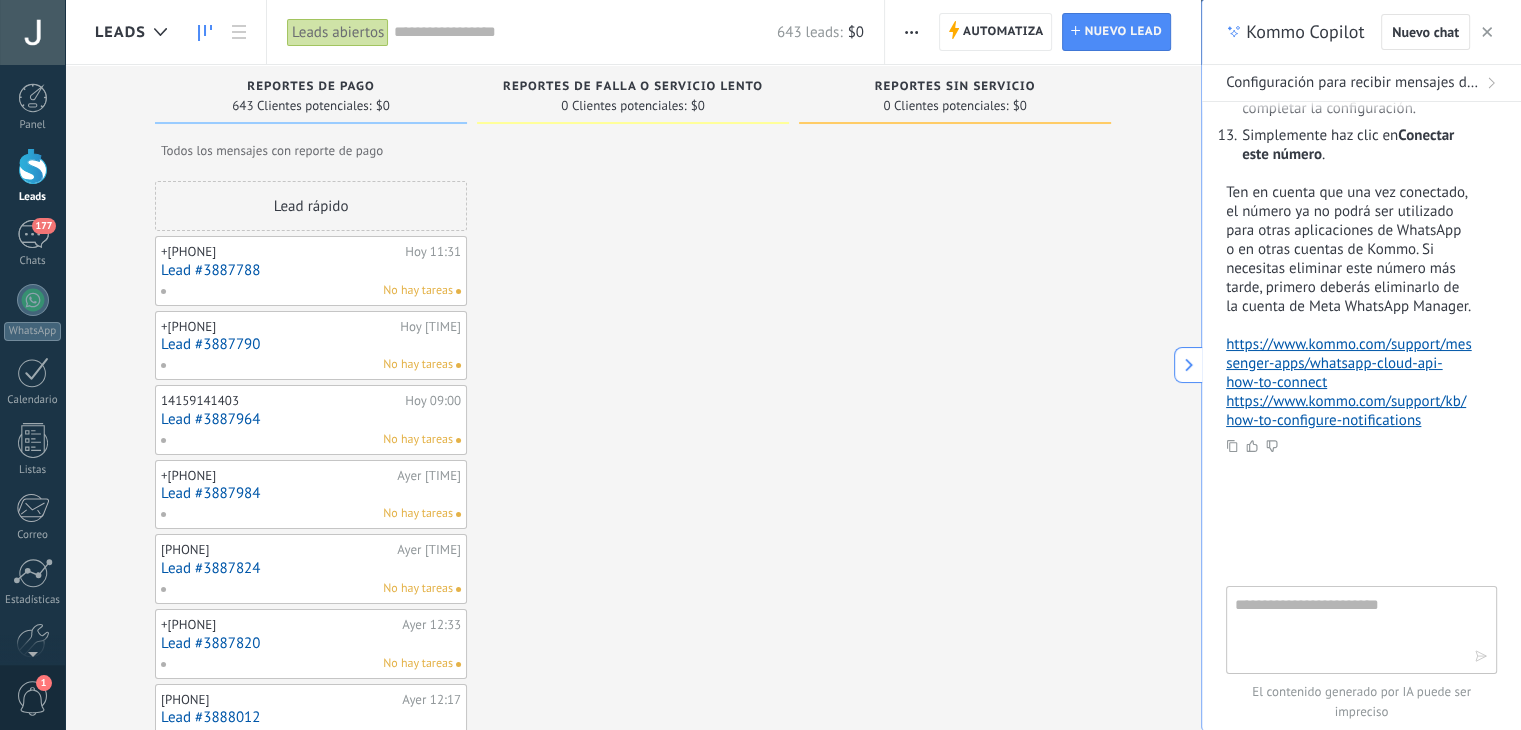 click on "Lead #3887788" at bounding box center (311, 270) 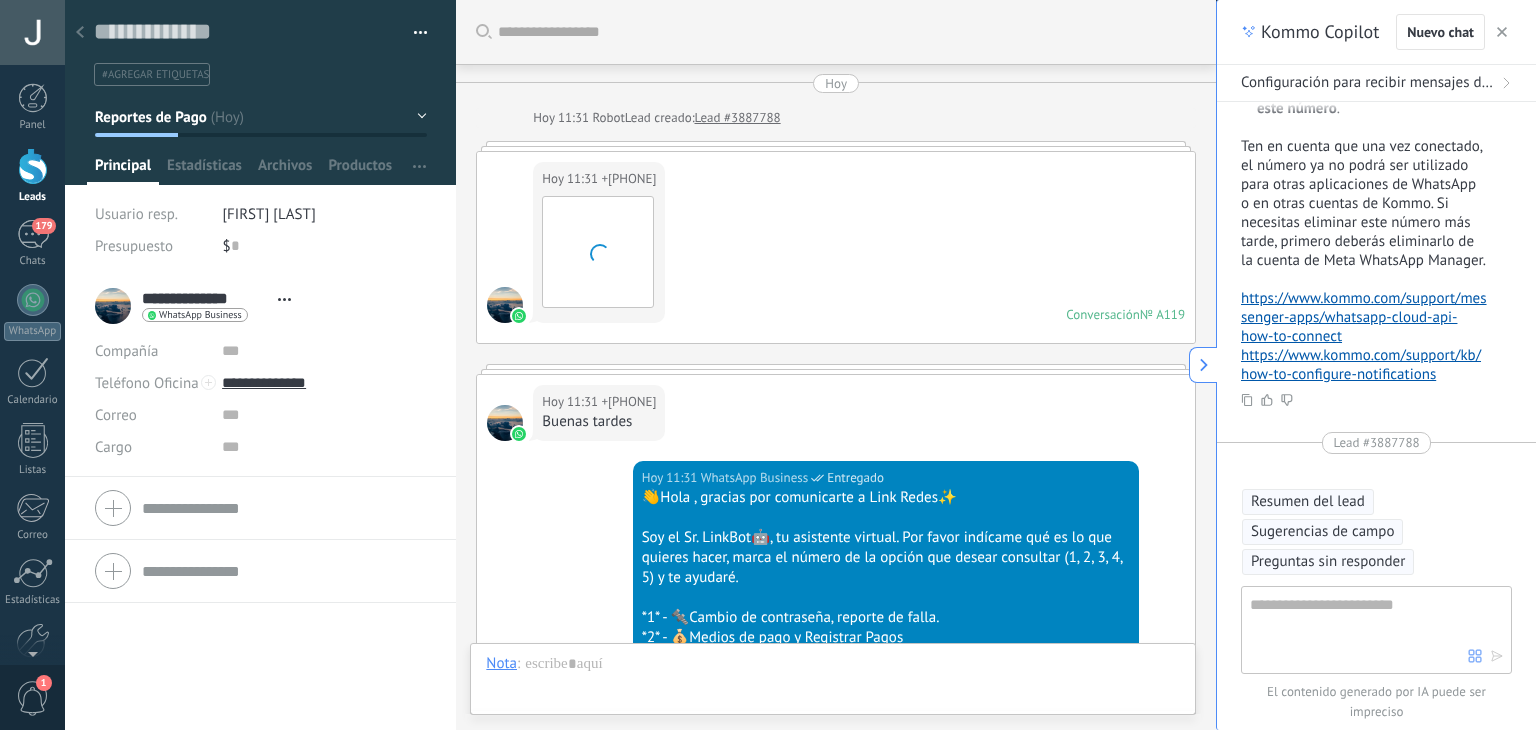 scroll, scrollTop: 29, scrollLeft: 0, axis: vertical 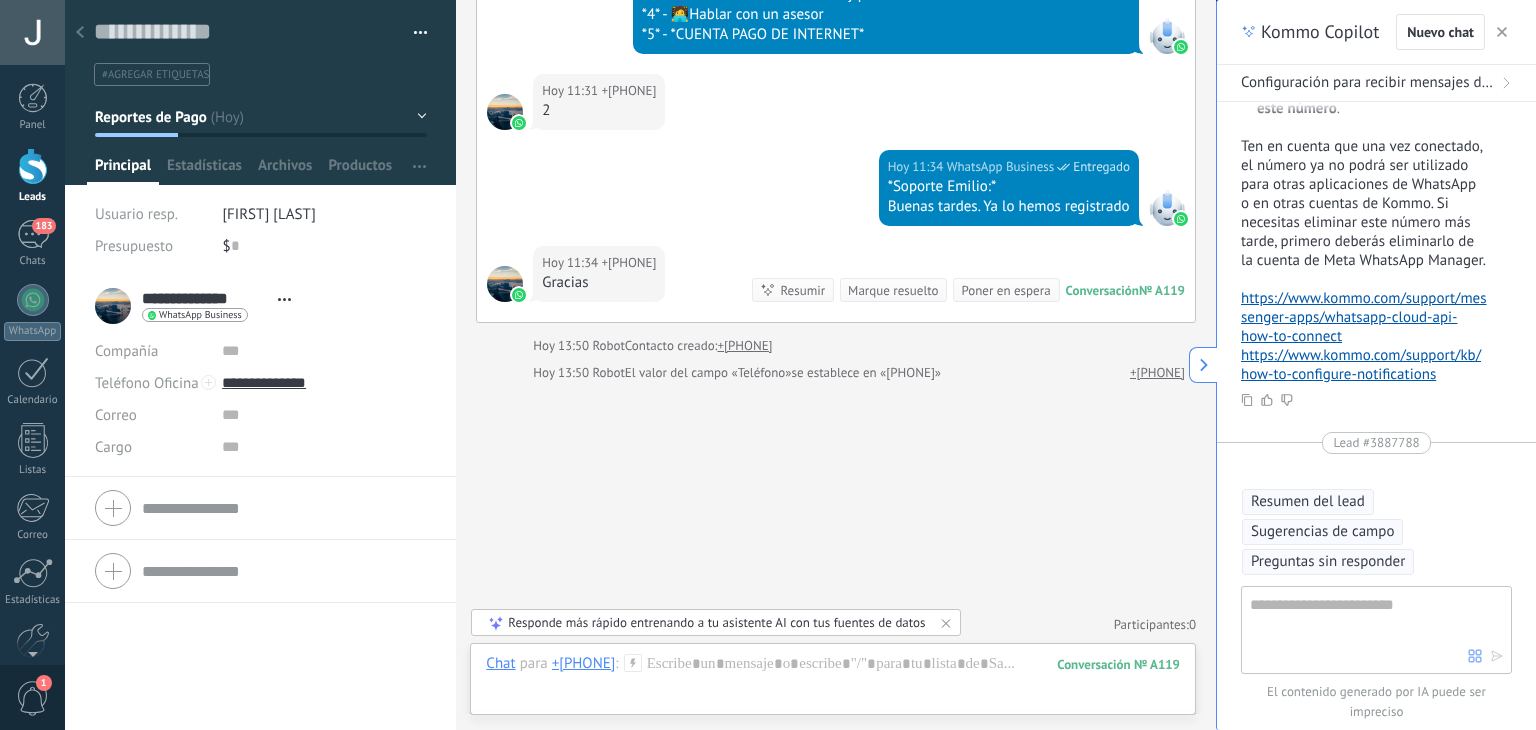 click at bounding box center (33, 166) 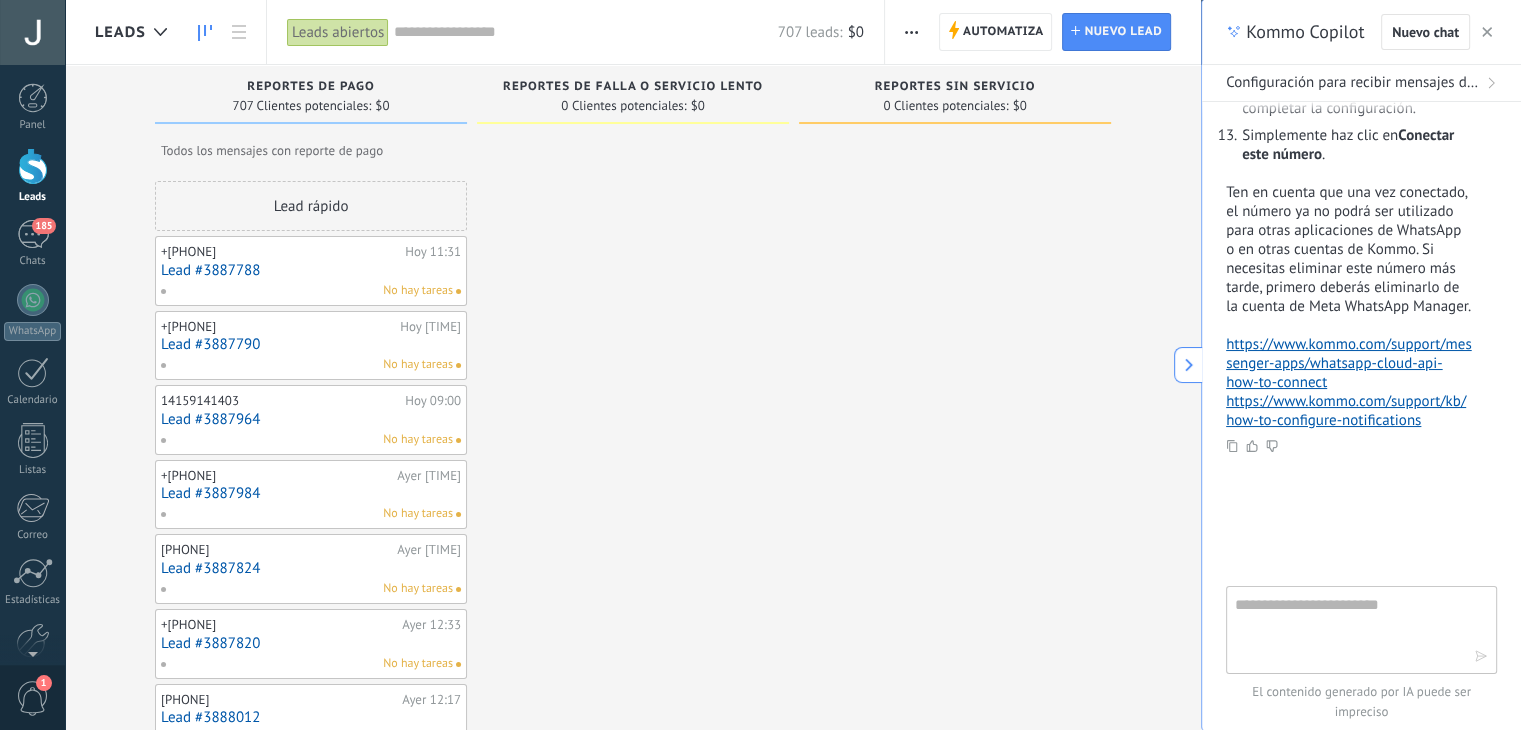 click at bounding box center [1487, 32] 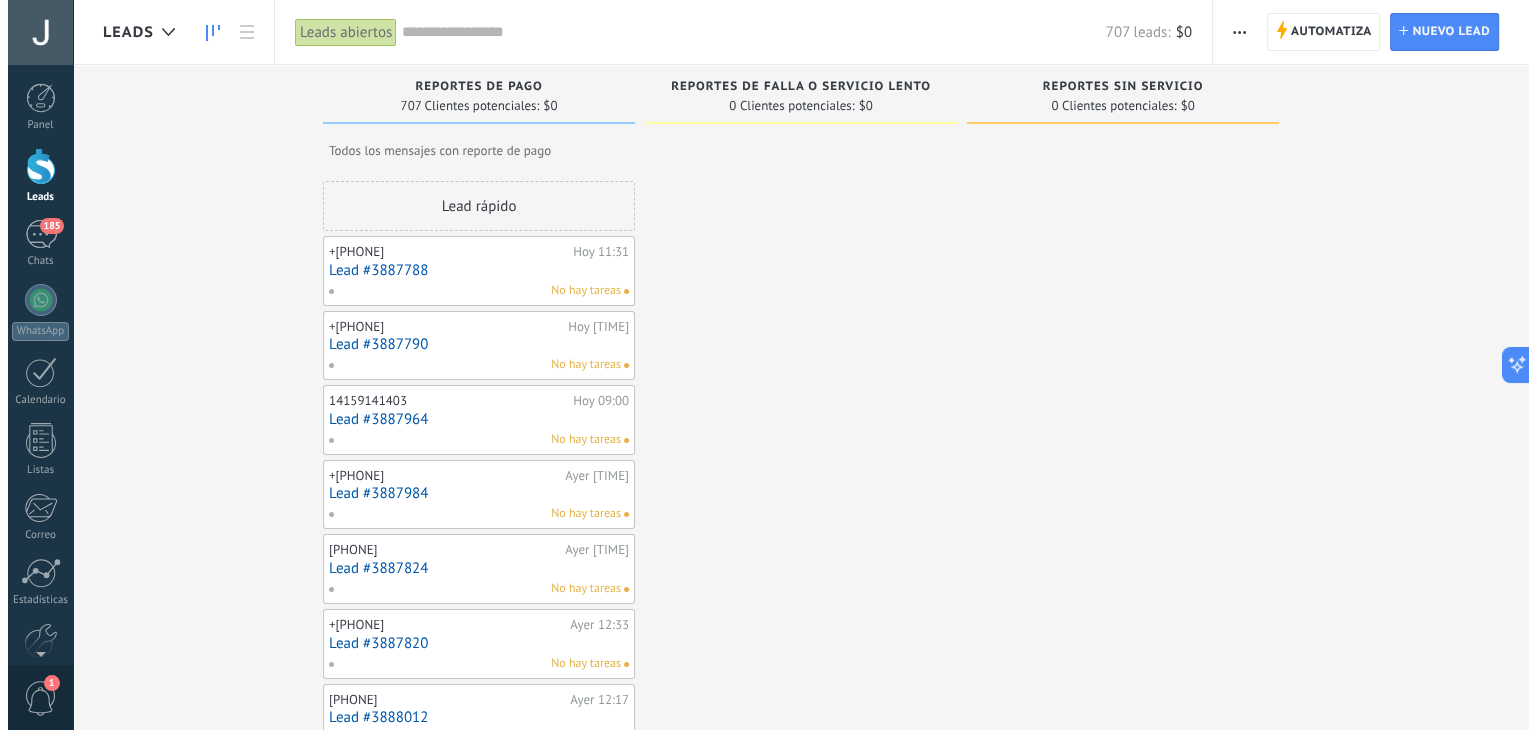 scroll, scrollTop: 29, scrollLeft: 0, axis: vertical 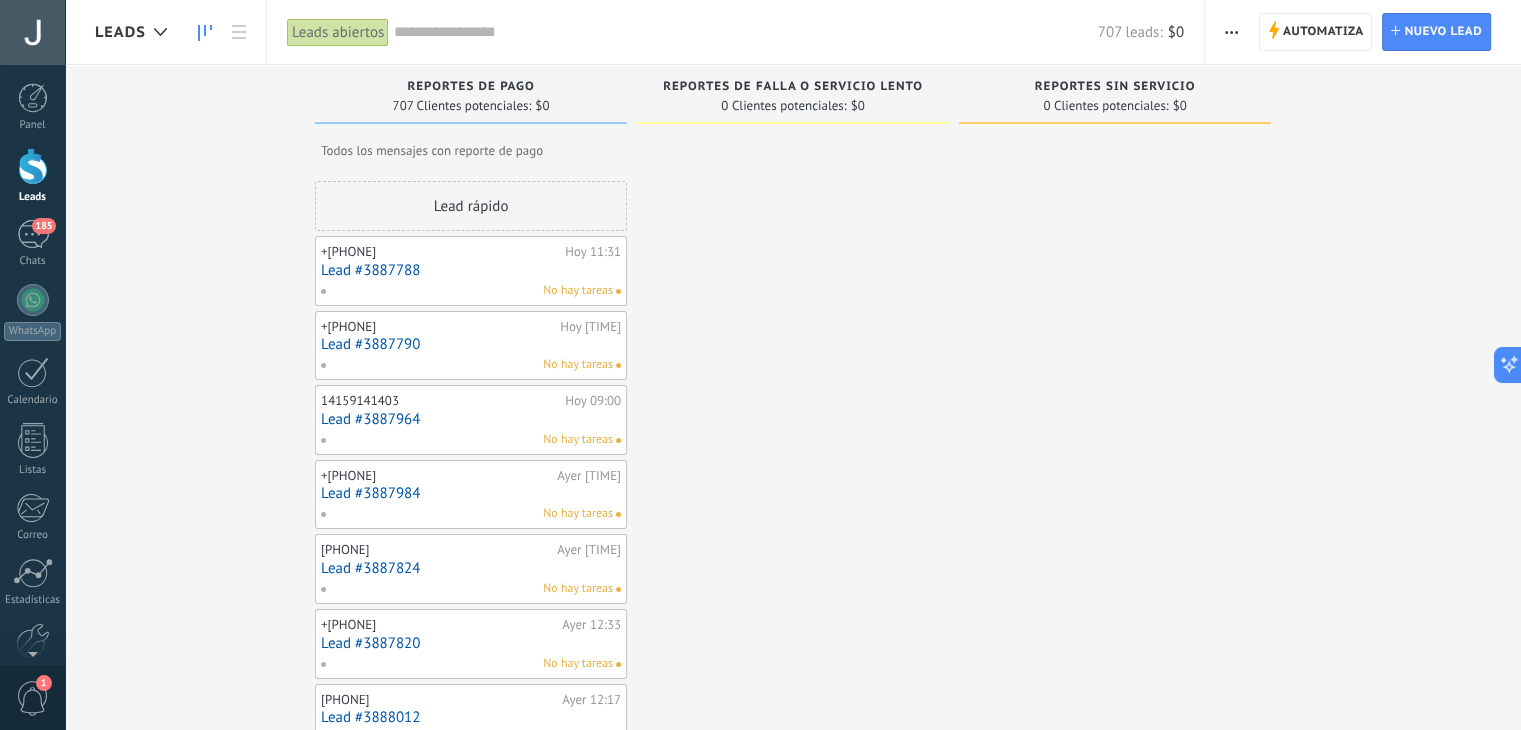 click at bounding box center (1231, 32) 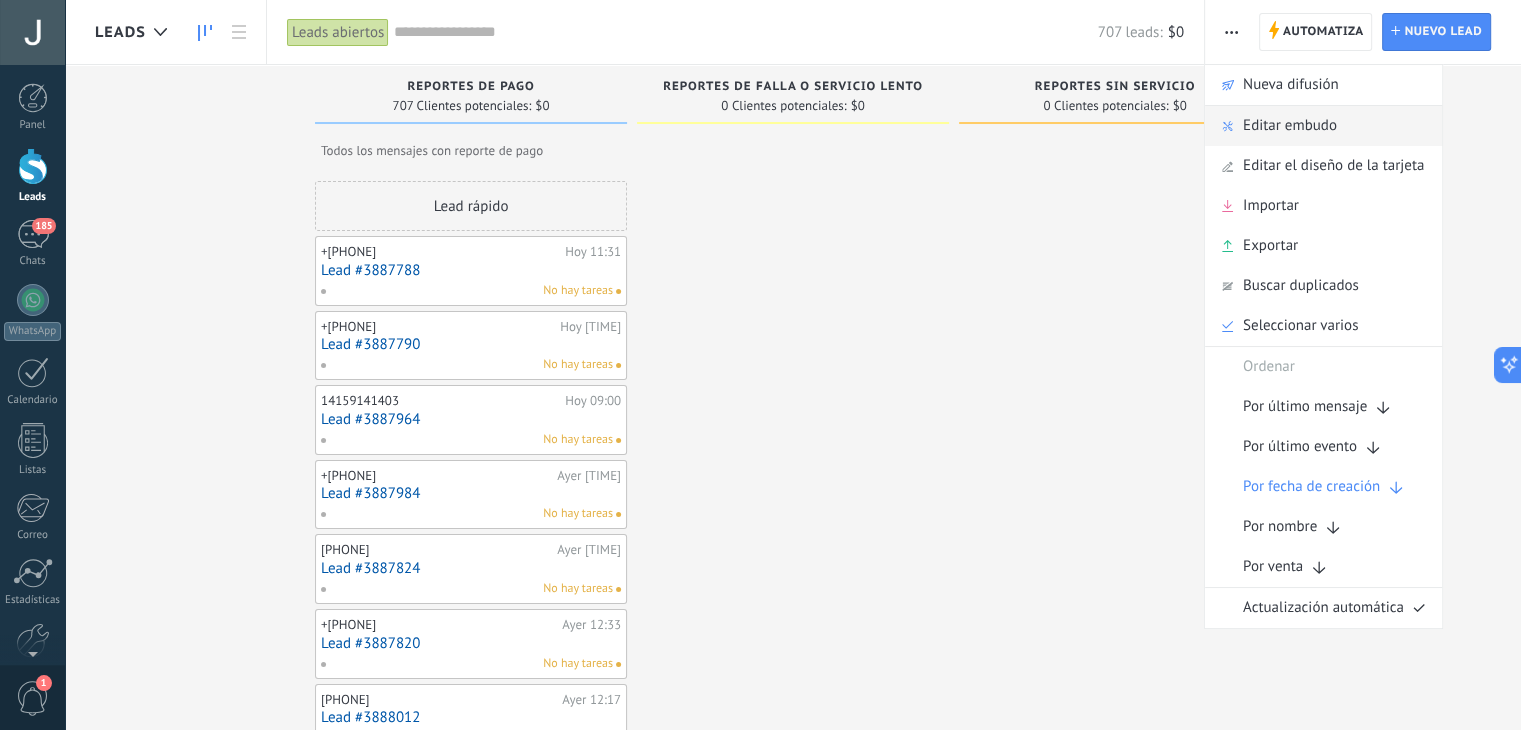 click on "Editar embudo" at bounding box center (1290, 126) 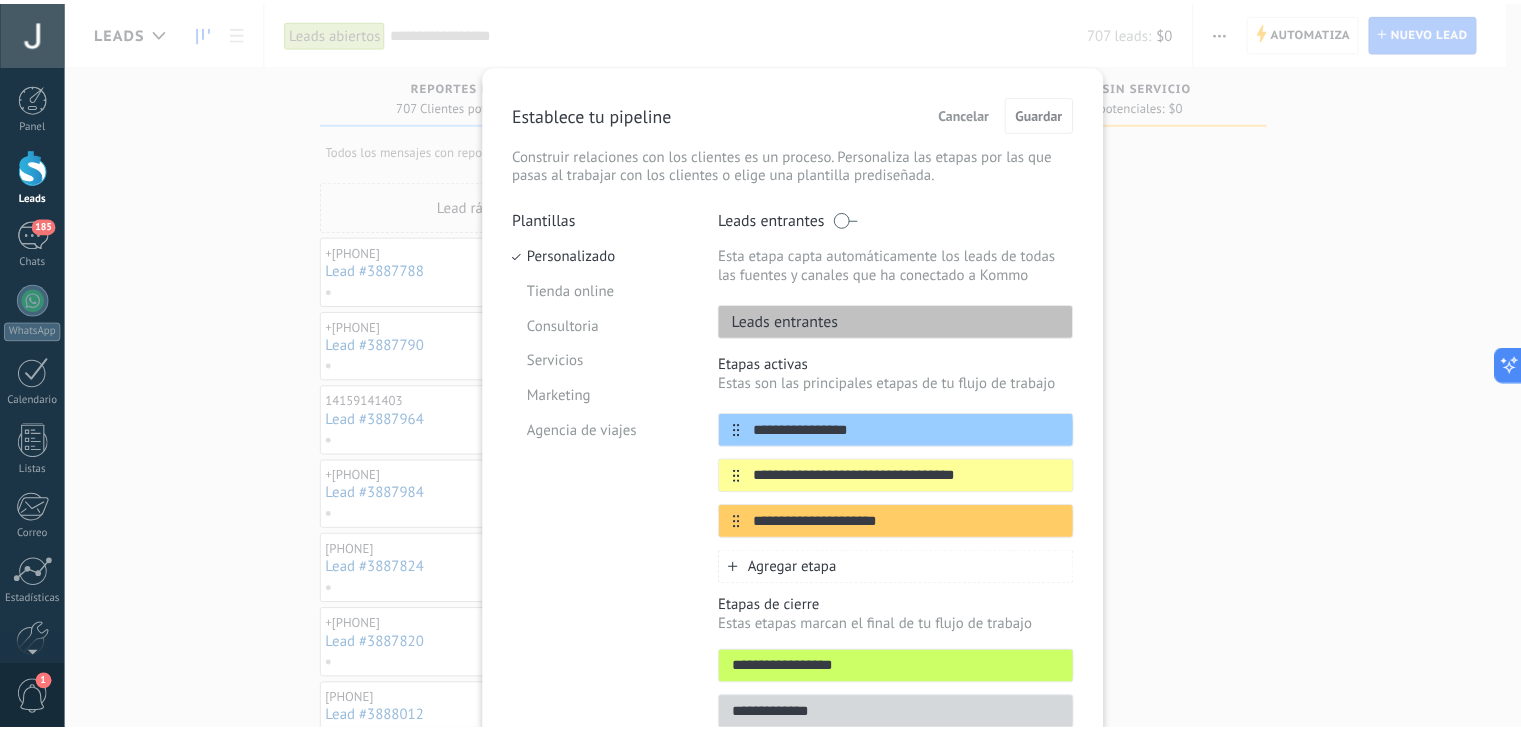 scroll, scrollTop: 107, scrollLeft: 0, axis: vertical 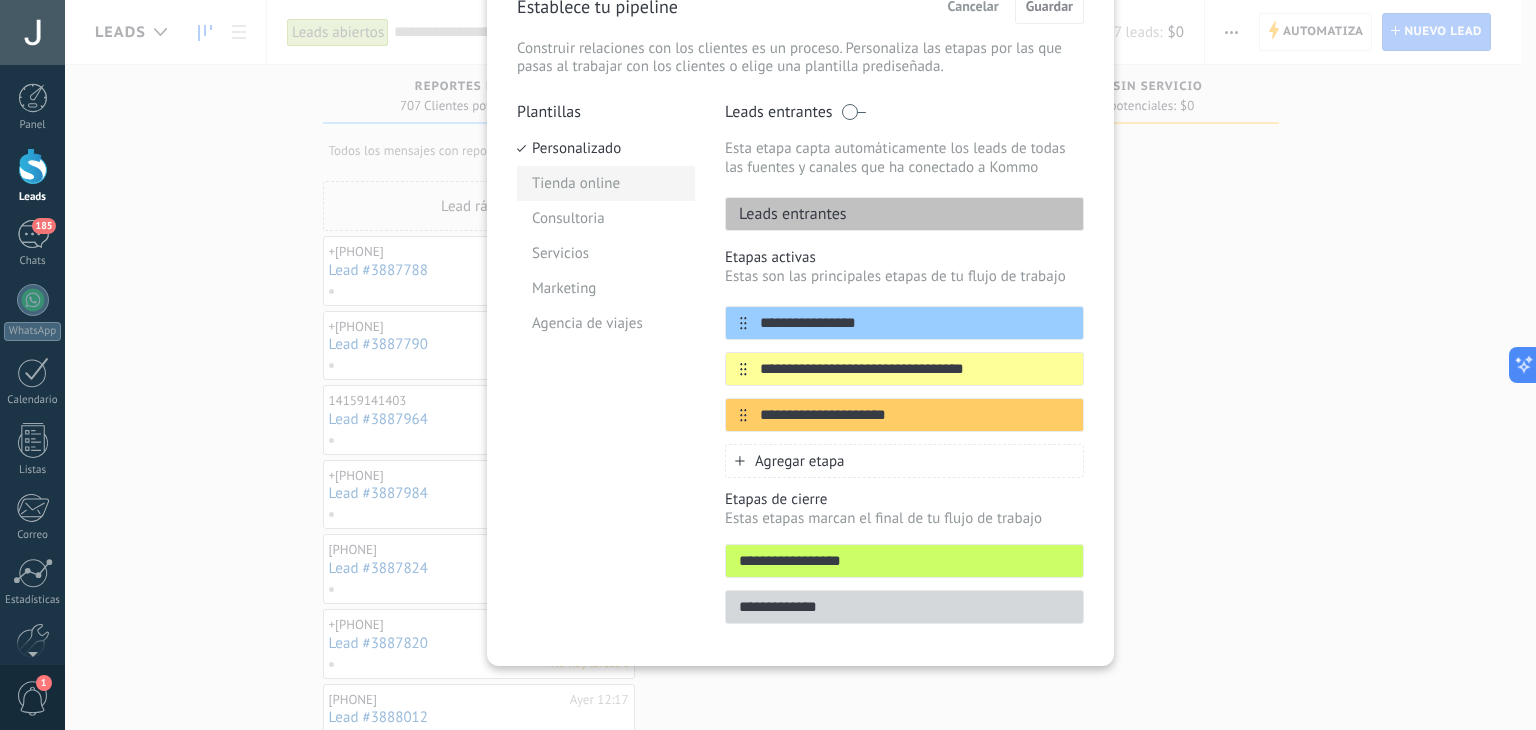 click on "Tienda online" at bounding box center [606, 183] 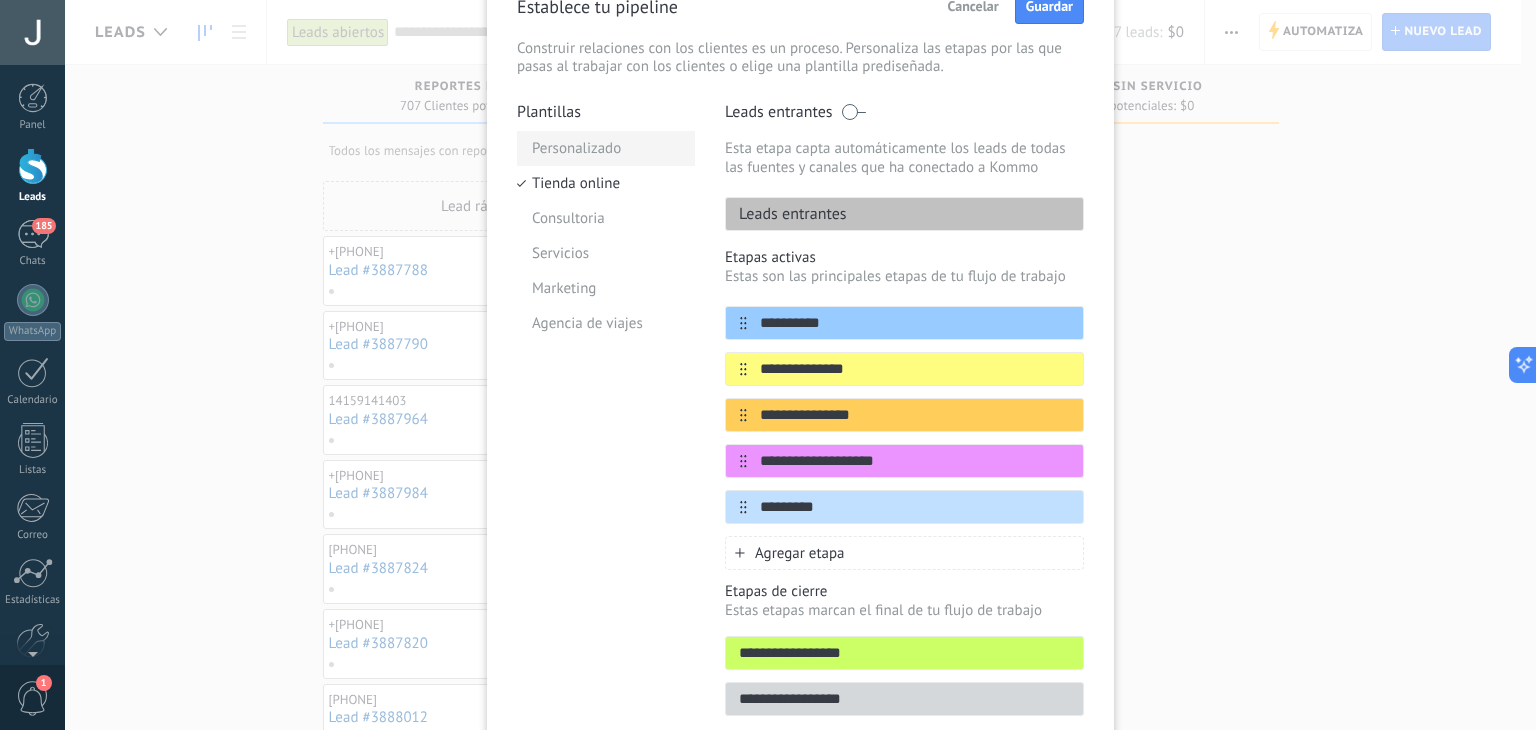 click on "Personalizado" at bounding box center (606, 148) 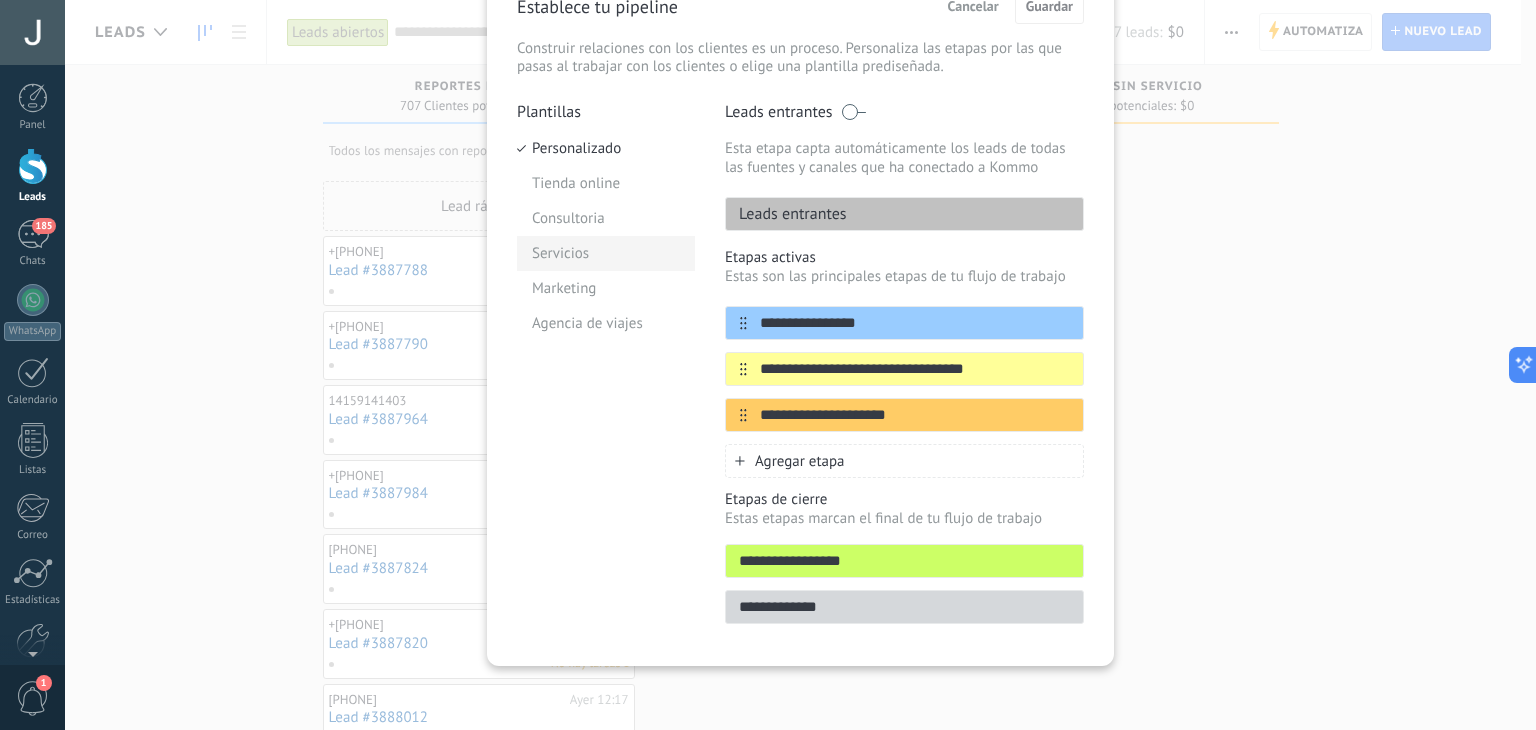 click on "Servicios" at bounding box center (606, 253) 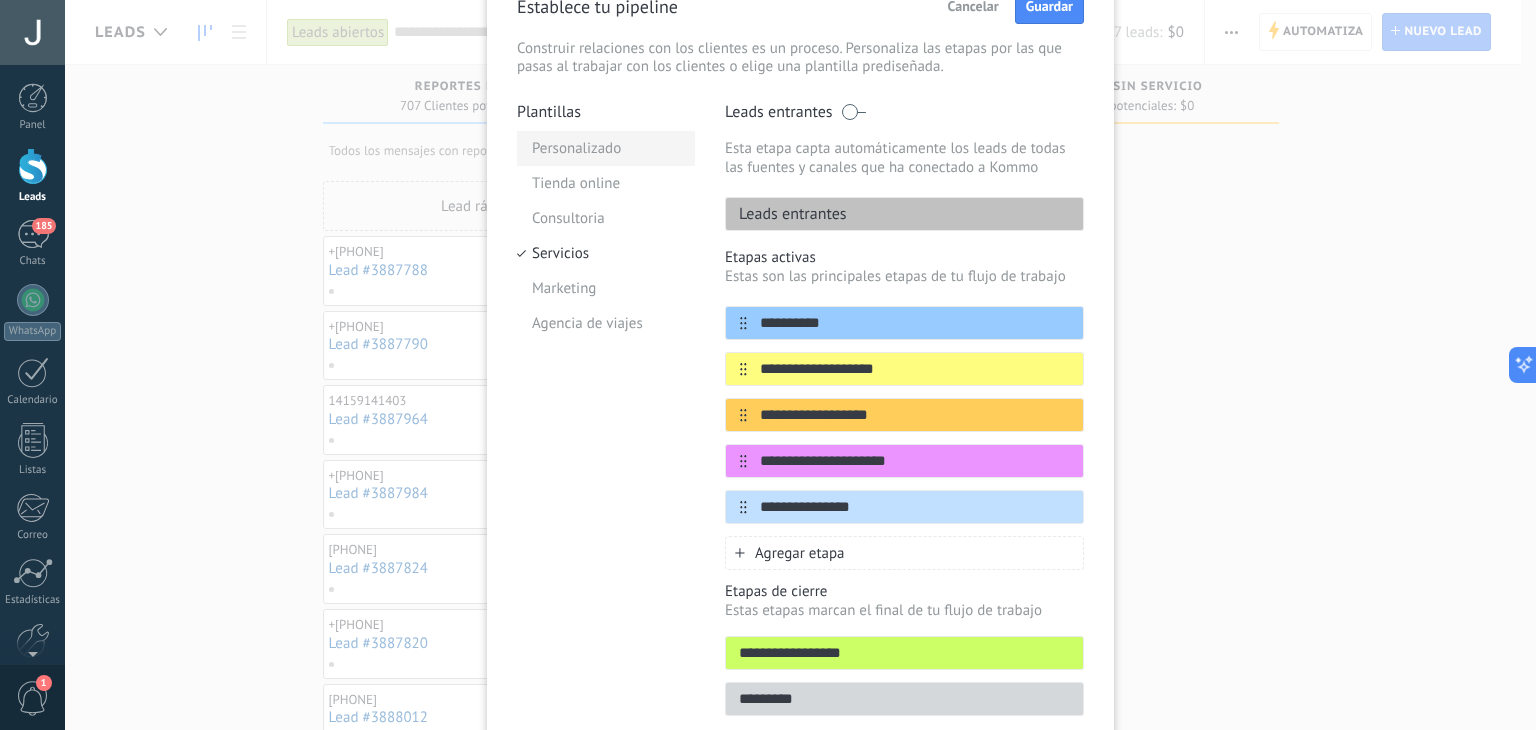click on "Personalizado" at bounding box center (606, 148) 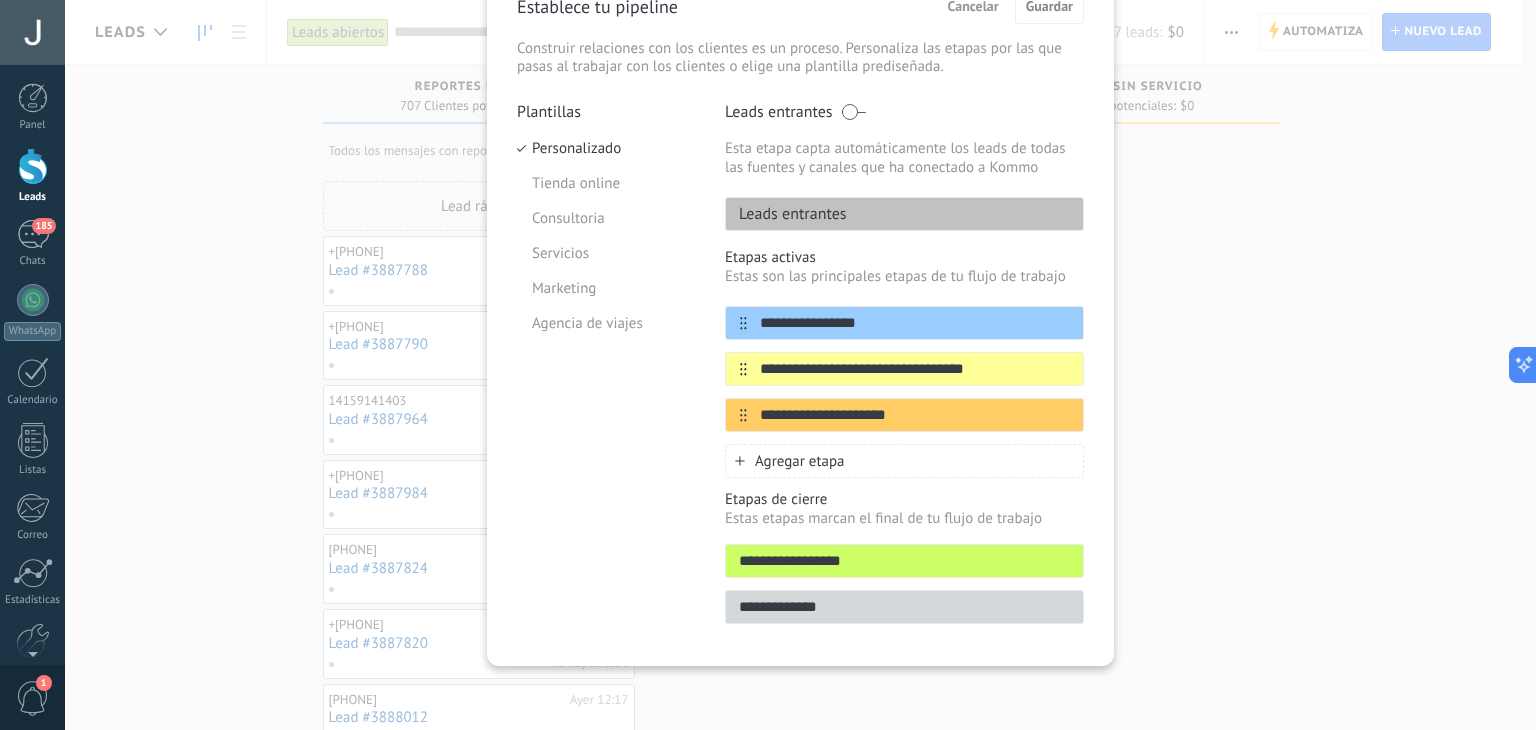 click on "Agregar etapa" at bounding box center (800, 461) 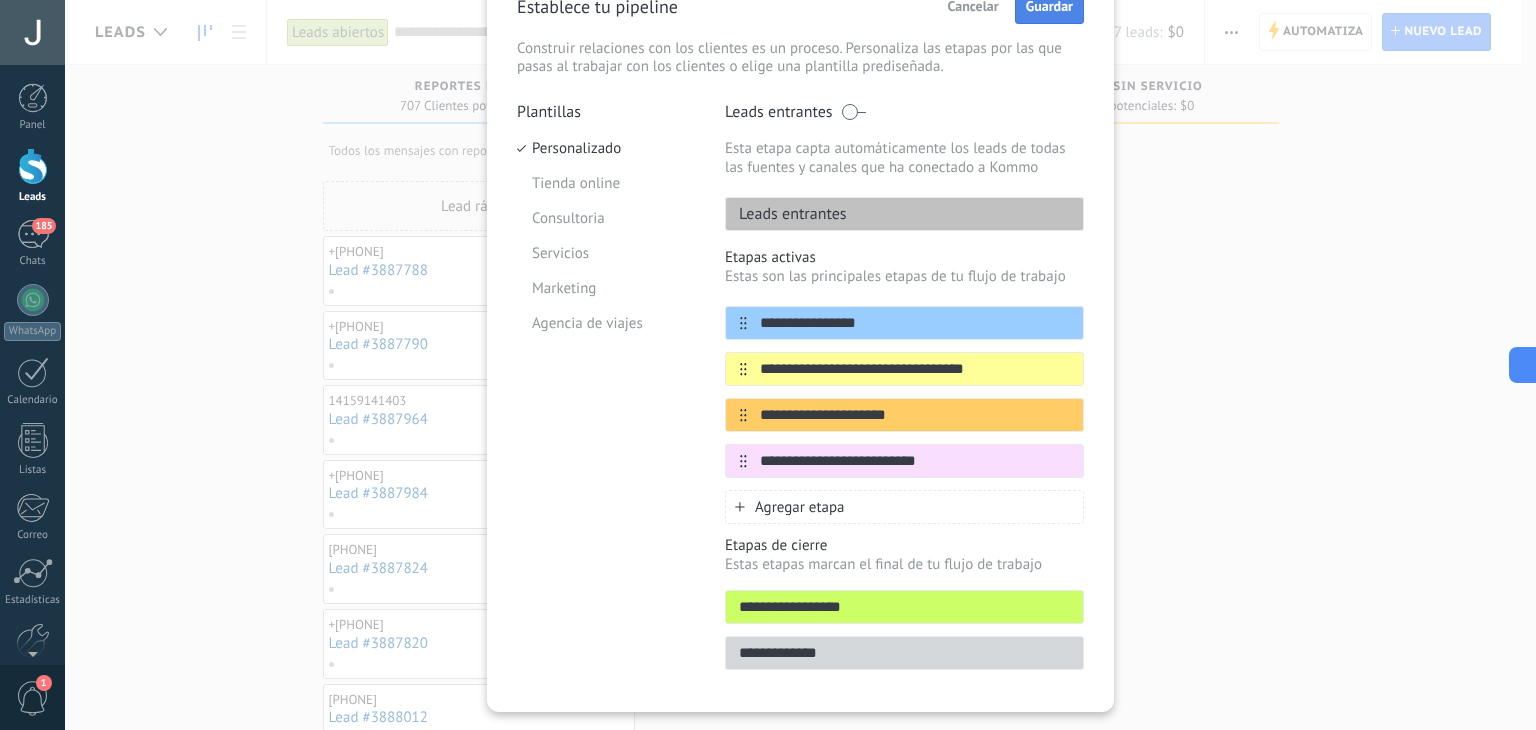 type on "**********" 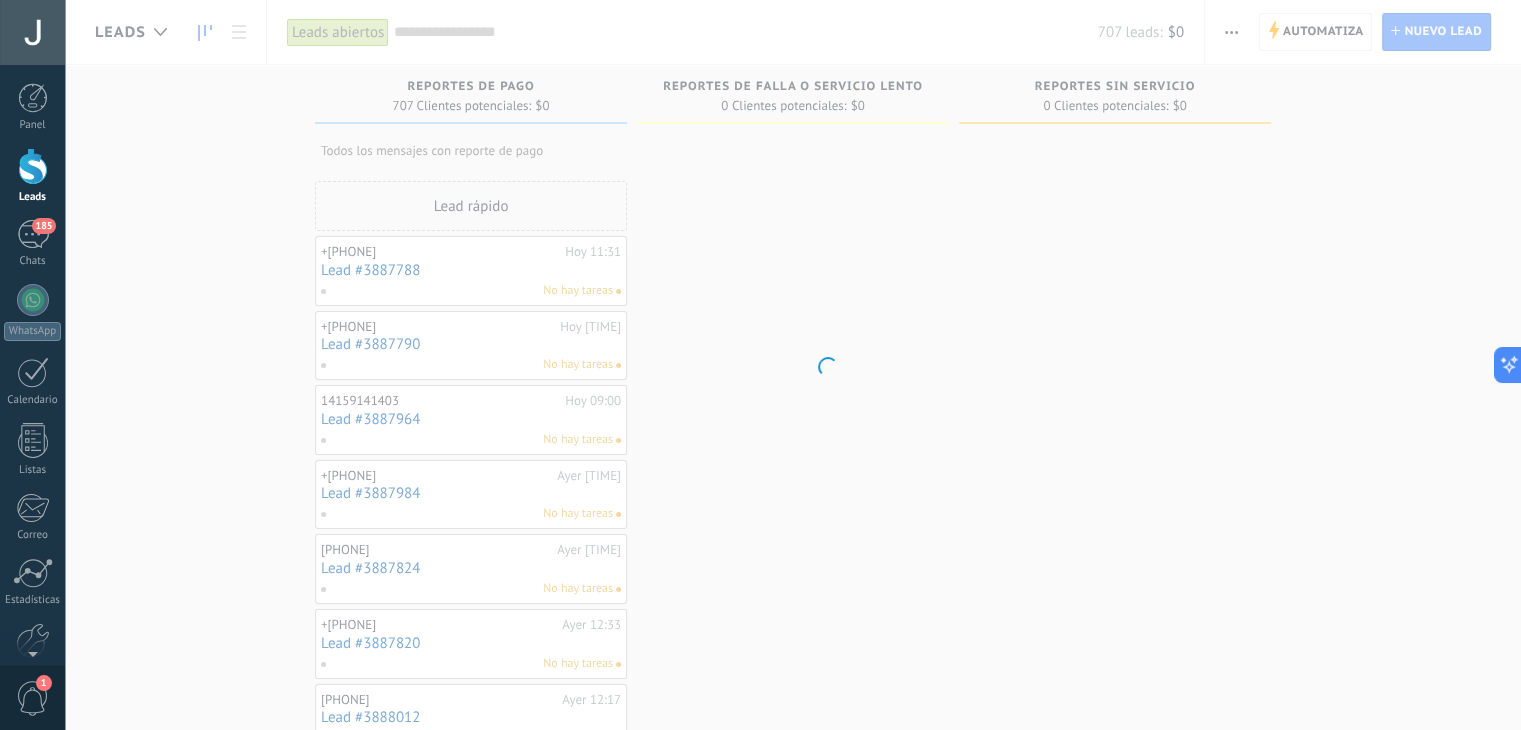 scroll, scrollTop: 0, scrollLeft: 0, axis: both 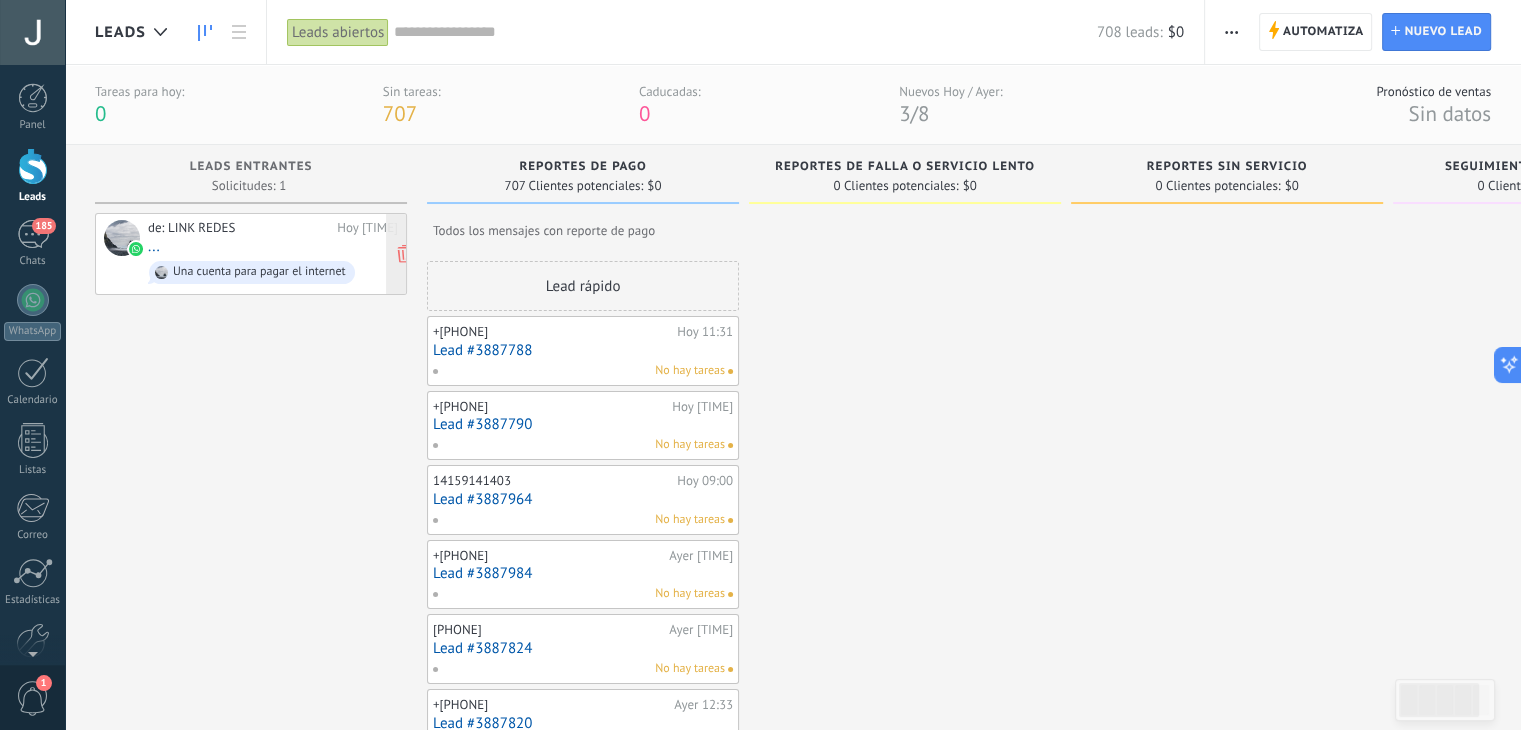 click on "Una cuenta para pagar el  internet" at bounding box center (259, 272) 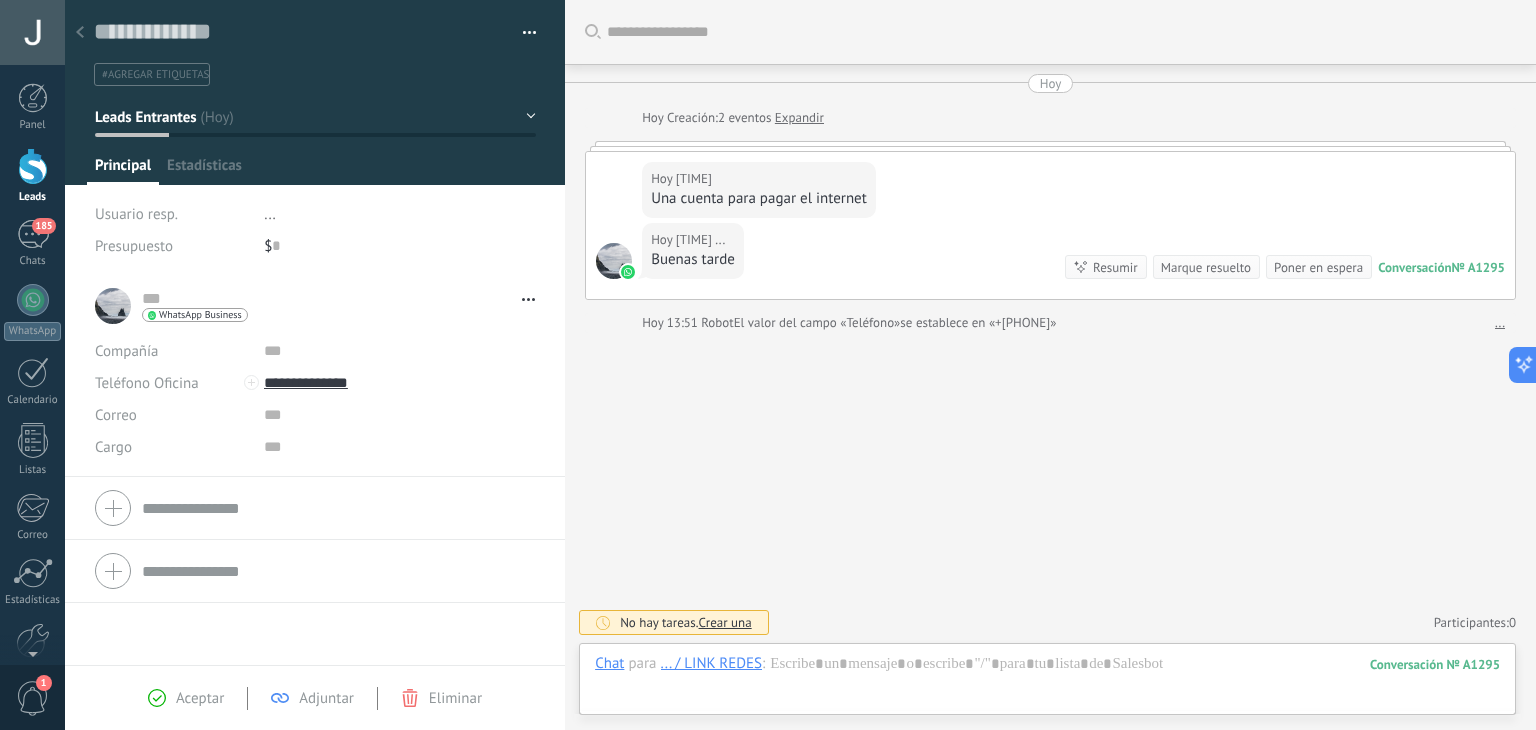 scroll, scrollTop: 29, scrollLeft: 0, axis: vertical 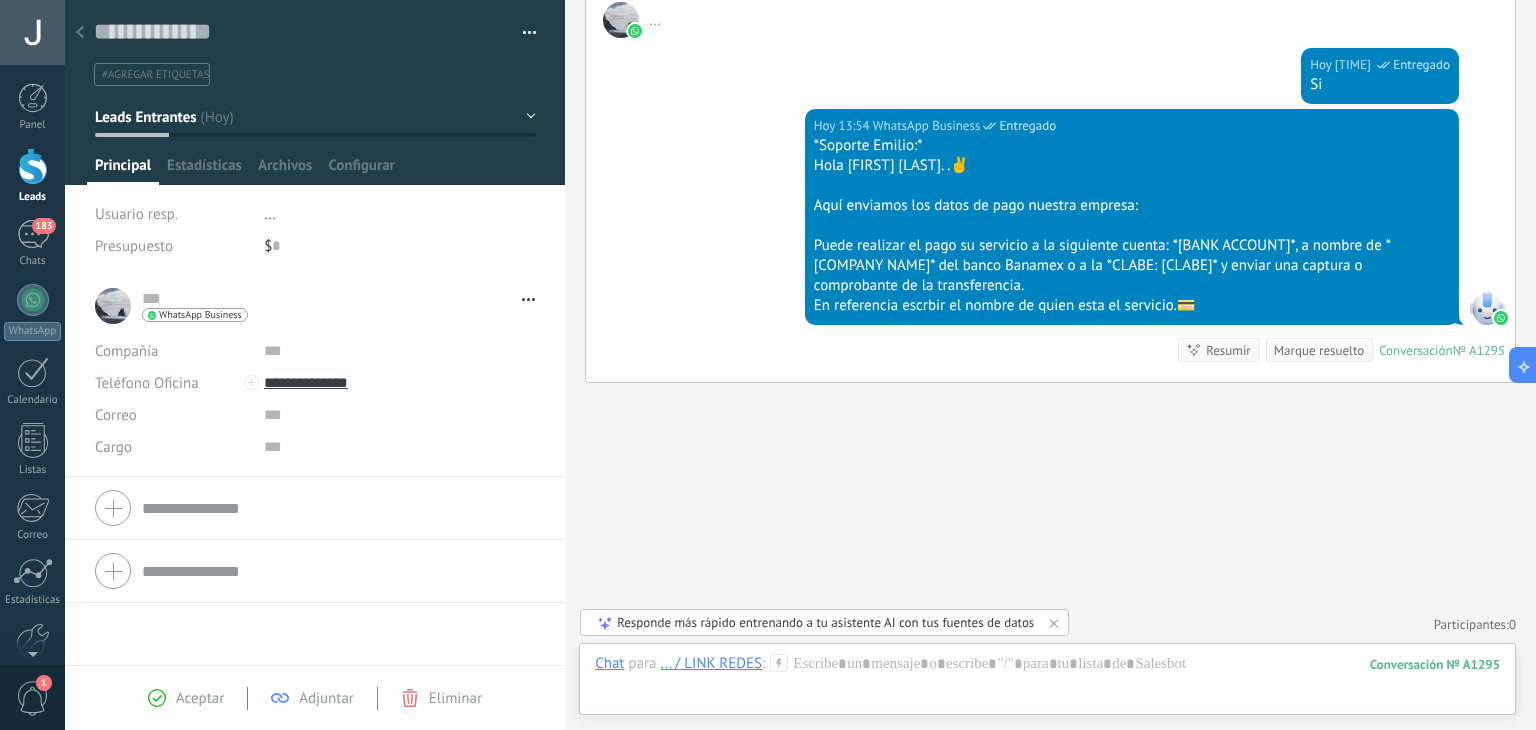 click at bounding box center [33, 166] 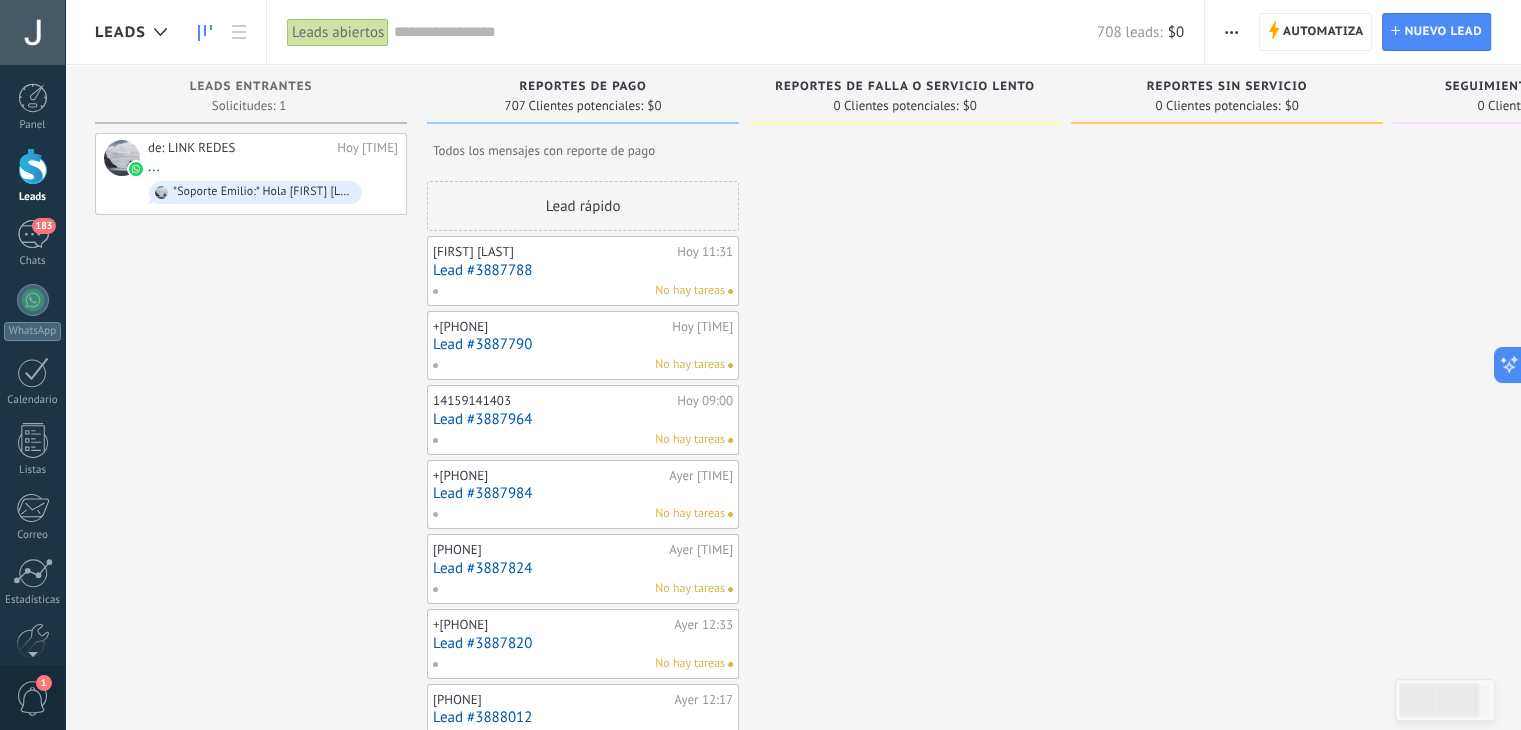 click on "Juanita Her Garcia Hoy 11:31 Lead #3887788 No hay tareas" at bounding box center (583, 271) 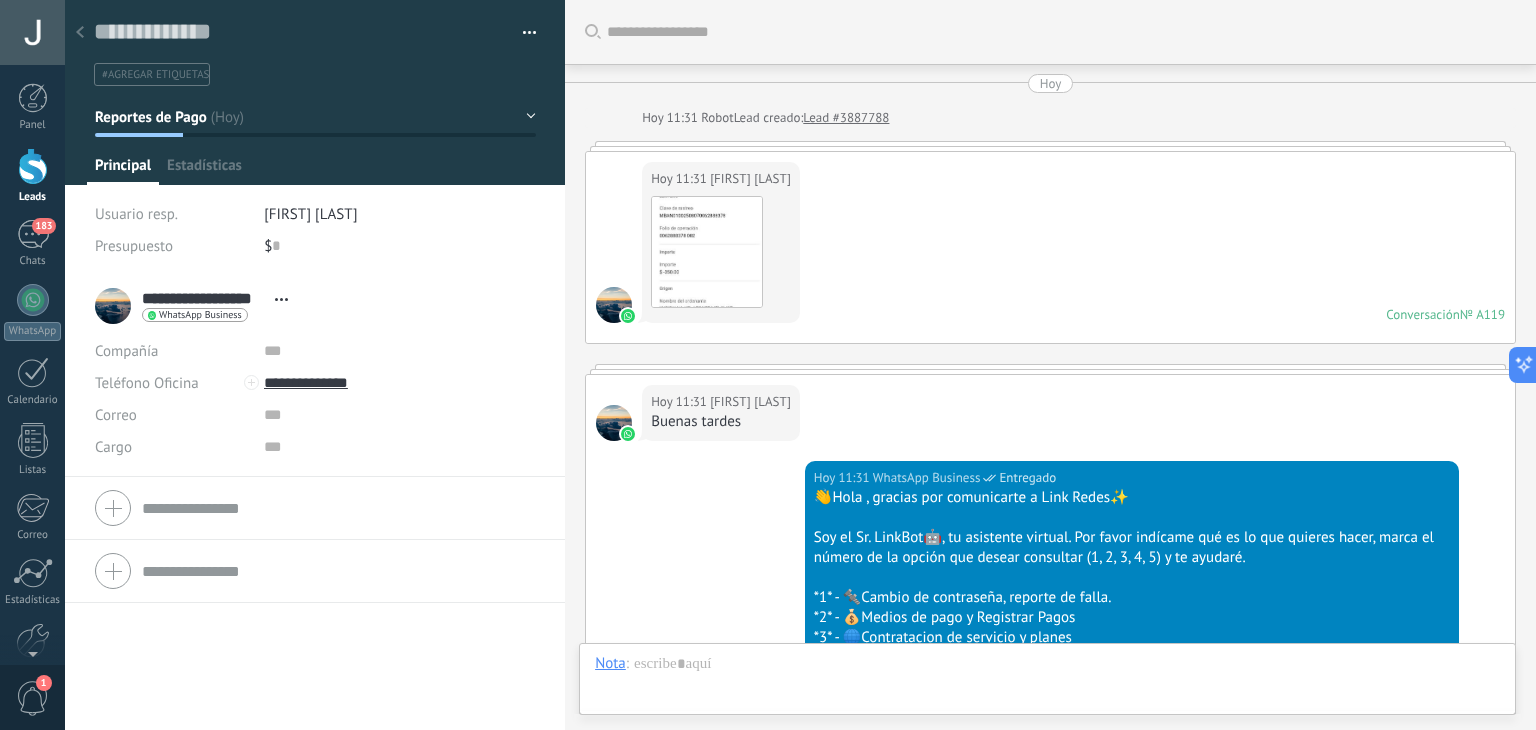 scroll, scrollTop: 29, scrollLeft: 0, axis: vertical 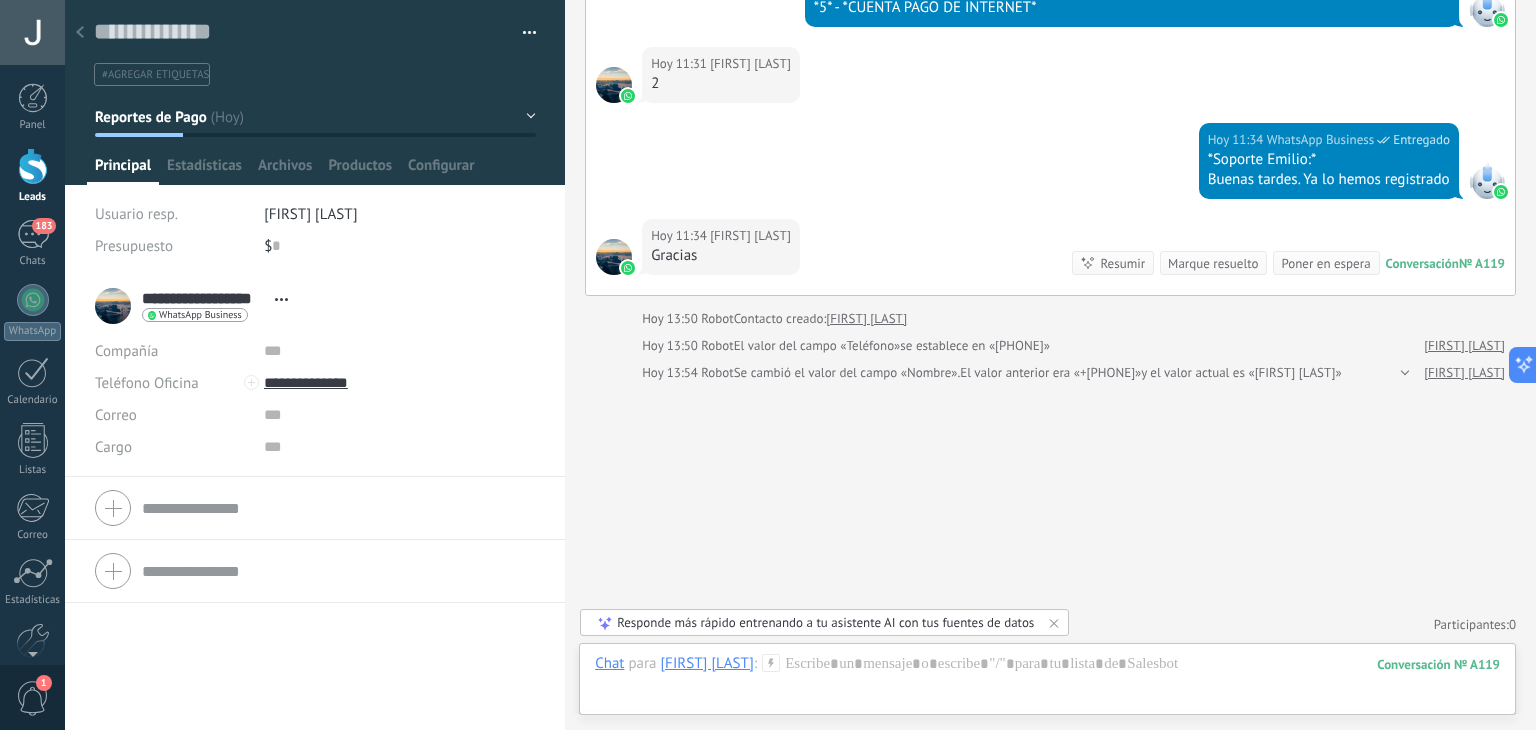 click at bounding box center (33, 166) 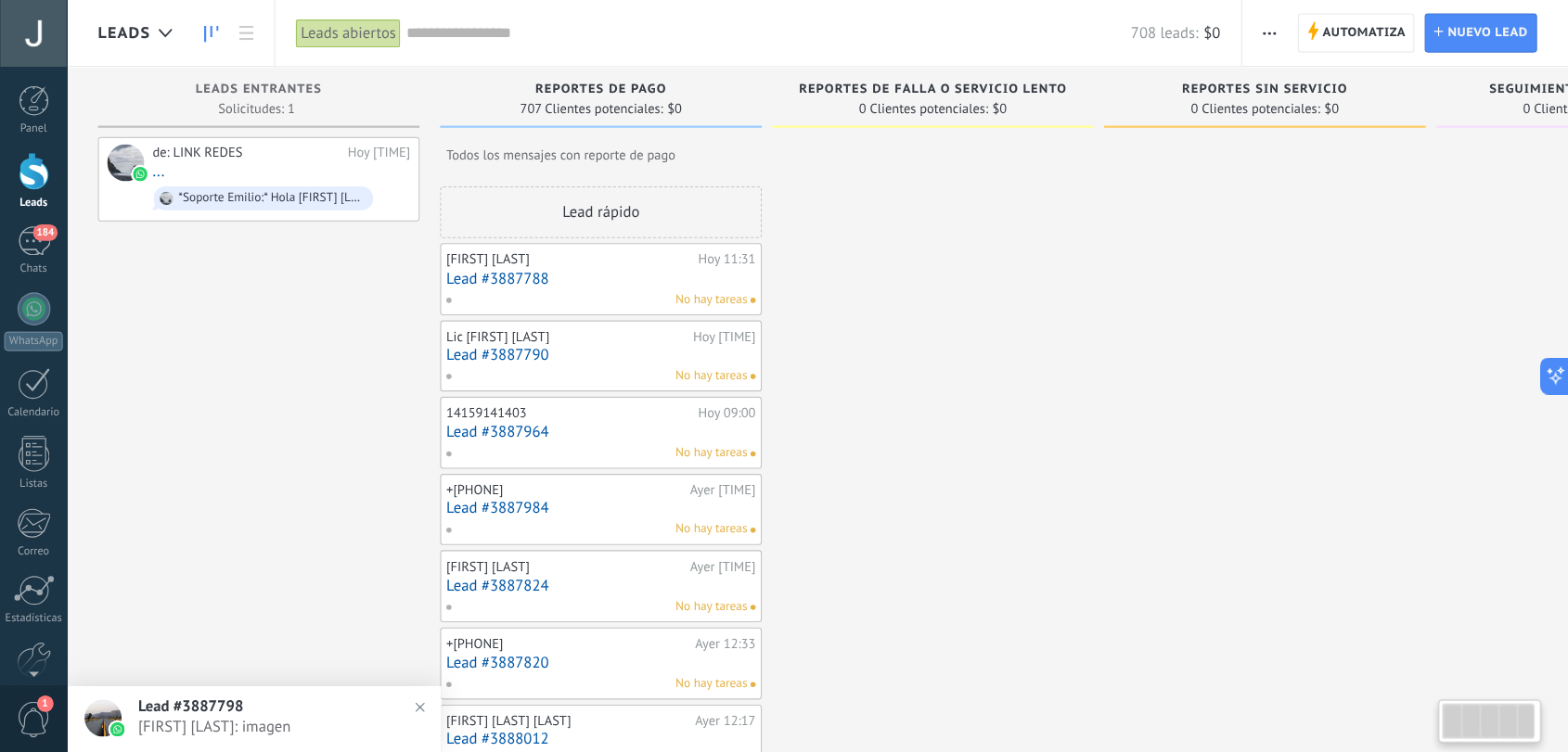 scroll, scrollTop: 917, scrollLeft: 0, axis: vertical 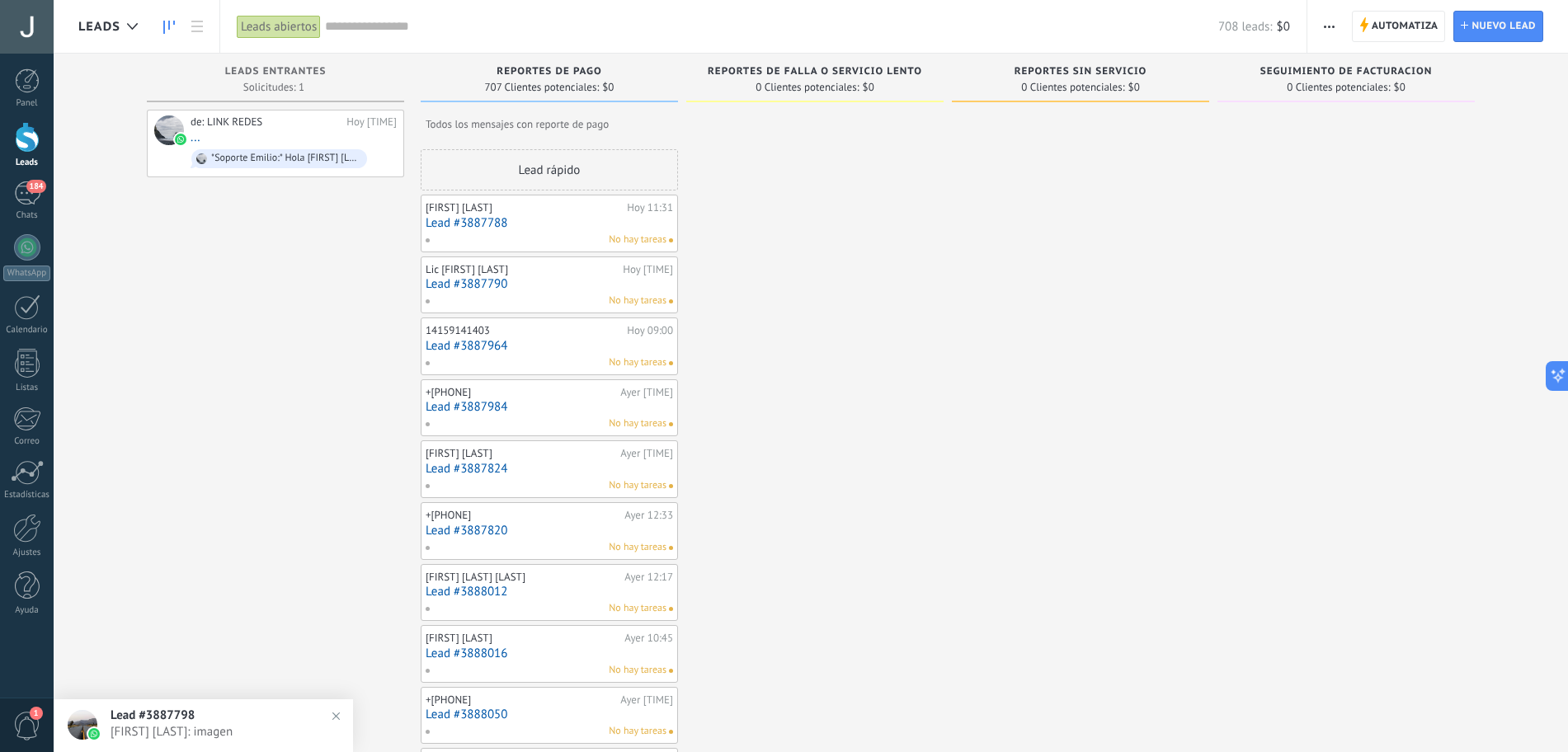 drag, startPoint x: 1211, startPoint y: 0, endPoint x: 935, endPoint y: 297, distance: 405.4442 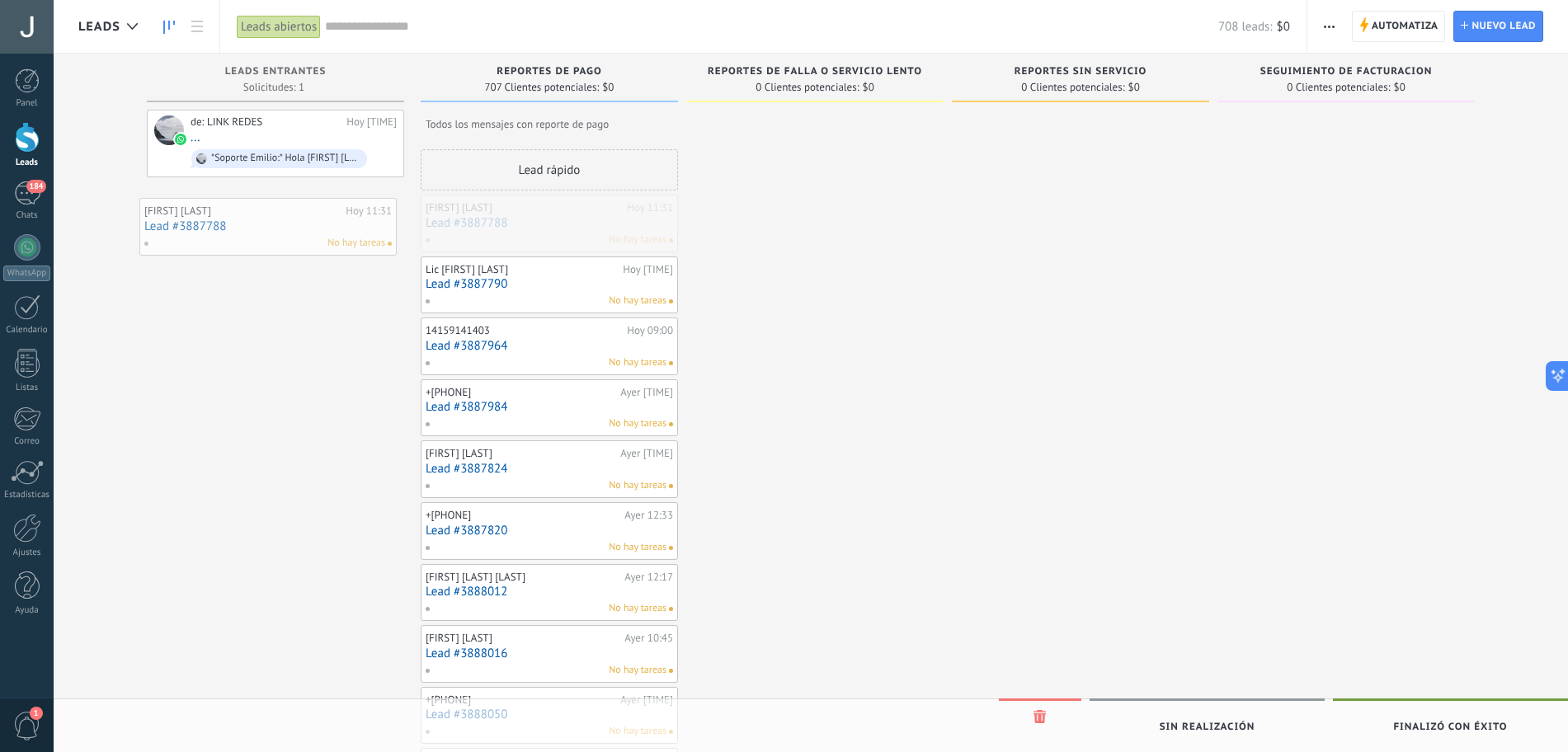 drag, startPoint x: 561, startPoint y: 235, endPoint x: 279, endPoint y: 239, distance: 282.02837 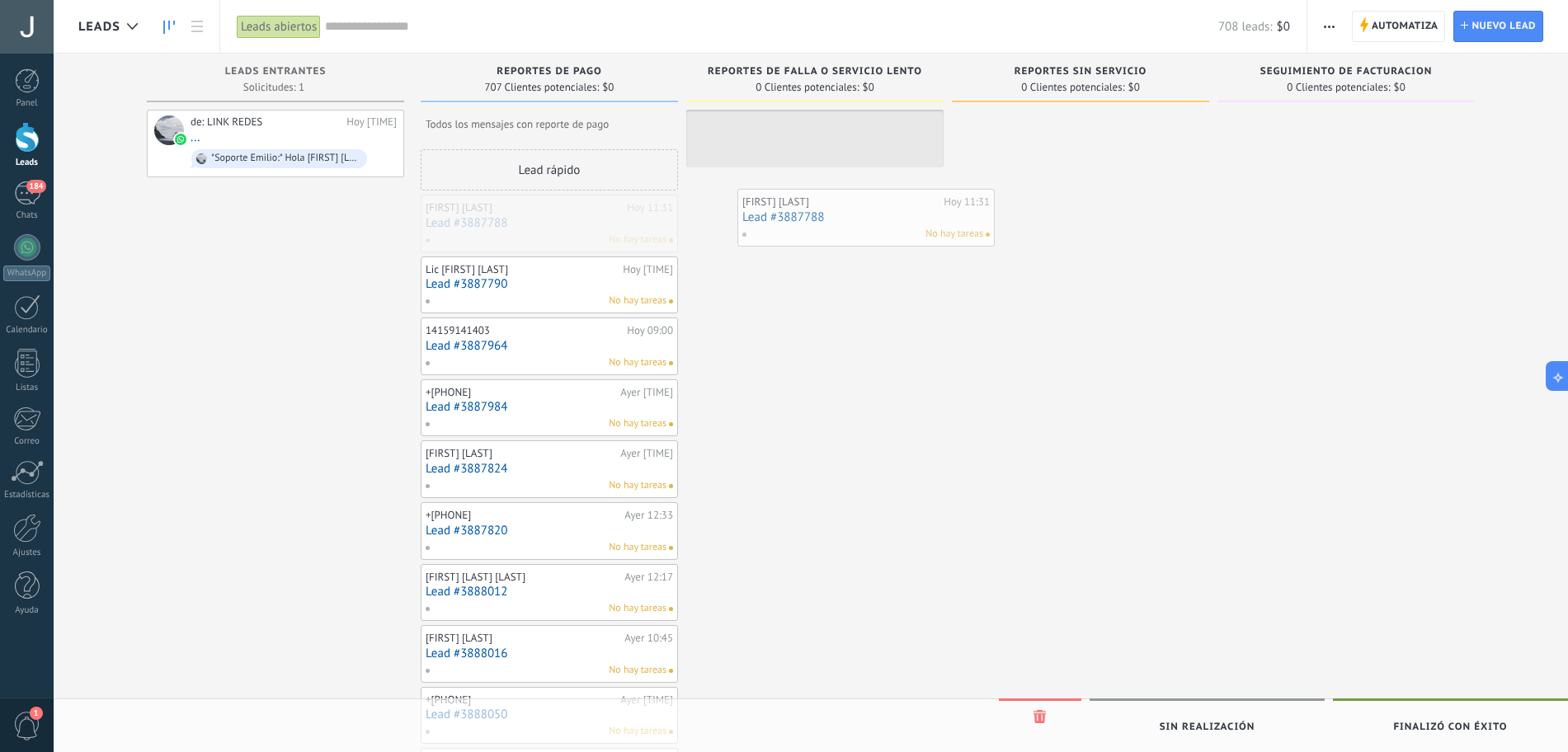 drag, startPoint x: 588, startPoint y: 228, endPoint x: 905, endPoint y: 223, distance: 317.03943 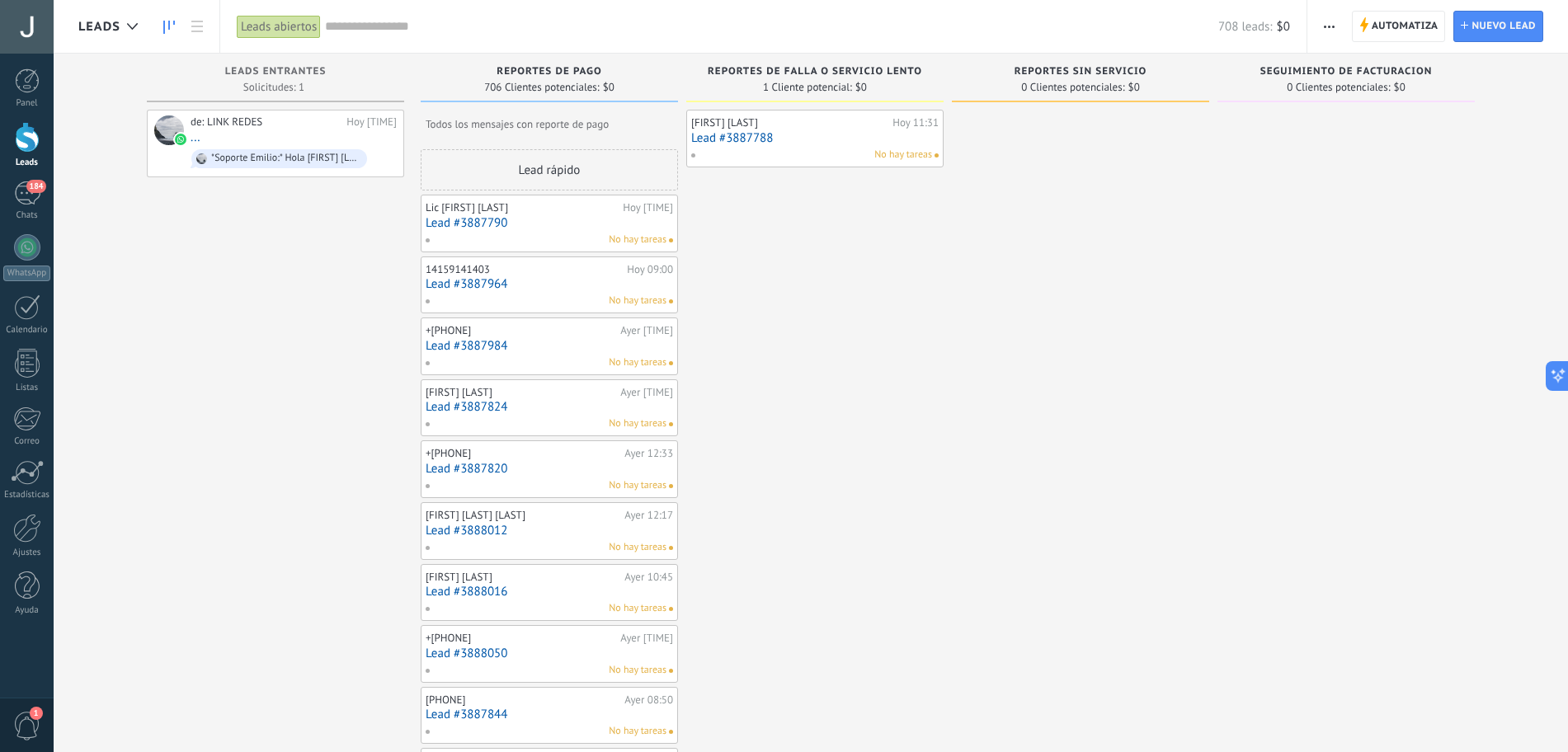 click on "Lead #3887788" at bounding box center [815, 138] 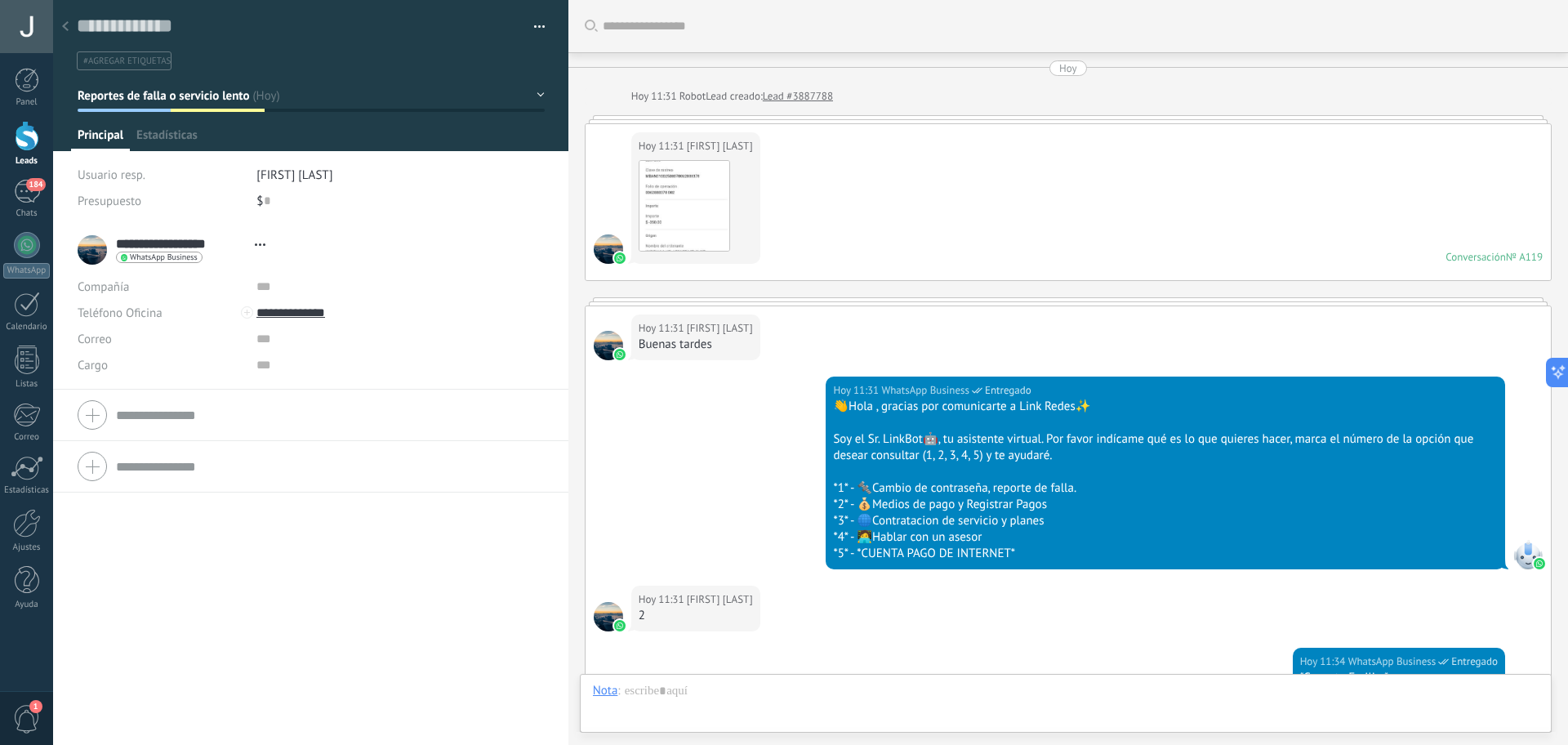 scroll, scrollTop: 25, scrollLeft: 0, axis: vertical 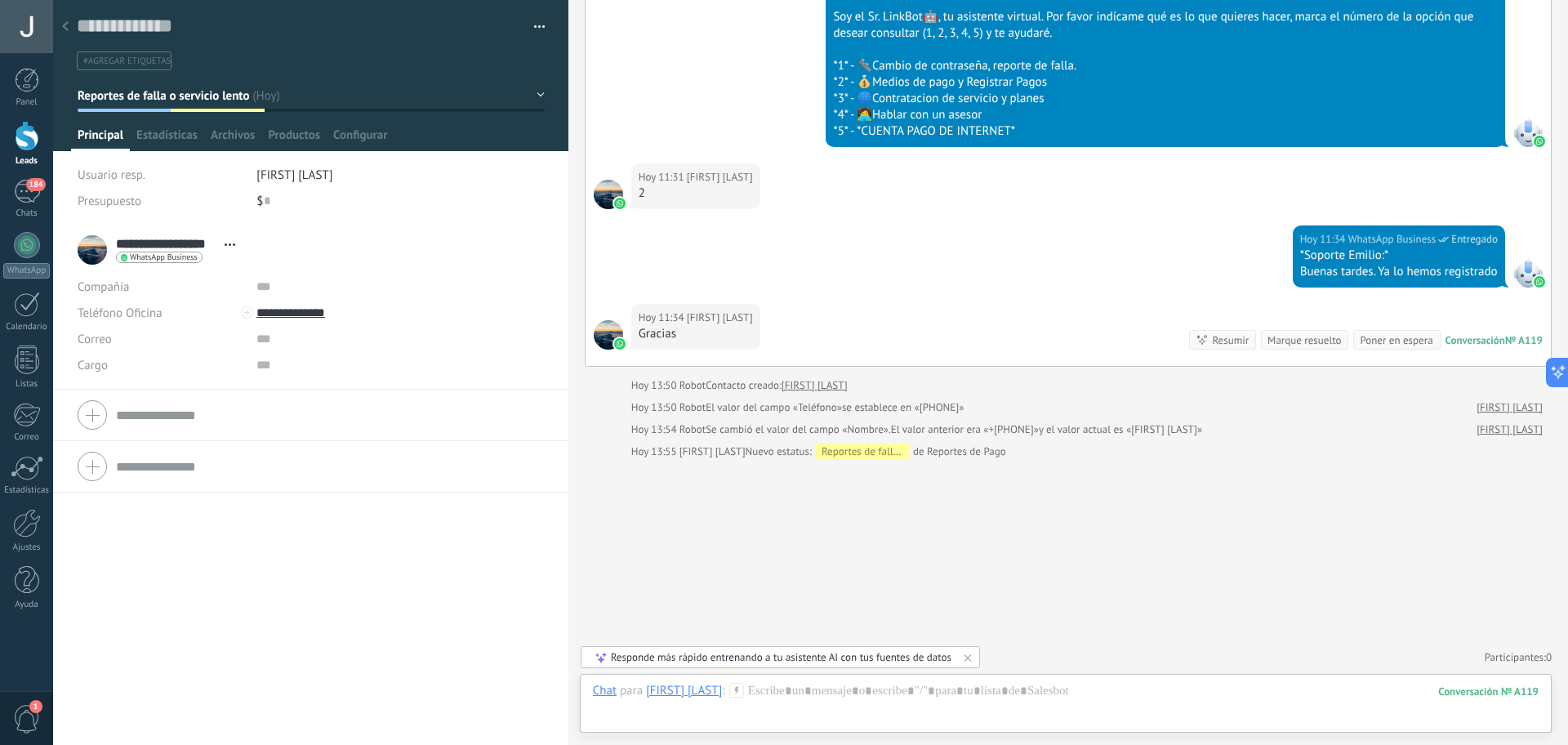 click at bounding box center [27, 136] 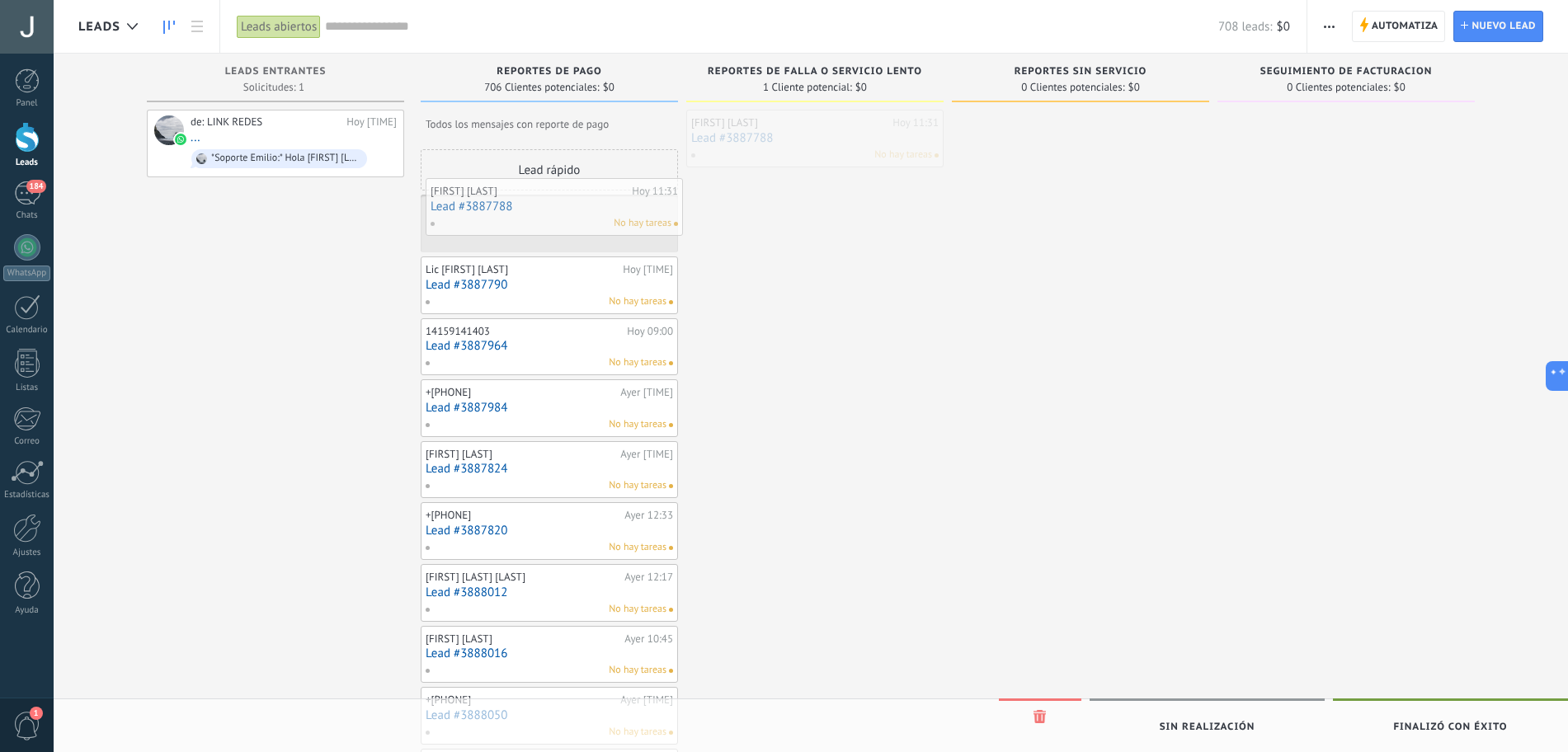 drag, startPoint x: 812, startPoint y: 144, endPoint x: 551, endPoint y: 213, distance: 269.96666 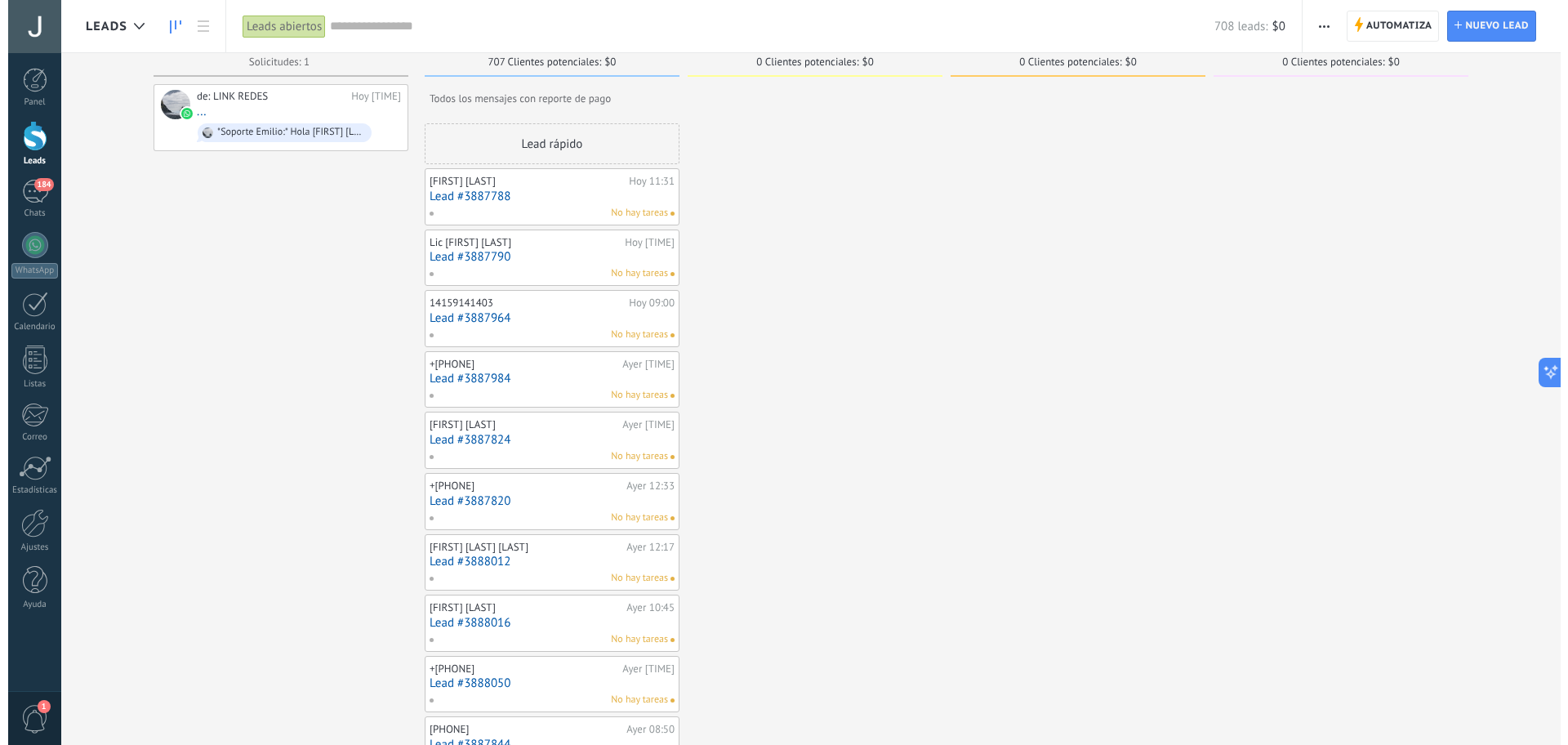 scroll, scrollTop: 0, scrollLeft: 0, axis: both 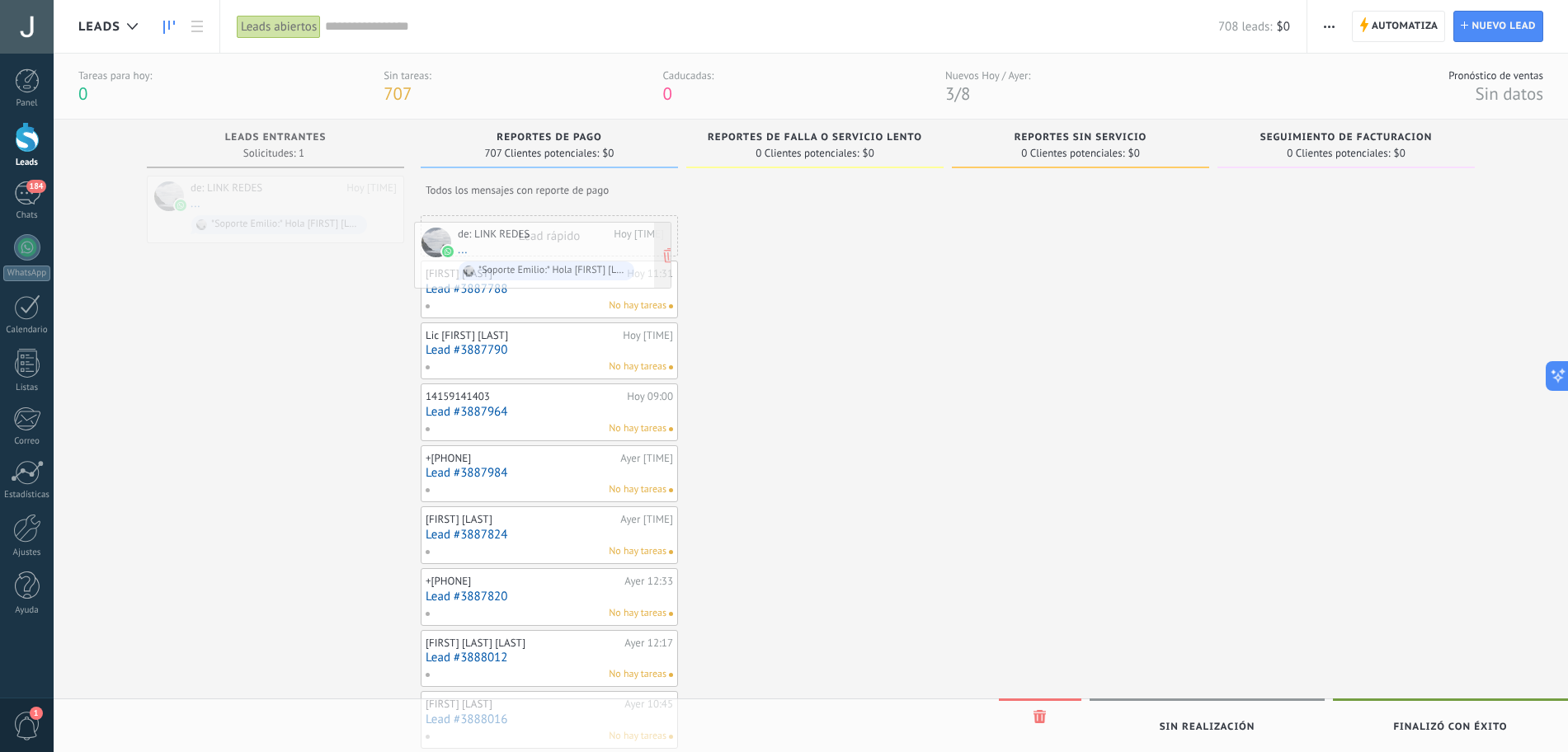 drag, startPoint x: 275, startPoint y: 198, endPoint x: 542, endPoint y: 244, distance: 270.9336 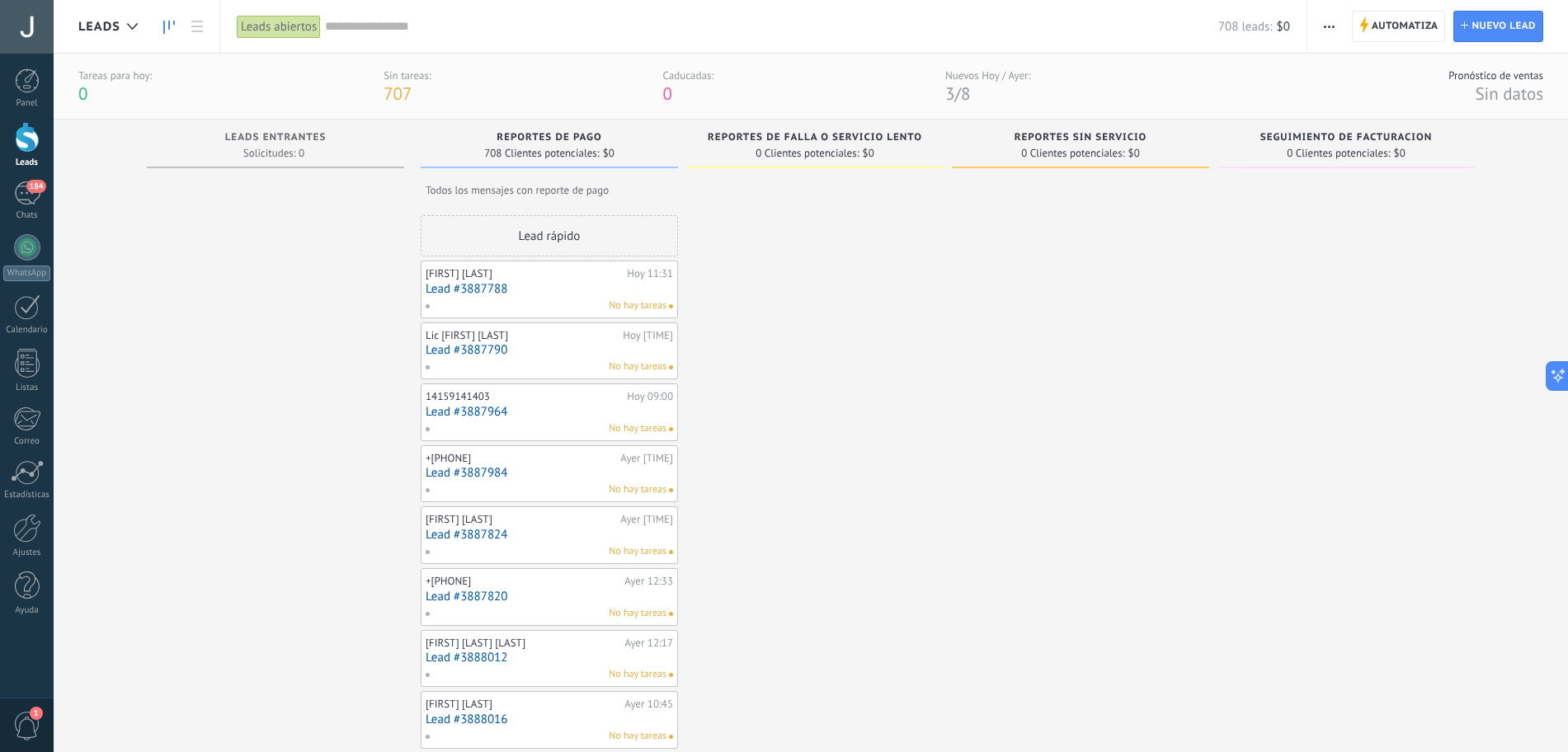 click on "Lead #3887788" at bounding box center [549, 289] 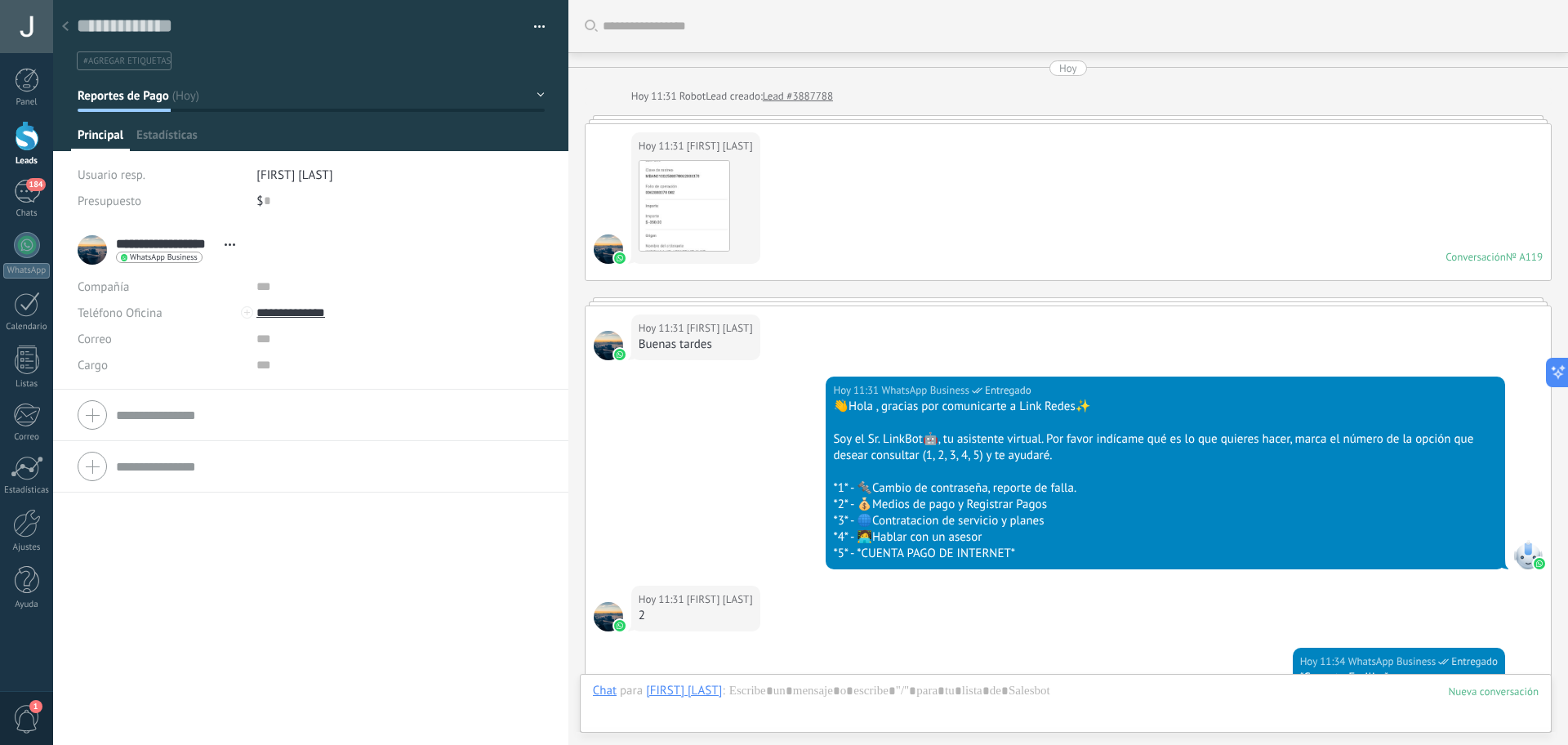 scroll, scrollTop: 444, scrollLeft: 0, axis: vertical 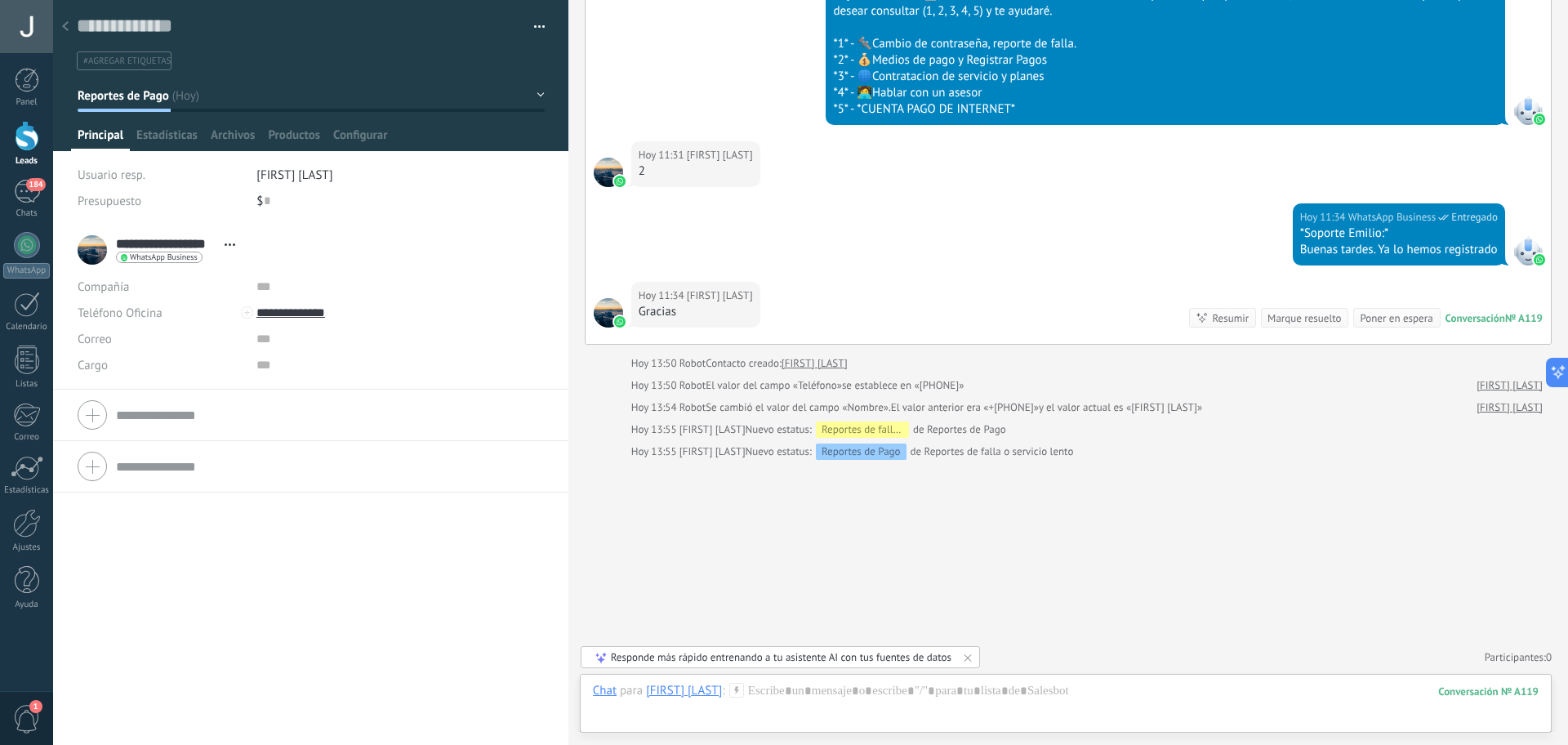 click at bounding box center [27, 136] 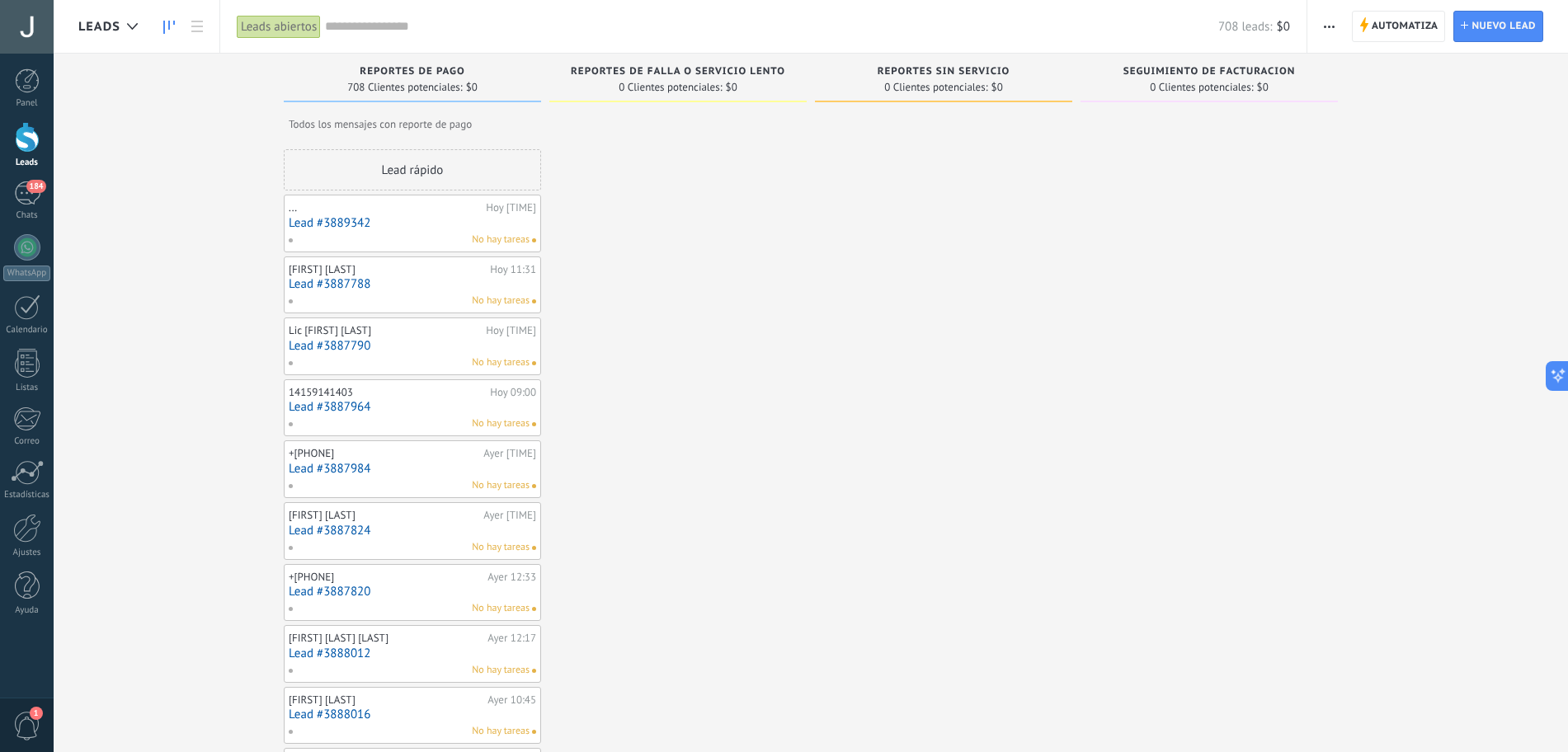 click on "Lead #3889342" at bounding box center [412, 223] 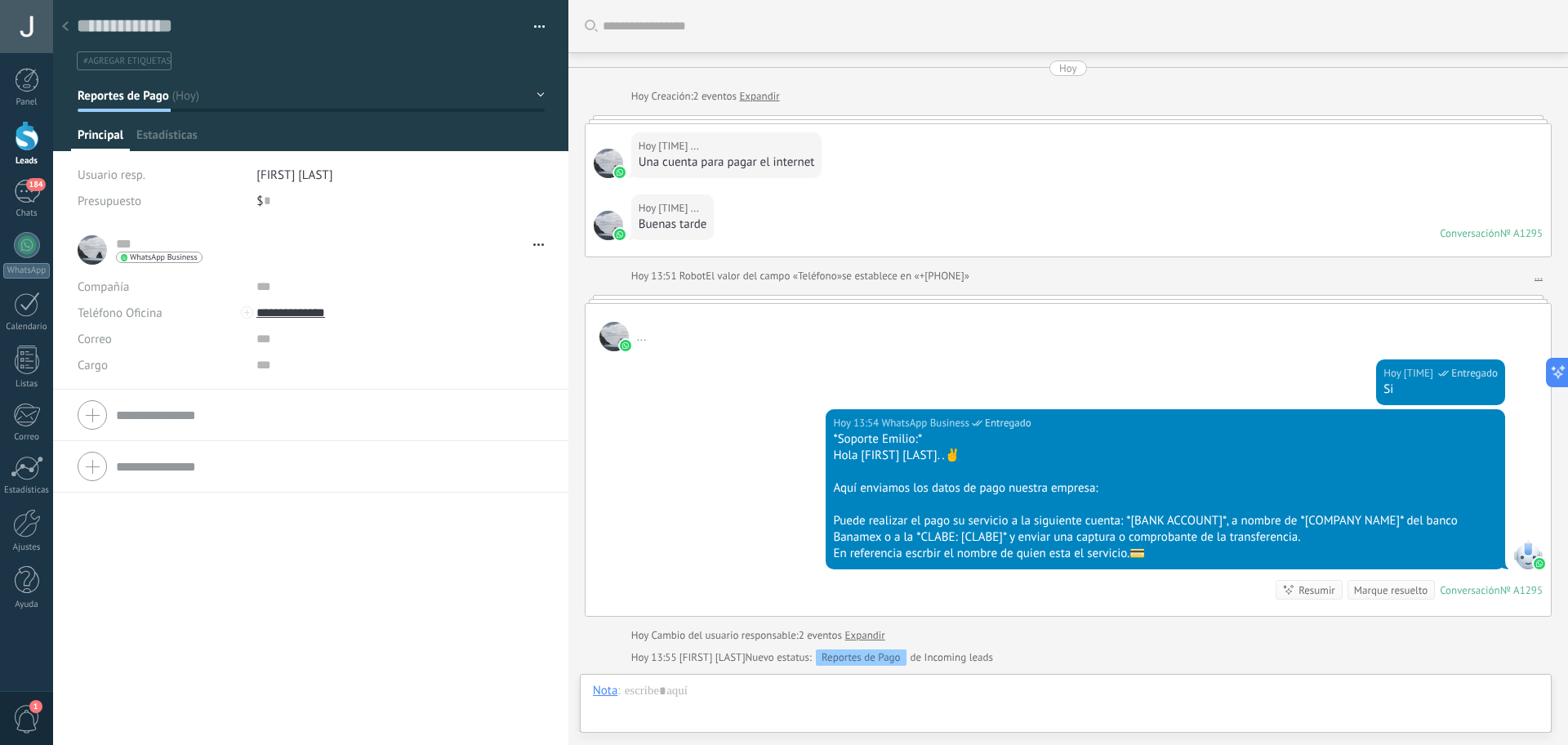 scroll, scrollTop: 206, scrollLeft: 0, axis: vertical 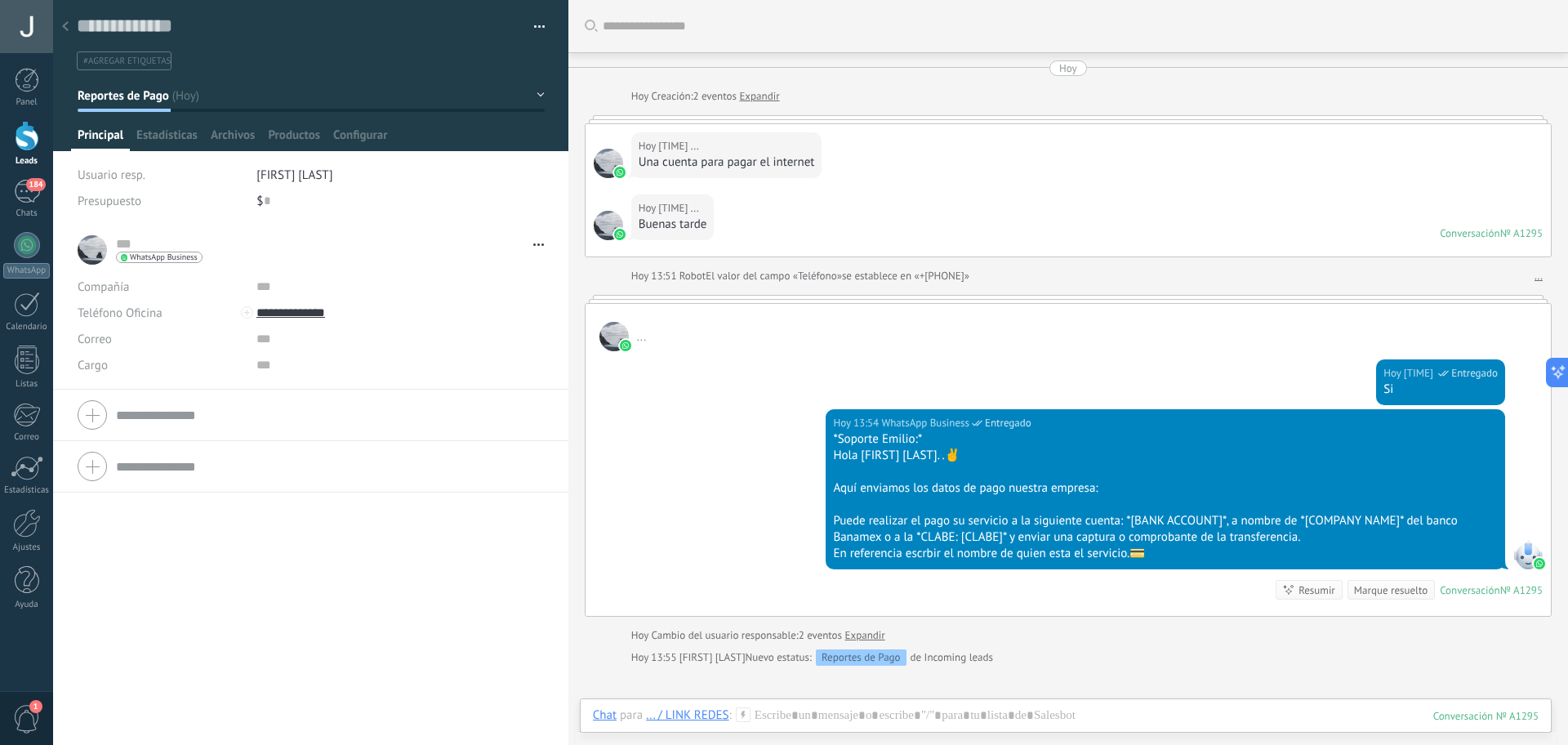 click at bounding box center (27, 136) 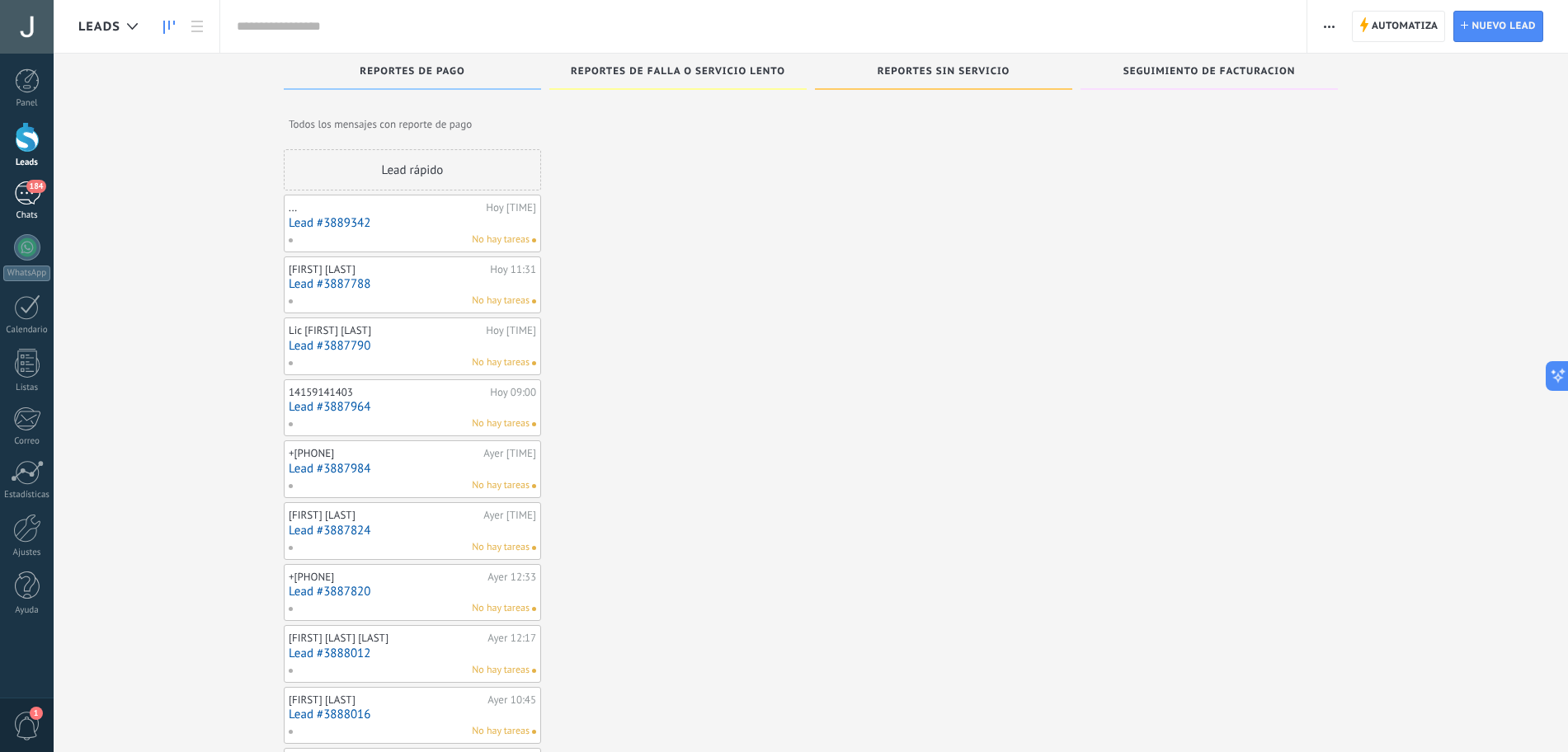click on "184" at bounding box center (27, 193) 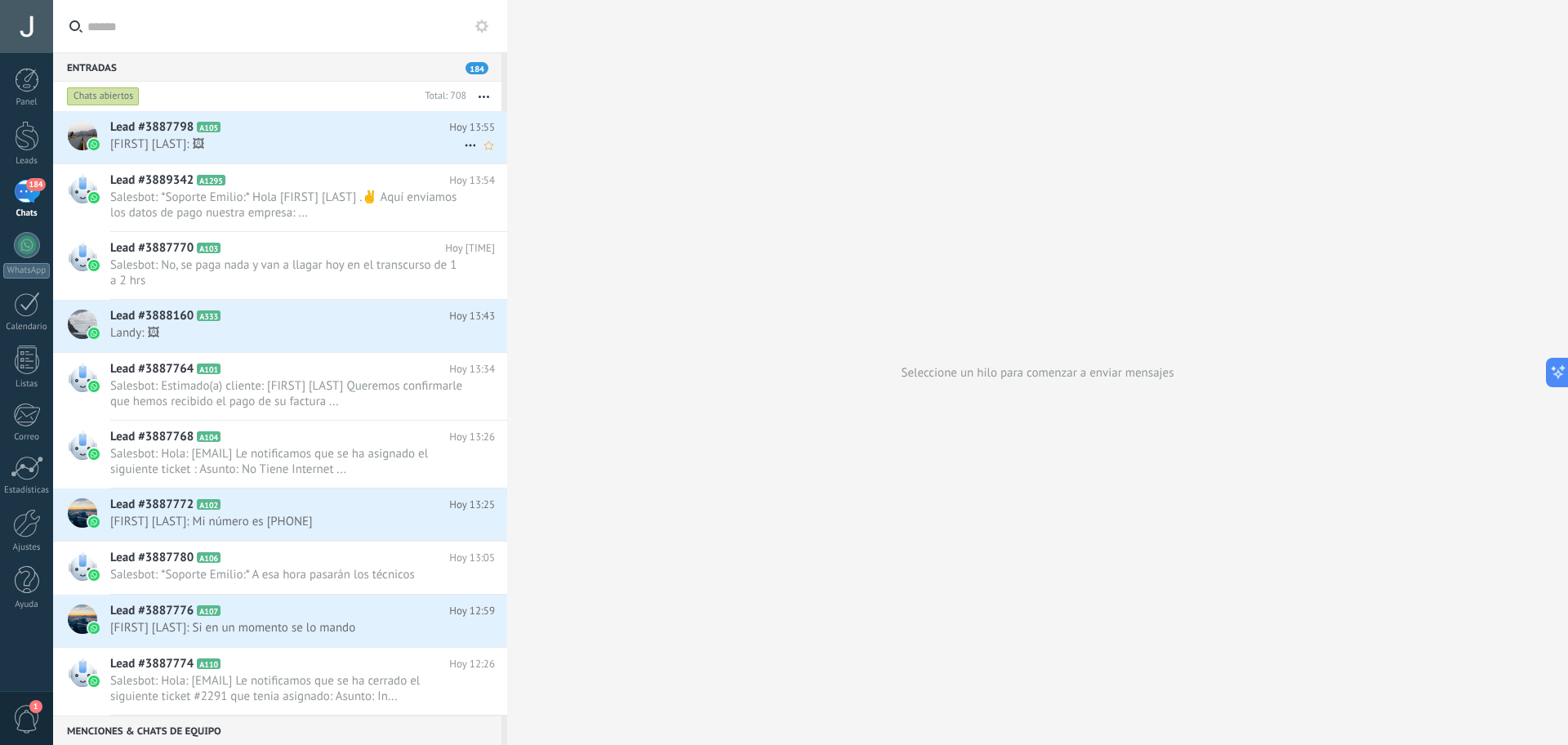 click on "Fer Lezcano: 🖼" at bounding box center (287, 144) 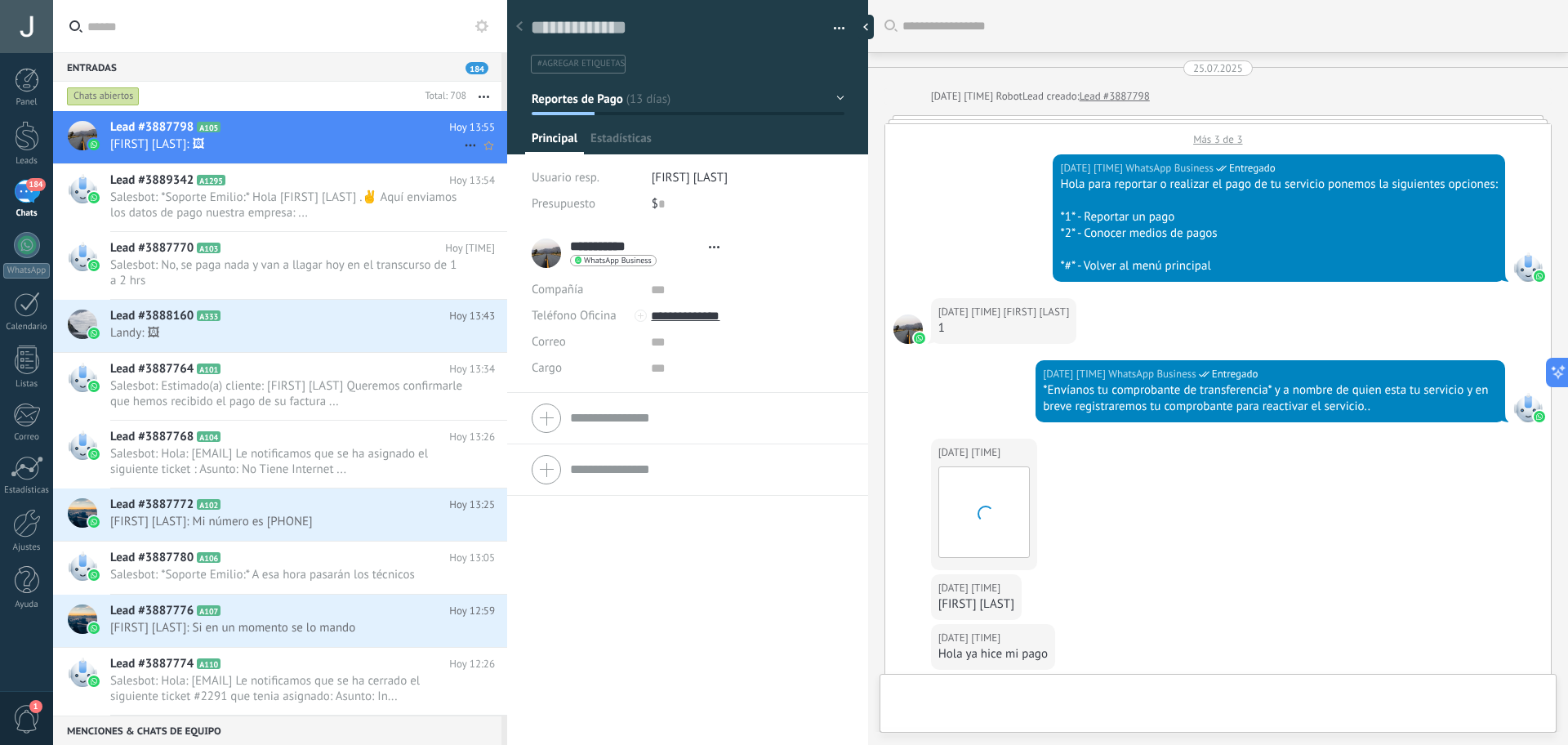 type on "**********" 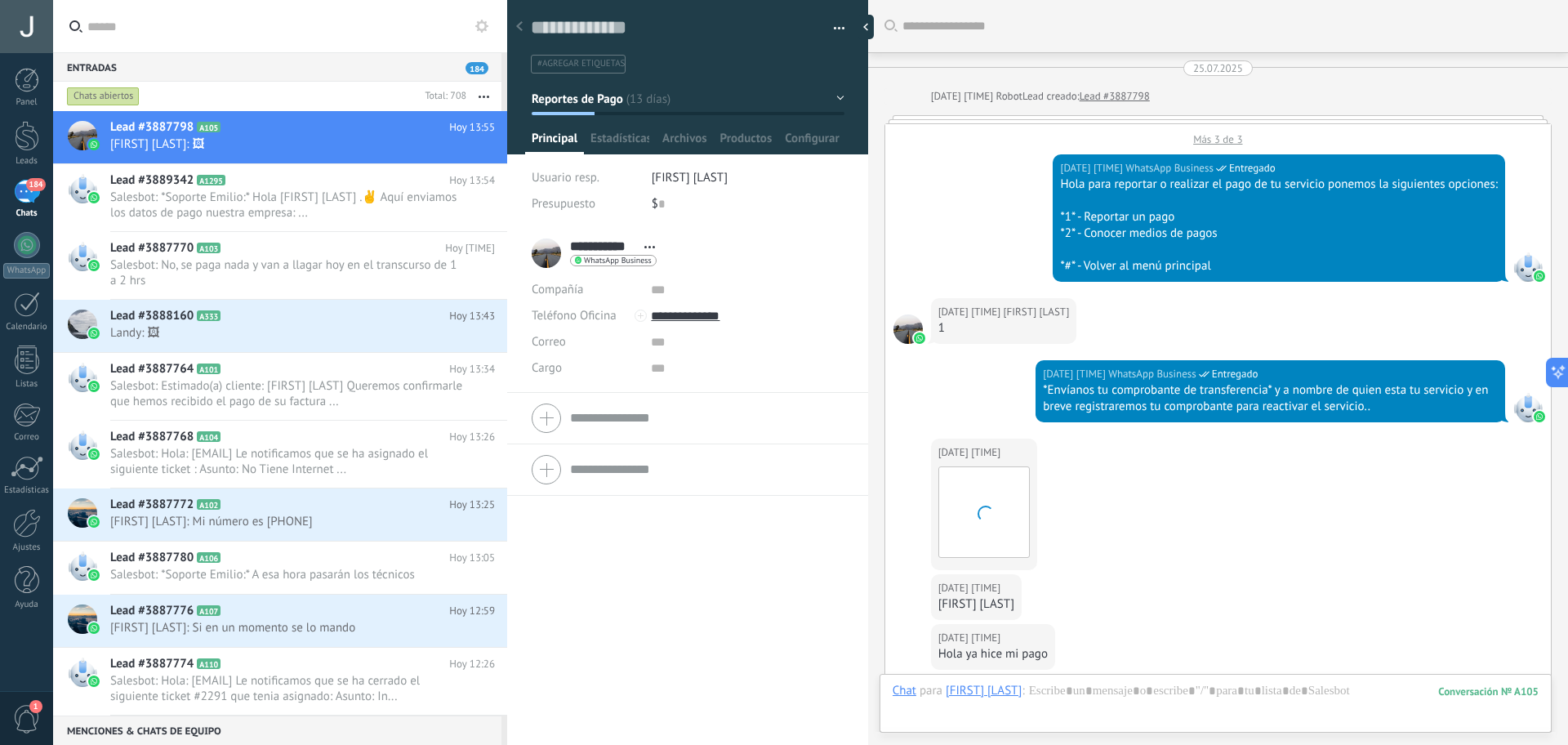 scroll, scrollTop: 25, scrollLeft: 0, axis: vertical 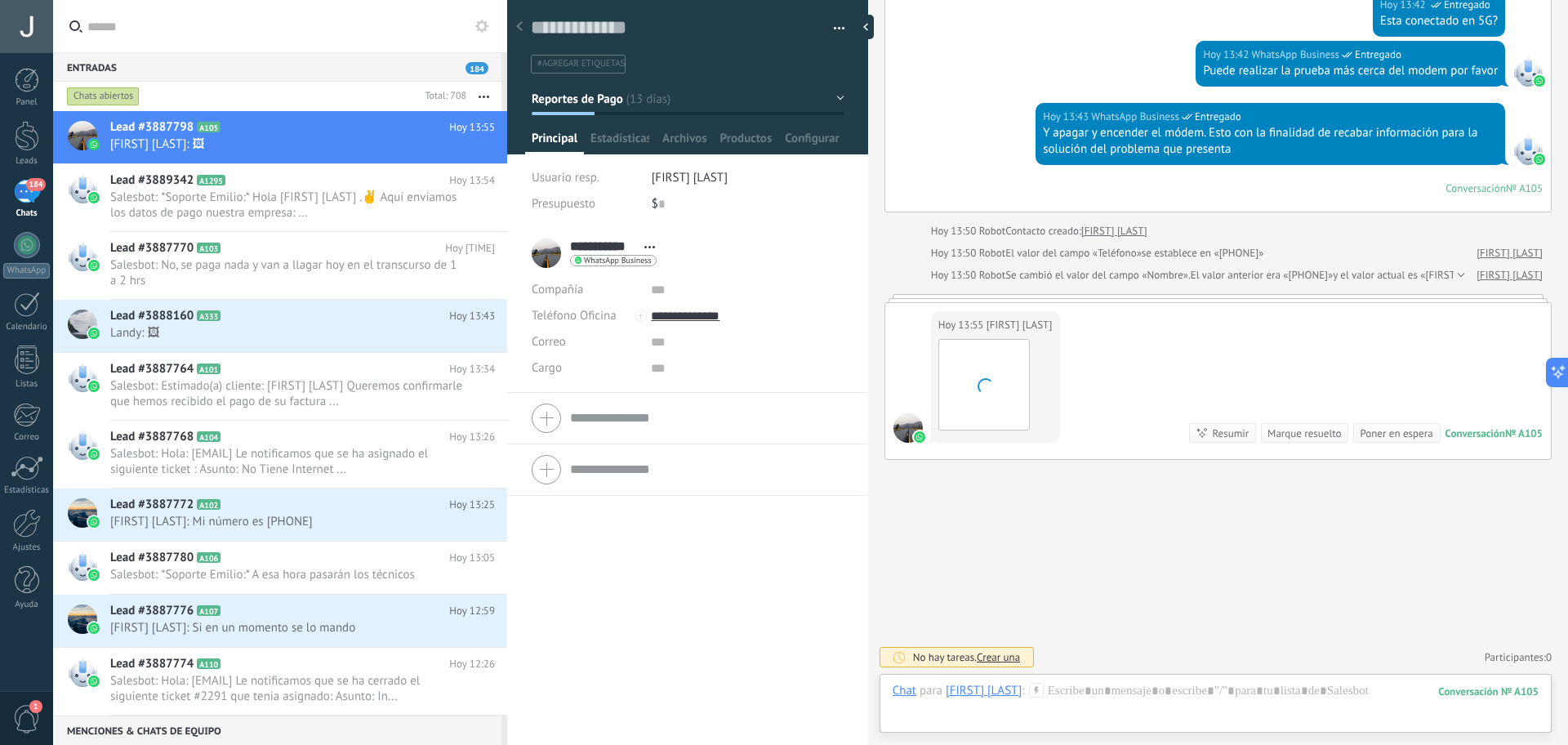 click at bounding box center [483, 96] 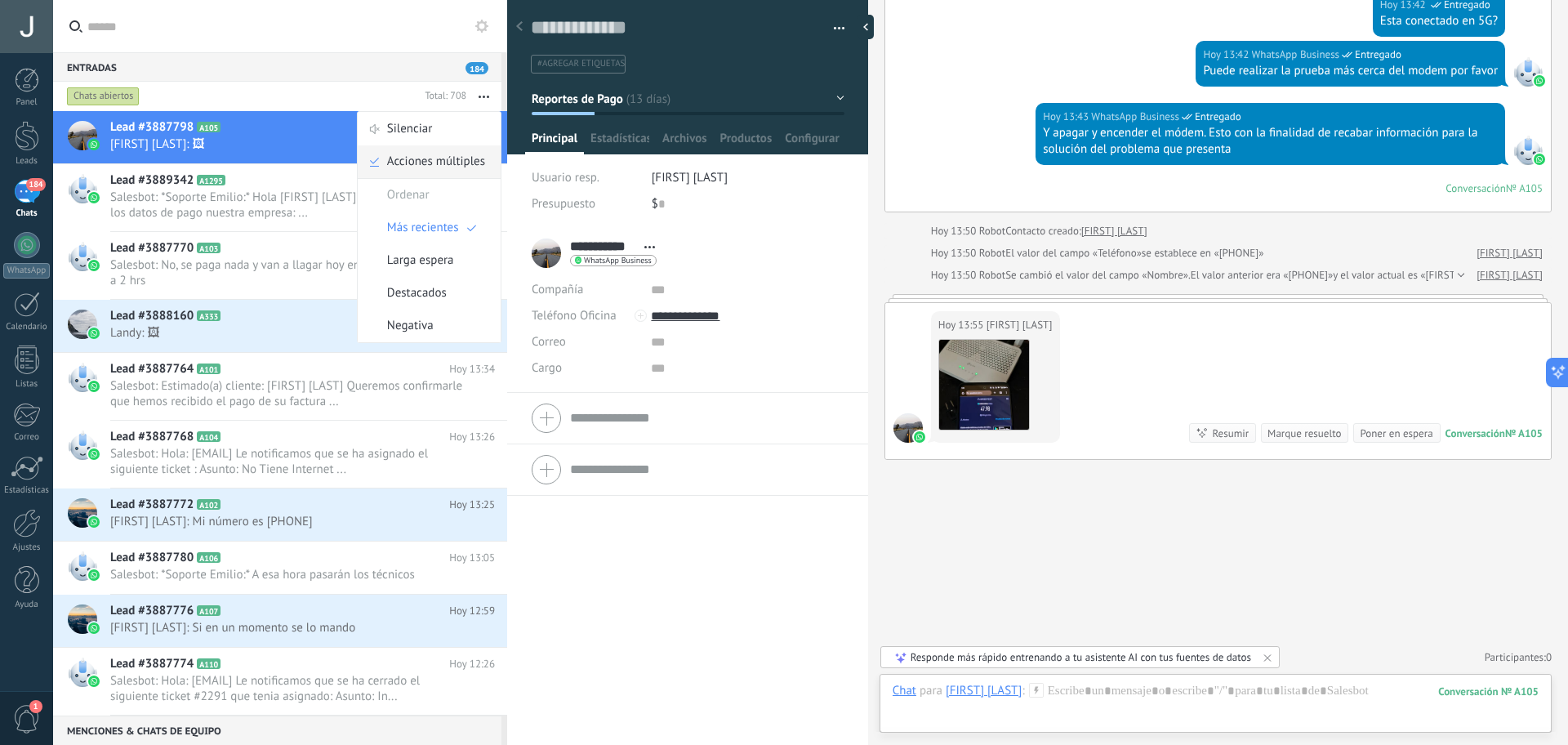 click on "Acciones múltiples" at bounding box center [436, 162] 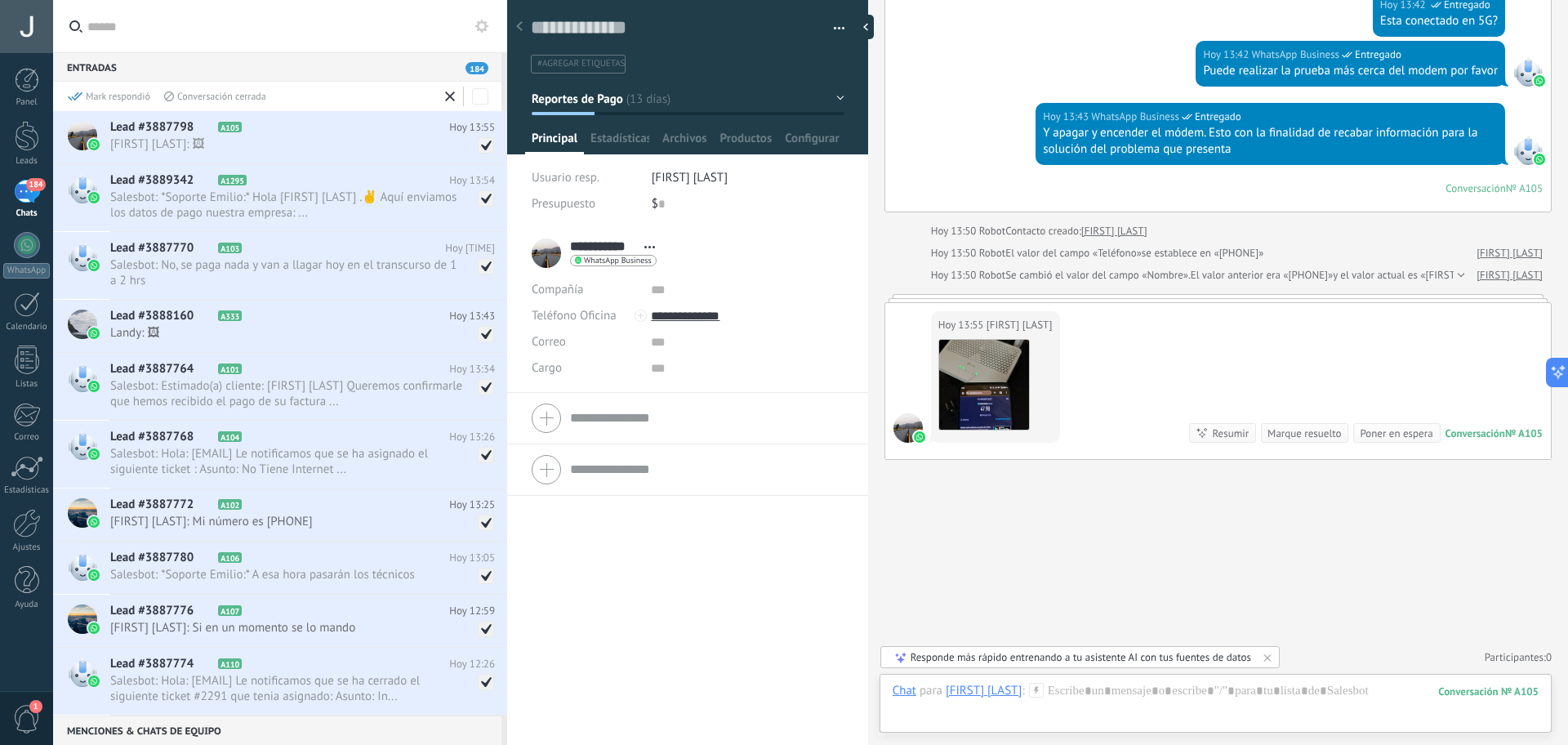 click on "Conversación cerrada" at bounding box center [215, 96] 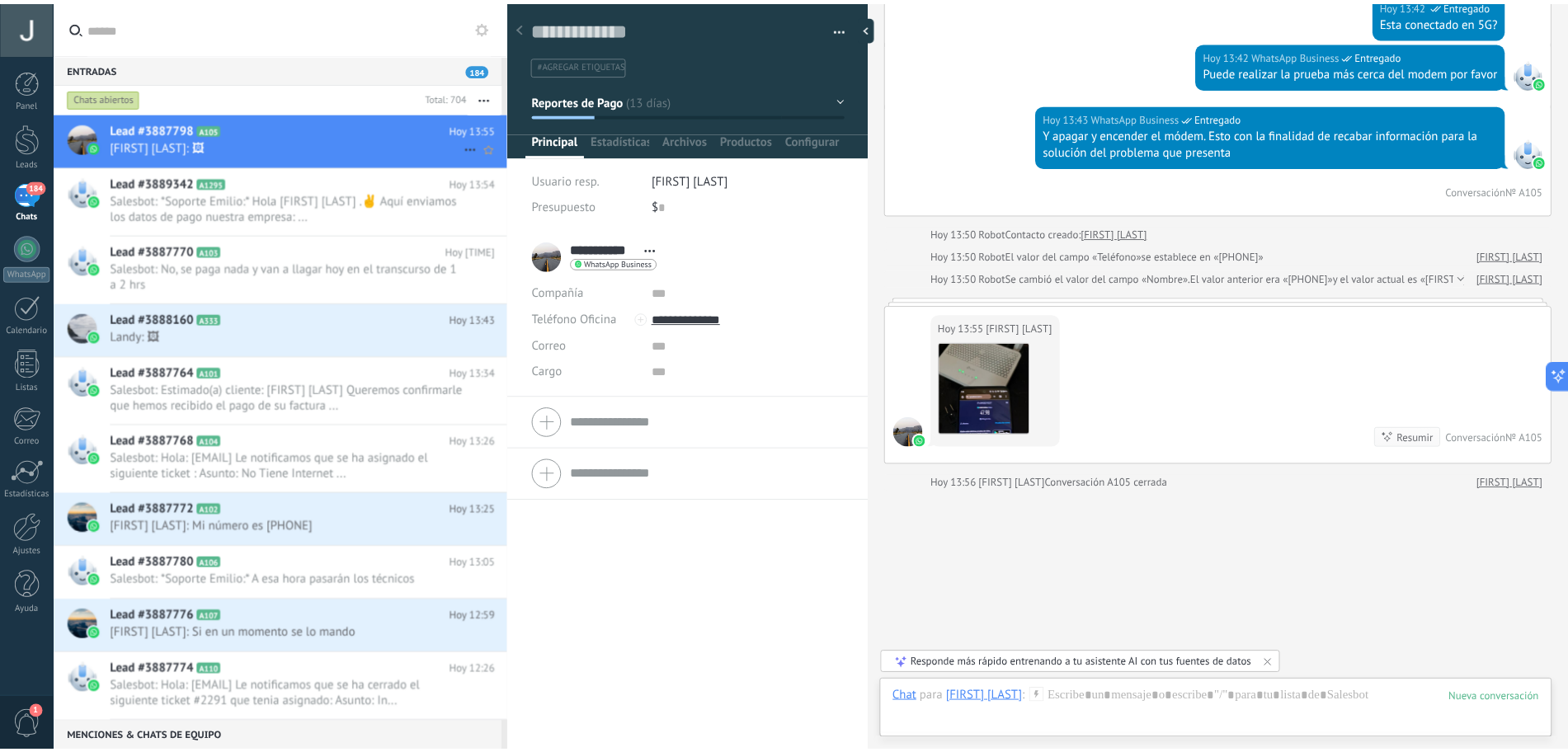 scroll, scrollTop: 3033, scrollLeft: 0, axis: vertical 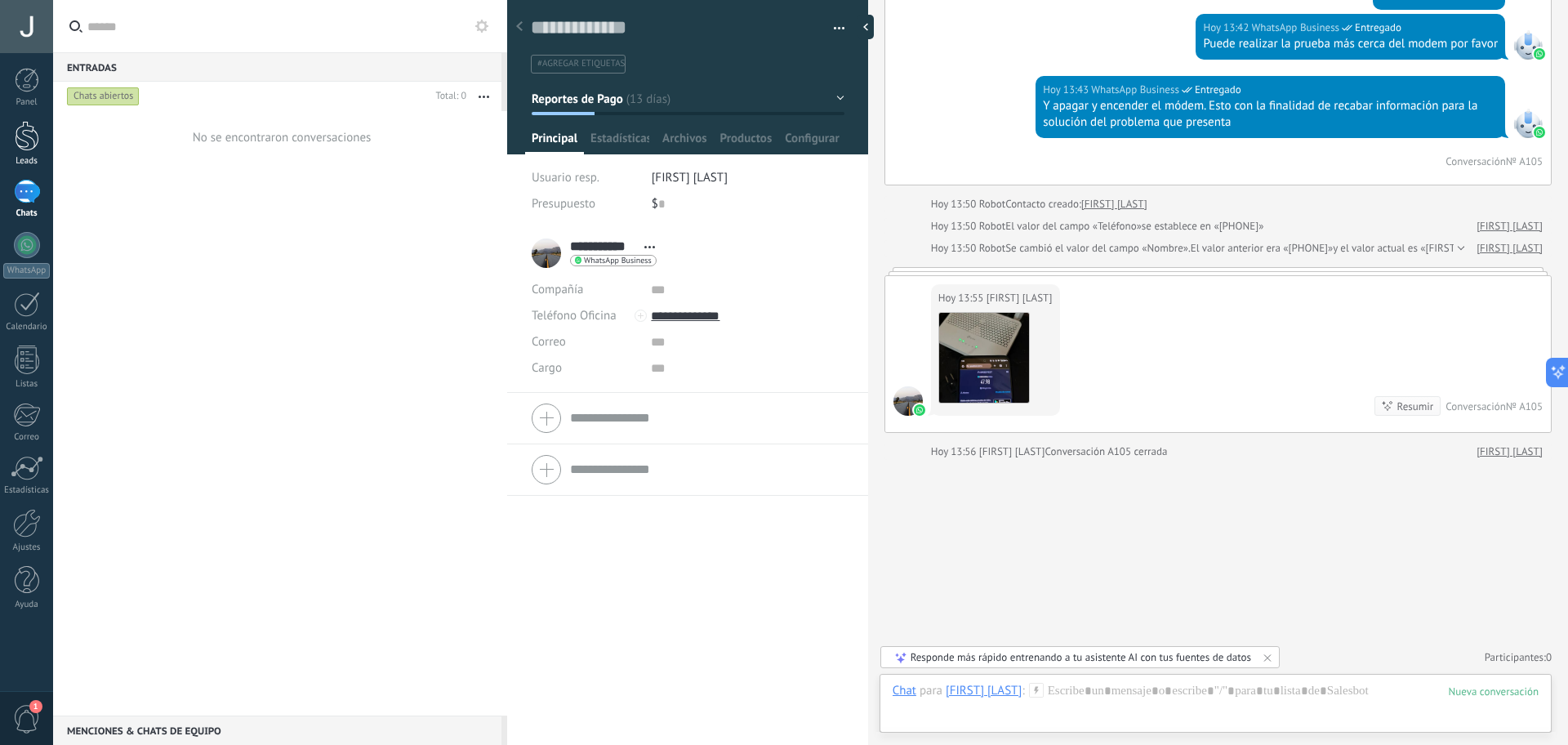 click at bounding box center [27, 136] 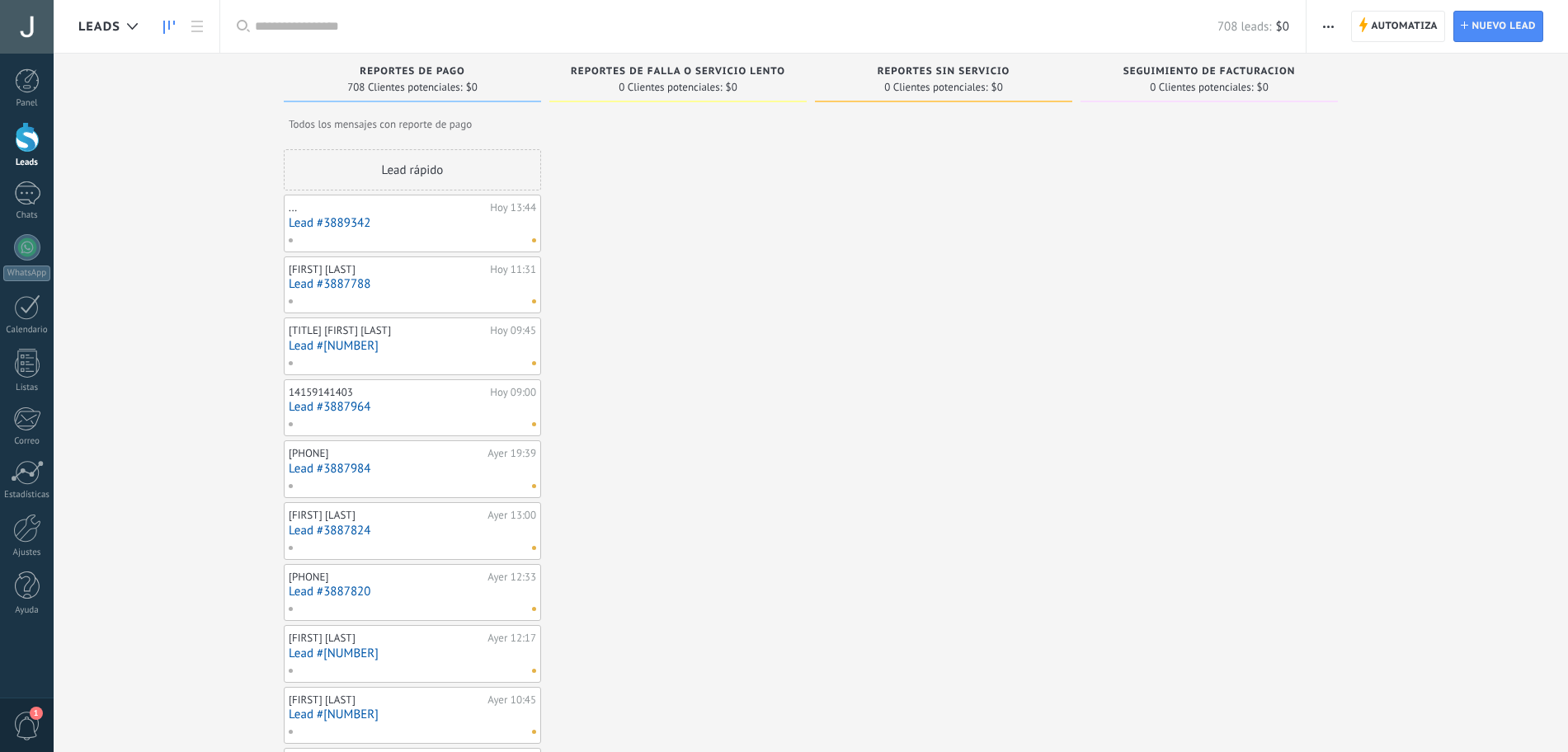 scroll, scrollTop: 0, scrollLeft: 0, axis: both 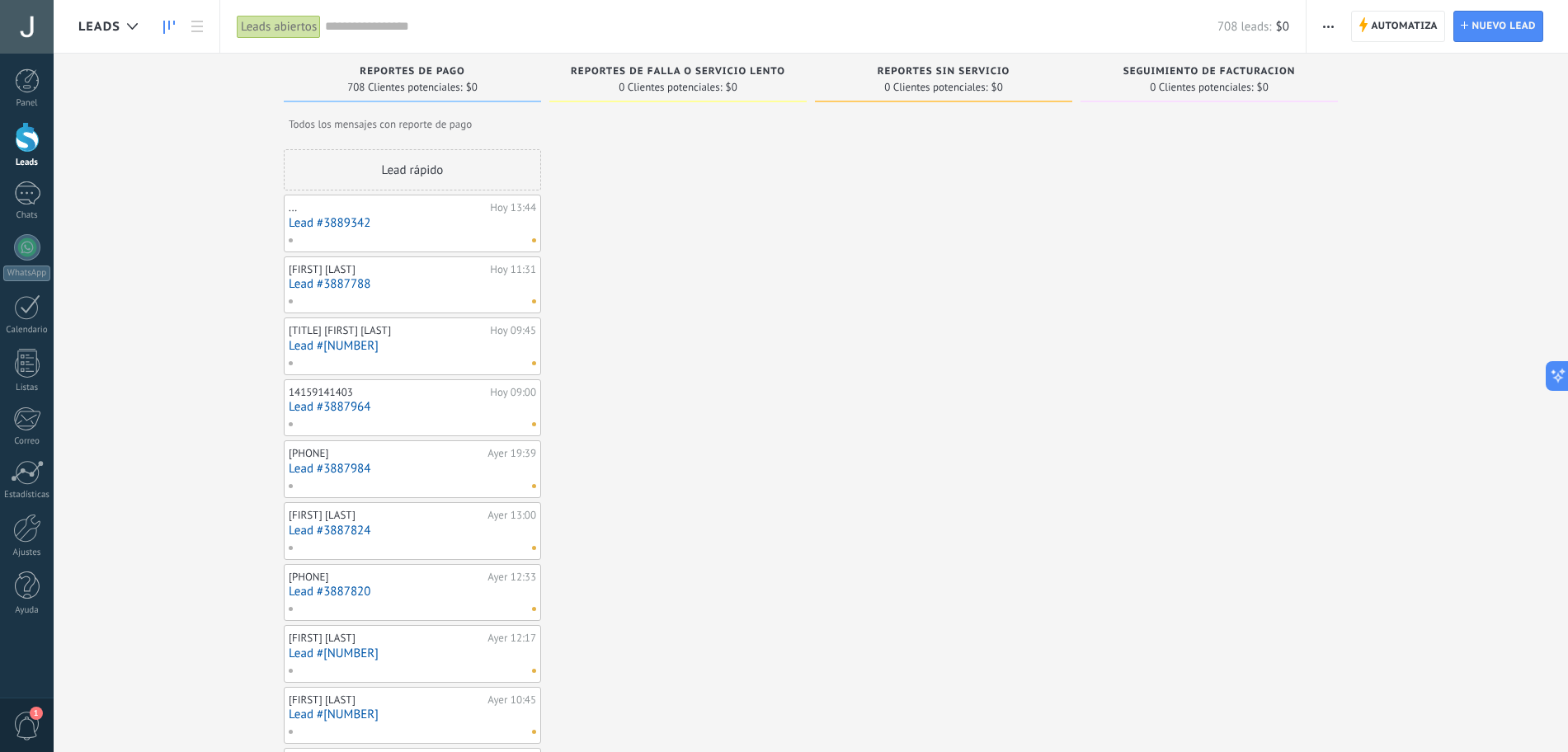 click on "Leads" at bounding box center (99, 26) 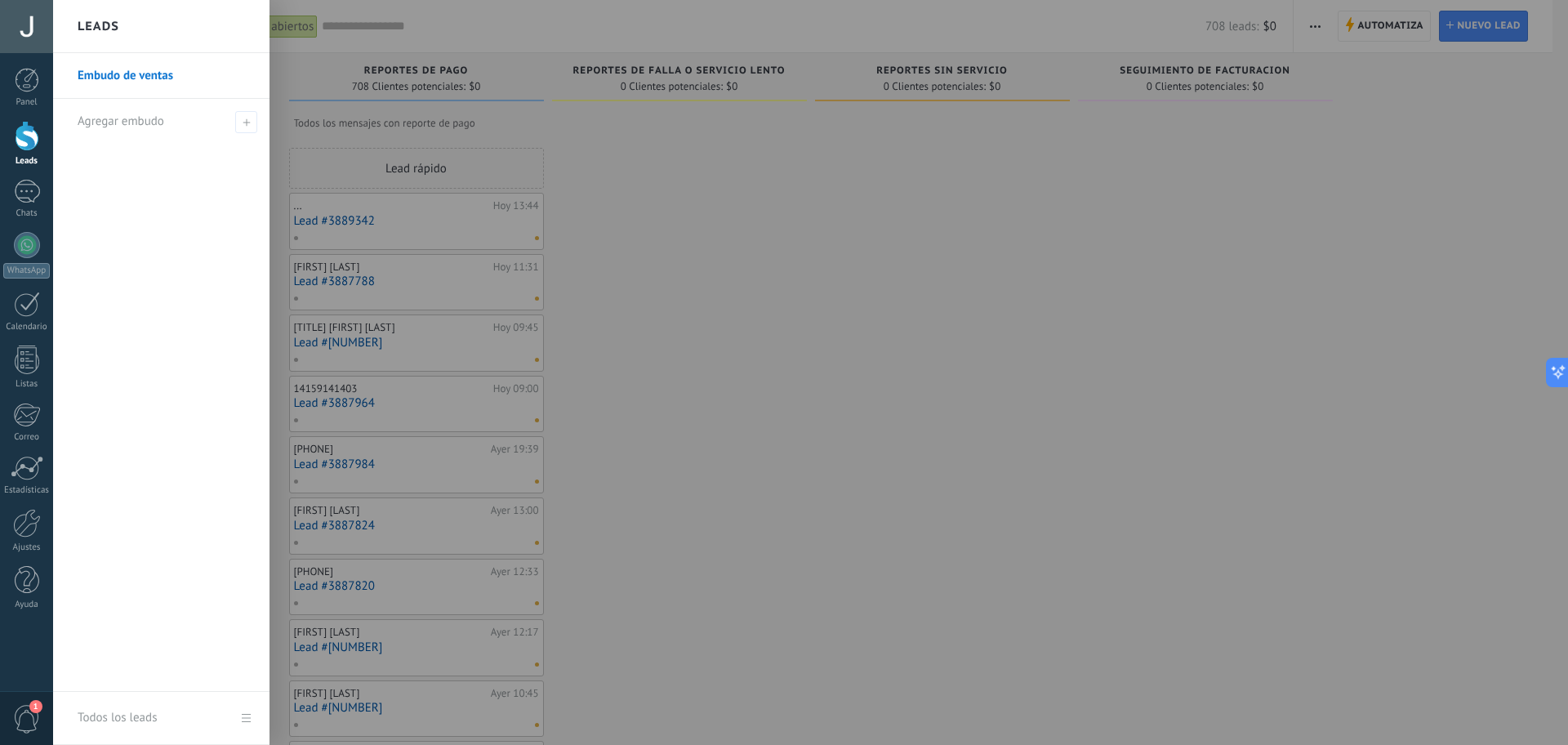 click on "Embudo de ventas" at bounding box center (165, 76) 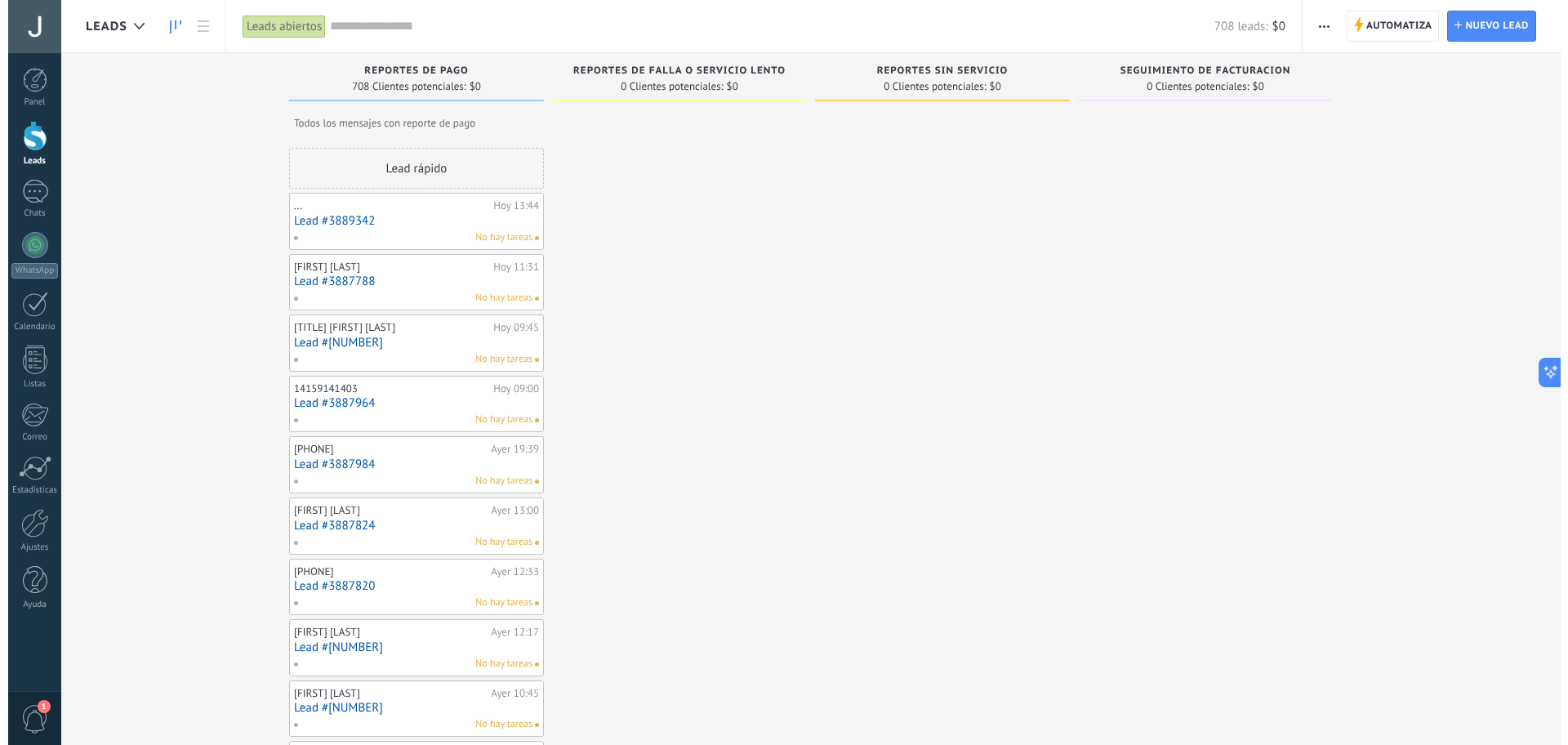 scroll, scrollTop: 0, scrollLeft: 0, axis: both 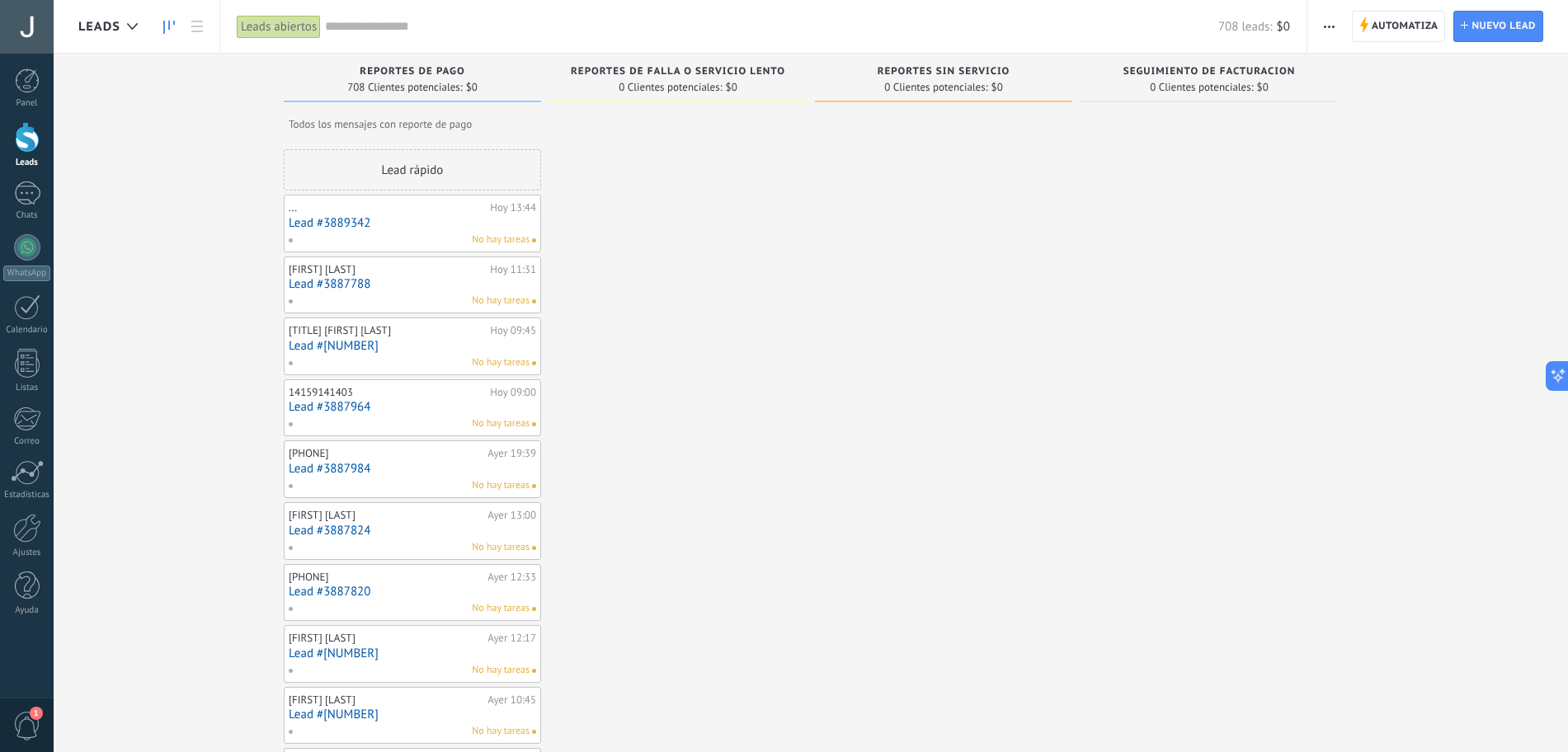 click on "Lead #3889342" at bounding box center [412, 223] 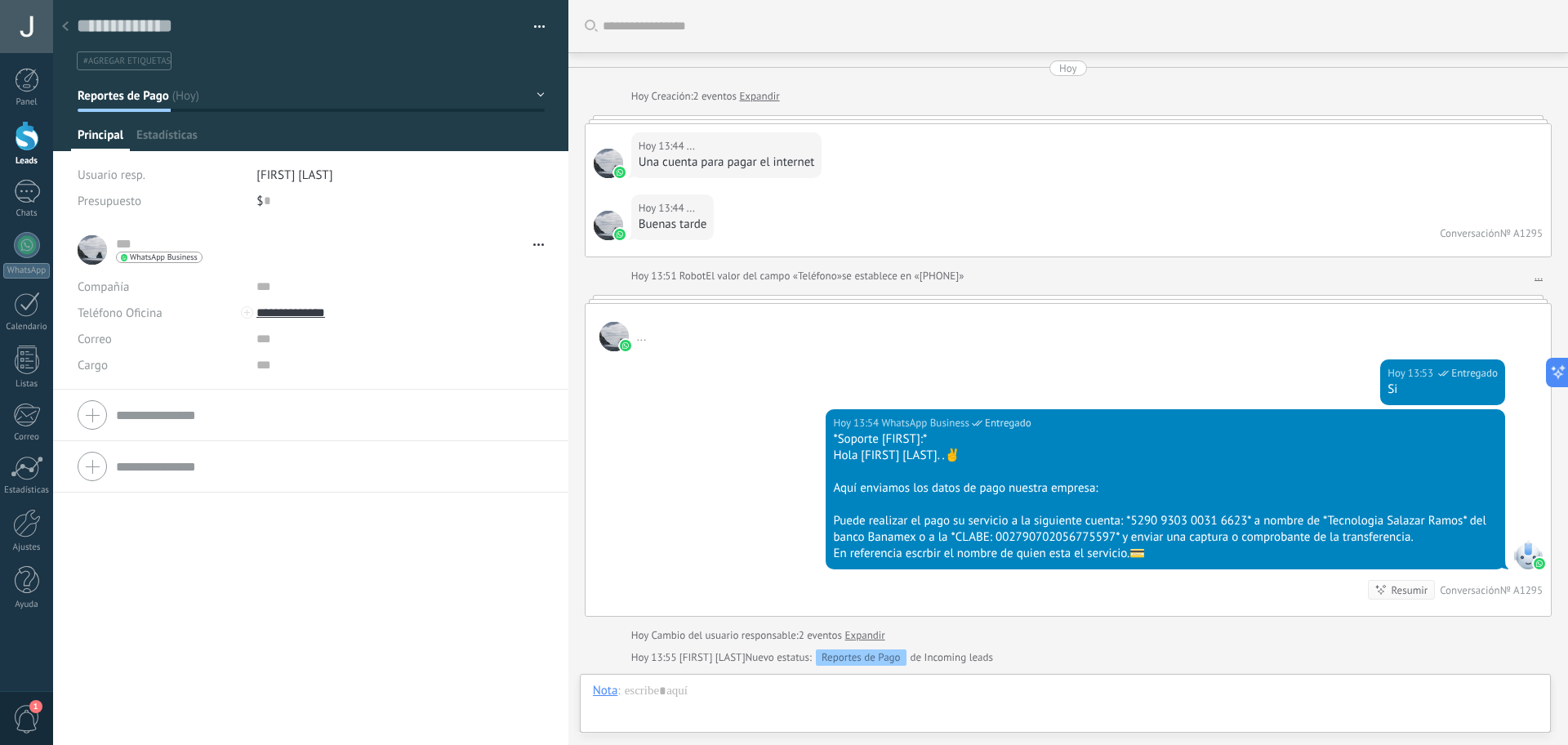 scroll, scrollTop: 228, scrollLeft: 0, axis: vertical 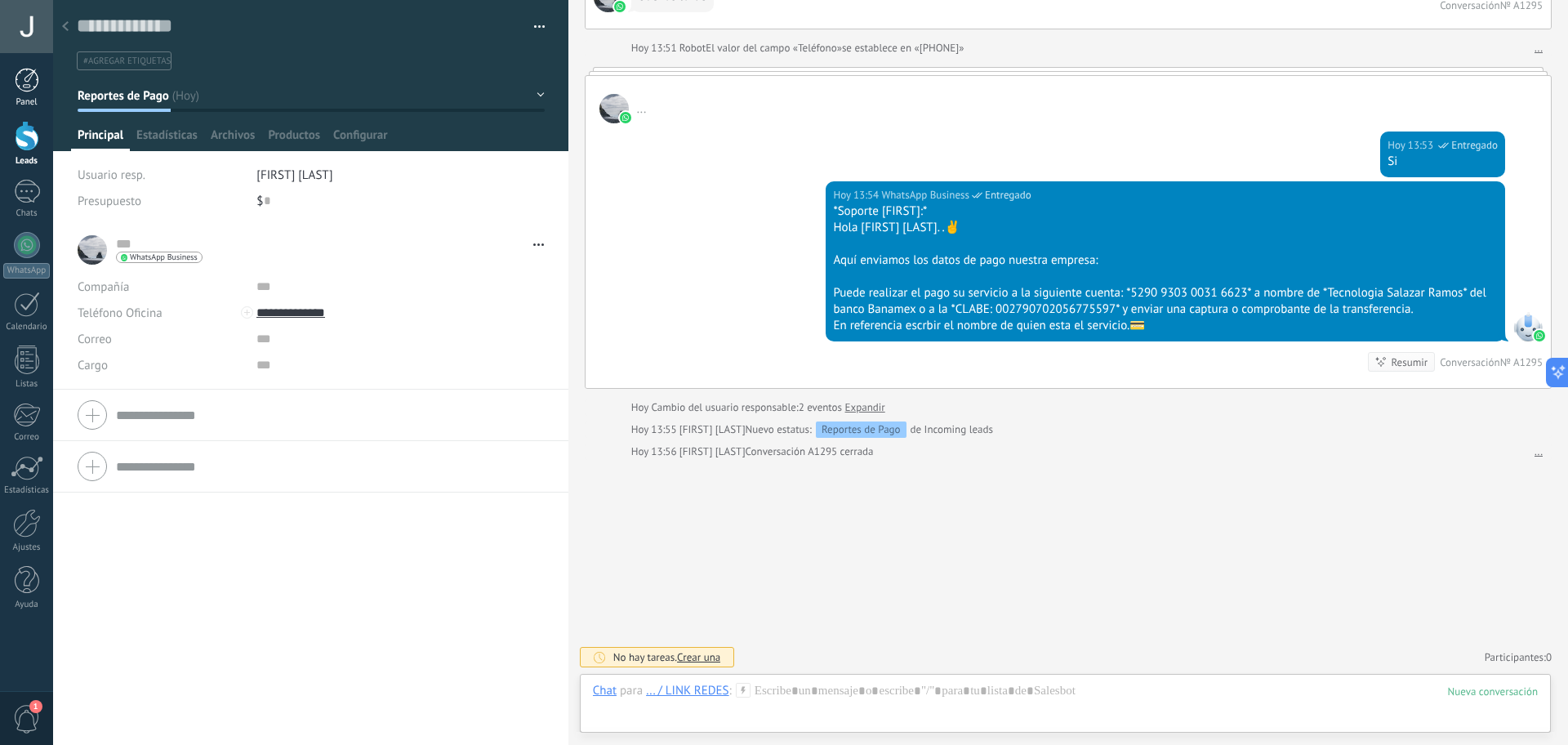 click on "Panel" at bounding box center (26, 87) 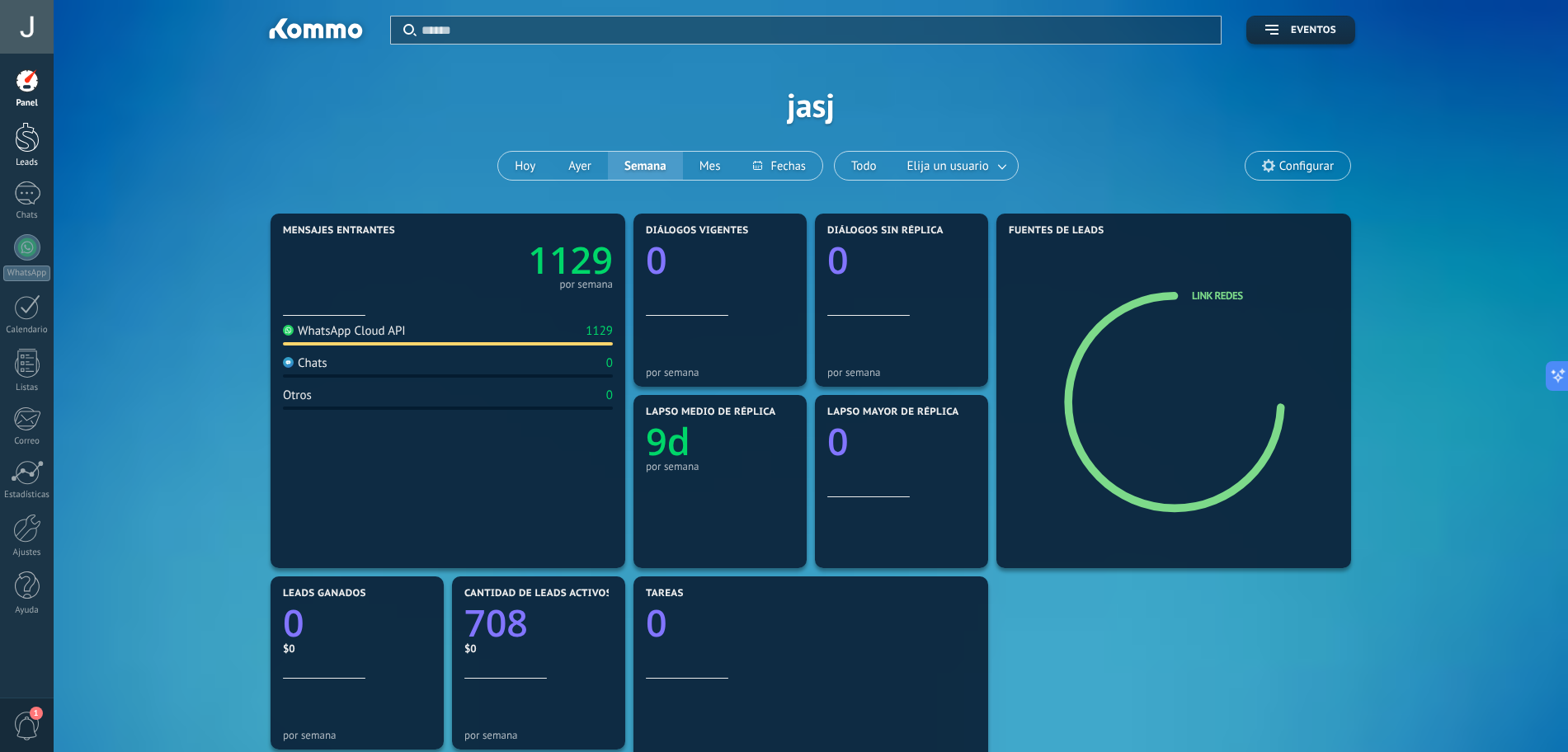 click at bounding box center (27, 137) 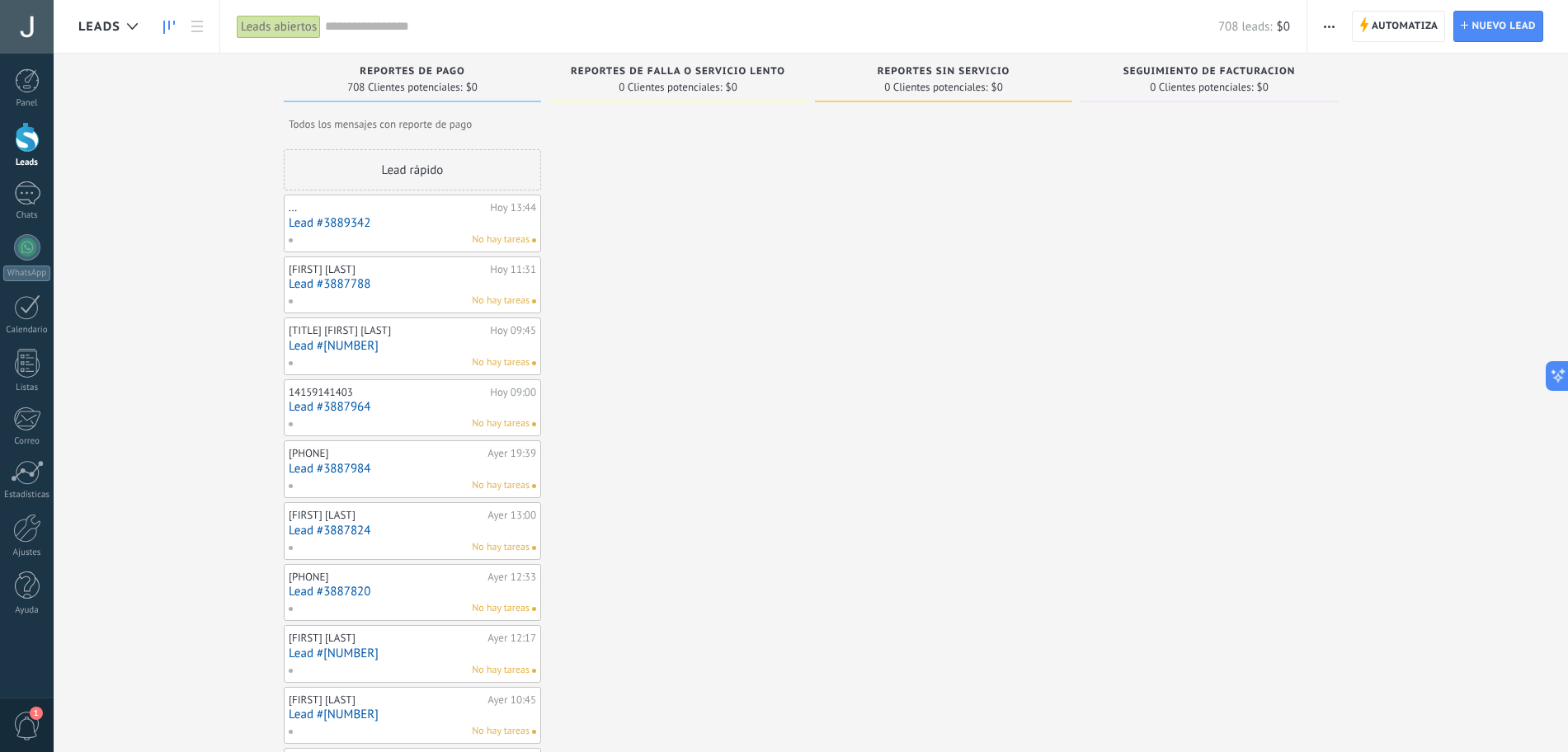 click on "Lead #3889342" at bounding box center [412, 223] 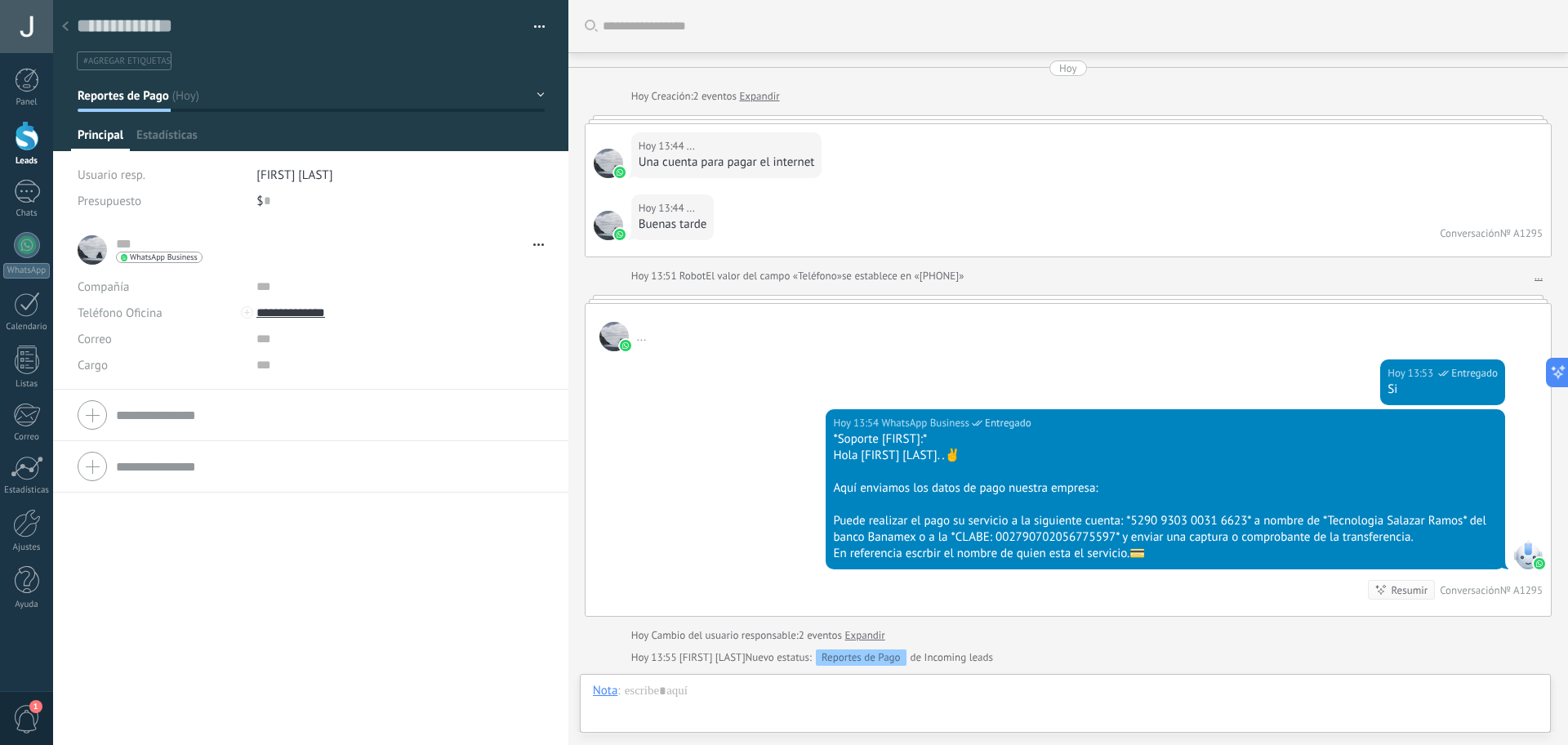 scroll, scrollTop: 25, scrollLeft: 0, axis: vertical 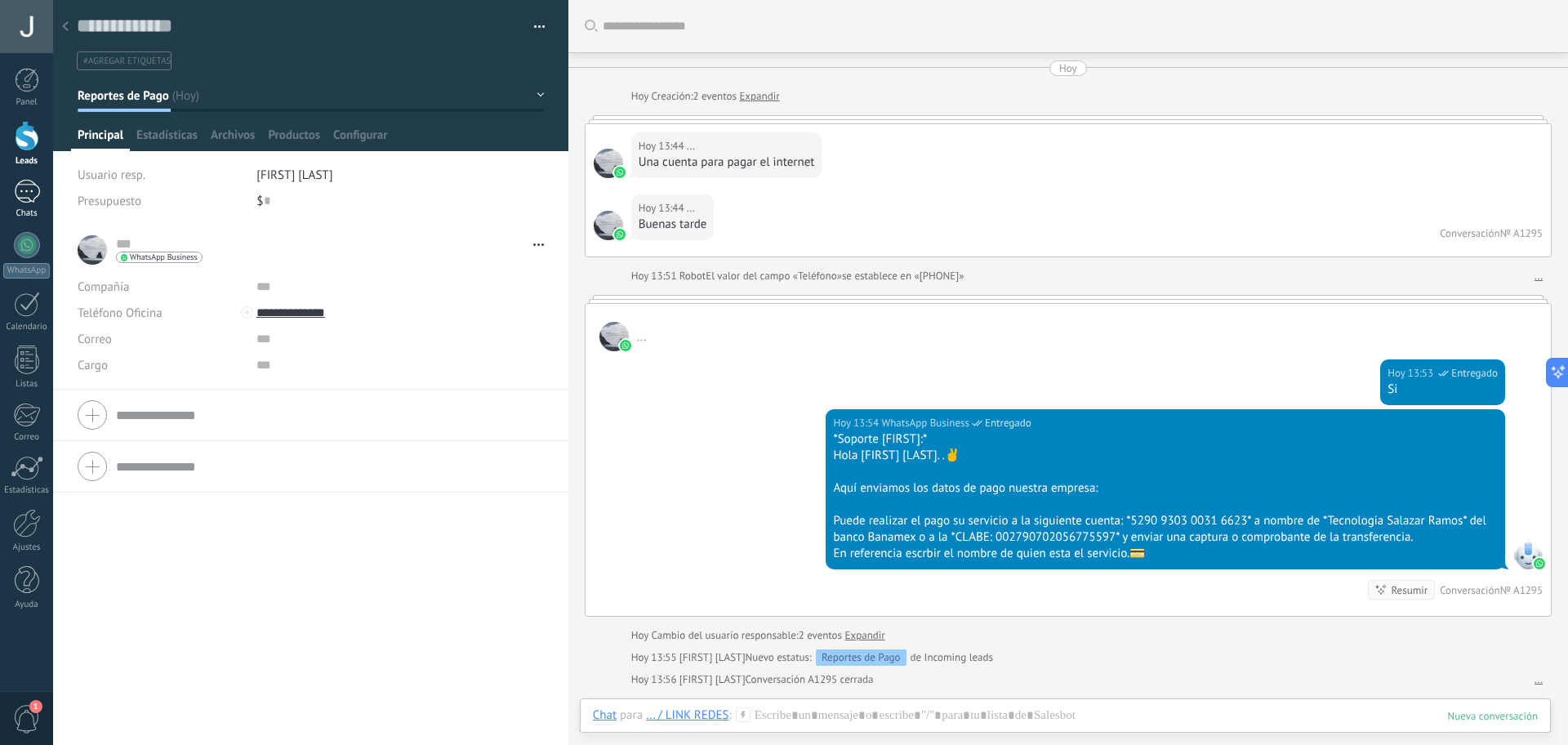 click at bounding box center (27, 191) 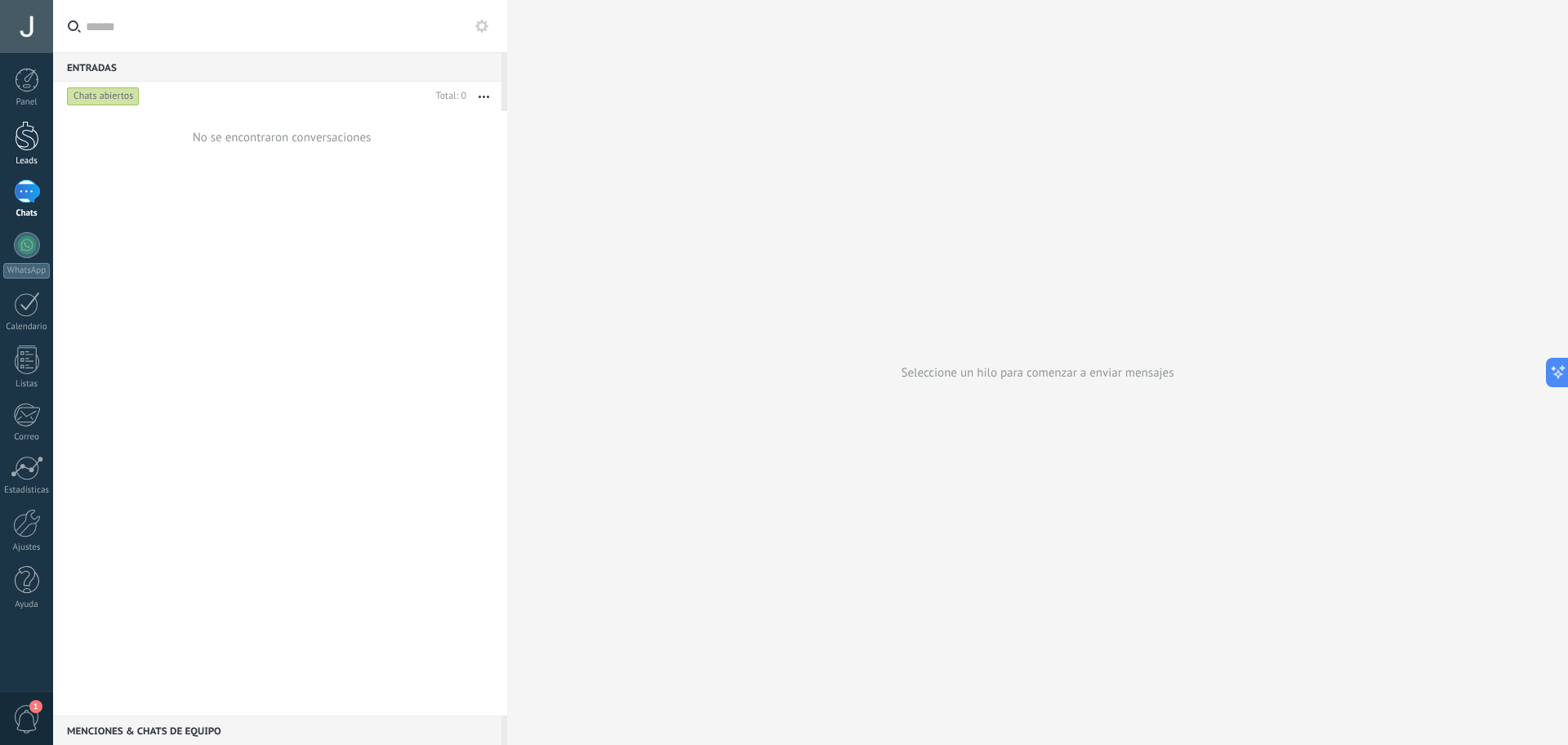 click at bounding box center (27, 136) 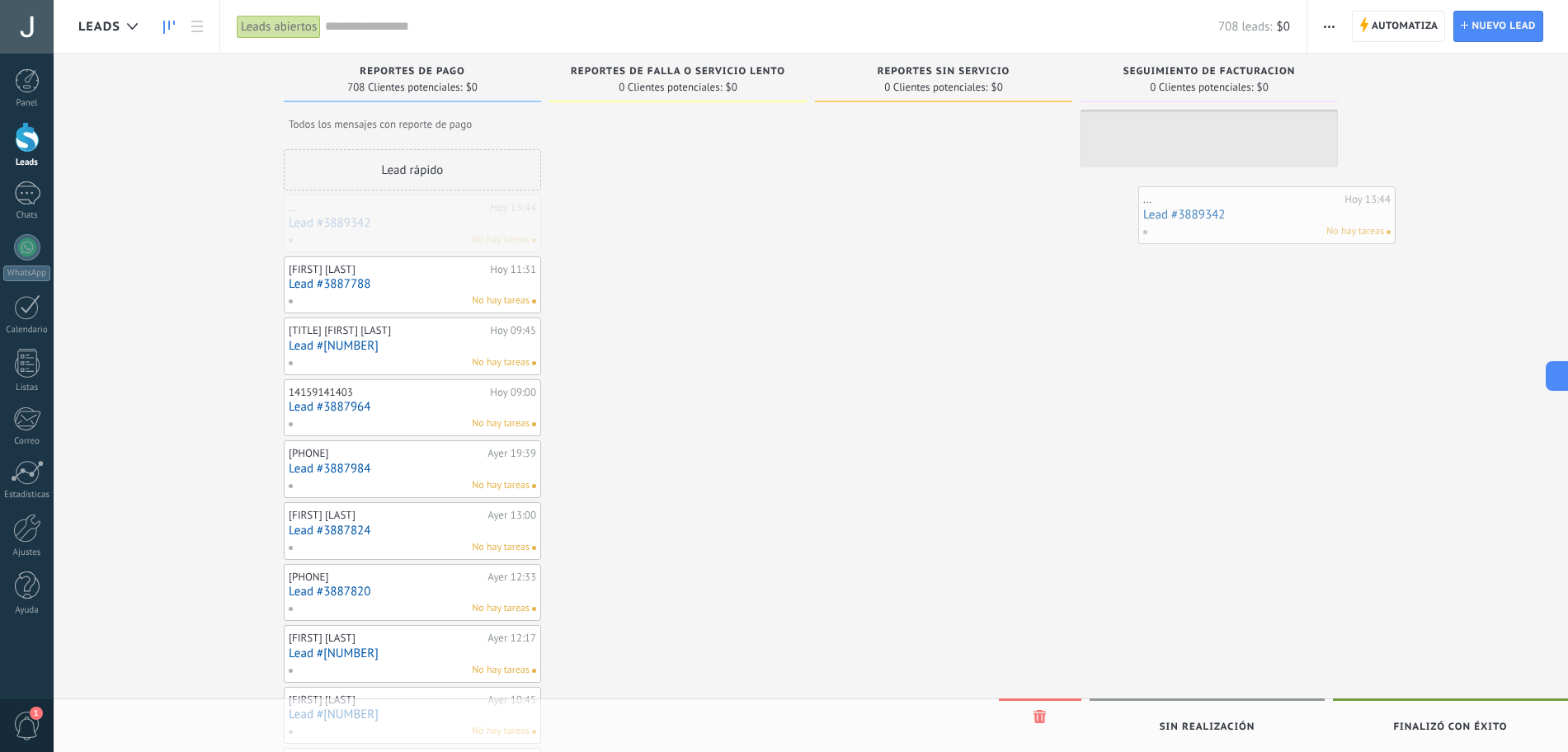 drag, startPoint x: 438, startPoint y: 233, endPoint x: 1292, endPoint y: 225, distance: 854.0375 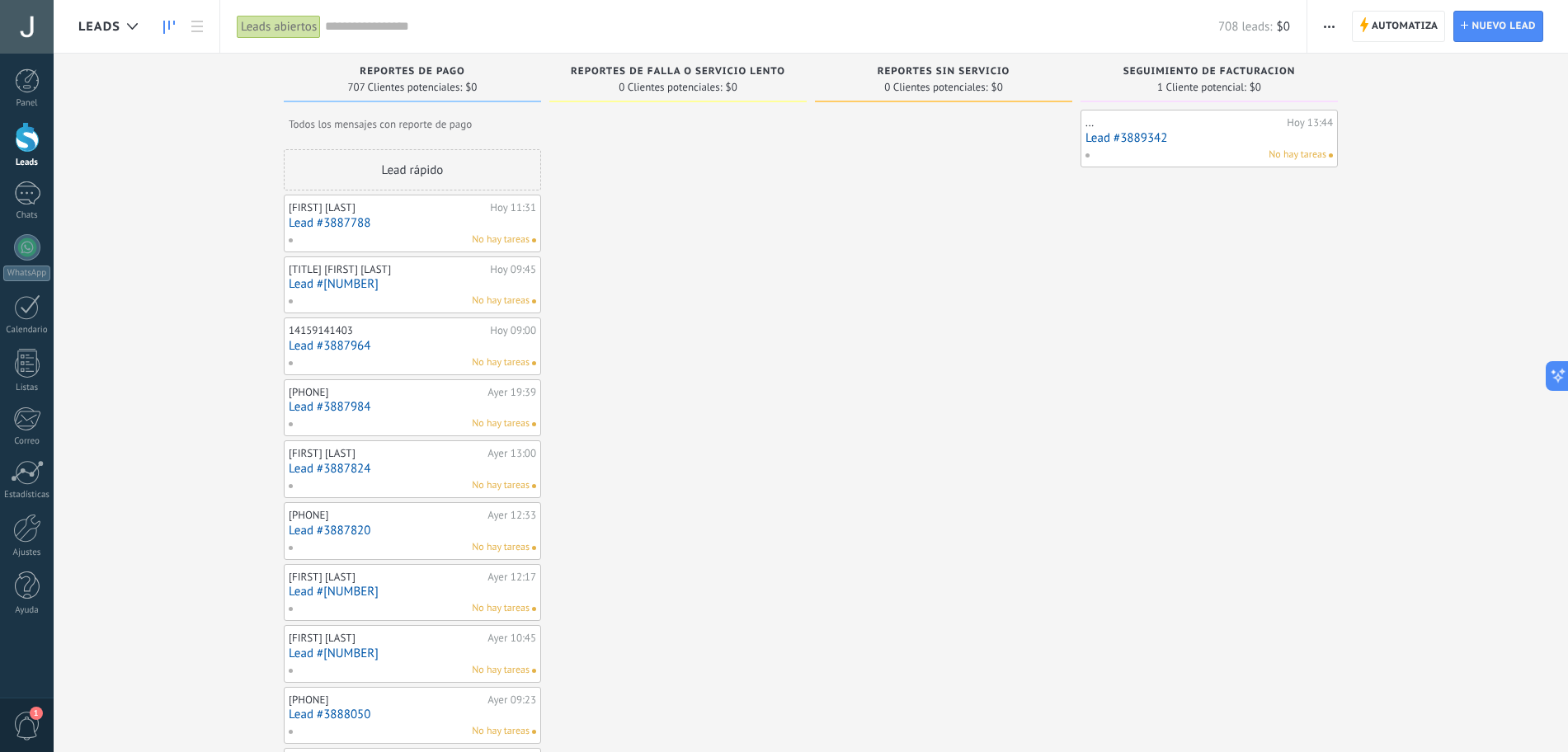 click on "Lead #3889342" at bounding box center [1209, 138] 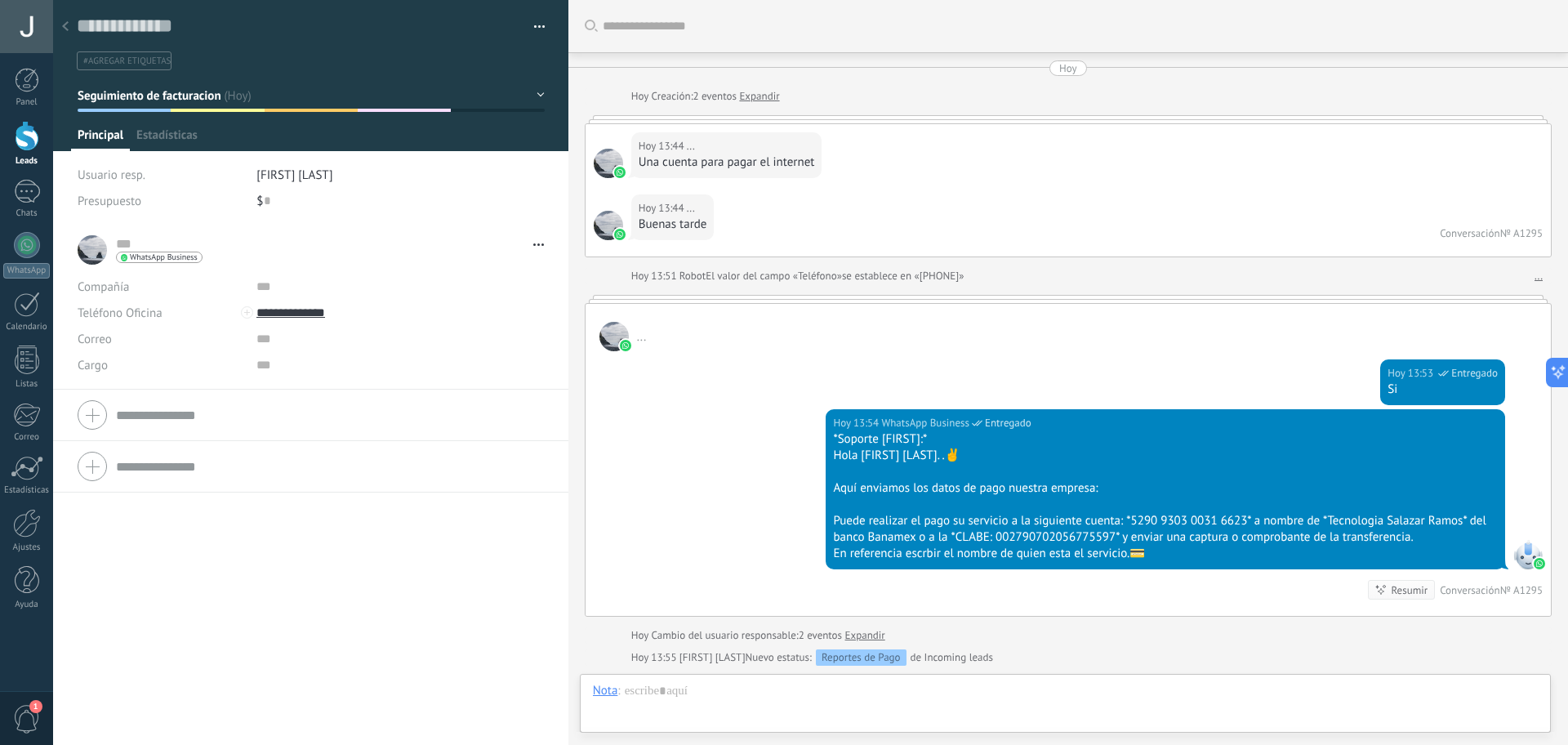 scroll, scrollTop: 25, scrollLeft: 0, axis: vertical 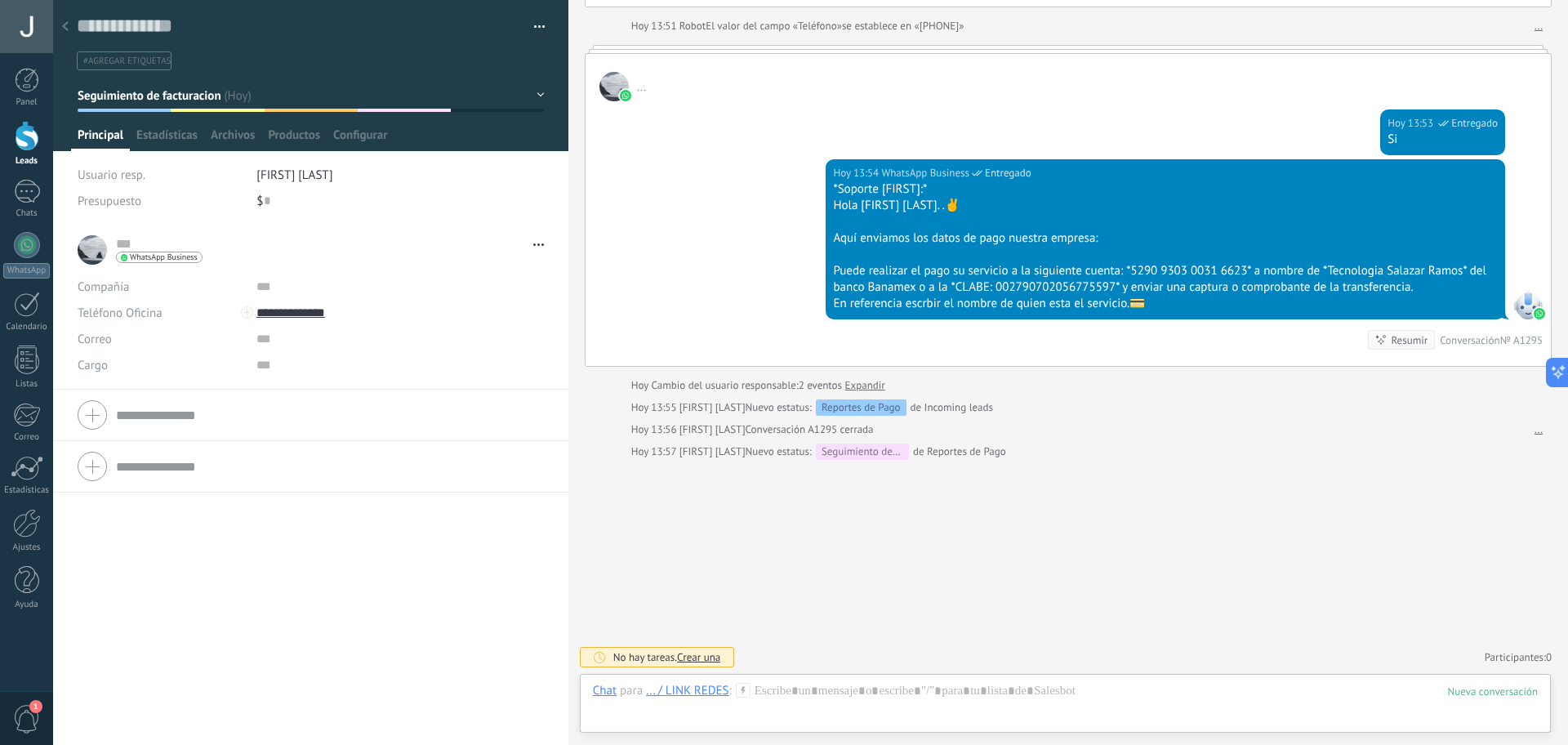 click on "..." at bounding box center [1539, 26] 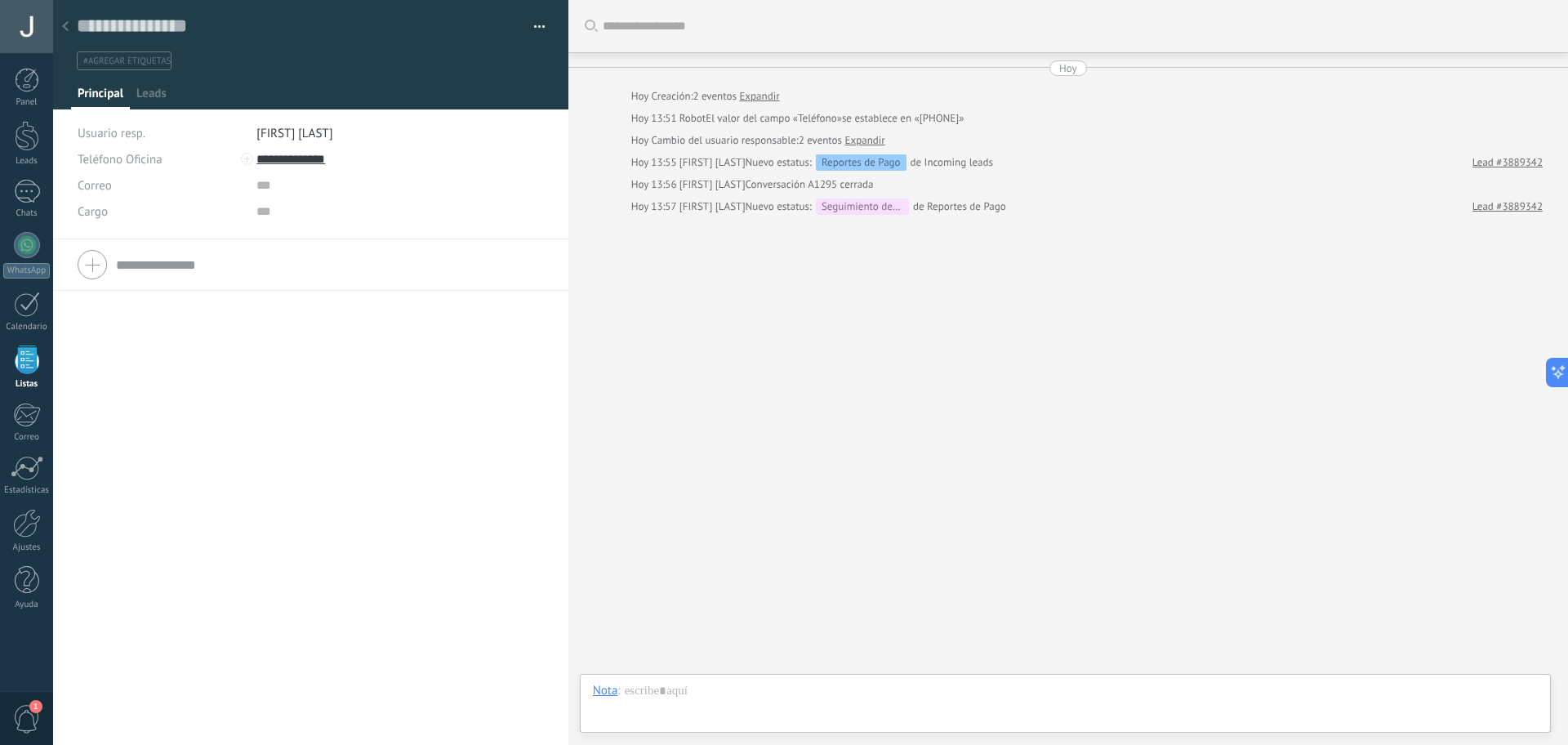 scroll, scrollTop: 25, scrollLeft: 0, axis: vertical 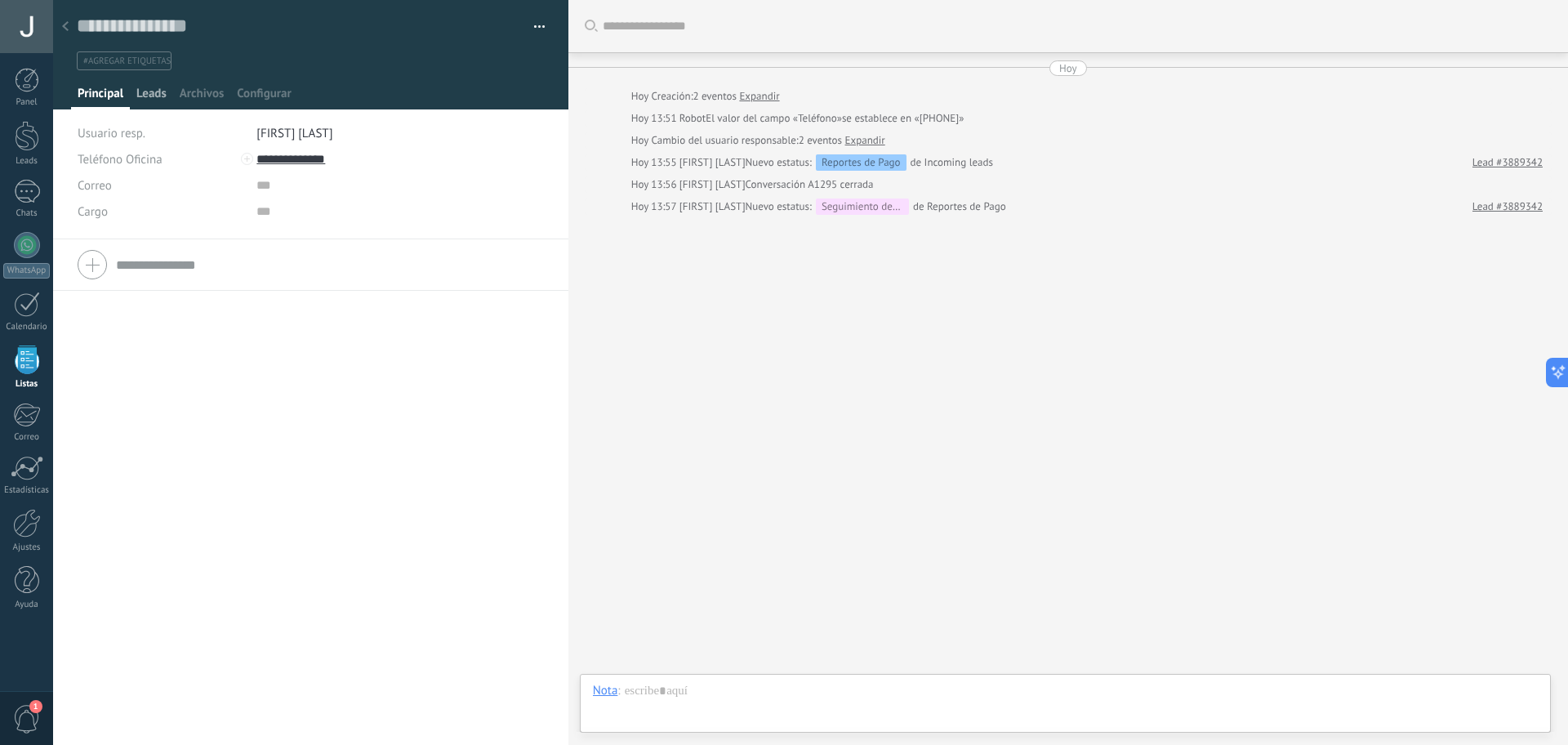 click on "Leads" at bounding box center [151, 97] 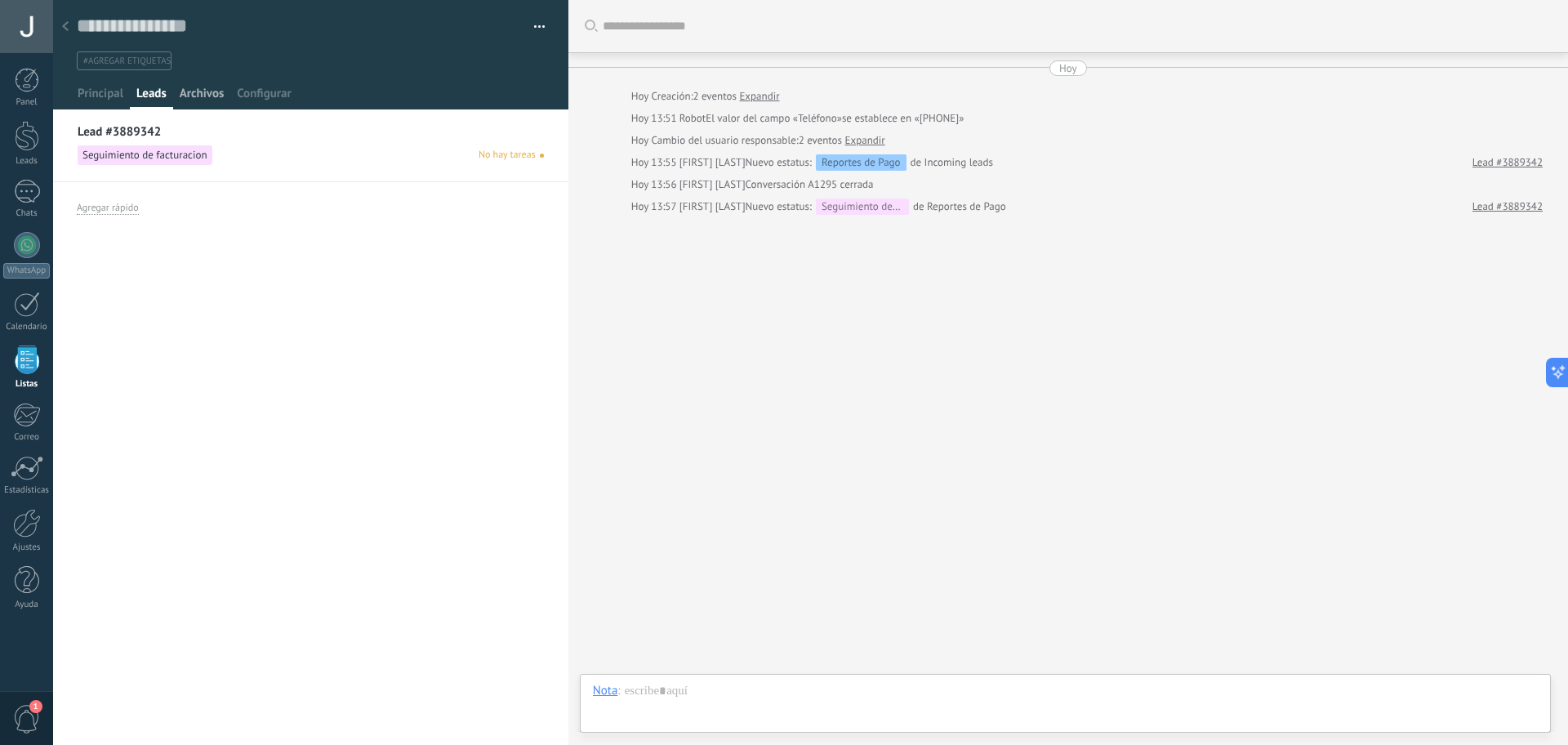 click on "Archivos" at bounding box center (202, 97) 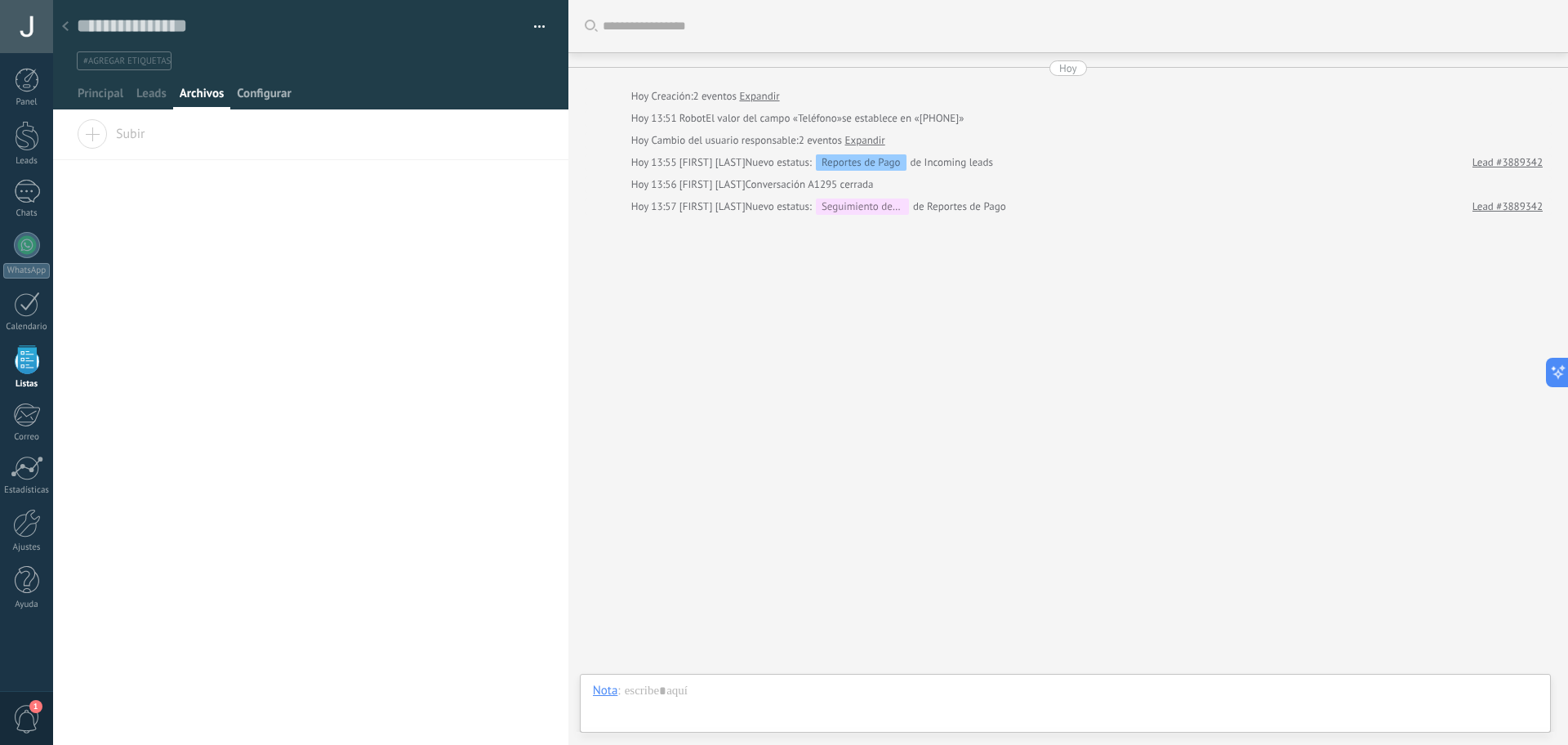 click on "Configurar" at bounding box center [264, 97] 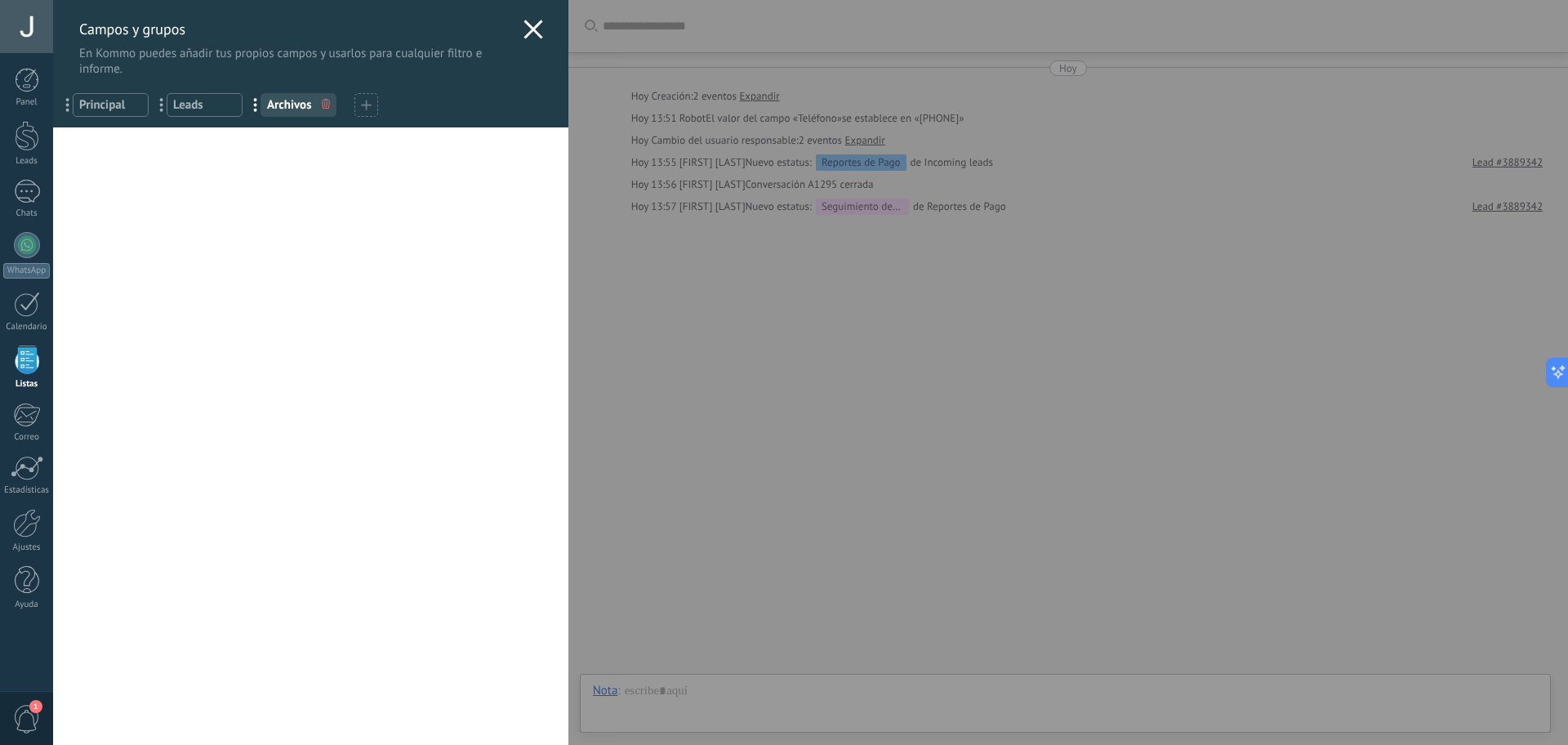 click on "Campos y grupos En Kommo puedes añadir tus propios campos y usarlos para cualquier filtro e informe." at bounding box center [310, 38] 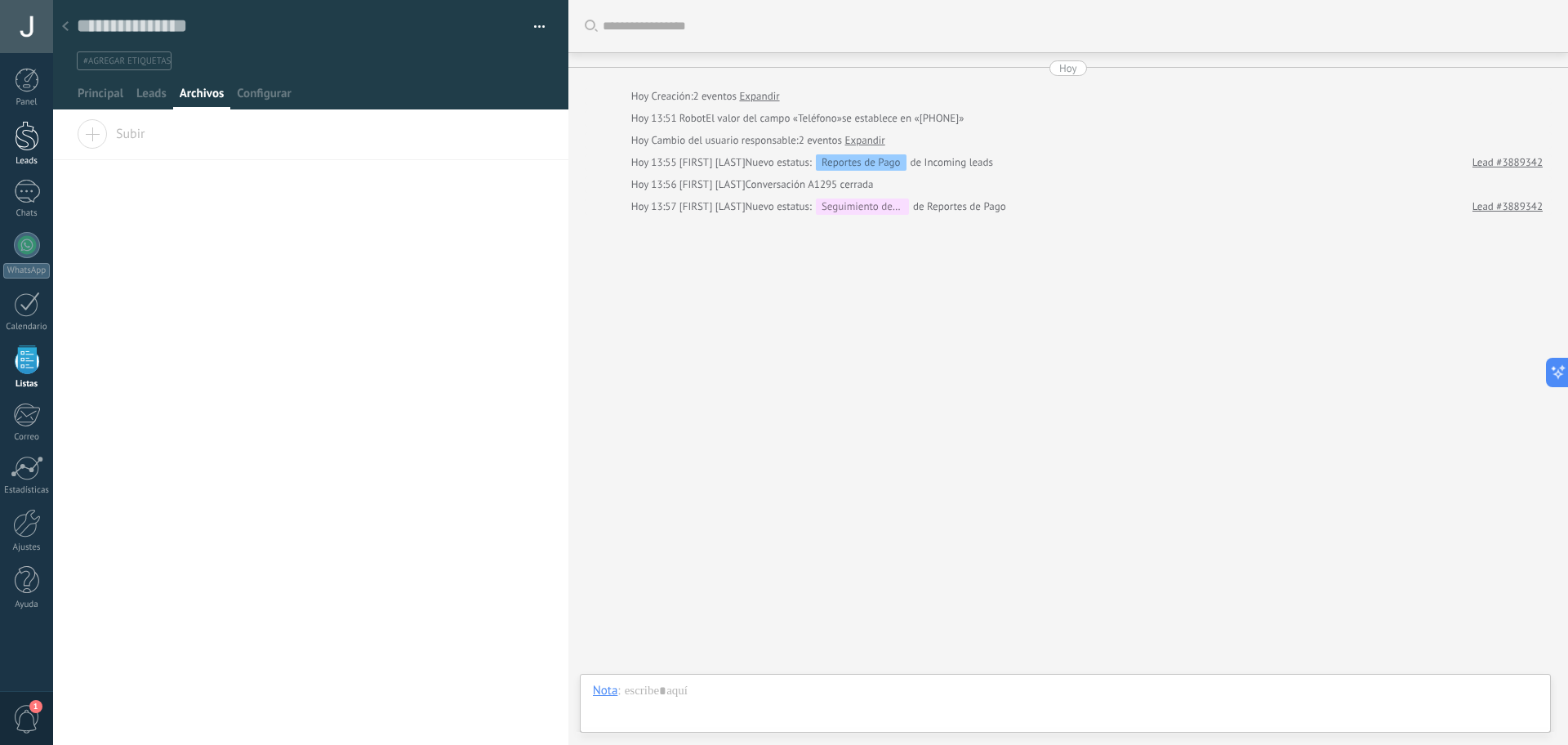 click at bounding box center (27, 136) 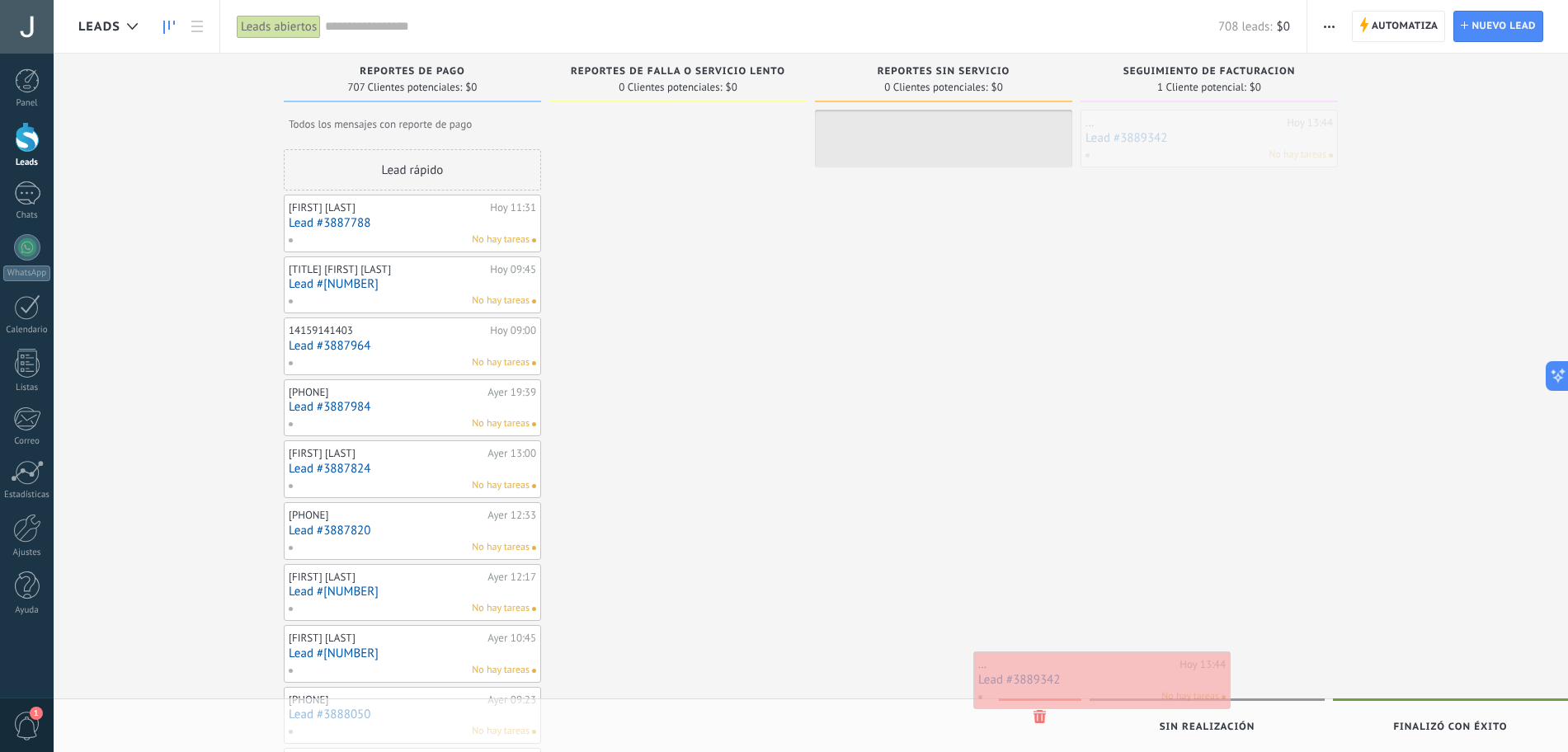 drag, startPoint x: 1156, startPoint y: 153, endPoint x: 1044, endPoint y: 698, distance: 556.3893 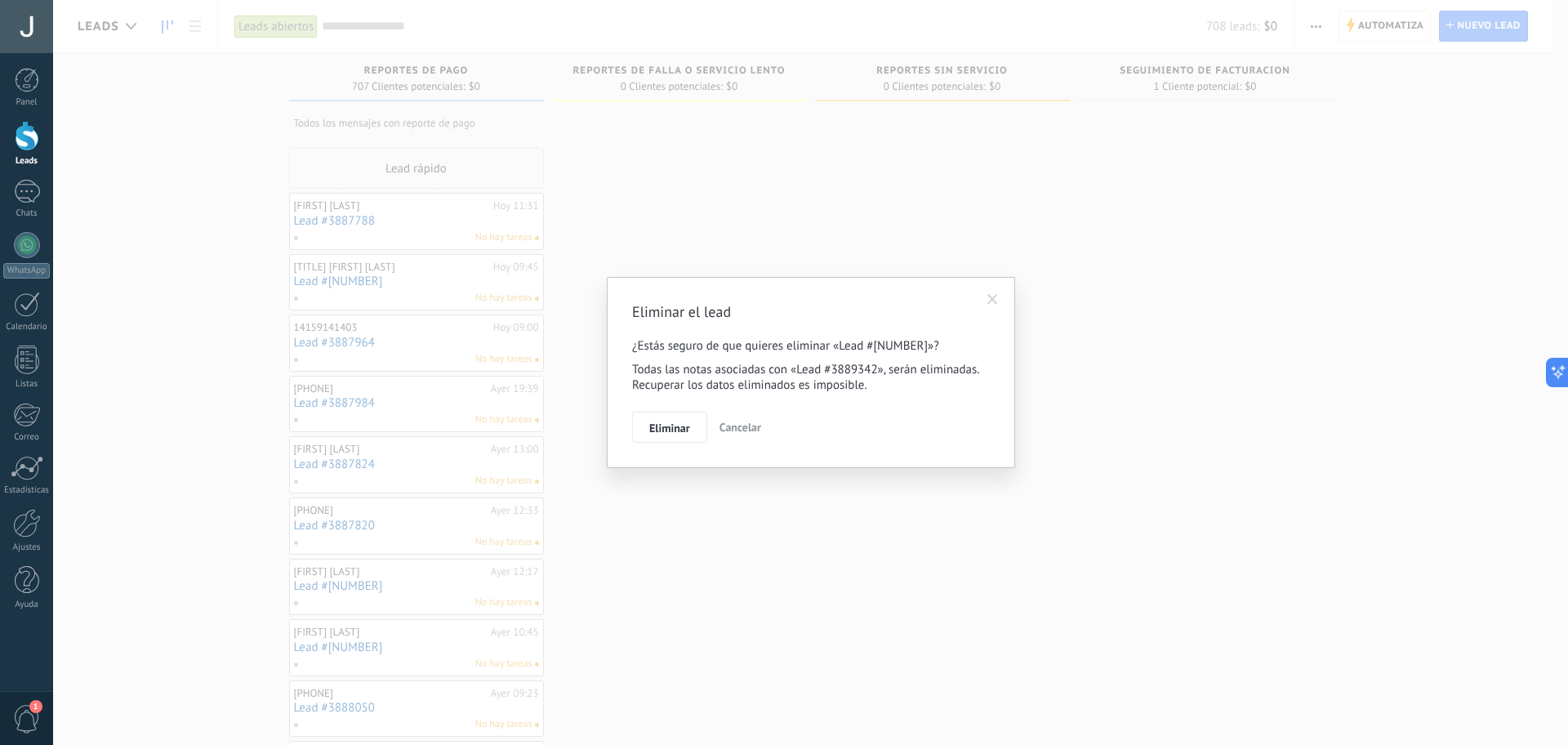 click on "Cancelar" at bounding box center [740, 427] 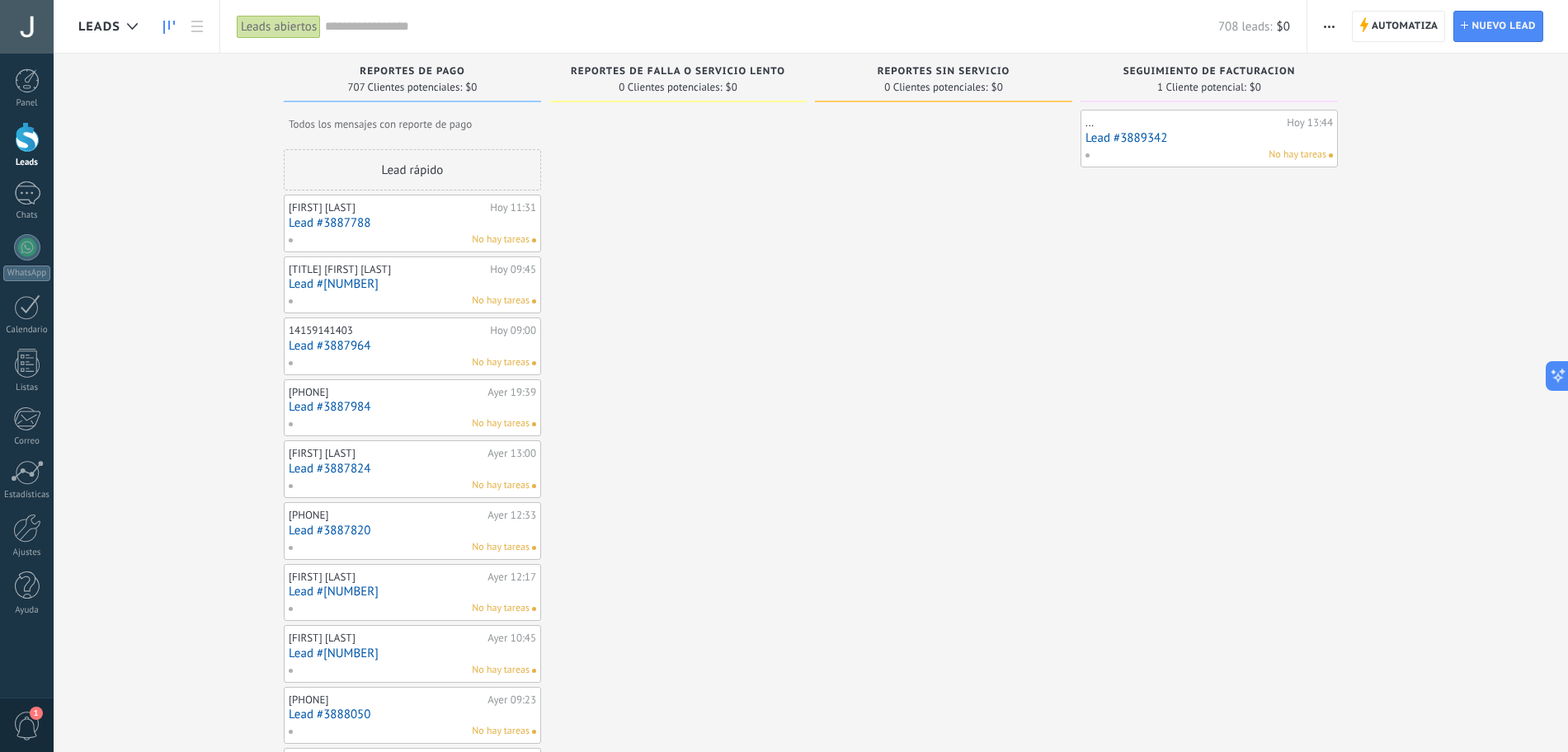 click on "Lead #3887788" at bounding box center (412, 223) 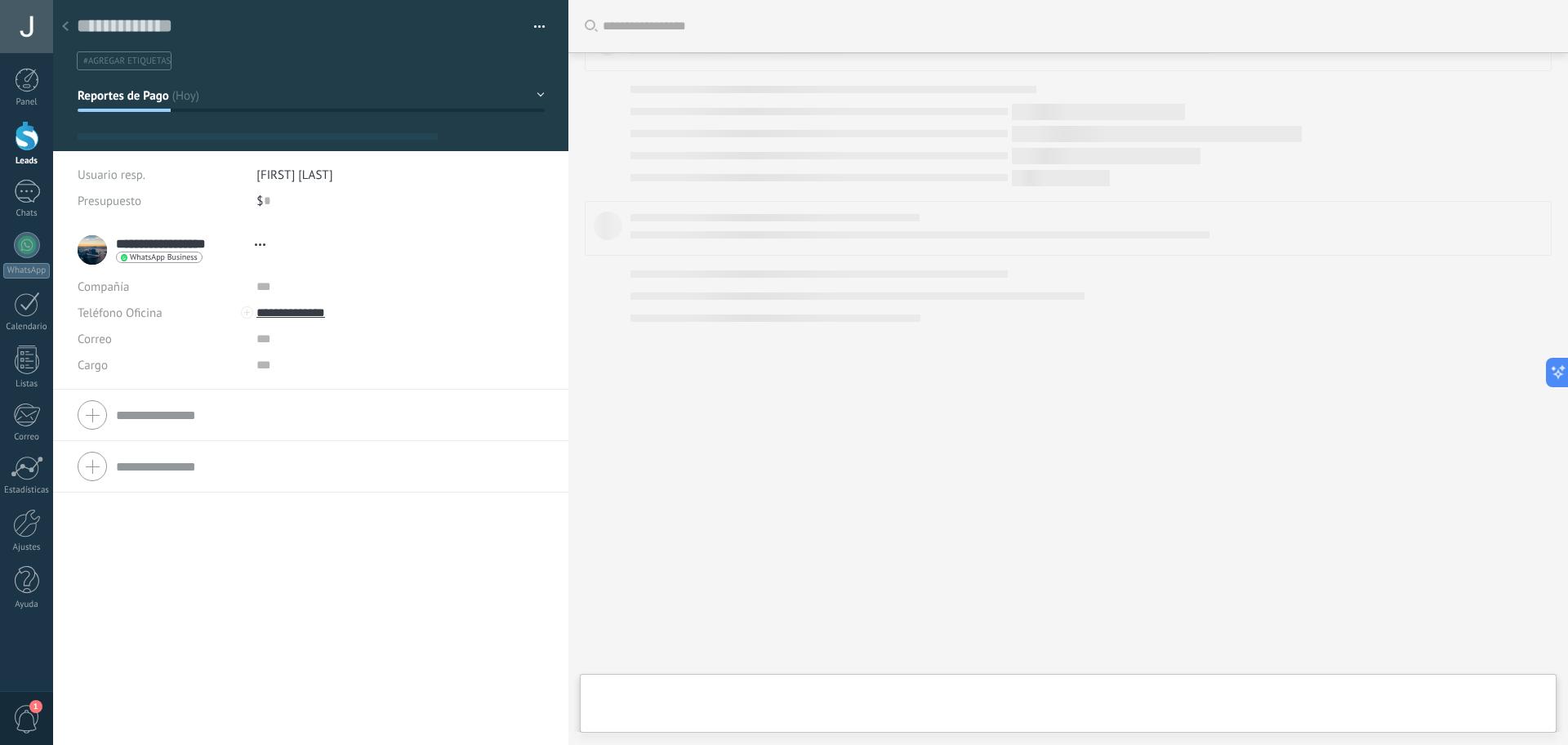 scroll, scrollTop: 466, scrollLeft: 0, axis: vertical 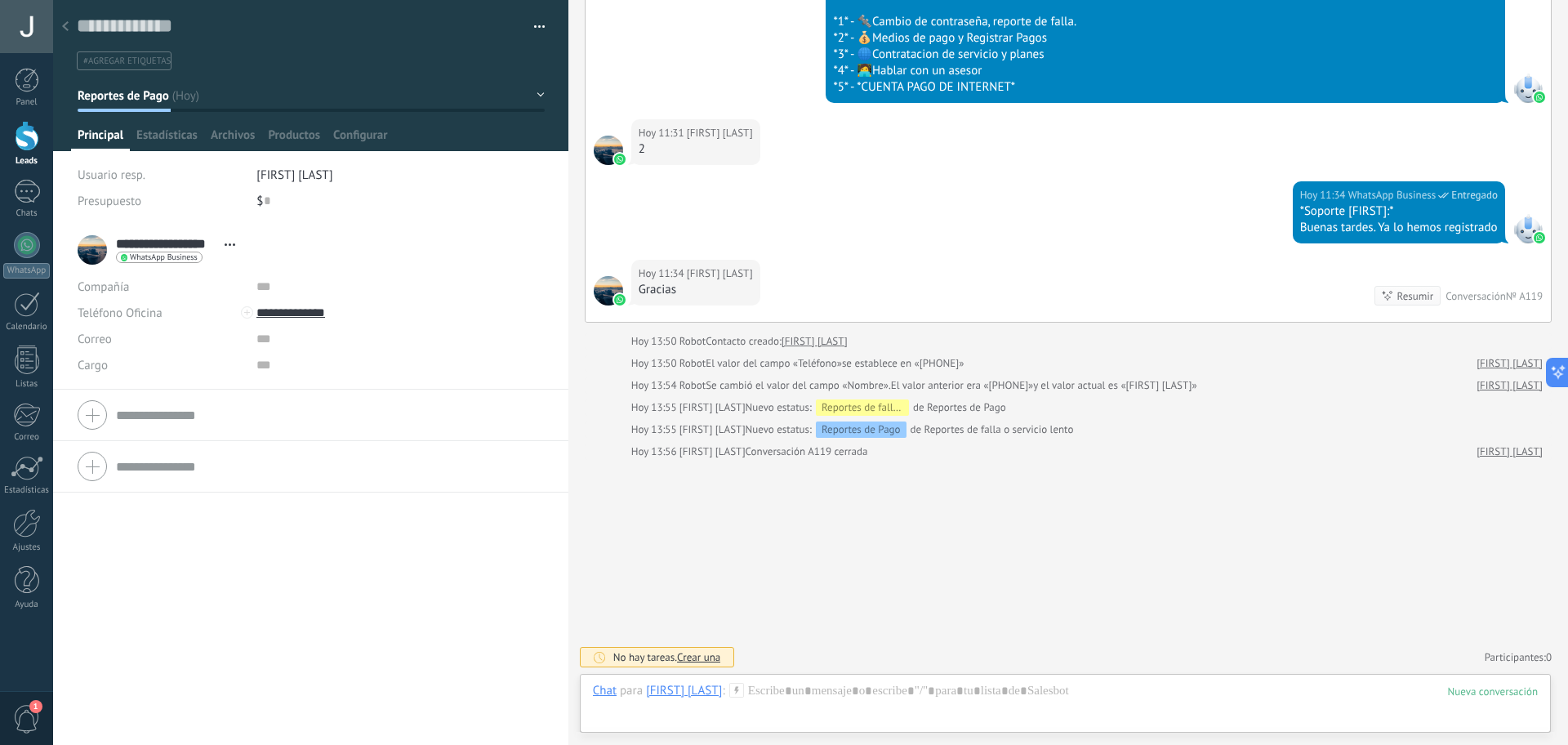 click at bounding box center [27, 136] 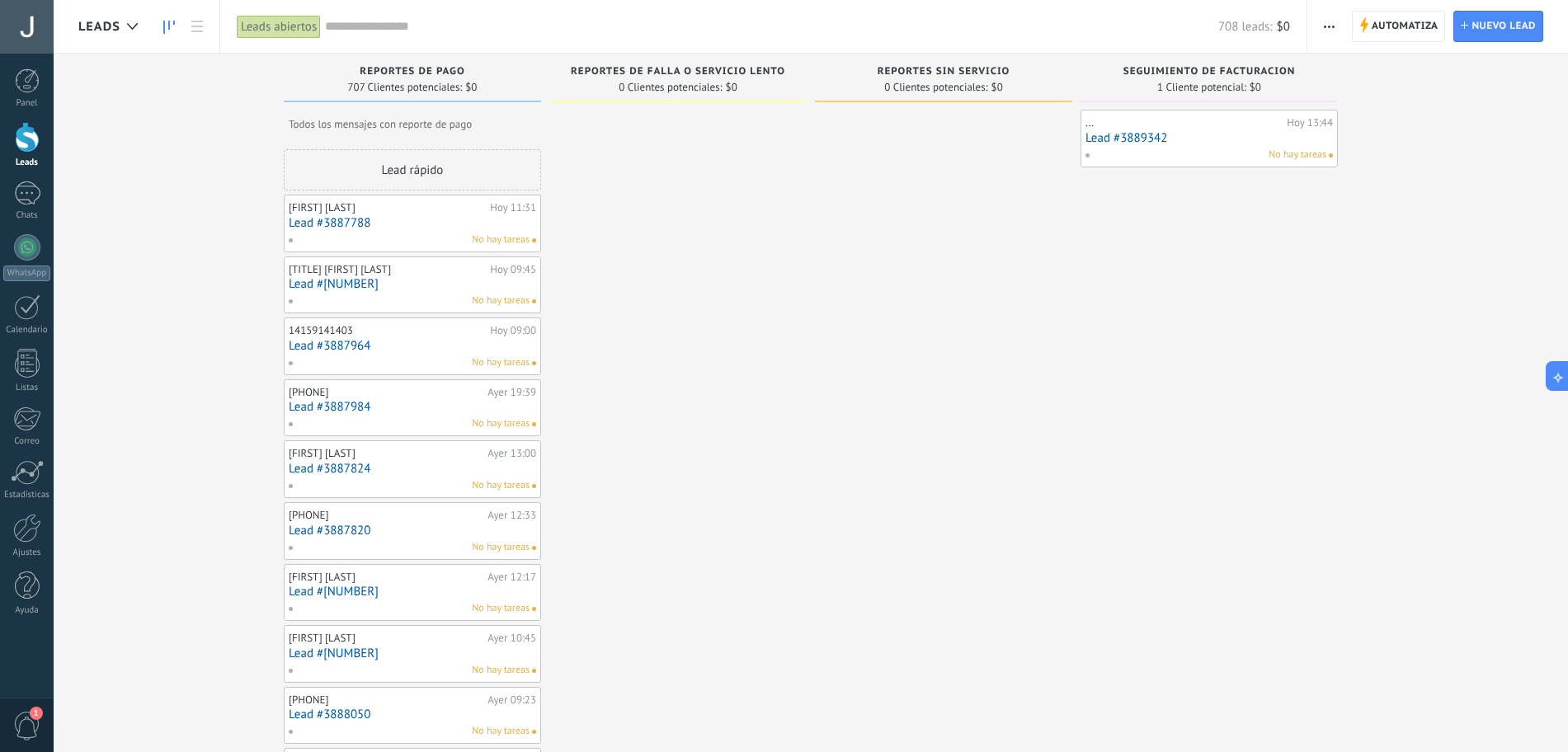 click on "Leads abiertos" at bounding box center [279, 26] 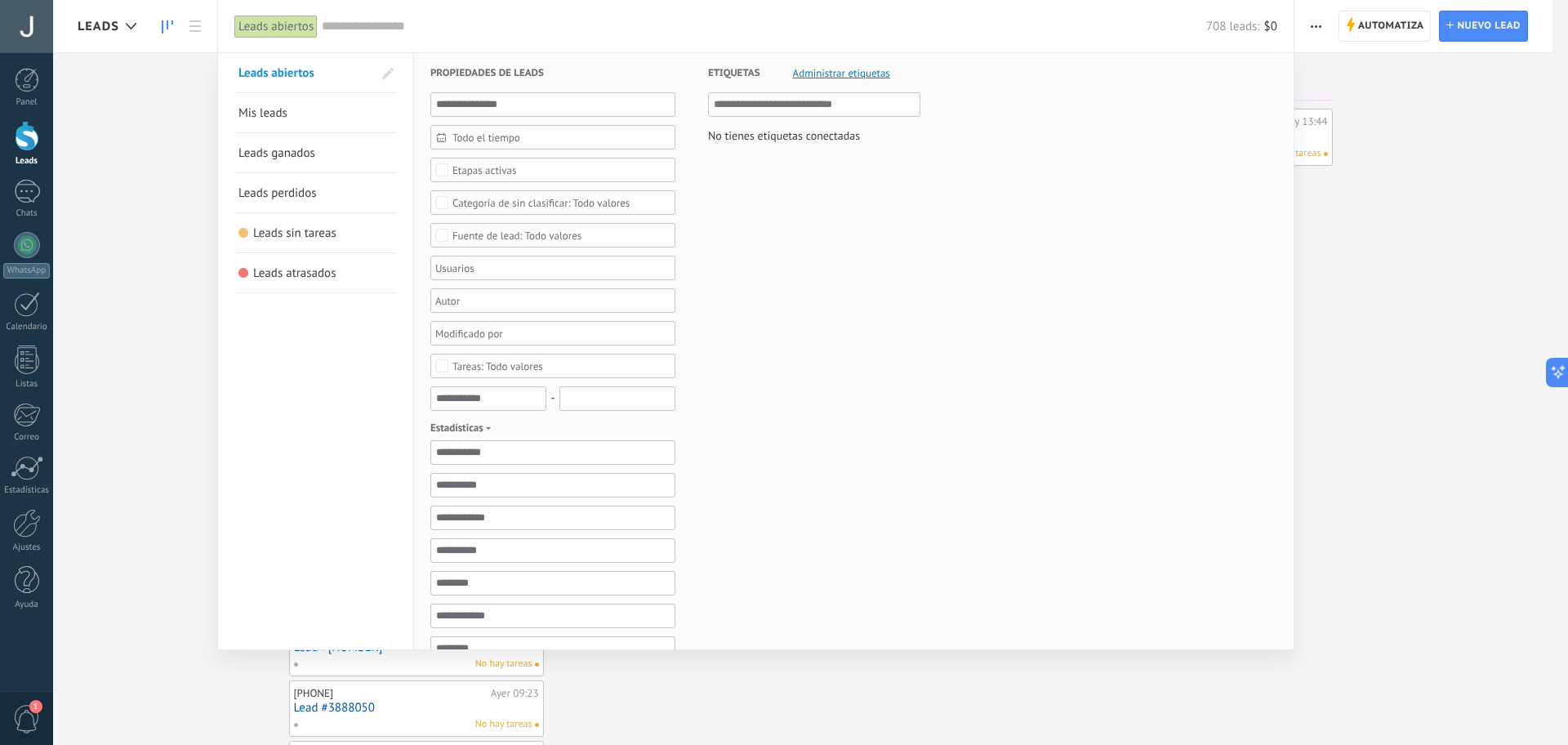 click on "Leads sin tareas" at bounding box center (295, 233) 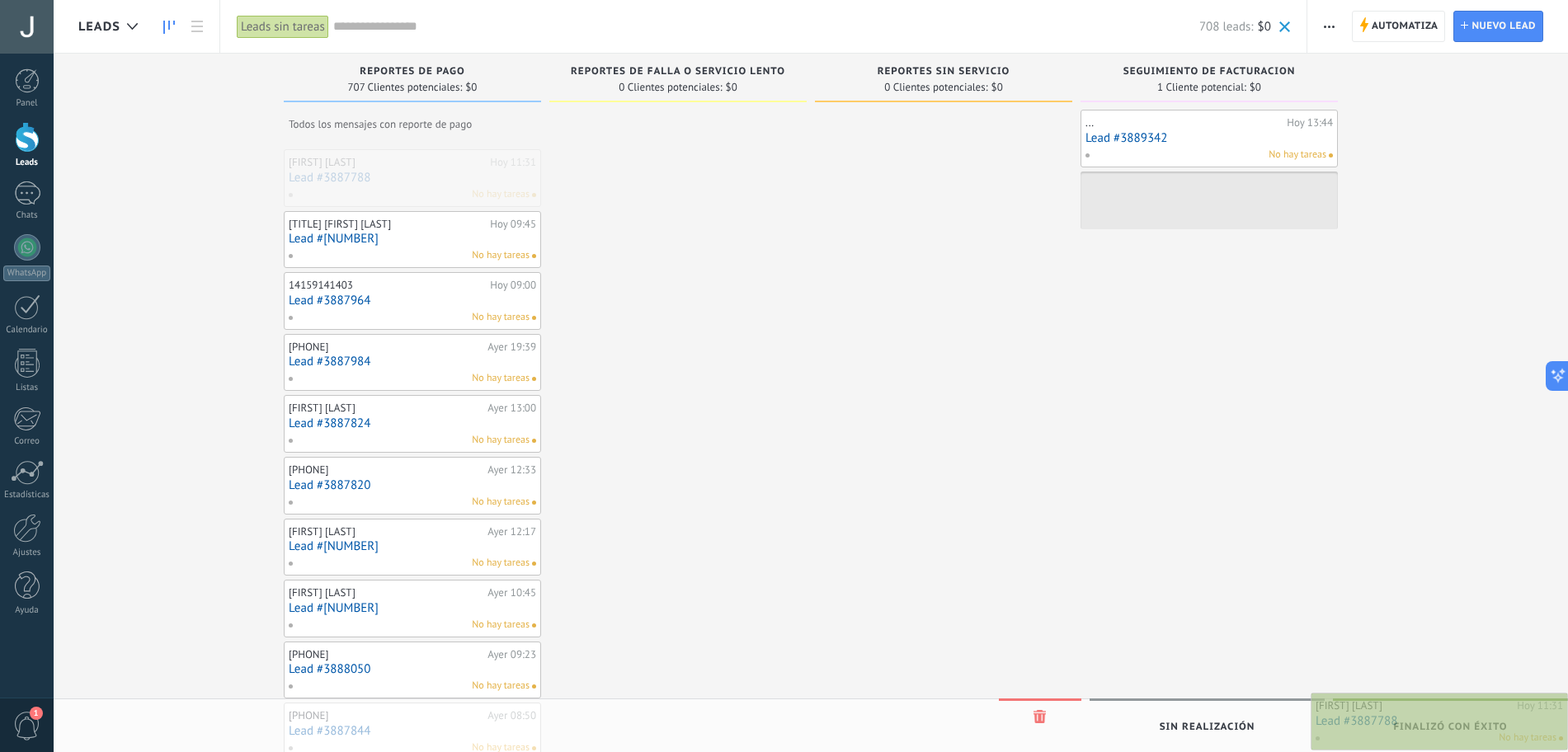 drag, startPoint x: 422, startPoint y: 186, endPoint x: 1466, endPoint y: 728, distance: 1176.3078 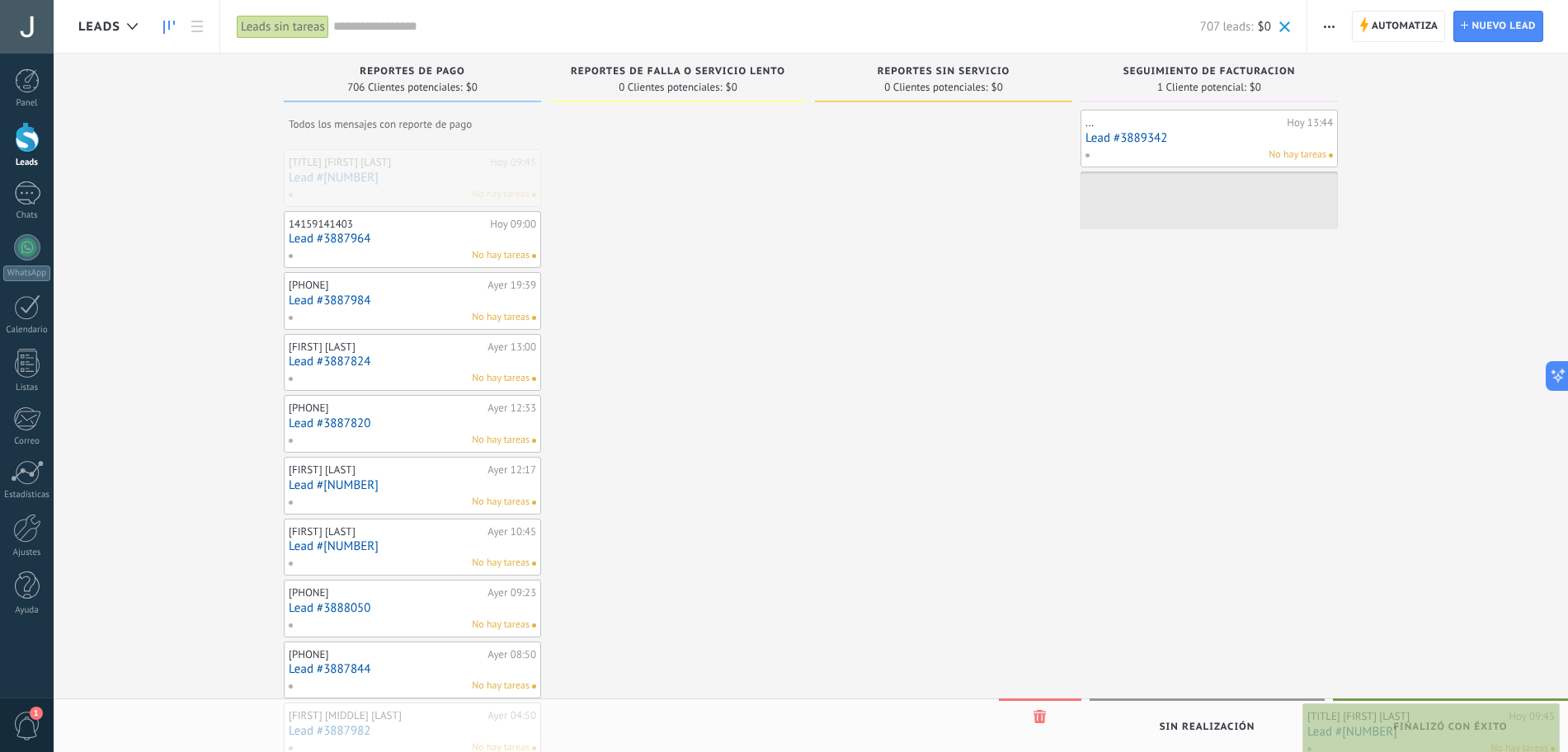 drag, startPoint x: 480, startPoint y: 165, endPoint x: 1499, endPoint y: 719, distance: 1159.8608 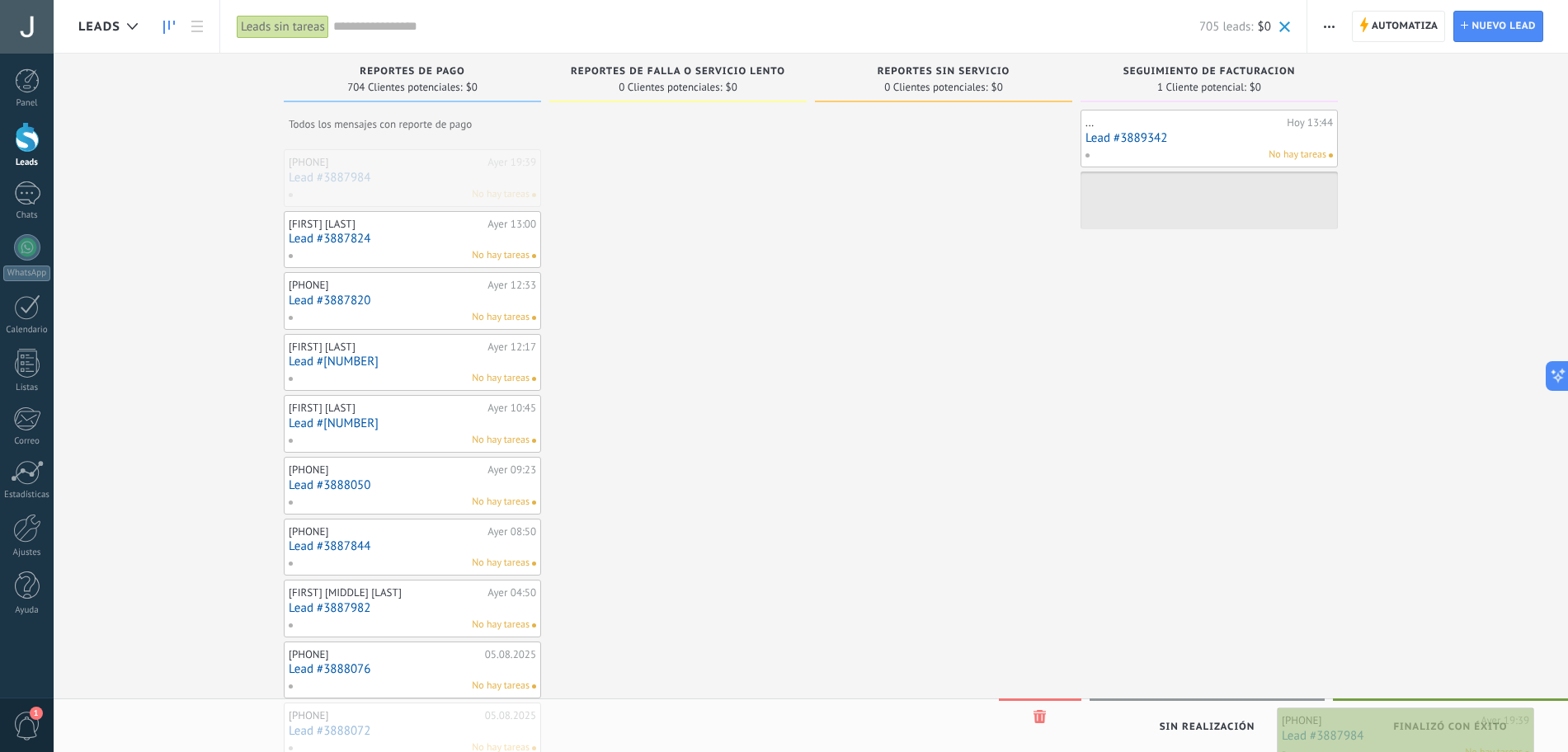 drag, startPoint x: 419, startPoint y: 185, endPoint x: 1451, endPoint y: 737, distance: 1170.3538 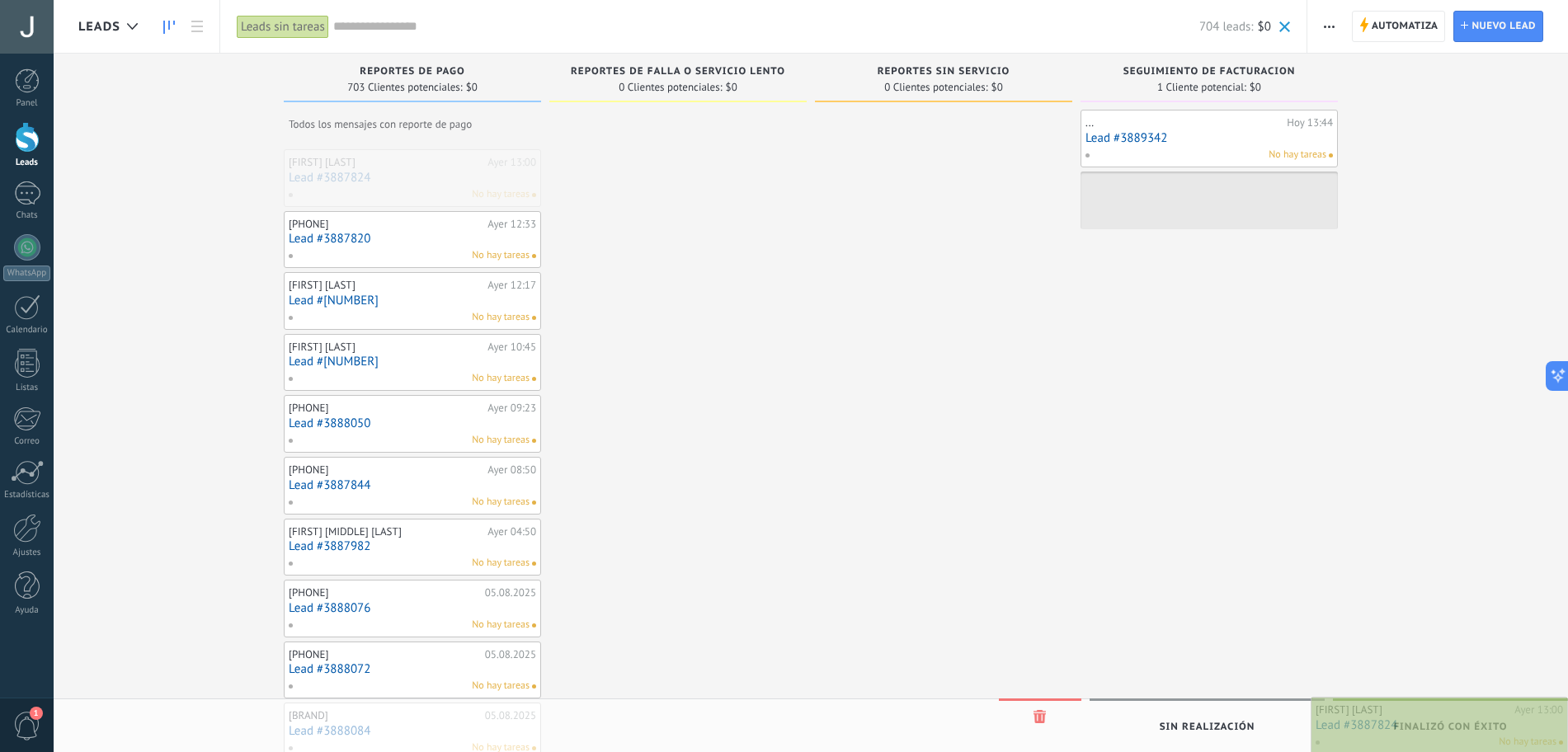 drag, startPoint x: 404, startPoint y: 185, endPoint x: 1439, endPoint y: 732, distance: 1170.6554 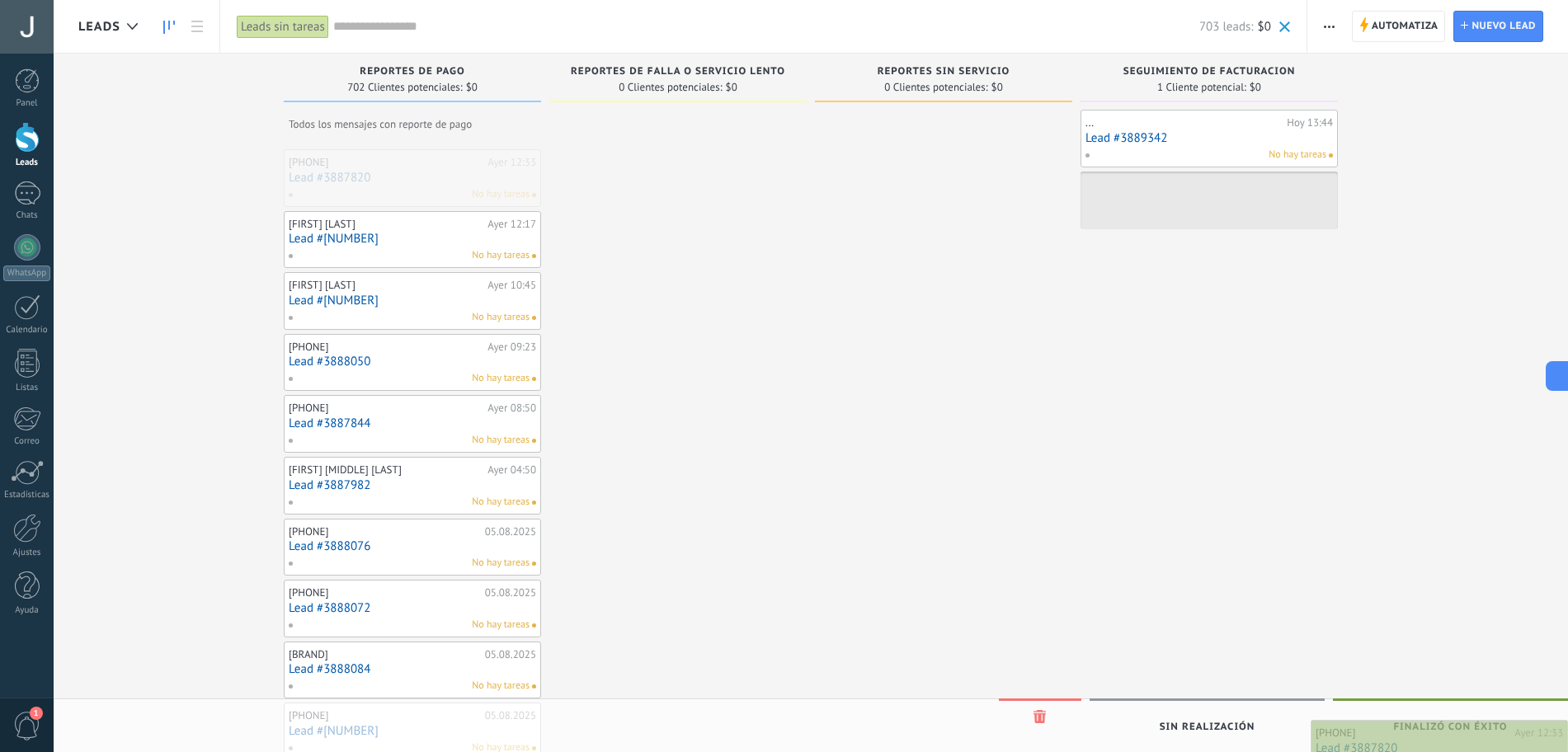 drag, startPoint x: 411, startPoint y: 175, endPoint x: 1537, endPoint y: 748, distance: 1263.4101 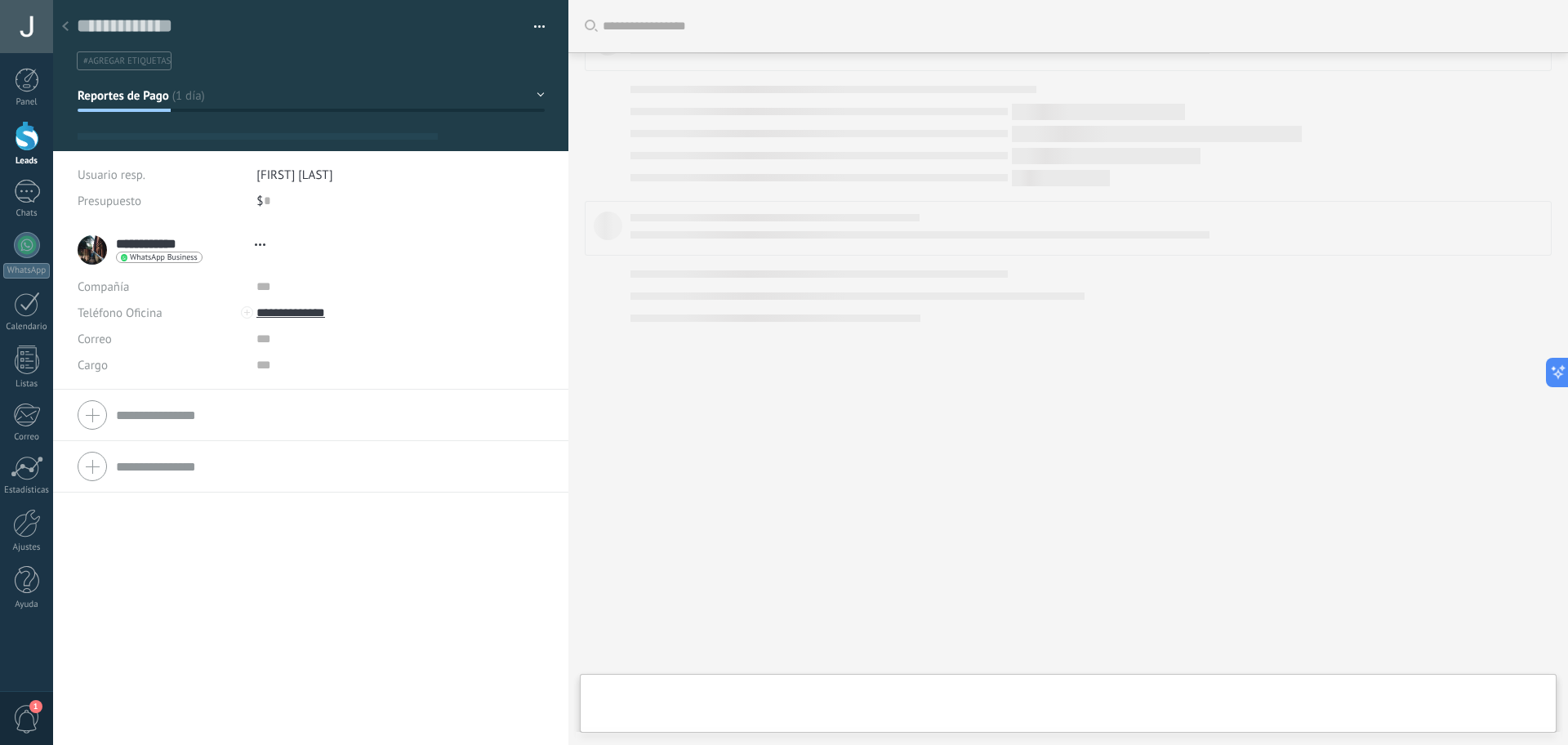 type on "**********" 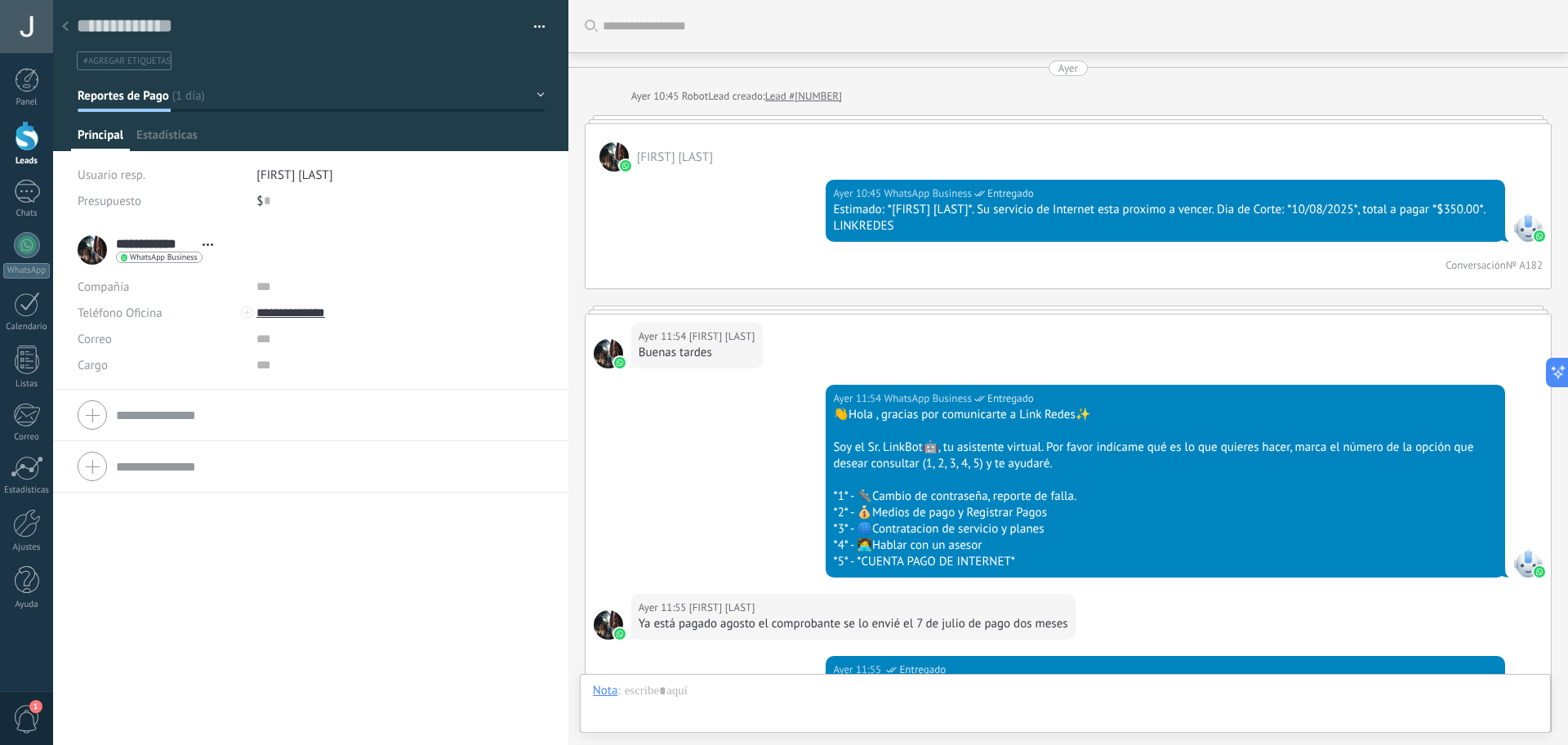 scroll, scrollTop: 692, scrollLeft: 0, axis: vertical 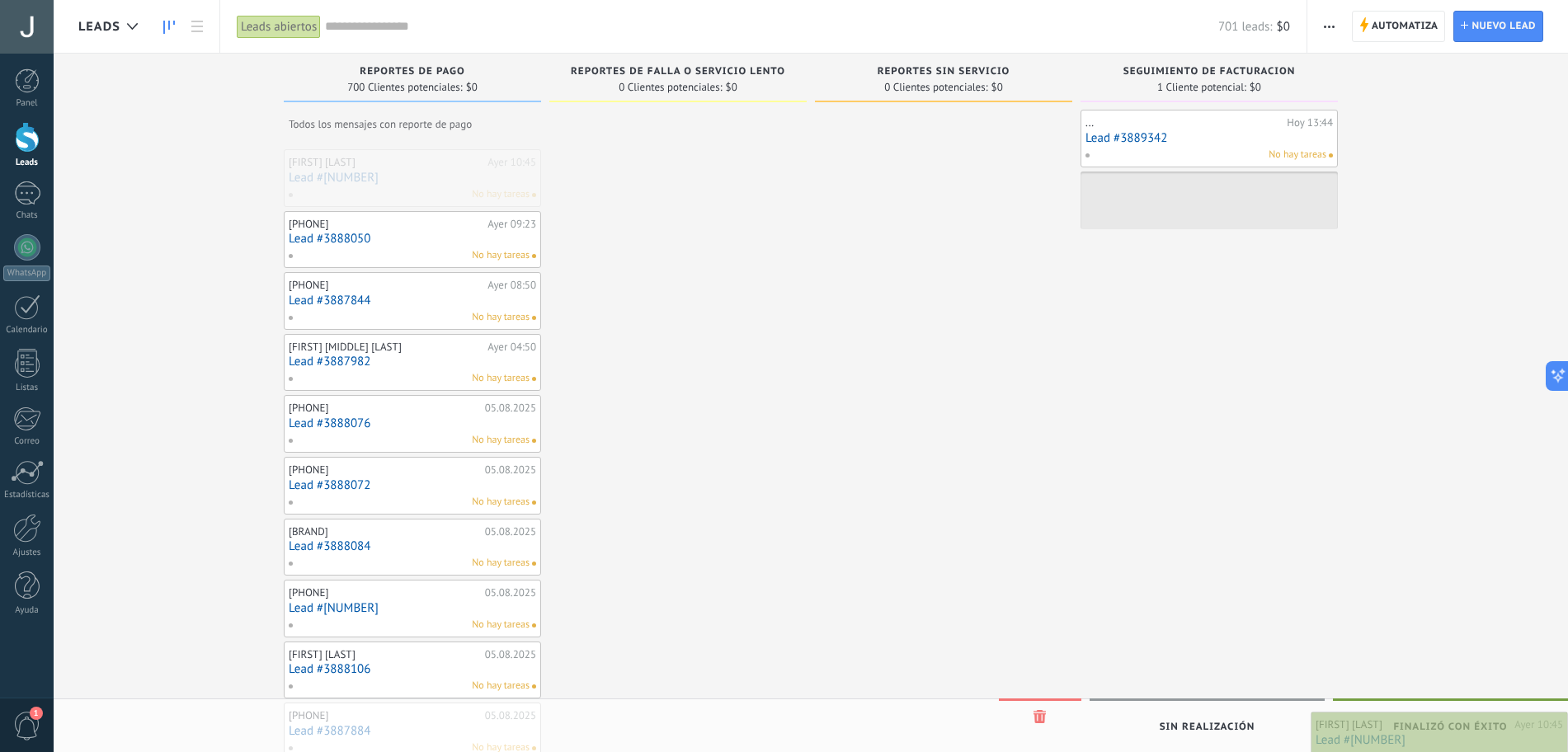 drag, startPoint x: 376, startPoint y: 165, endPoint x: 1426, endPoint y: 727, distance: 1190.942 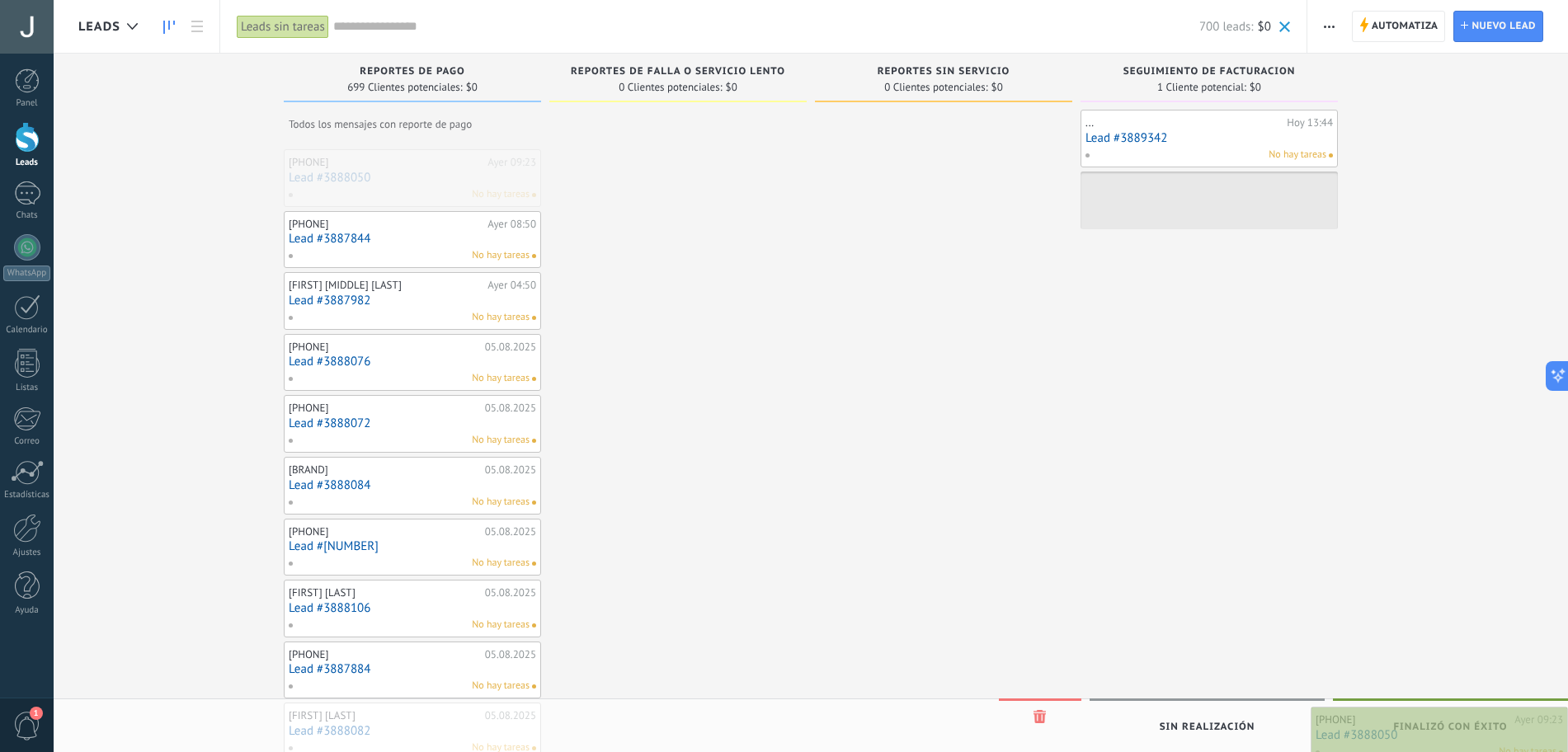 drag, startPoint x: 405, startPoint y: 182, endPoint x: 1500, endPoint y: 737, distance: 1227.6196 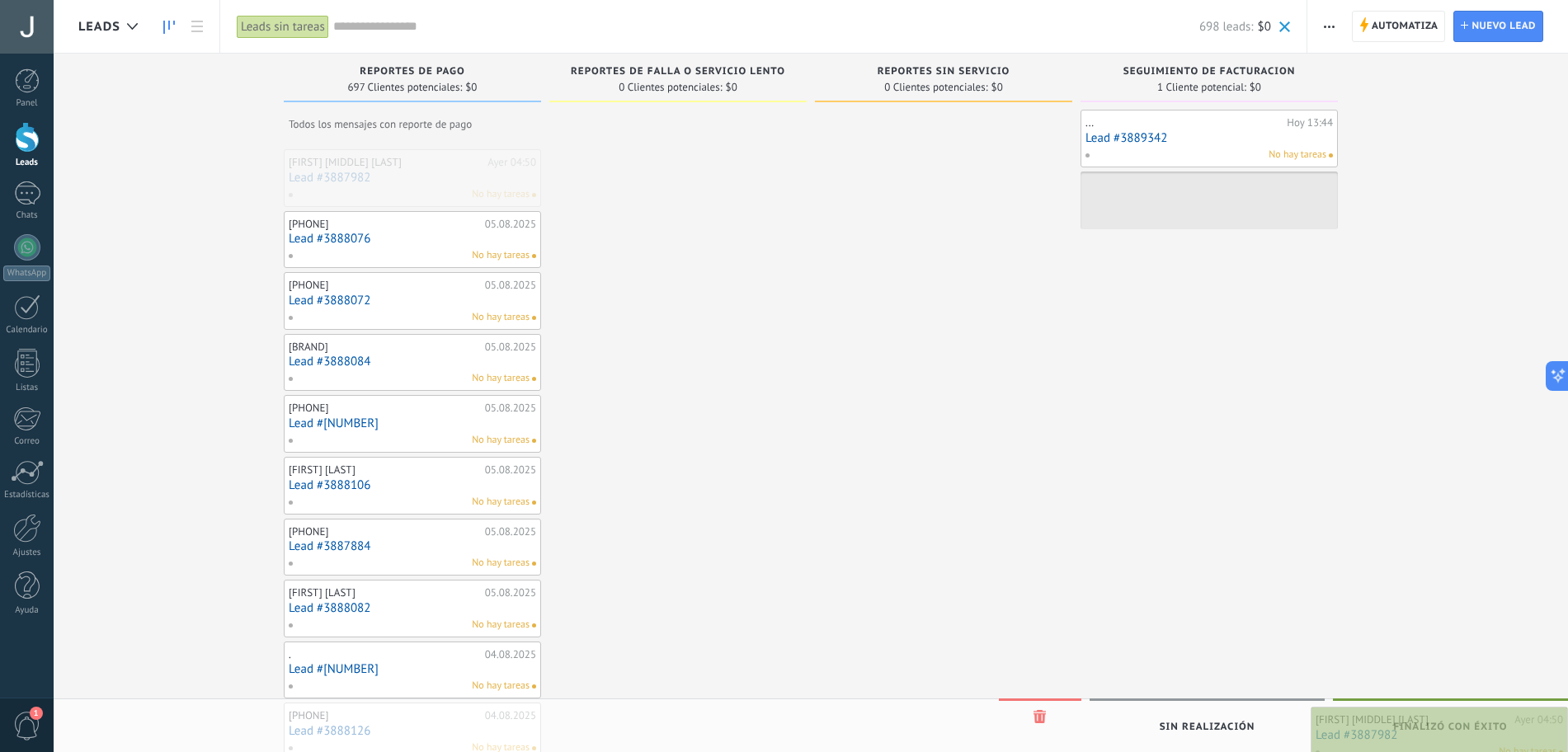 drag, startPoint x: 356, startPoint y: 167, endPoint x: 1420, endPoint y: 724, distance: 1200.9767 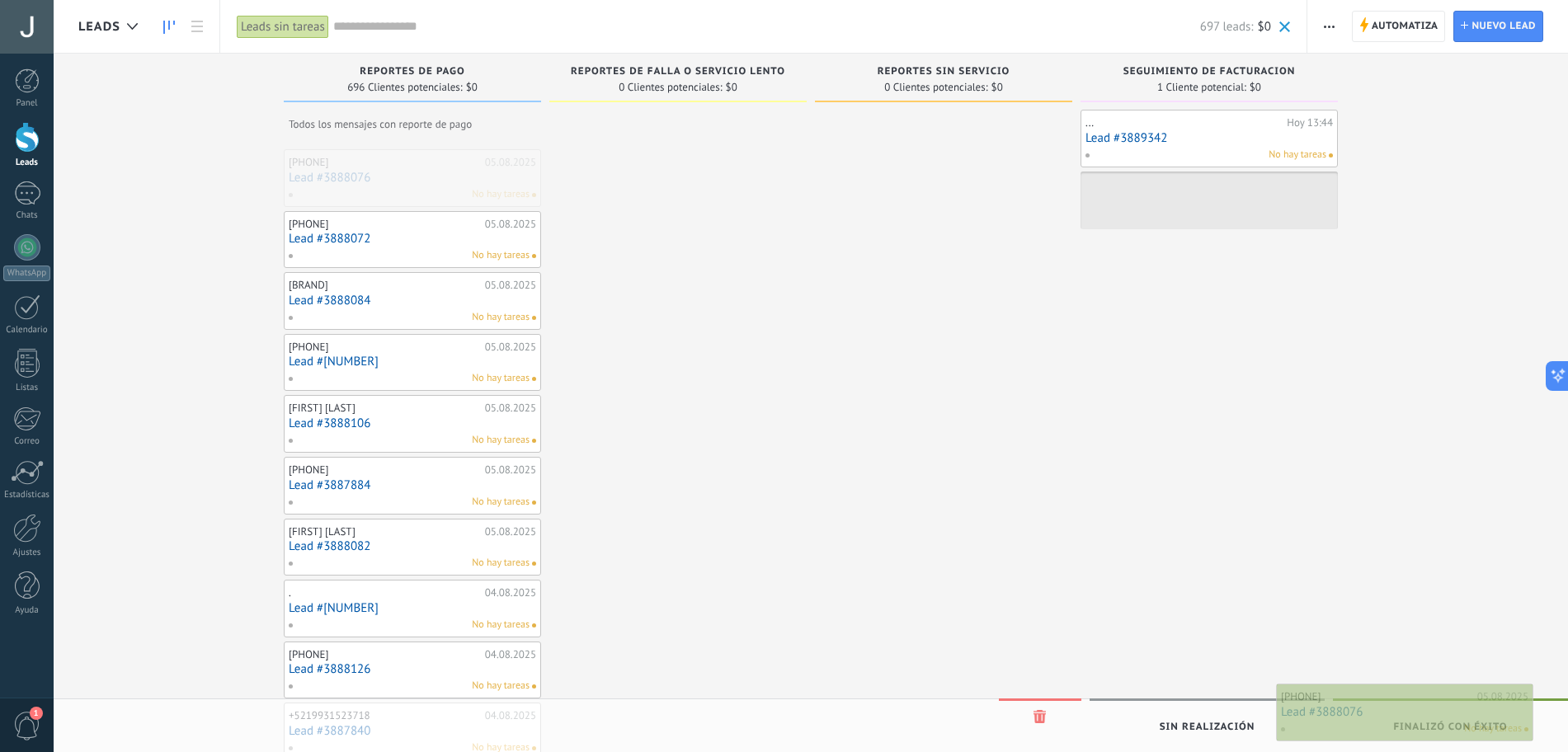 drag, startPoint x: 450, startPoint y: 178, endPoint x: 1442, endPoint y: 712, distance: 1126.5966 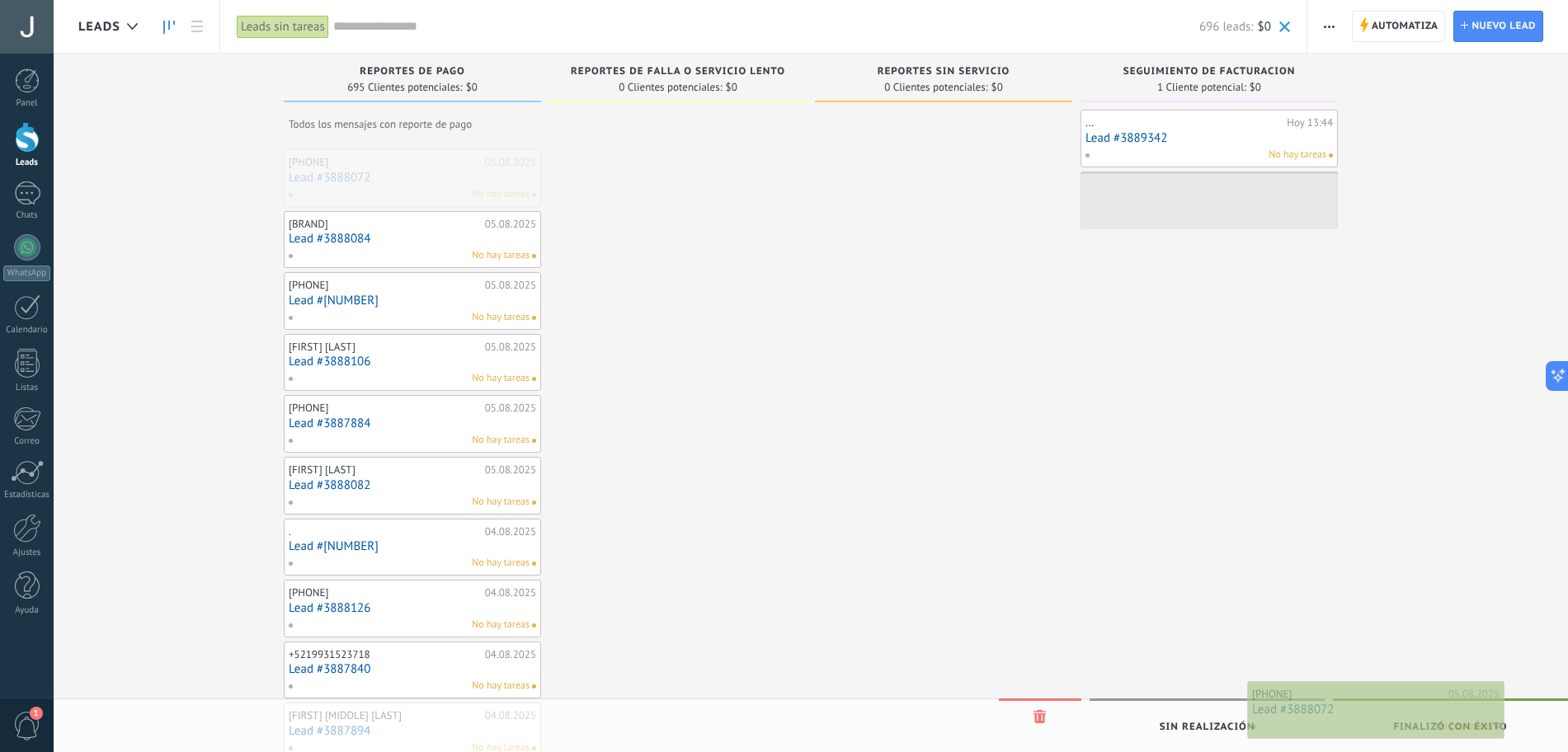 drag, startPoint x: 478, startPoint y: 200, endPoint x: 1439, endPoint y: 717, distance: 1091.2424 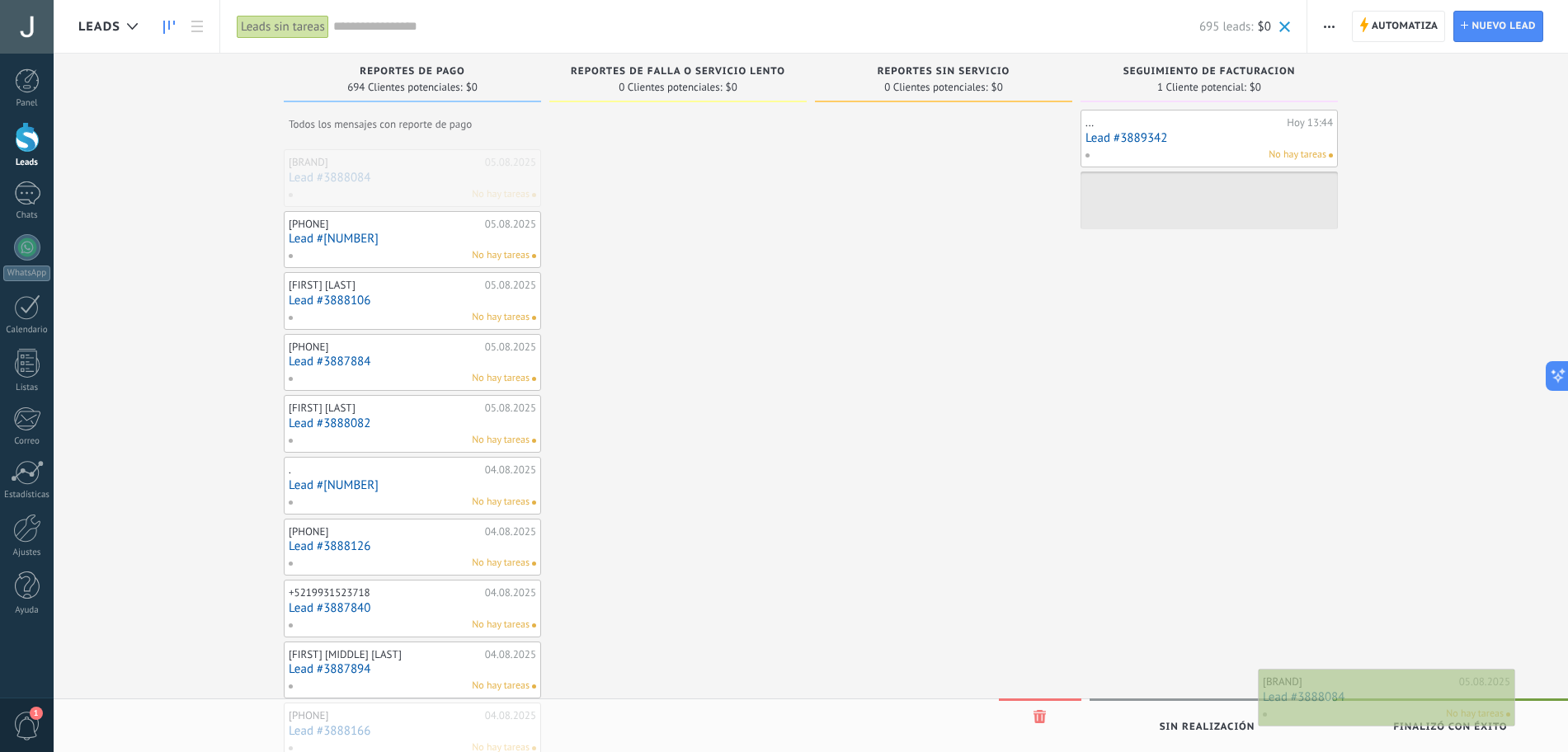 drag, startPoint x: 442, startPoint y: 183, endPoint x: 1458, endPoint y: 721, distance: 1149.6521 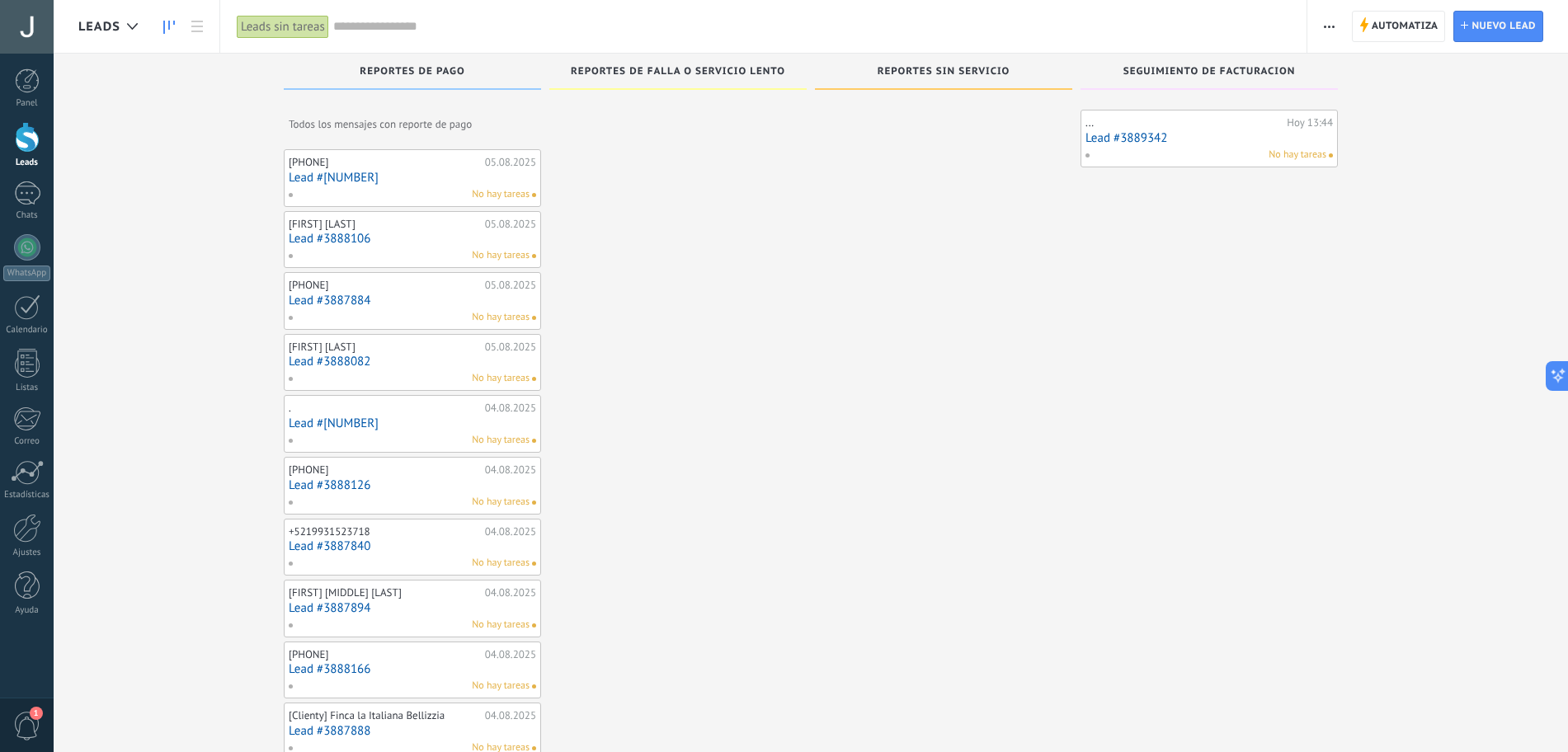 drag, startPoint x: 445, startPoint y: 183, endPoint x: 800, endPoint y: 327, distance: 383.094 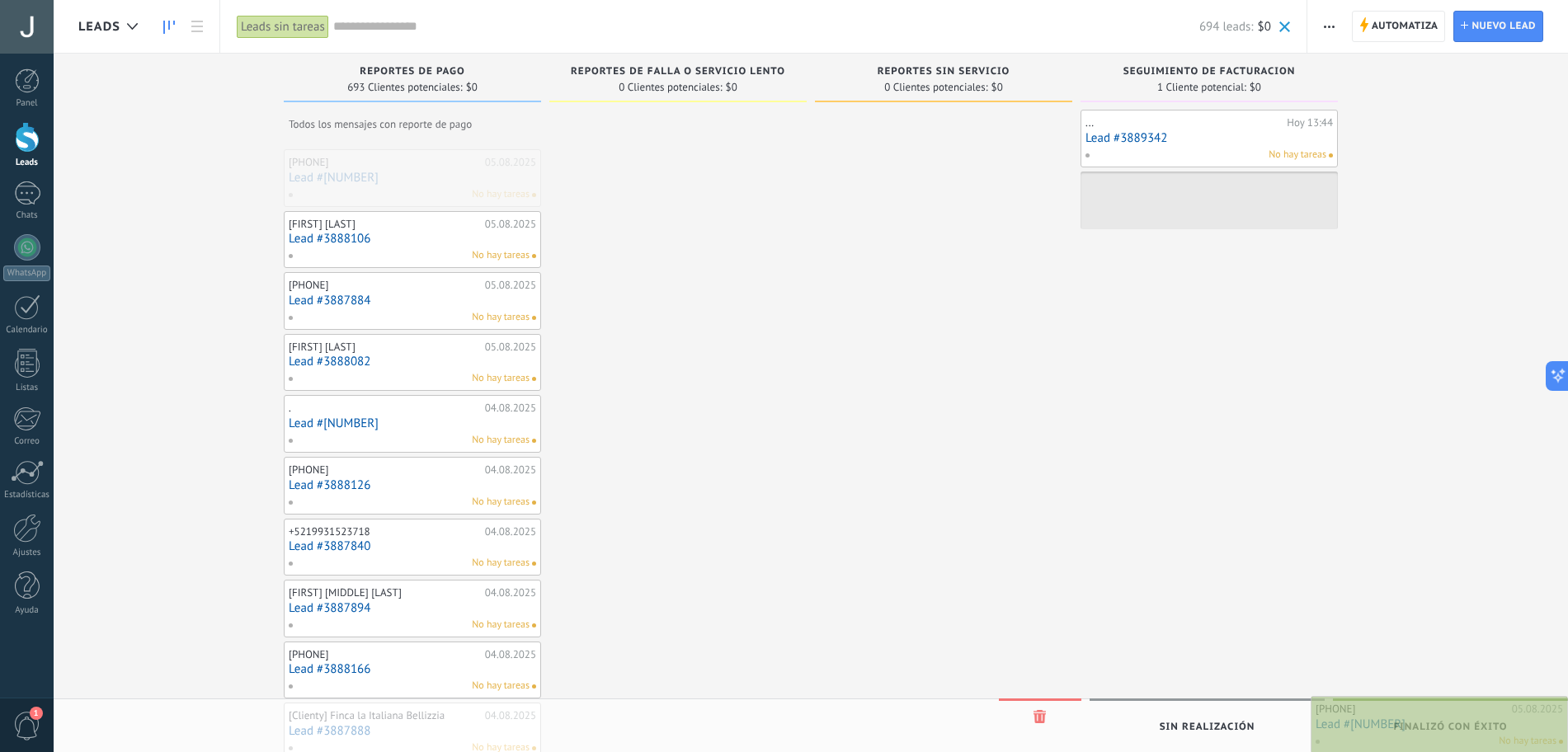 drag, startPoint x: 405, startPoint y: 173, endPoint x: 1470, endPoint y: 720, distance: 1197.261 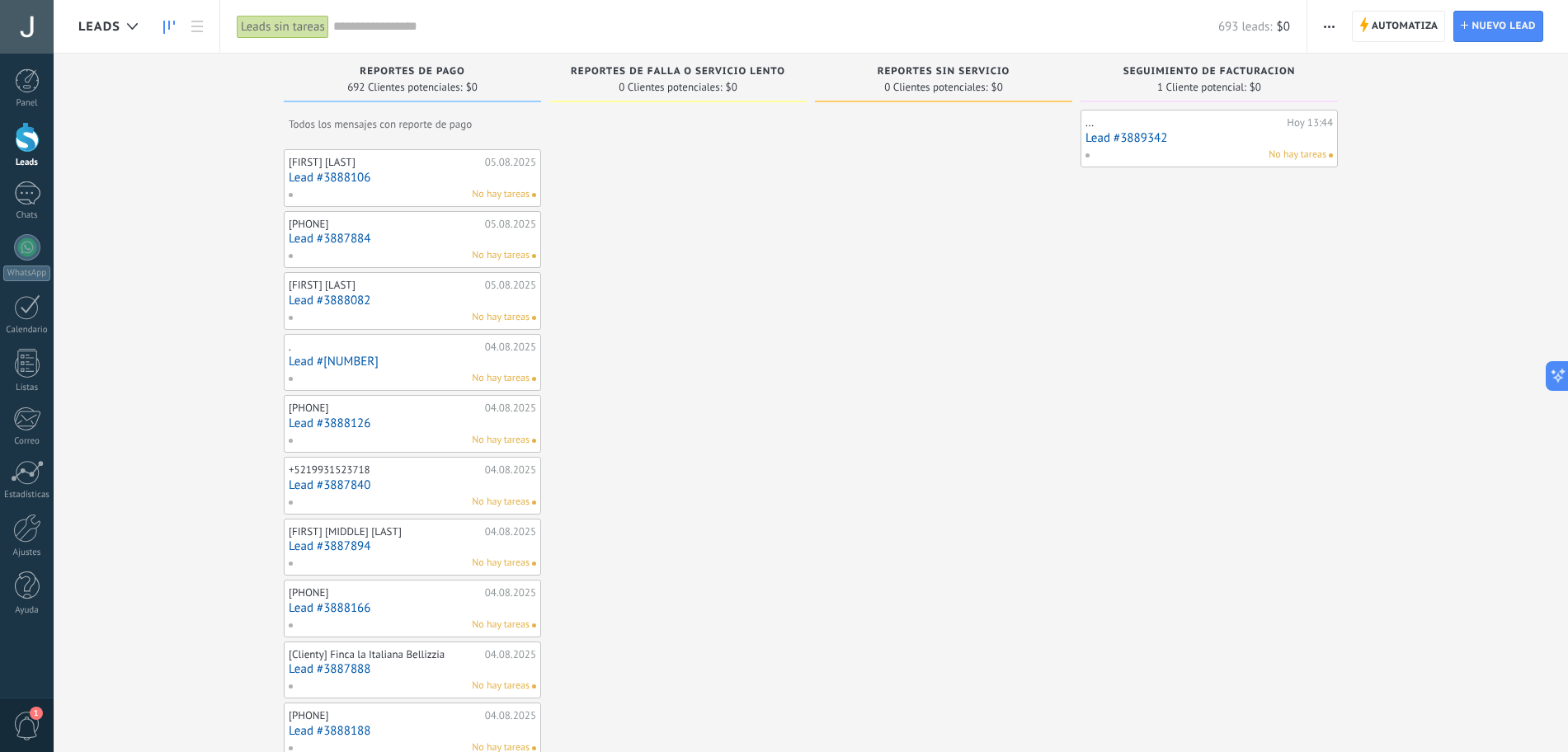 click on "Sergio Constandanse" at bounding box center [384, 162] 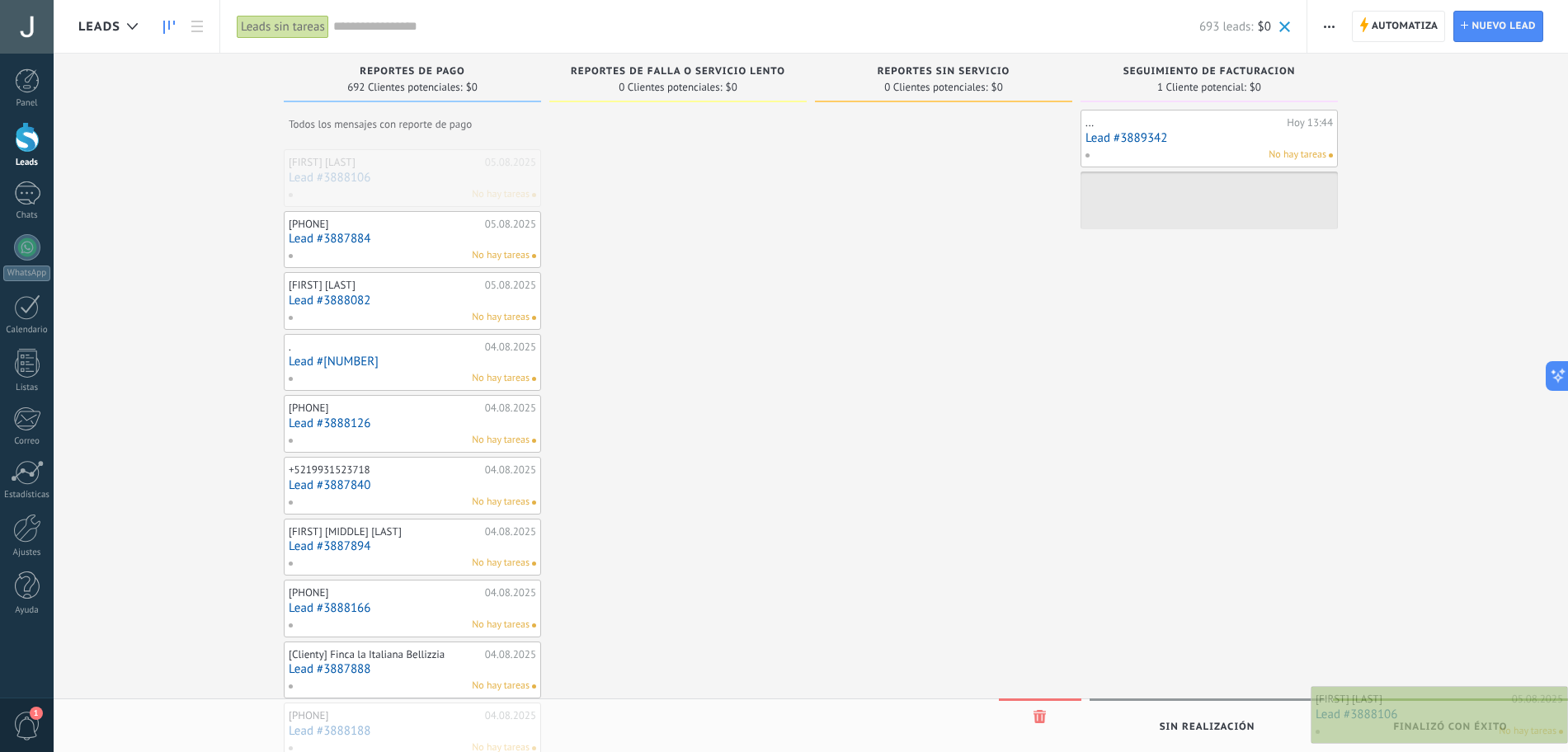 drag, startPoint x: 323, startPoint y: 156, endPoint x: 1391, endPoint y: 693, distance: 1195.405 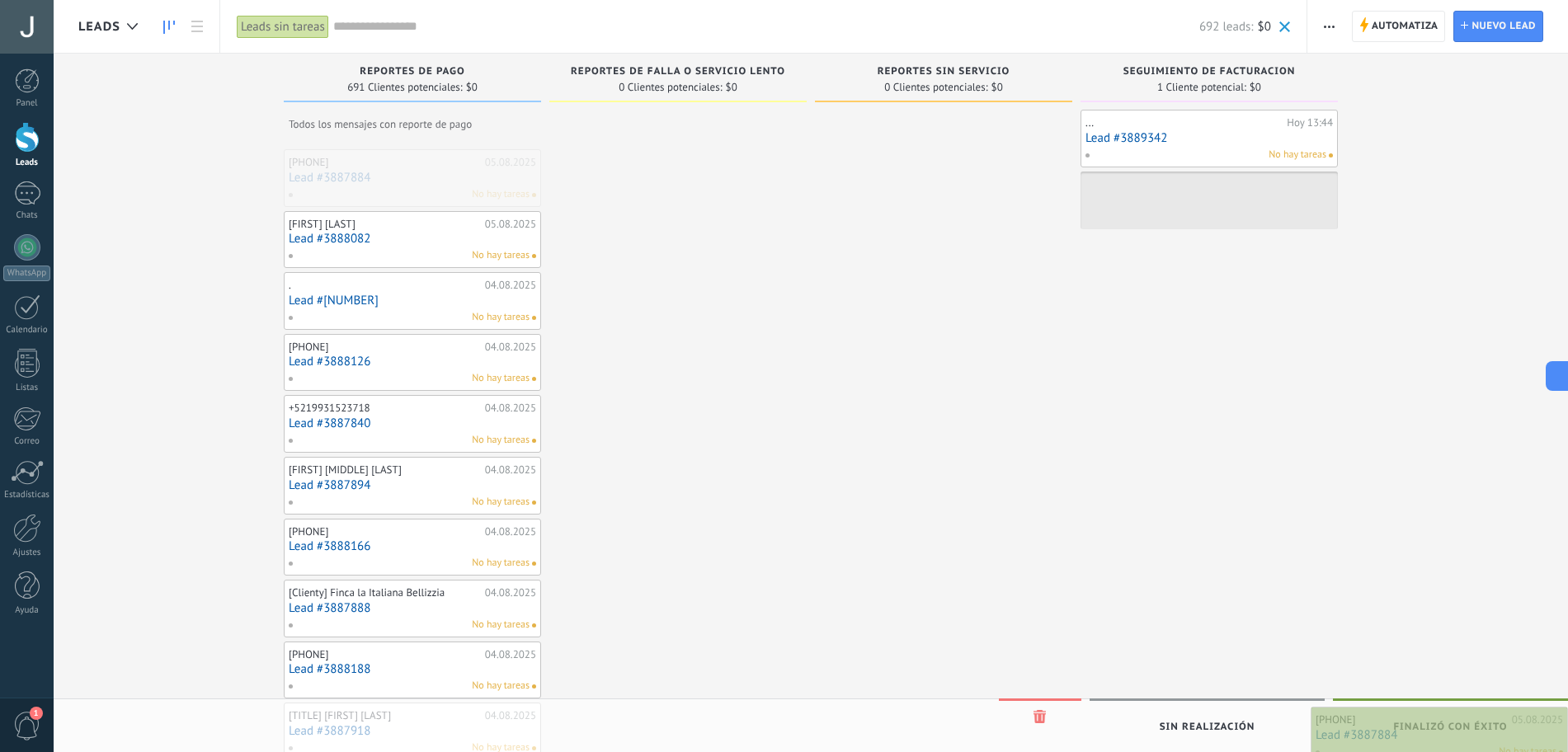 drag, startPoint x: 343, startPoint y: 160, endPoint x: 1435, endPoint y: 720, distance: 1227.218 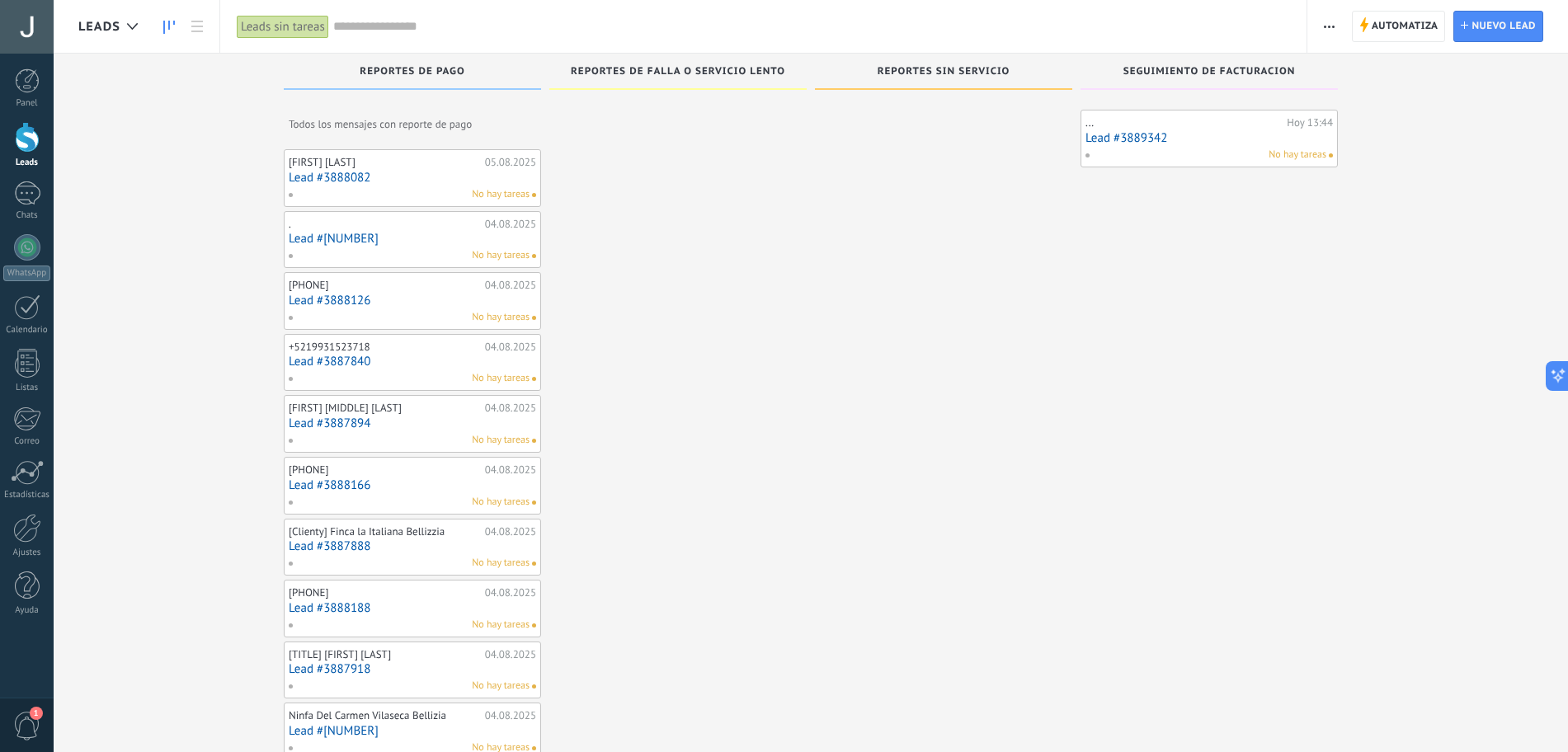 click on ".abccls-1,.abccls-2{fill-rule:evenodd}.abccls-2{fill:#fff} .abfcls-1{fill:none}.abfcls-2{fill:#fff} .abncls-1{isolation:isolate}.abncls-2{opacity:.06}.abncls-2,.abncls-3,.abncls-6{mix-blend-mode:multiply}.abncls-3{opacity:.15}.abncls-4,.abncls-8{fill:#fff}.abncls-5{fill:url(#abnlinear-gradient)}.abncls-6{opacity:.04}.abncls-7{fill:url(#abnlinear-gradient-2)}.abncls-8{fill-rule:evenodd} .abqst0{fill:#ffa200} .abwcls-1{fill:#252525} .cls-1{isolation:isolate} .acicls-1{fill:none} .aclcls-1{fill:#232323} .acnst0{display:none} .addcls-1,.addcls-2{fill:none;stroke-miterlimit:10}.addcls-1{stroke:#dfe0e5}.addcls-2{stroke:#a1a7ab} .adecls-1,.adecls-2{fill:none;stroke-miterlimit:10}.adecls-1{stroke:#dfe0e5}.adecls-2{stroke:#a1a7ab} .adqcls-1{fill:#8591a5;fill-rule:evenodd} .aeccls-1{fill:#5c9f37} .aeecls-1{fill:#f86161} .aejcls-1{fill:#8591a5;fill-rule:evenodd} .aekcls-1{fill-rule:evenodd} .aelcls-1{fill-rule:evenodd;fill:currentColor} .aemcls-1{fill-rule:evenodd;fill:currentColor} .aencls-2{fill:#f86161;opacity:.3}" at bounding box center [784, 376] 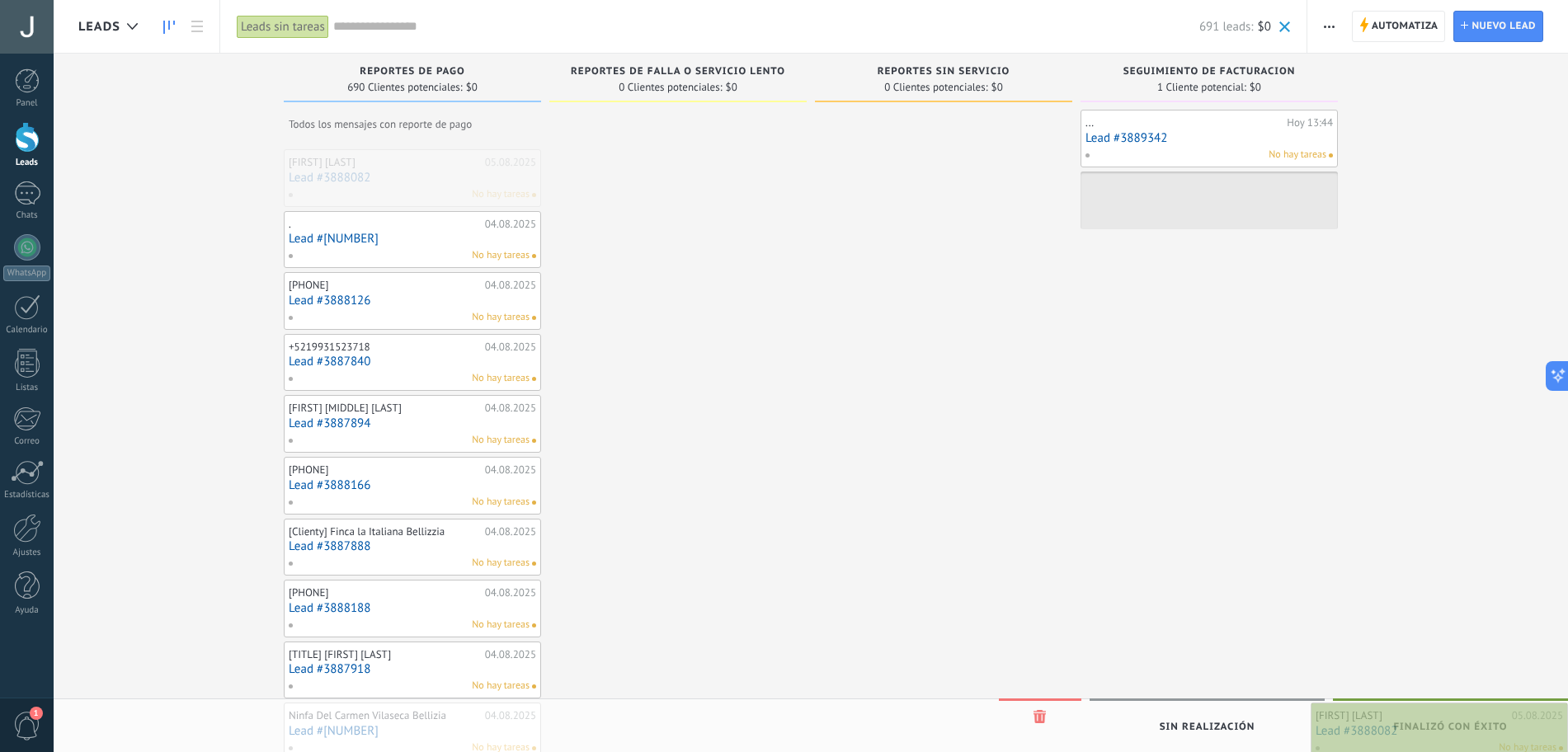 drag, startPoint x: 351, startPoint y: 160, endPoint x: 1406, endPoint y: 713, distance: 1191.148 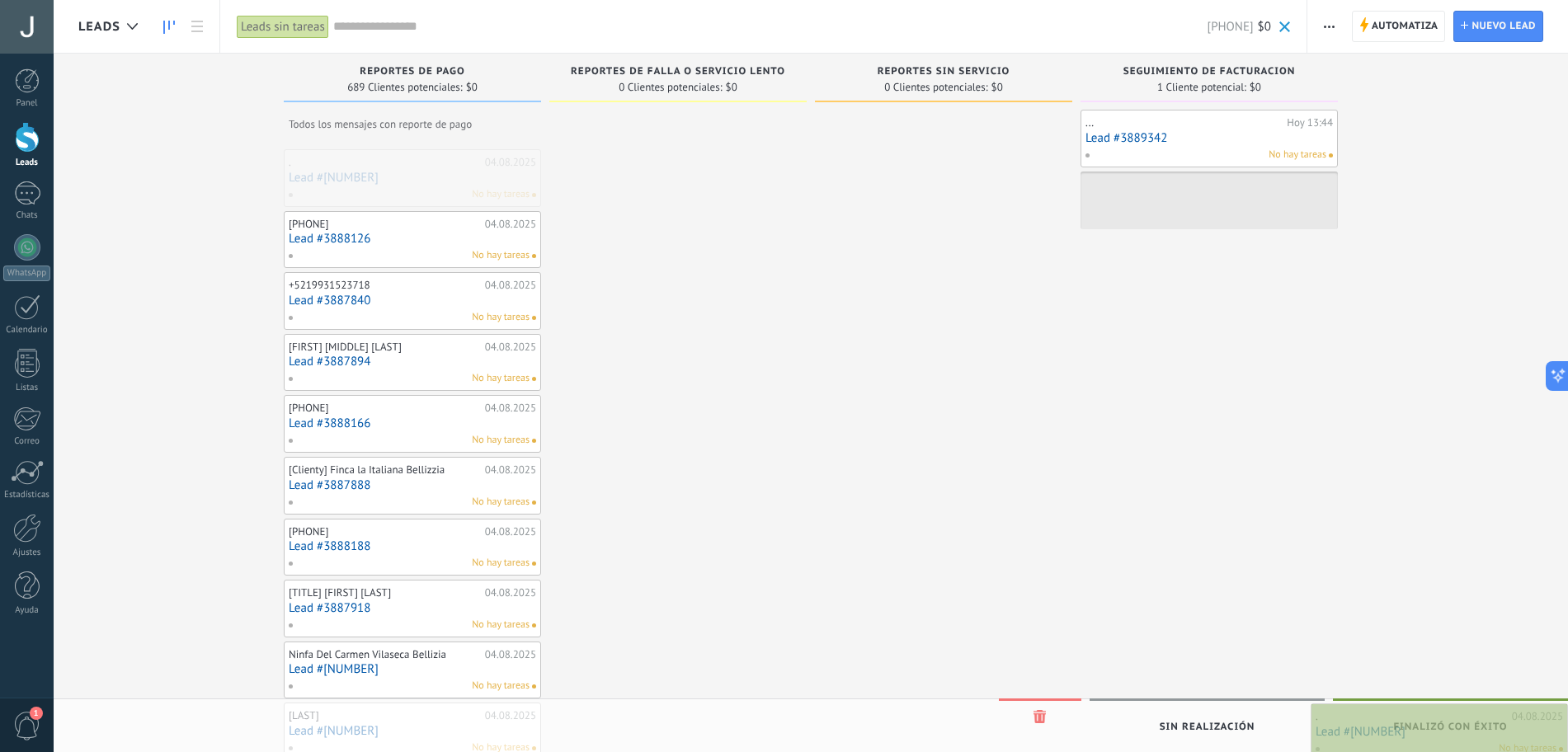 drag, startPoint x: 350, startPoint y: 163, endPoint x: 1452, endPoint y: 720, distance: 1234.768 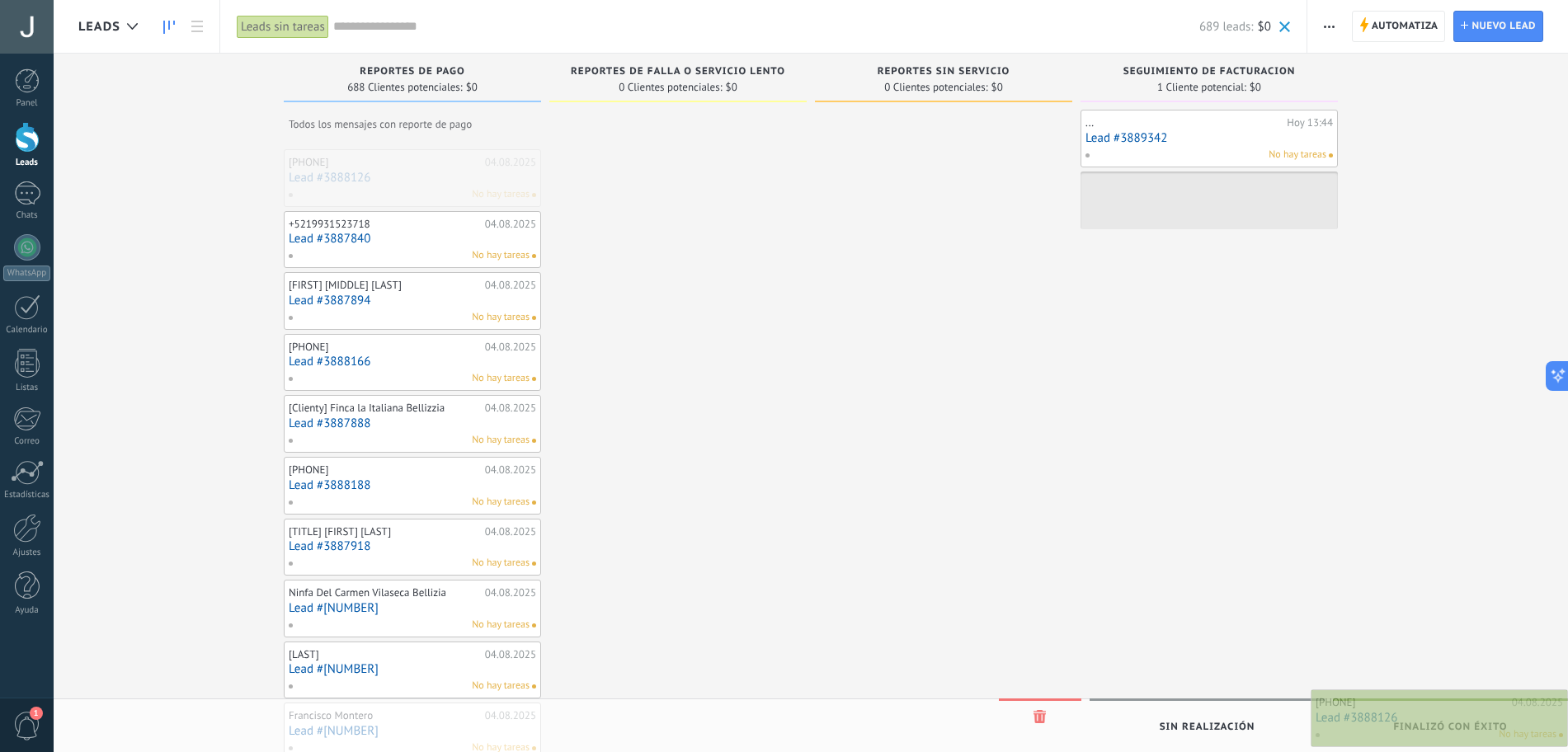 drag, startPoint x: 358, startPoint y: 168, endPoint x: 1419, endPoint y: 708, distance: 1190.5129 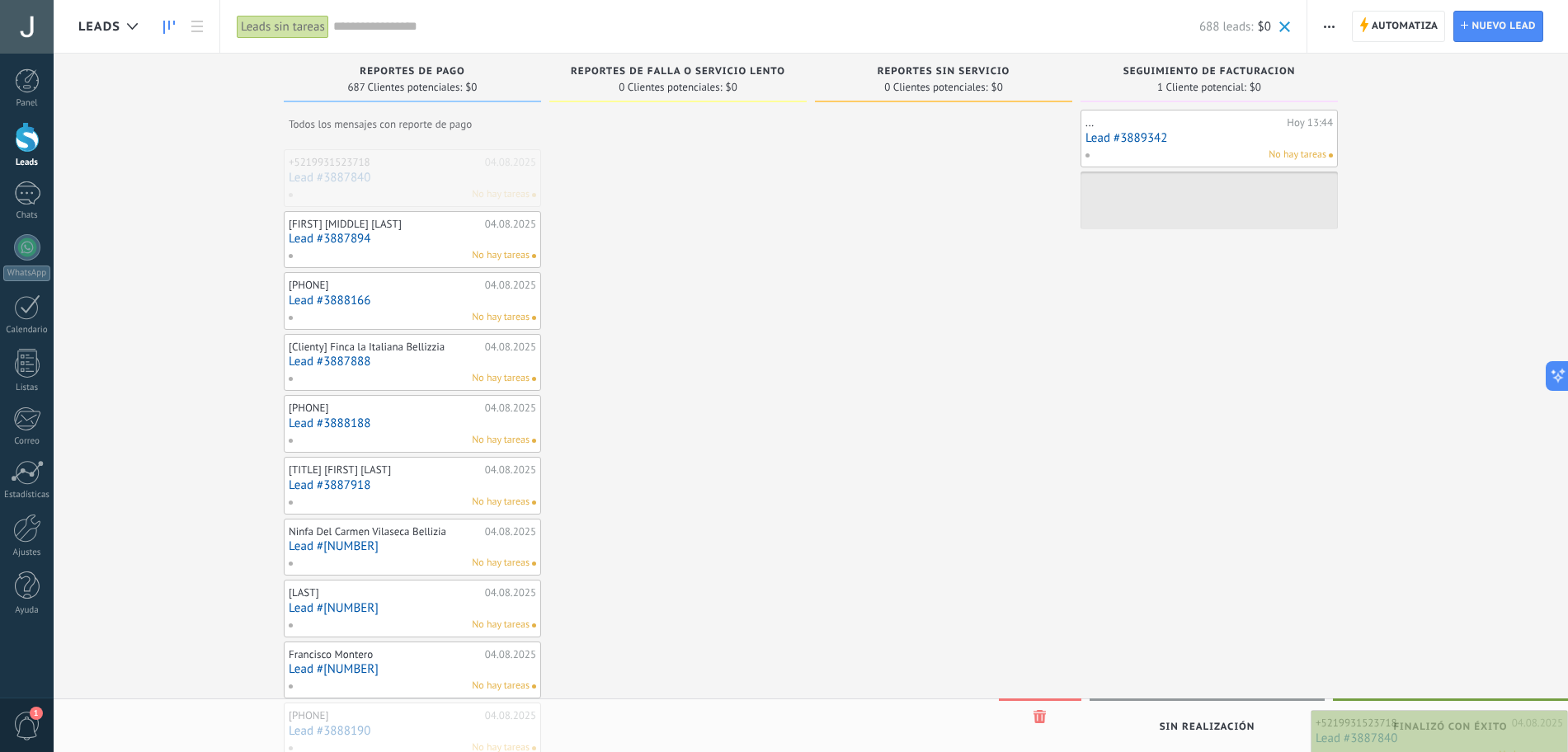 drag, startPoint x: 348, startPoint y: 157, endPoint x: 1407, endPoint y: 718, distance: 1198.4165 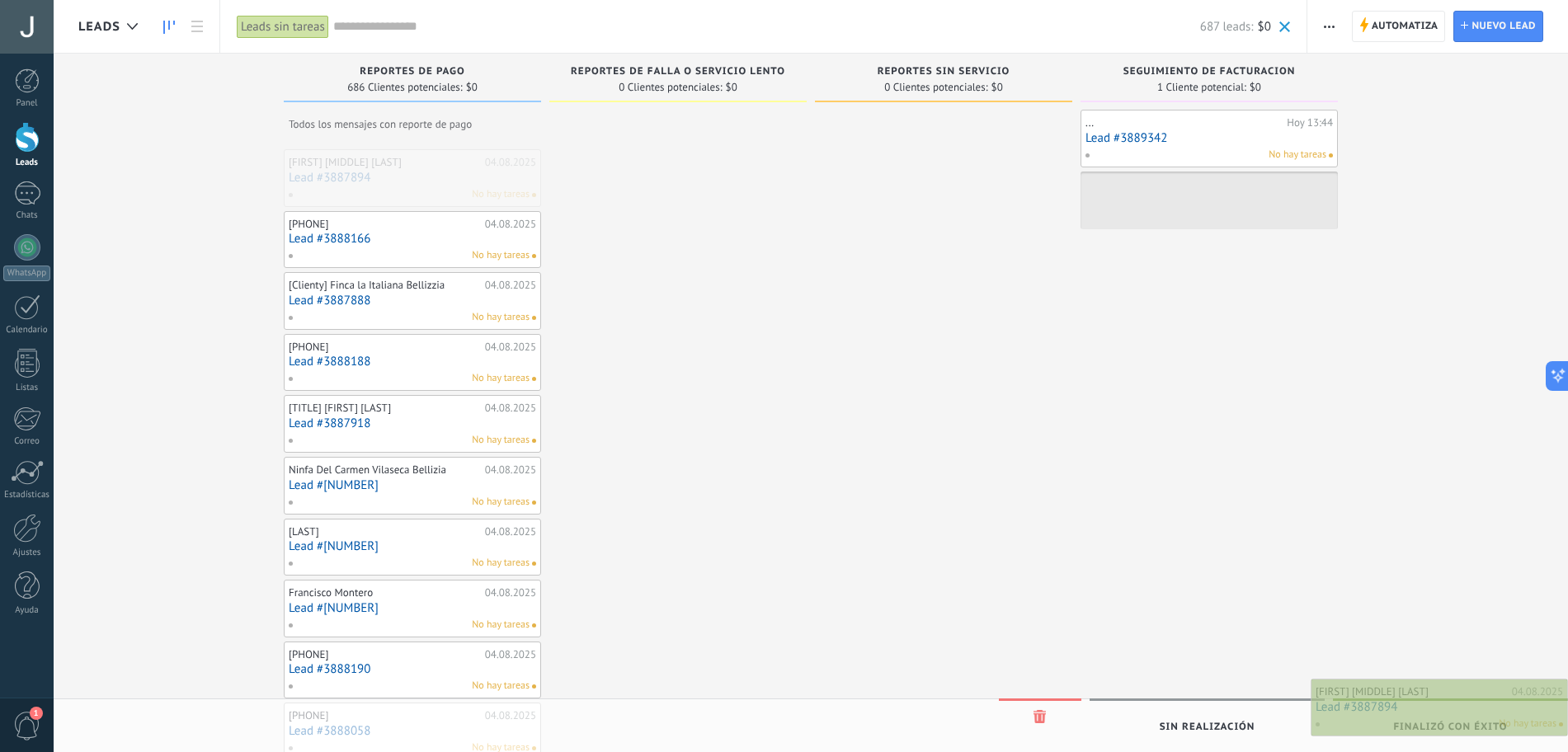 drag, startPoint x: 305, startPoint y: 161, endPoint x: 1356, endPoint y: 690, distance: 1176.6231 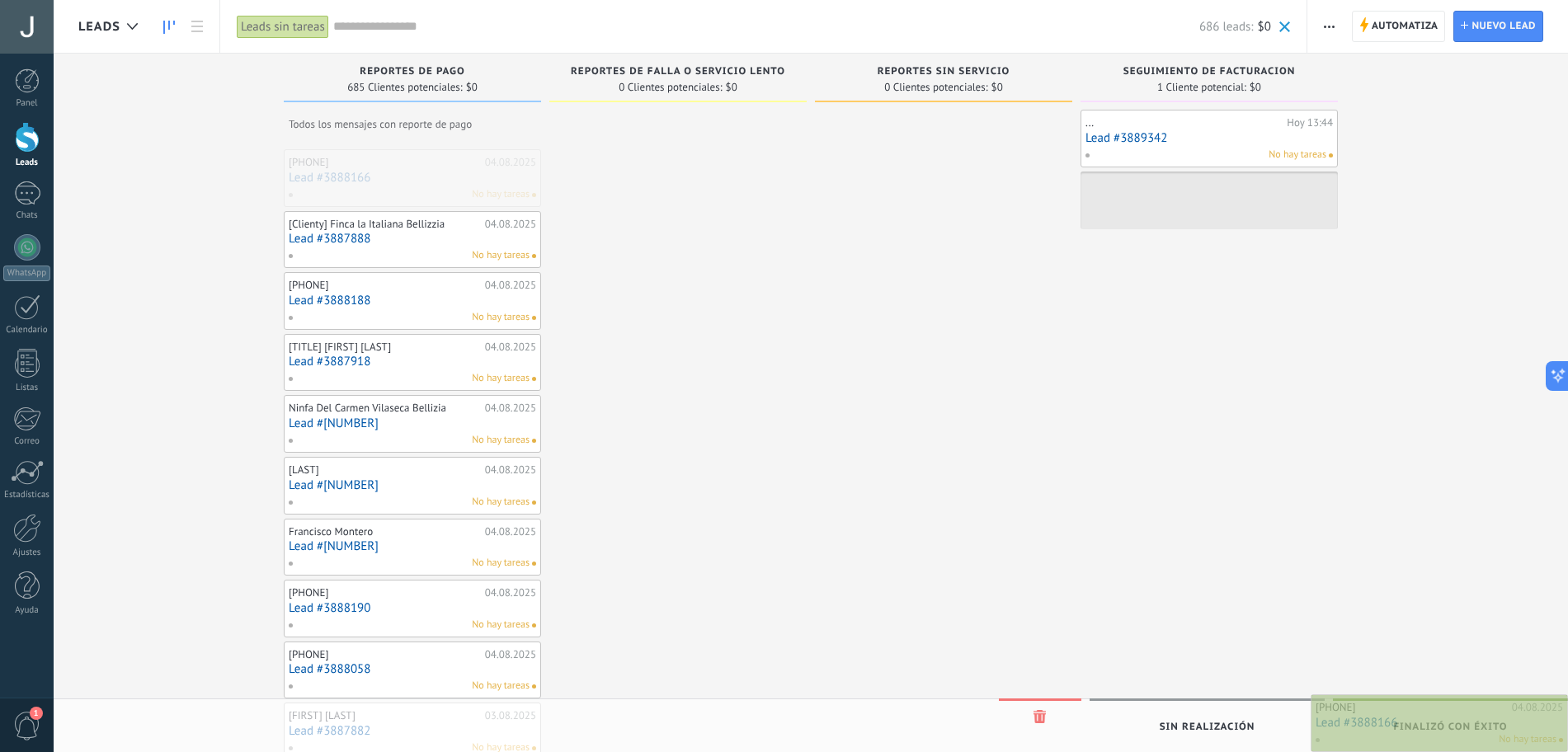 drag, startPoint x: 308, startPoint y: 167, endPoint x: 1403, endPoint y: 715, distance: 1224.4709 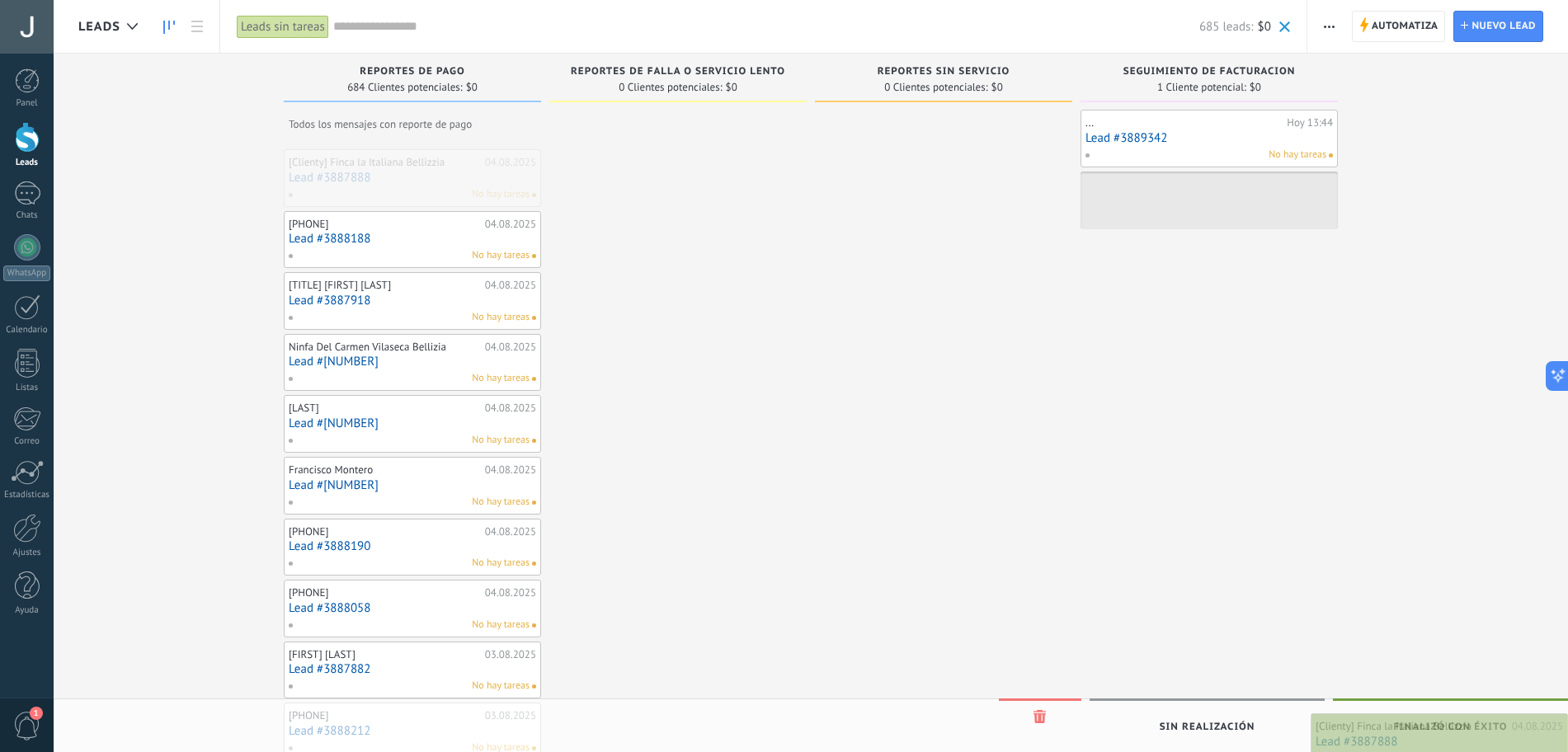 drag, startPoint x: 296, startPoint y: 144, endPoint x: 1390, endPoint y: 726, distance: 1239.1771 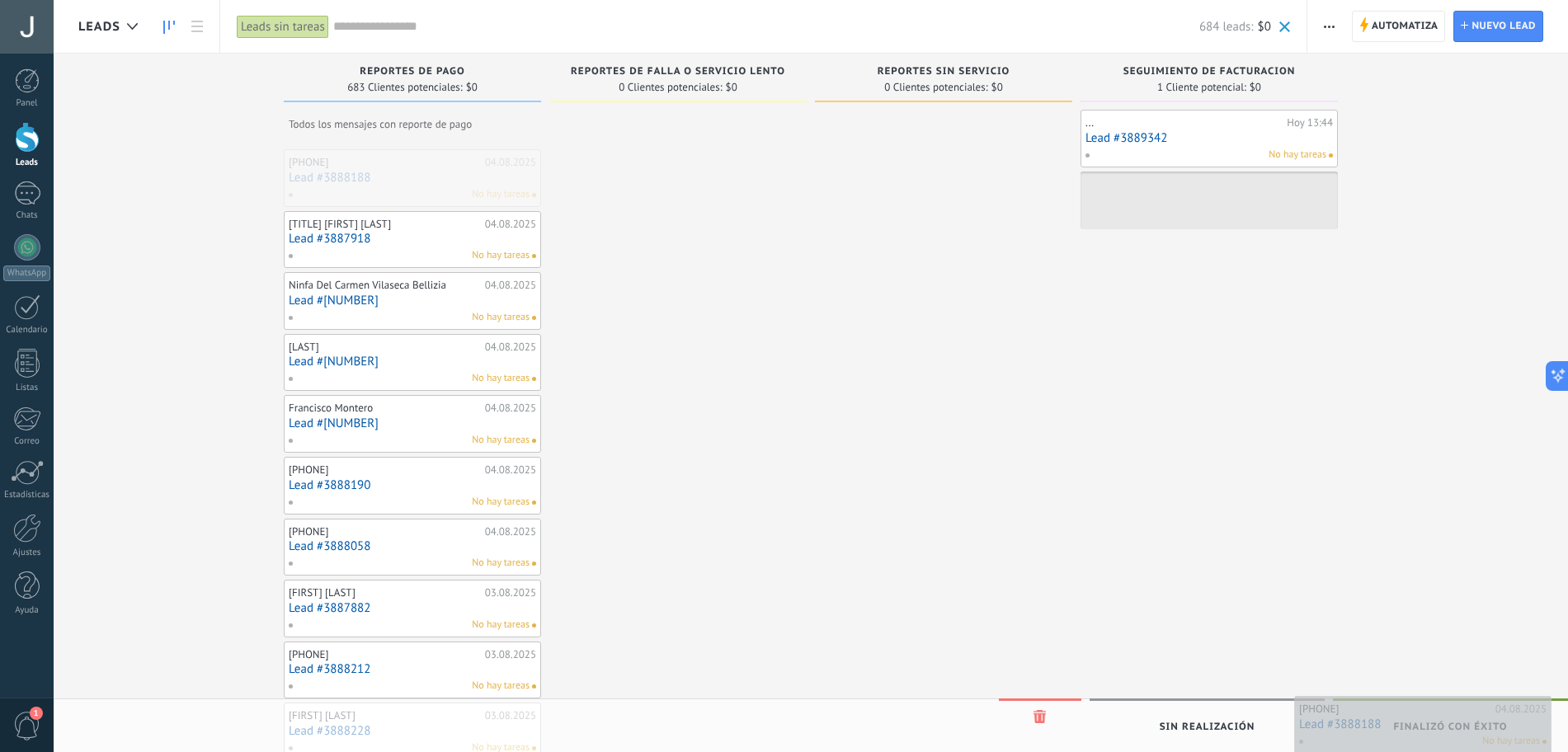 drag, startPoint x: 304, startPoint y: 165, endPoint x: 1315, endPoint y: 712, distance: 1149.4912 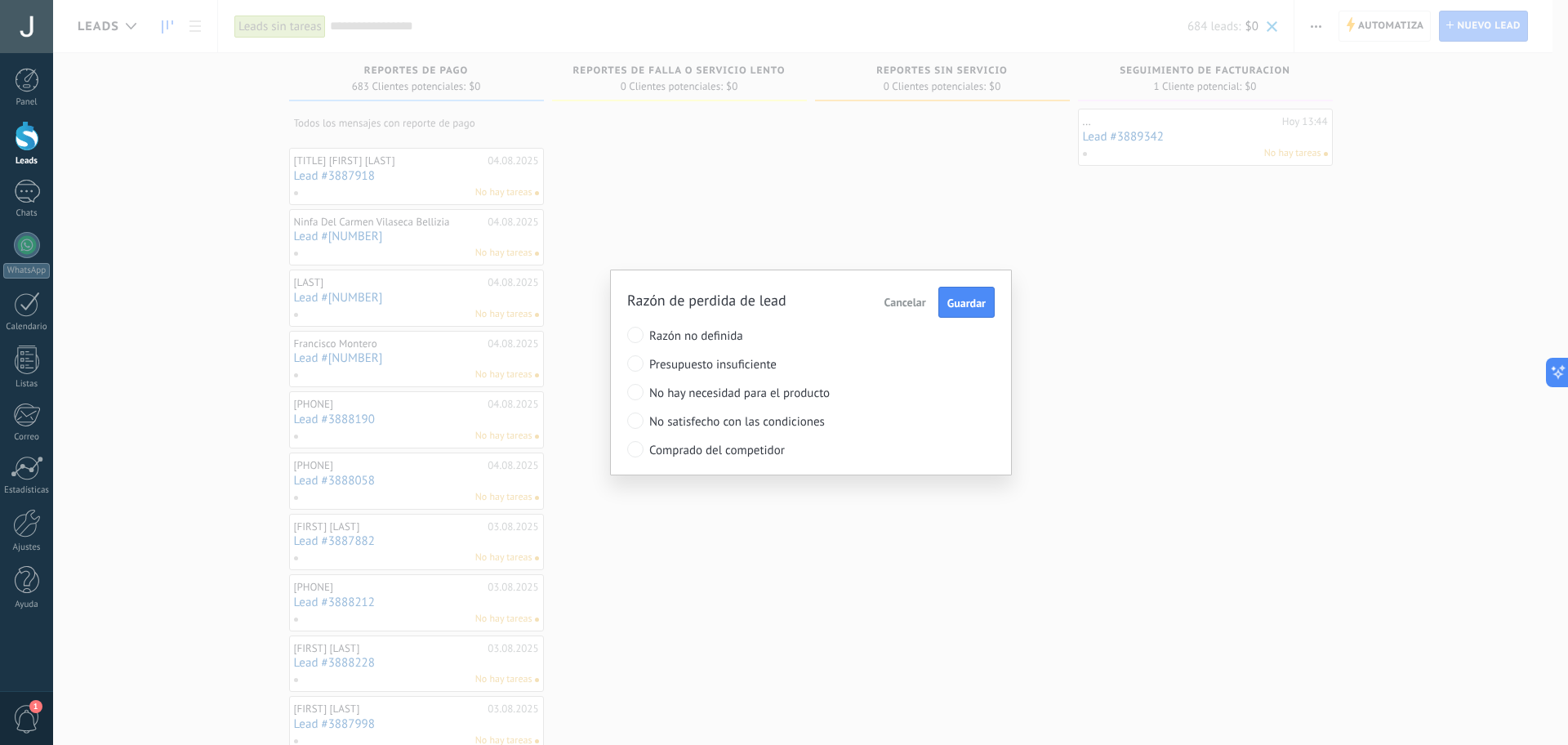 drag, startPoint x: 731, startPoint y: 334, endPoint x: 743, endPoint y: 334, distance: 12 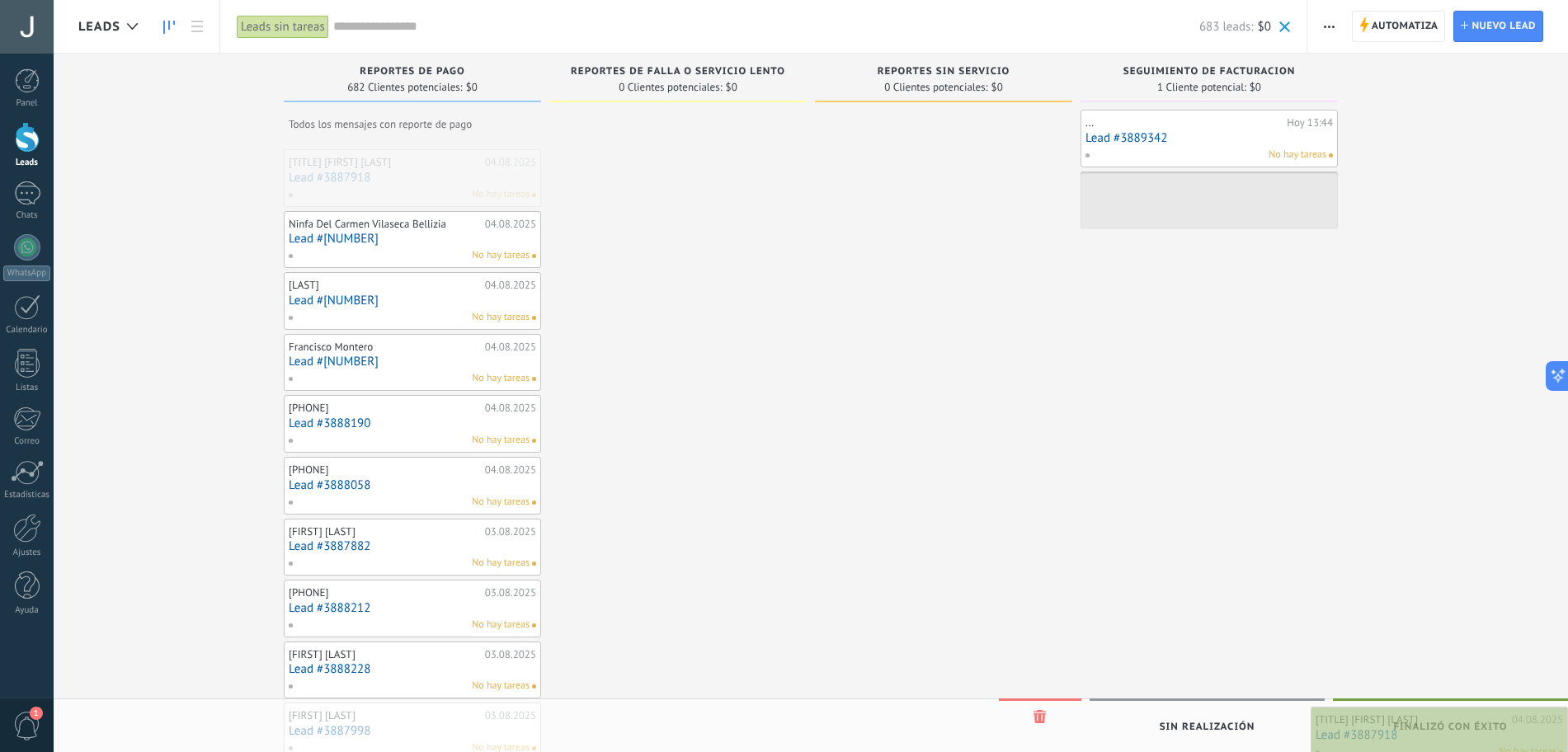 drag, startPoint x: 864, startPoint y: 370, endPoint x: 1464, endPoint y: 715, distance: 692.1163 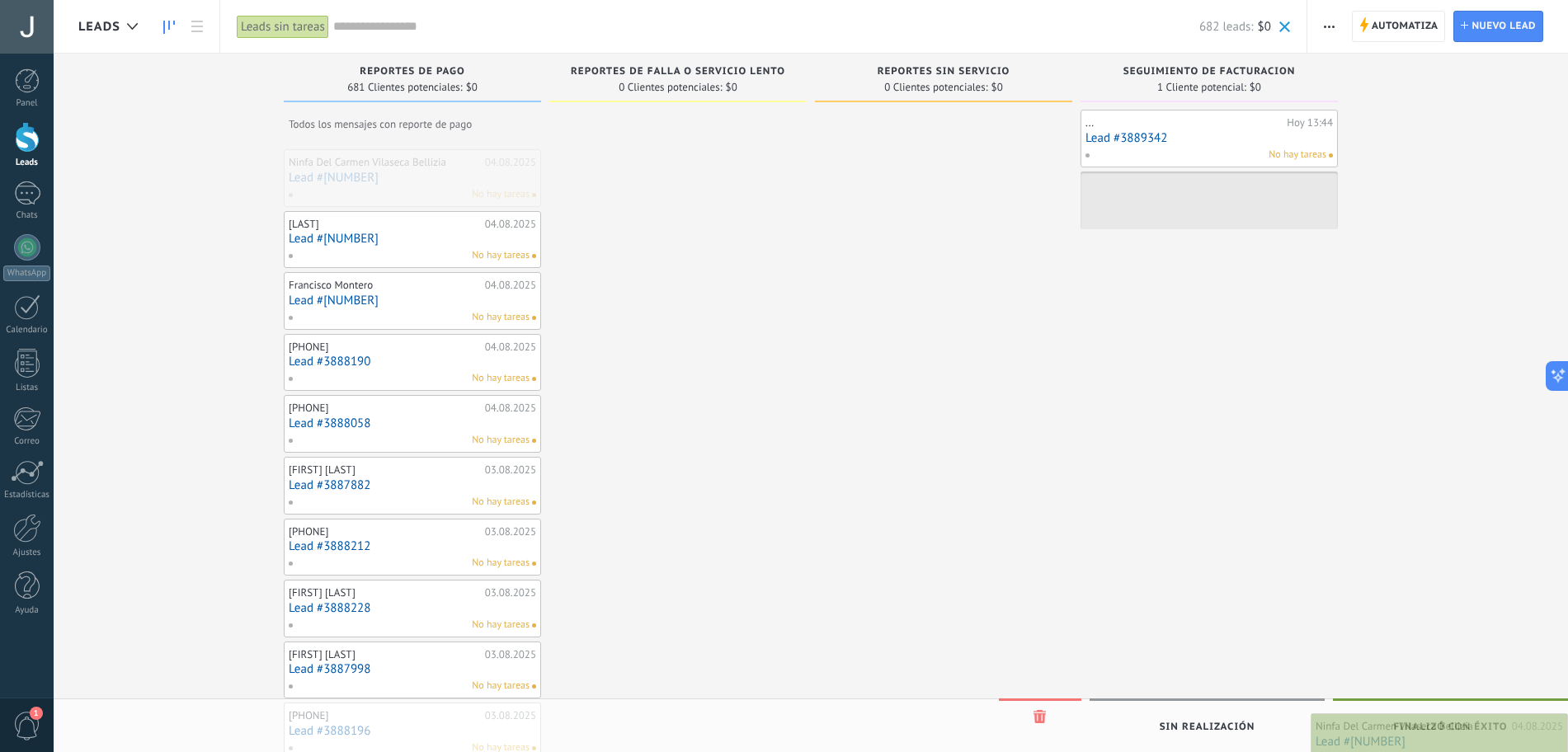 drag, startPoint x: 330, startPoint y: 169, endPoint x: 1495, endPoint y: 721, distance: 1289.158 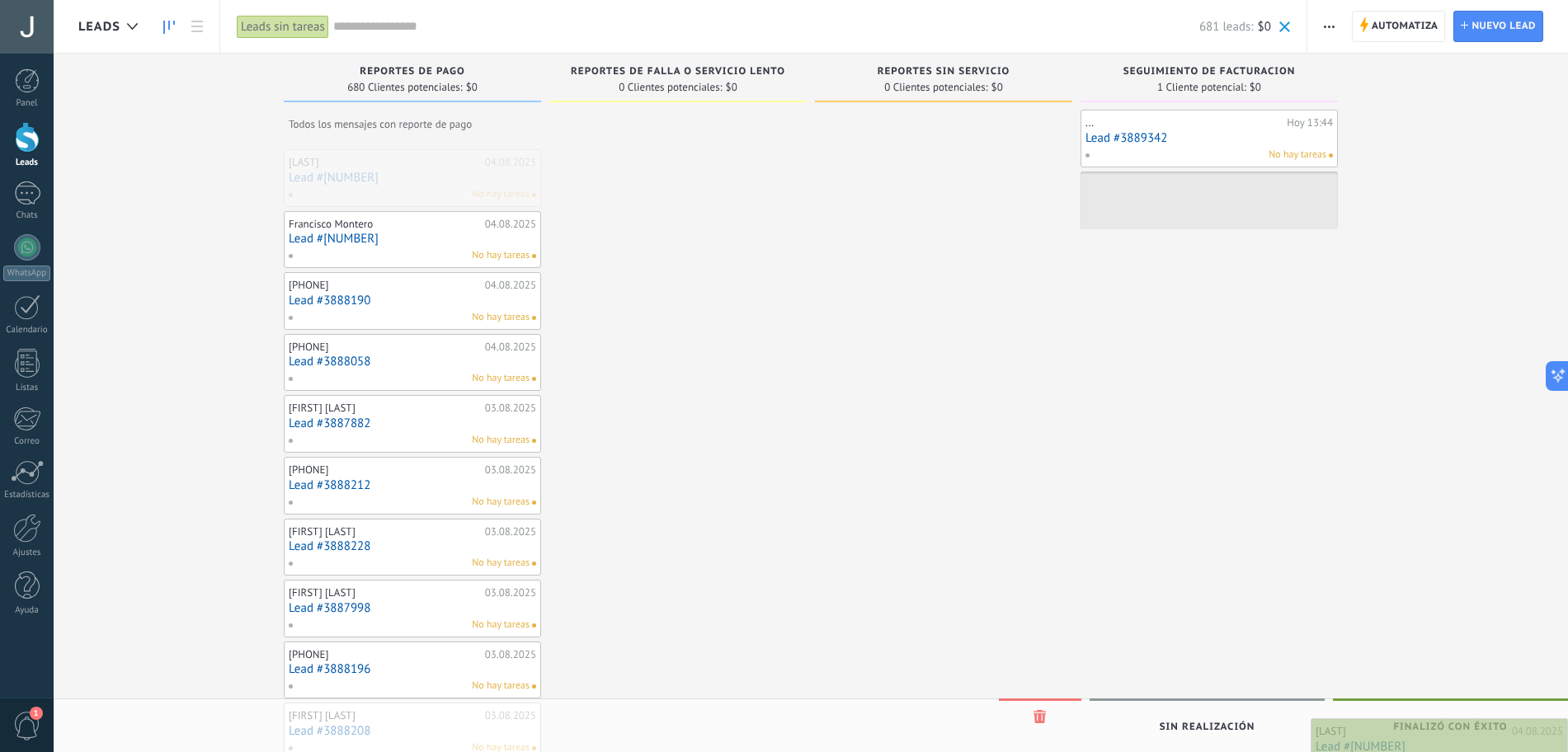 drag, startPoint x: 298, startPoint y: 163, endPoint x: 1453, endPoint y: 732, distance: 1287.55 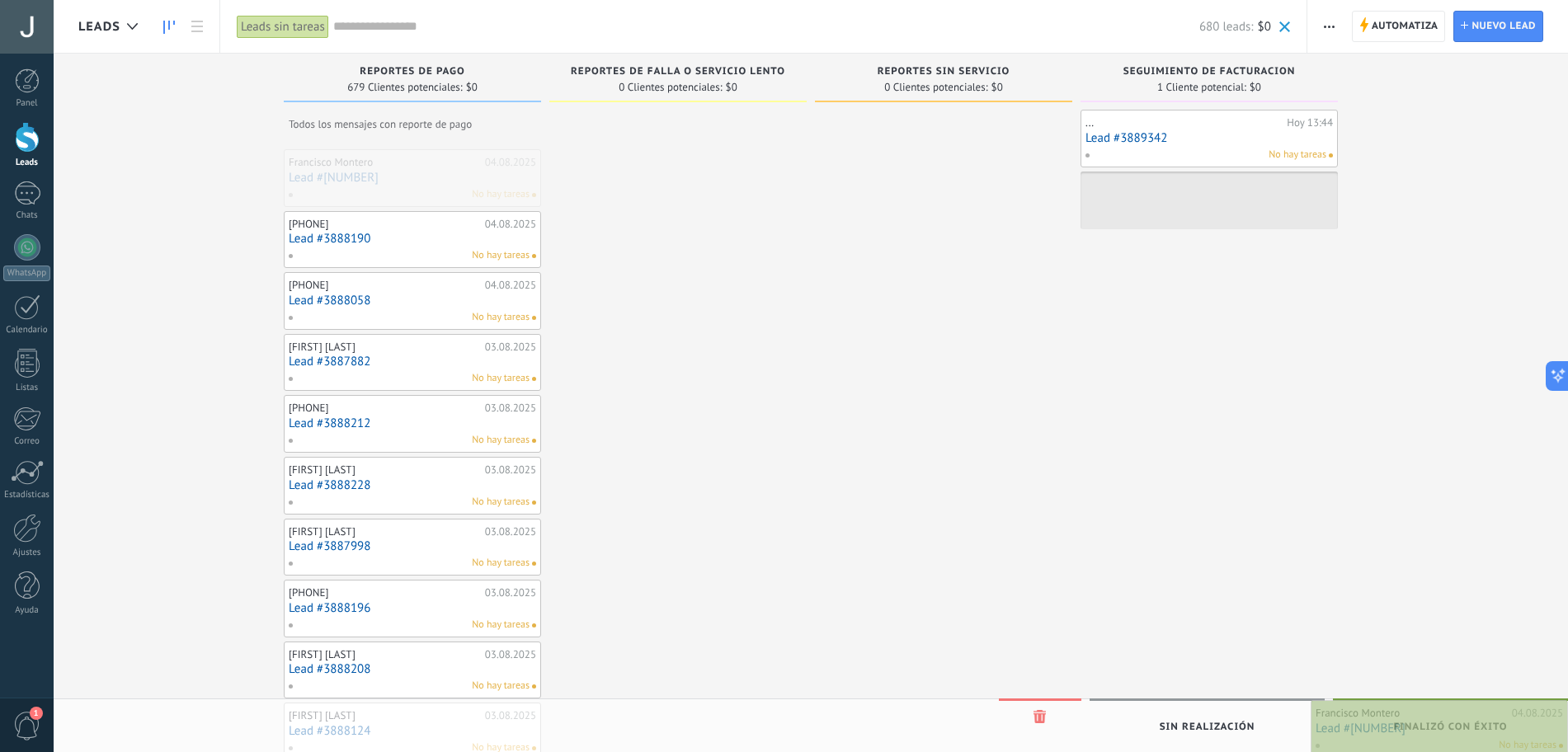 drag, startPoint x: 306, startPoint y: 157, endPoint x: 1413, endPoint y: 708, distance: 1236.5476 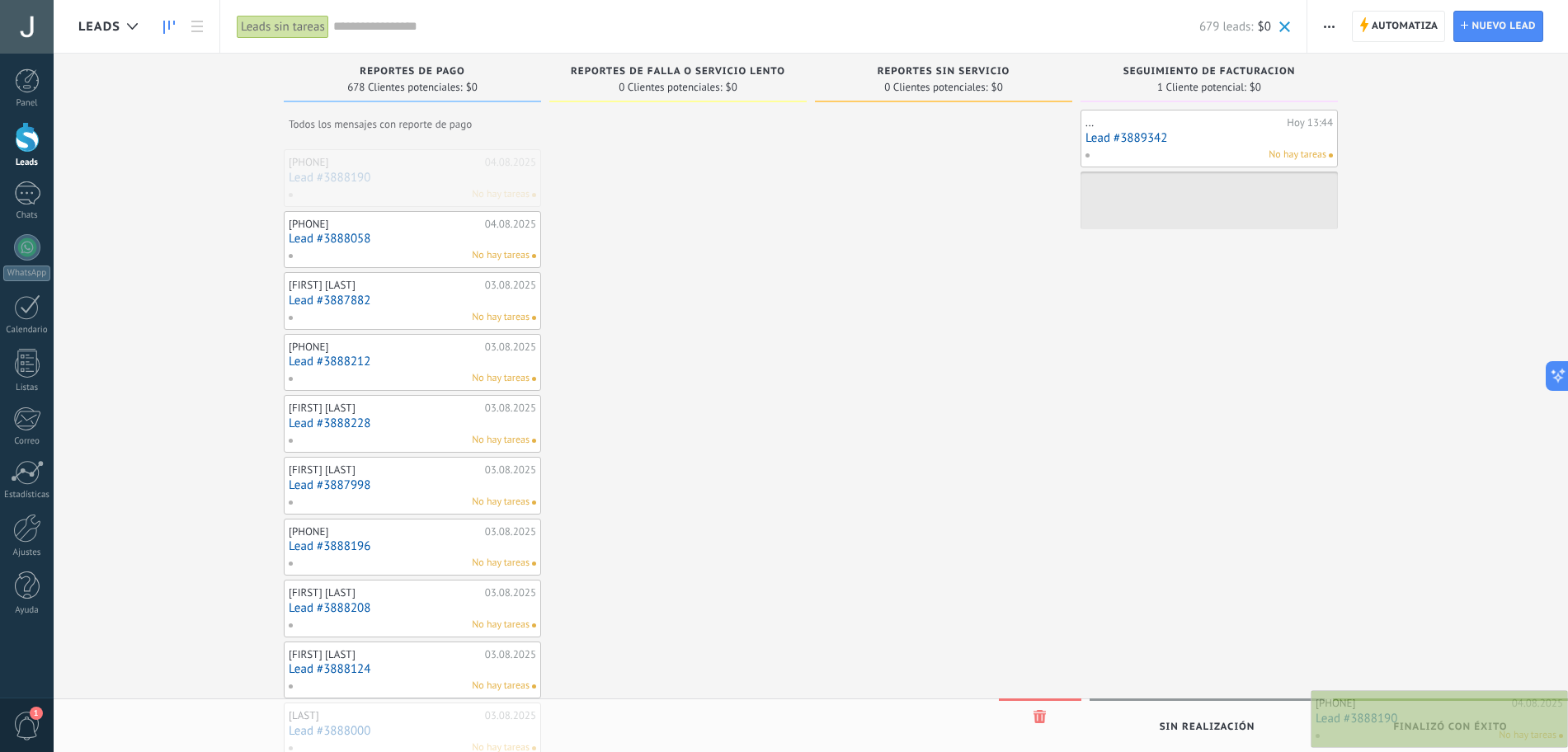 drag, startPoint x: 305, startPoint y: 167, endPoint x: 1433, endPoint y: 711, distance: 1252.326 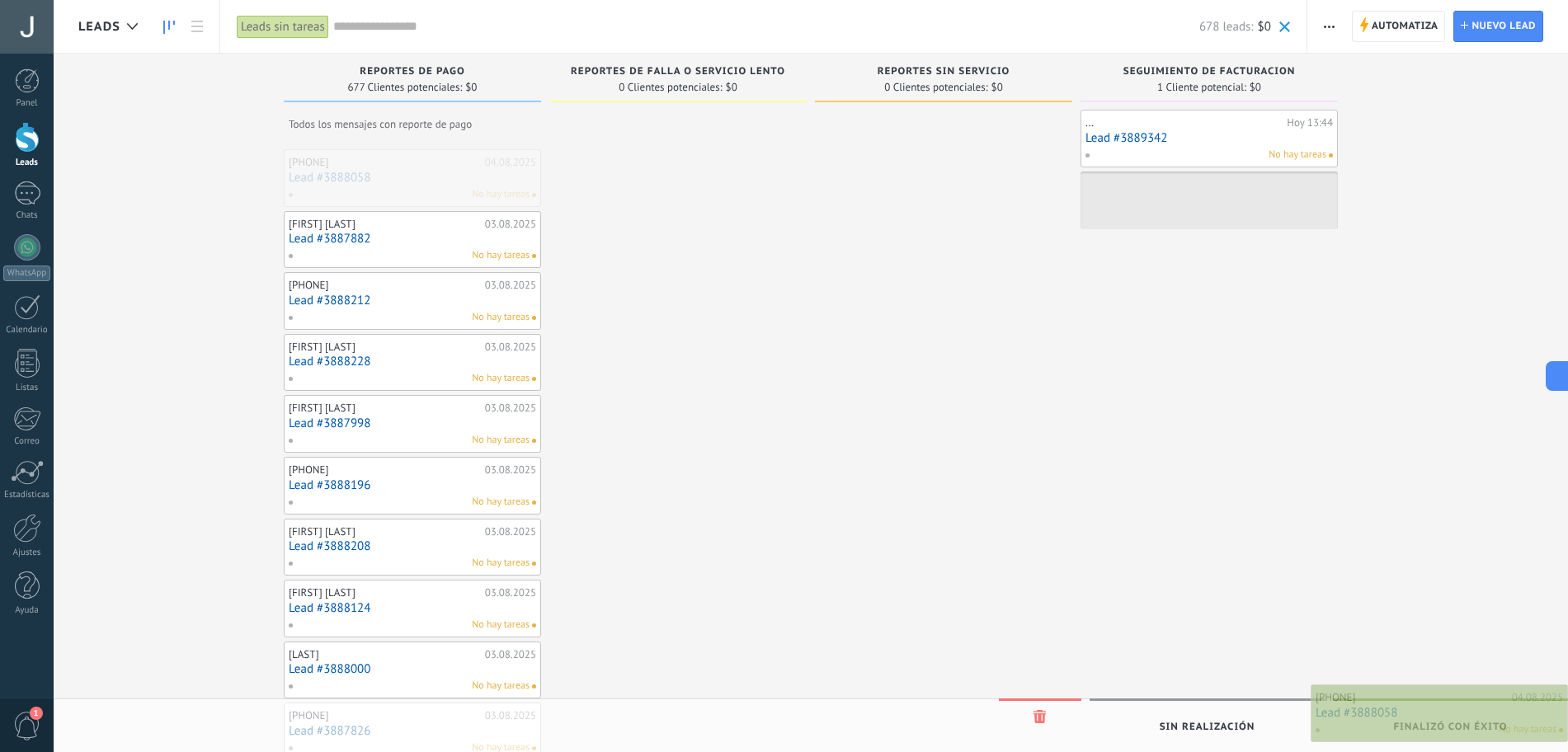 drag, startPoint x: 343, startPoint y: 169, endPoint x: 1400, endPoint y: 706, distance: 1185.588 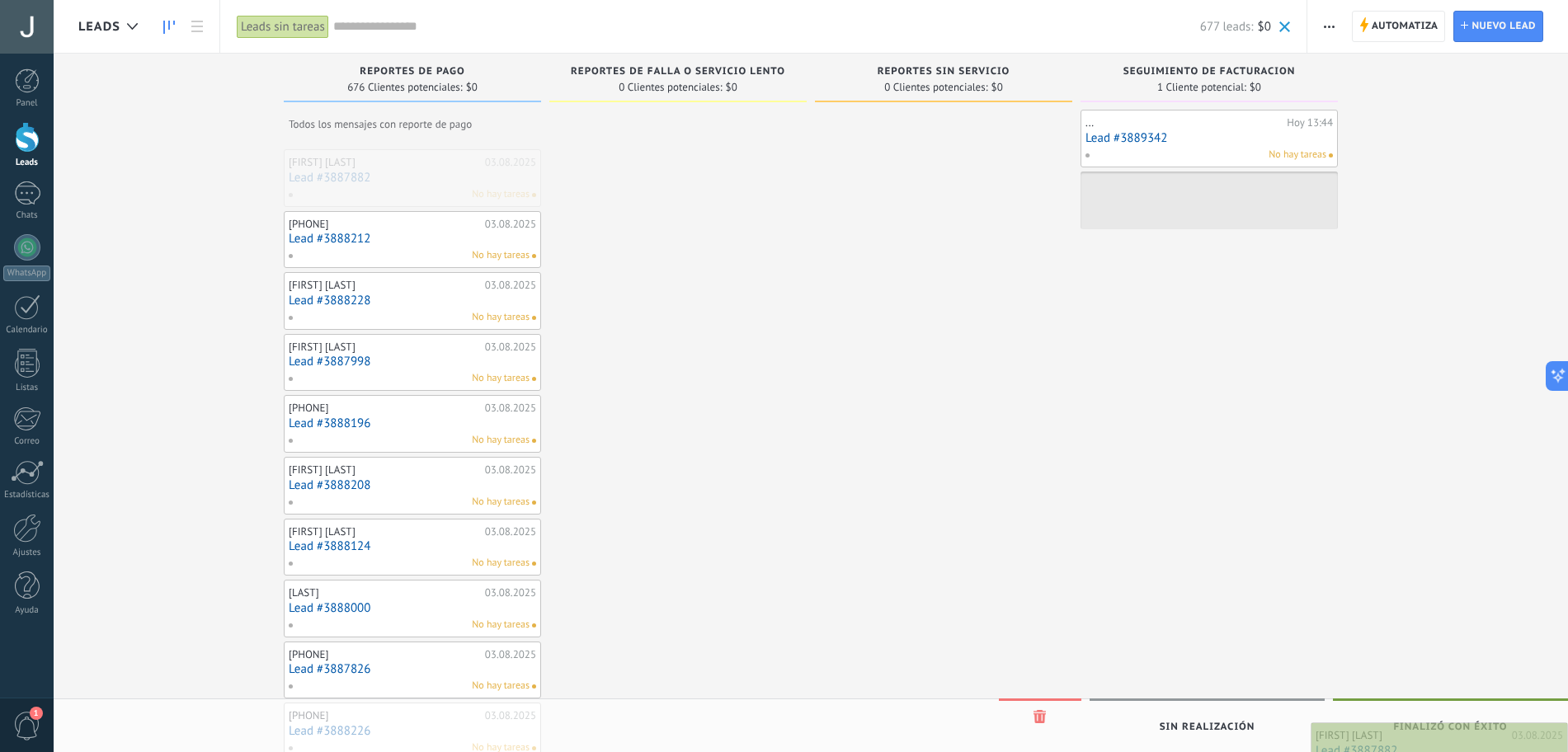 drag, startPoint x: 313, startPoint y: 162, endPoint x: 1430, endPoint y: 736, distance: 1255.852 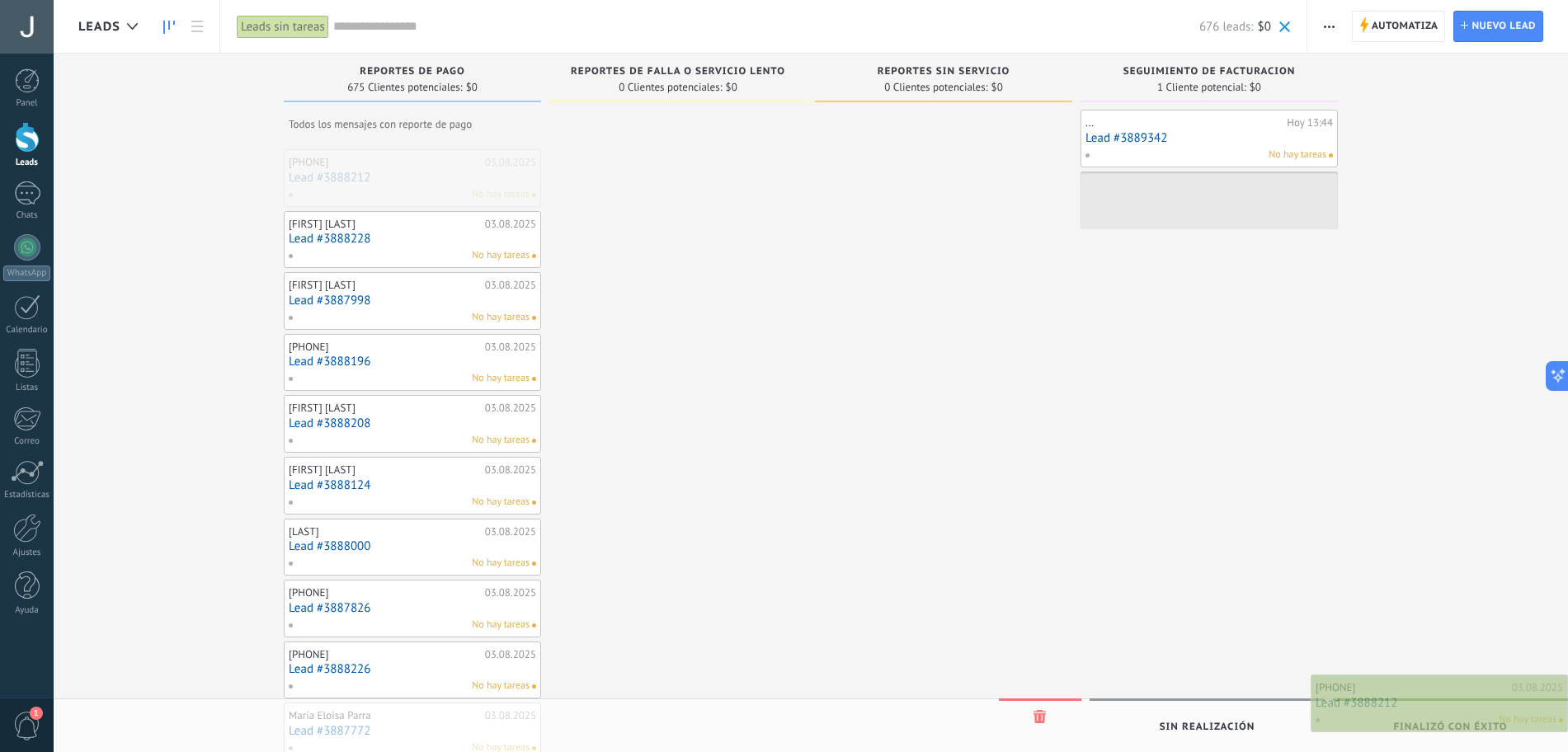 drag, startPoint x: 313, startPoint y: 167, endPoint x: 1478, endPoint y: 717, distance: 1288.3031 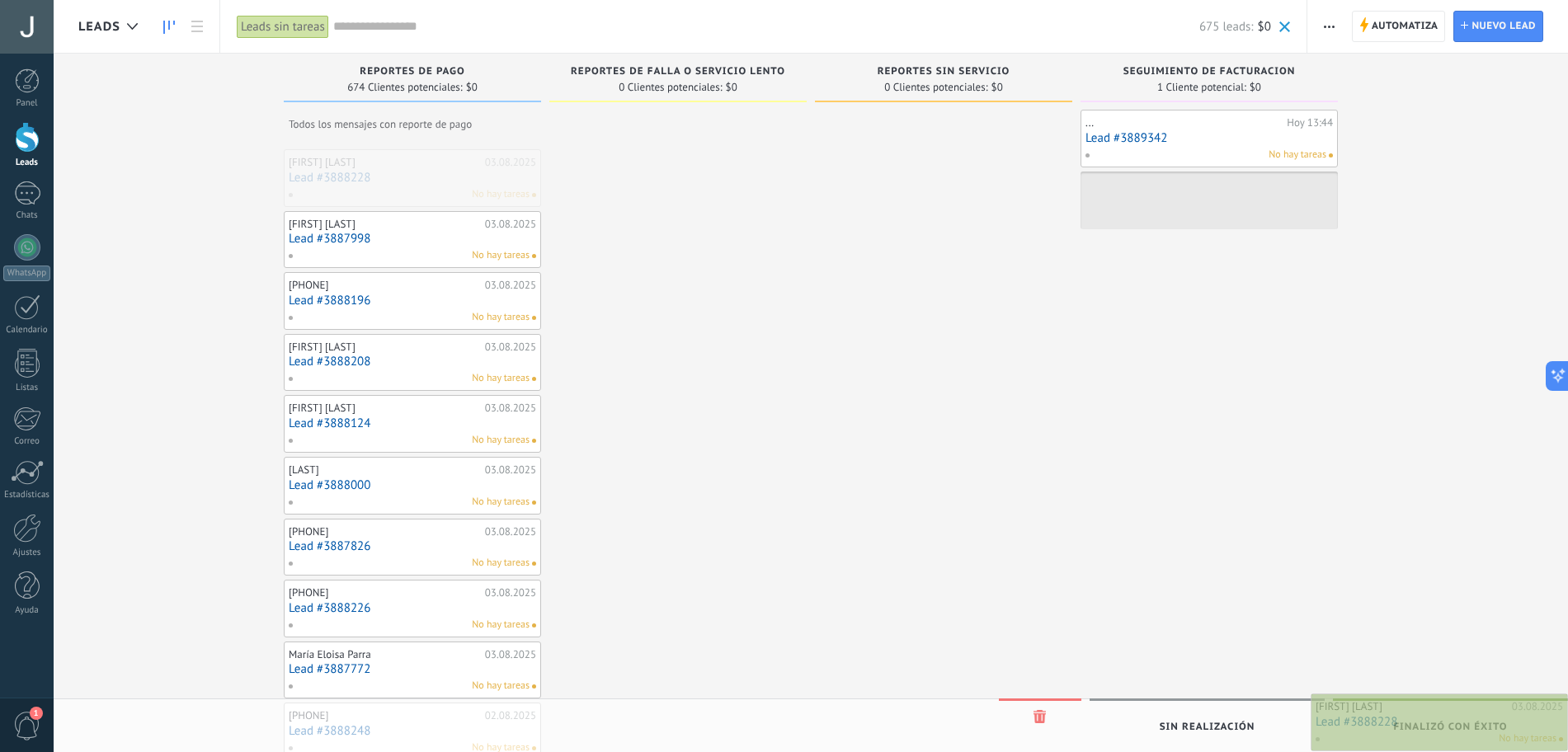 drag, startPoint x: 306, startPoint y: 160, endPoint x: 1455, endPoint y: 705, distance: 1271.702 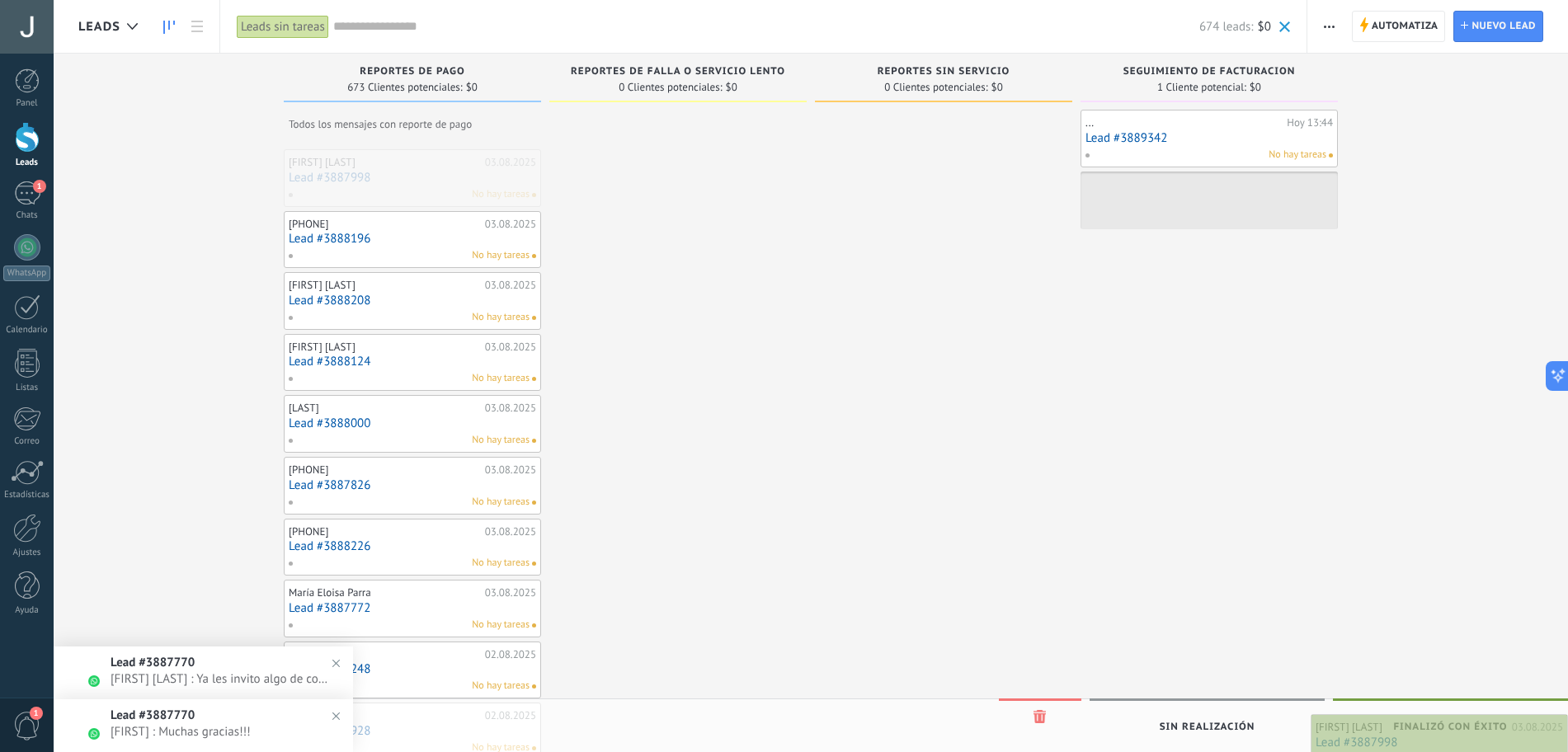 drag, startPoint x: 341, startPoint y: 156, endPoint x: 1423, endPoint y: 712, distance: 1216.495 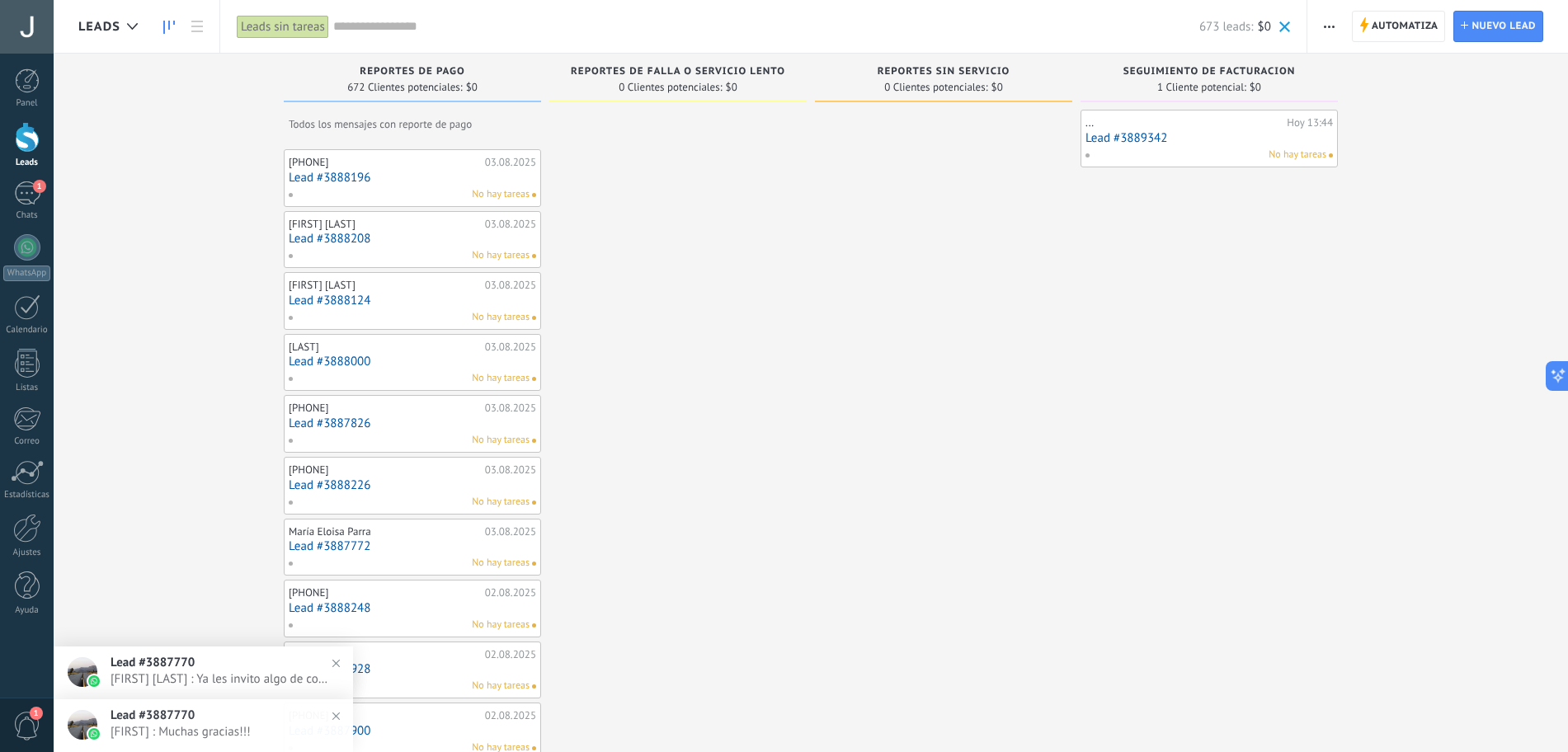click on "672  Clientes potenciales:" at bounding box center [404, 87] 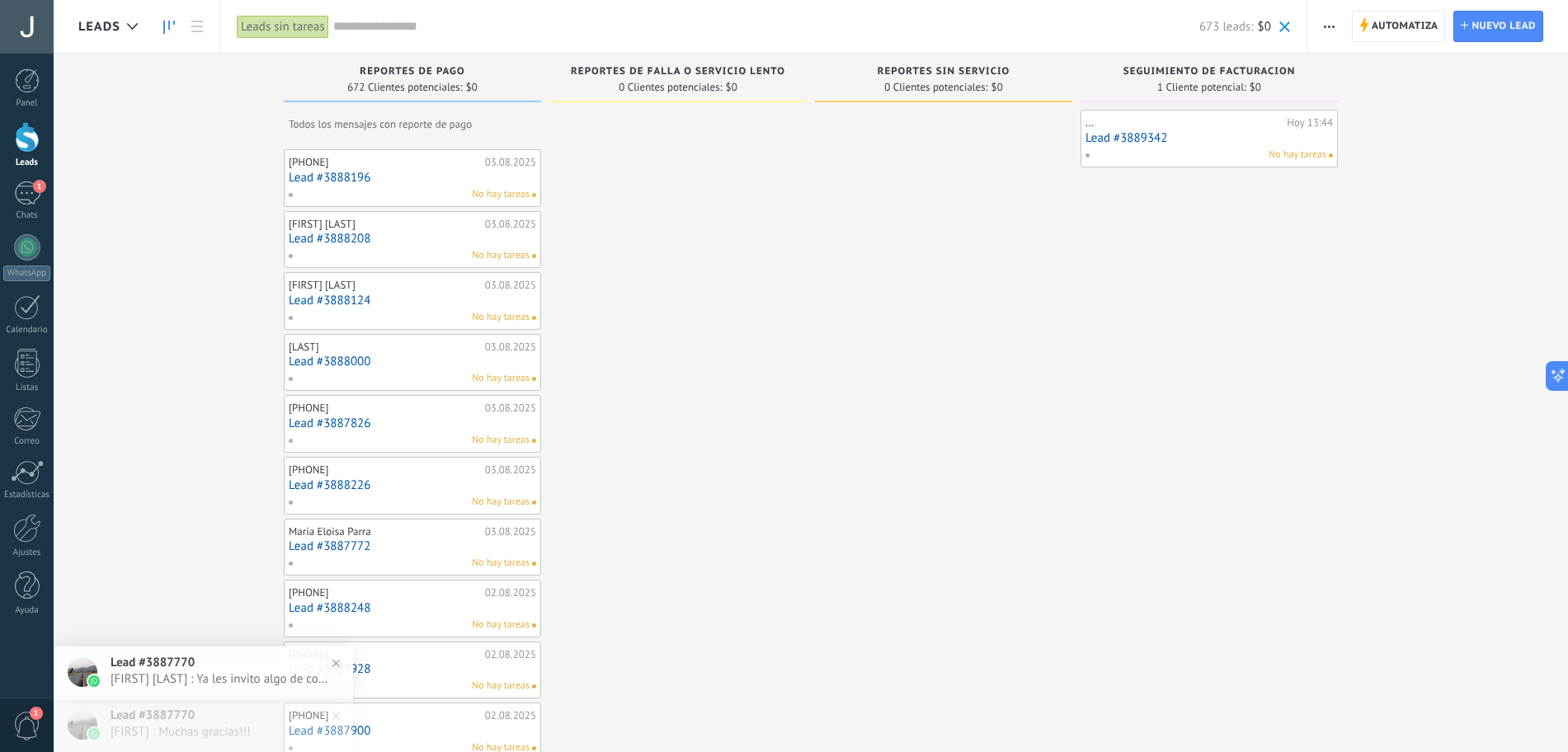 click on "672  Clientes potenciales:" at bounding box center [404, 87] 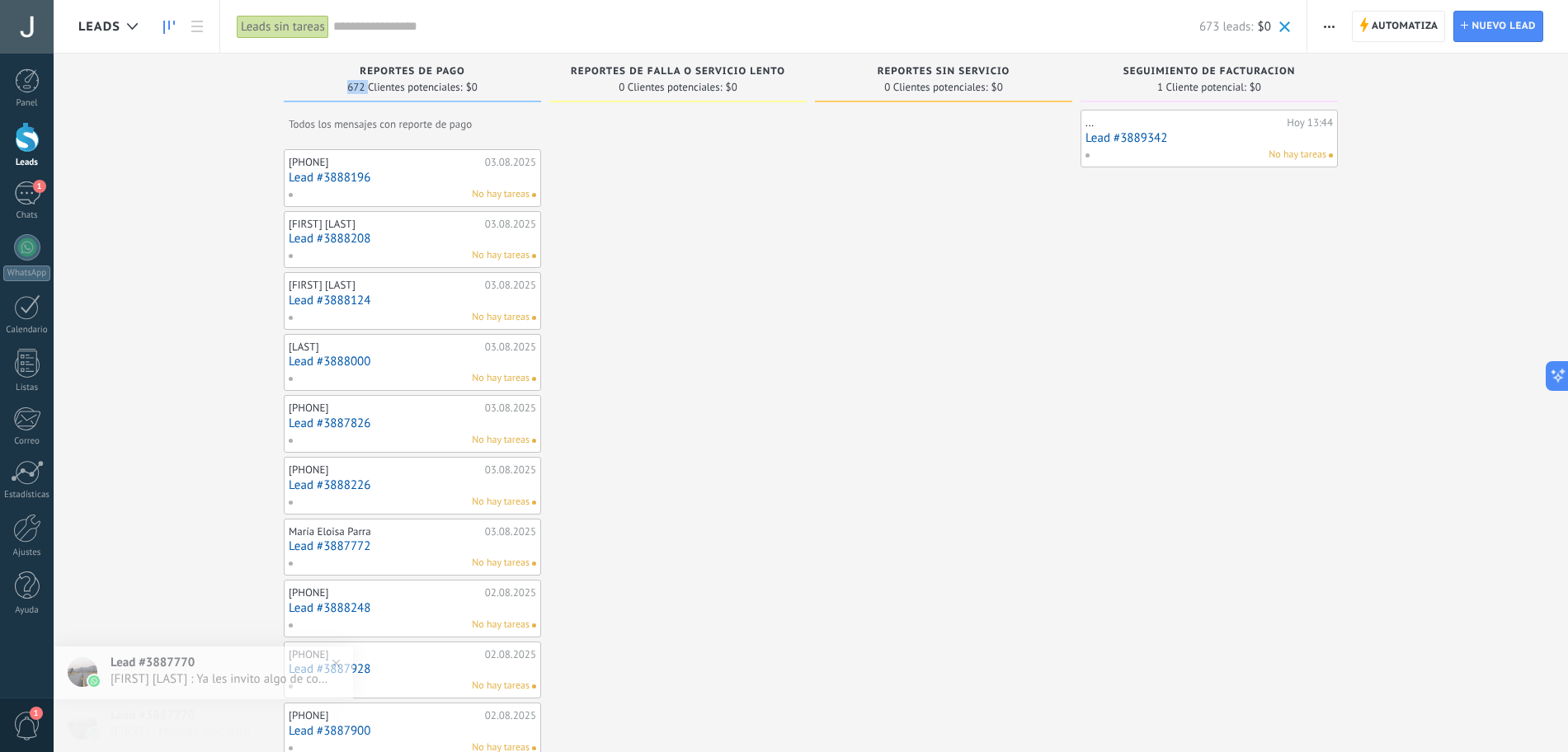click on "672  Clientes potenciales:" at bounding box center (404, 87) 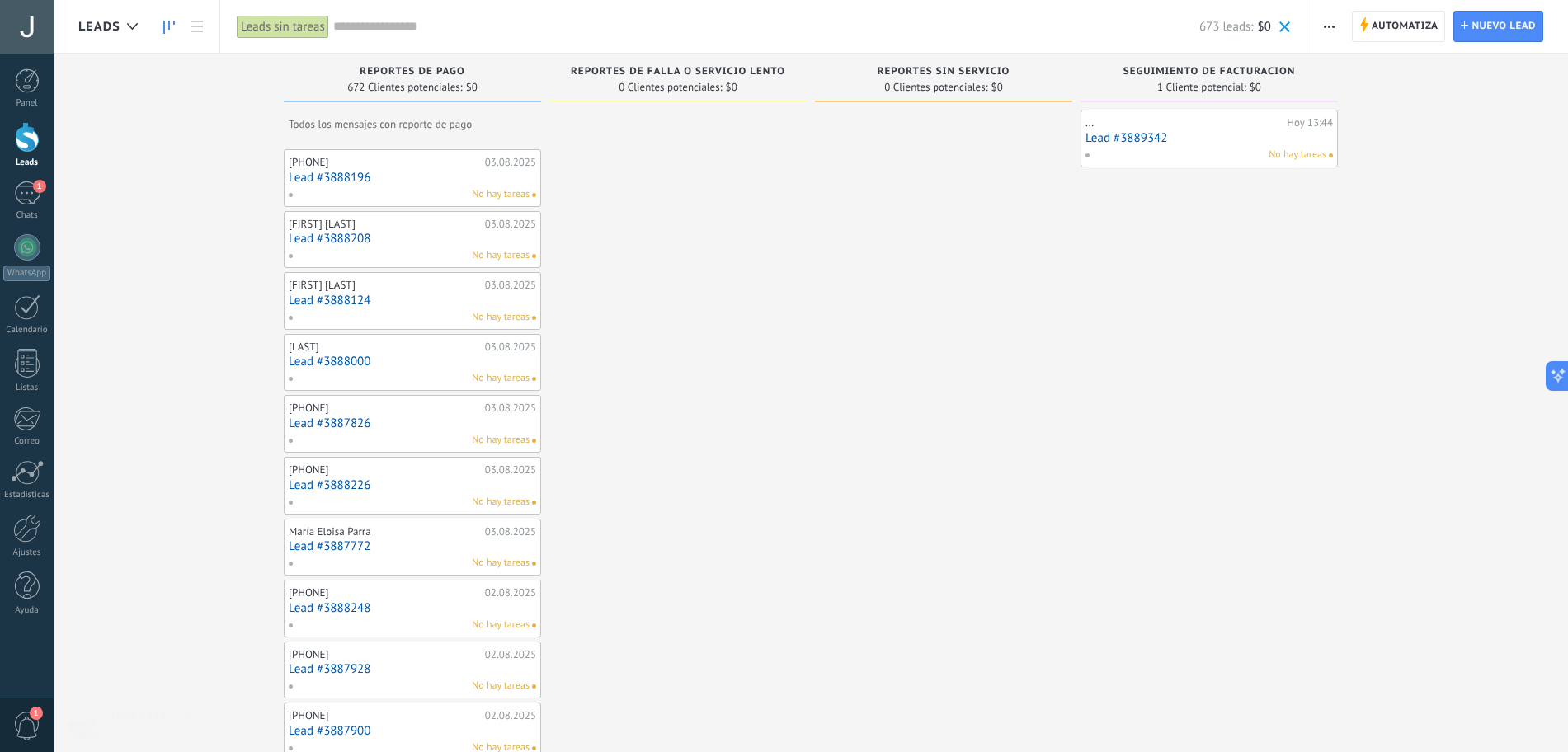 click on "672  Clientes potenciales:" at bounding box center (404, 87) 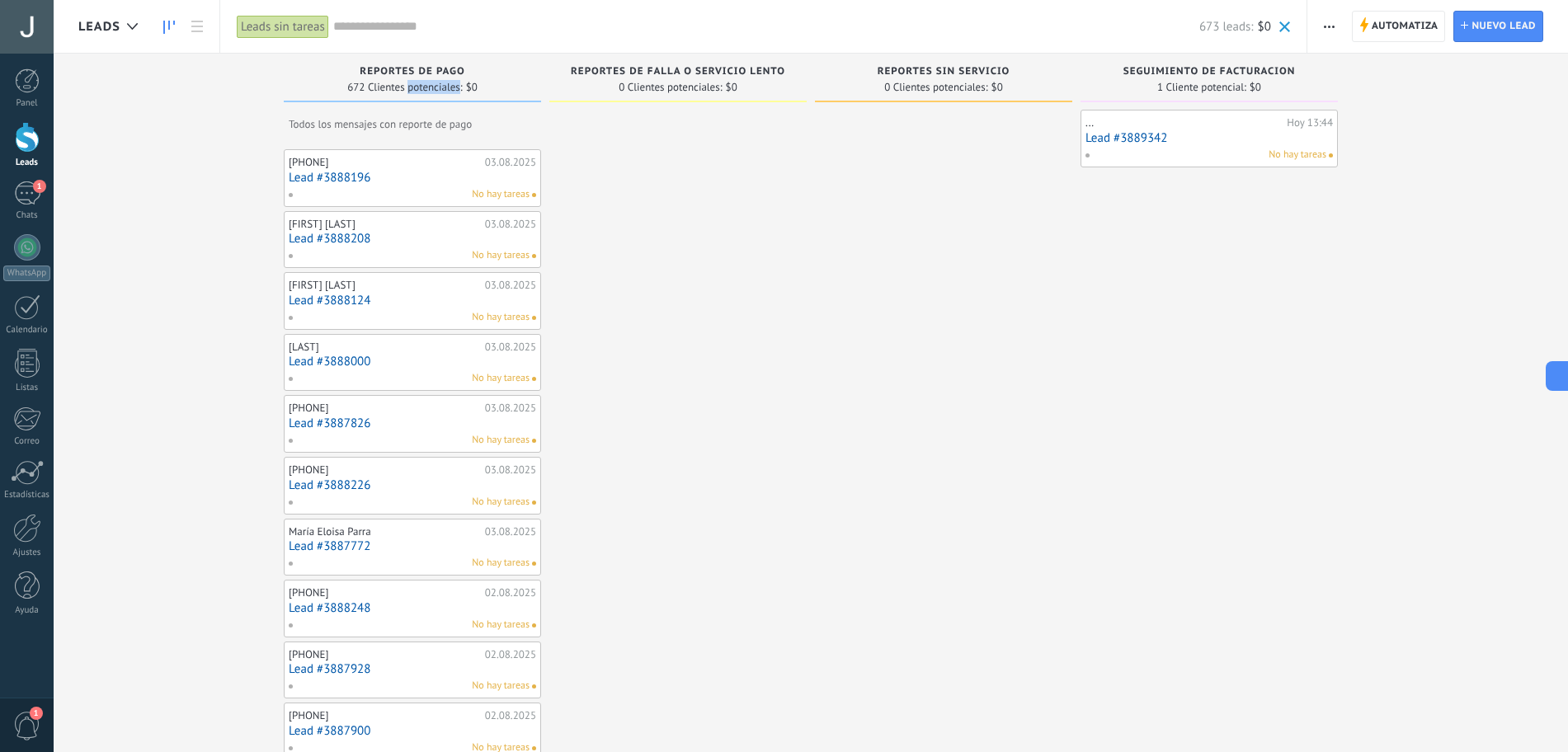 click on "672  Clientes potenciales:" at bounding box center [404, 87] 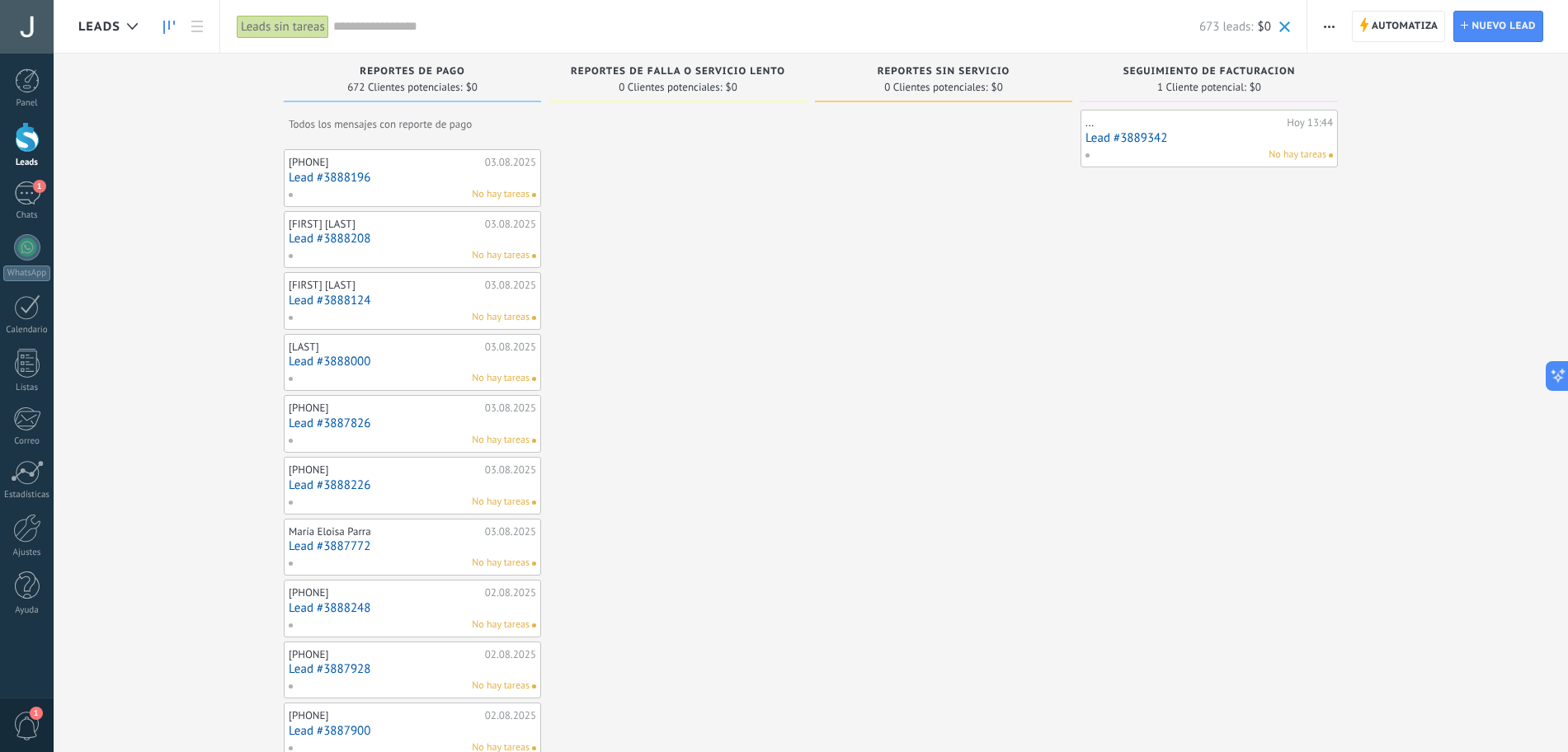 click on "Reportes de Pago" at bounding box center (412, 72) 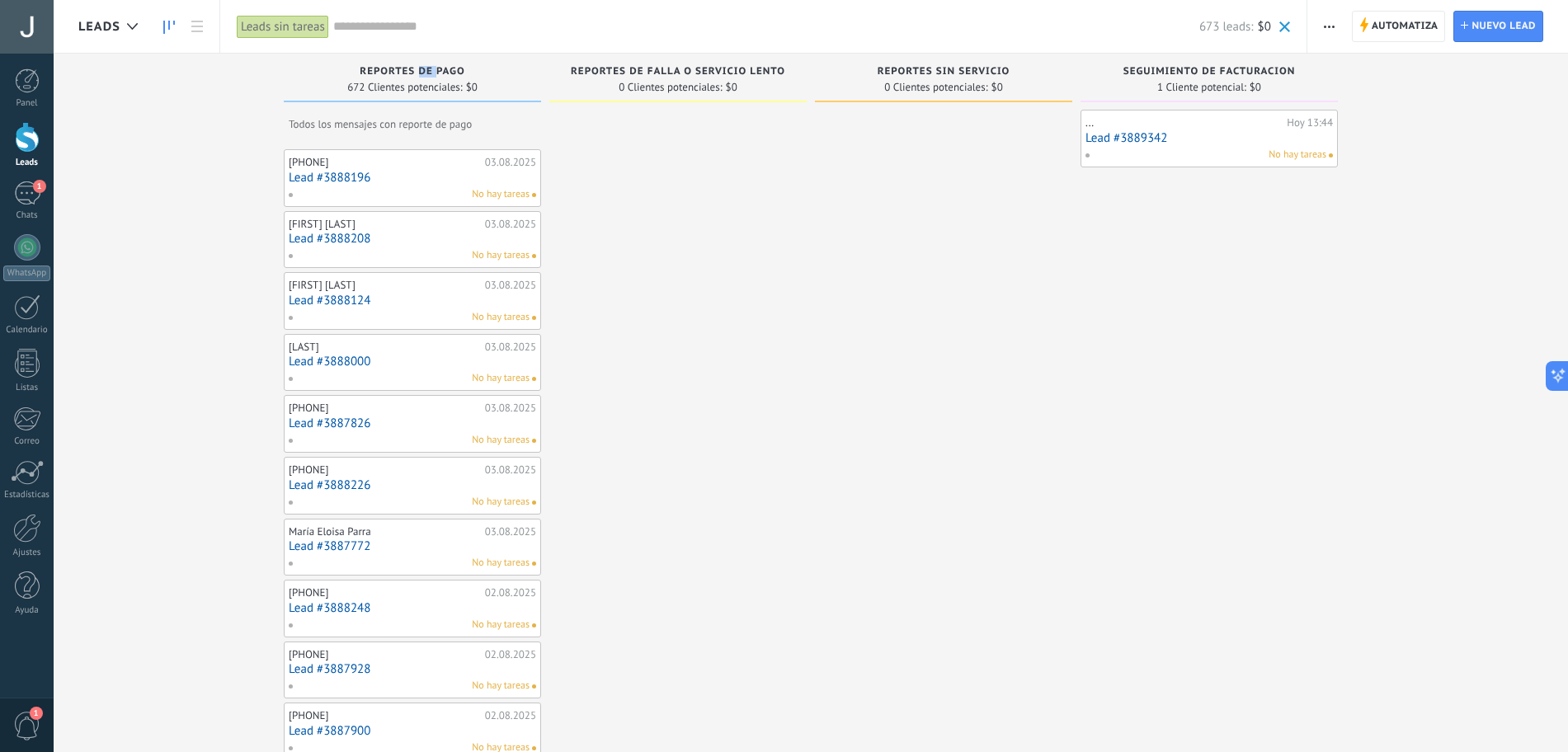 click on "Reportes de Pago" at bounding box center [412, 72] 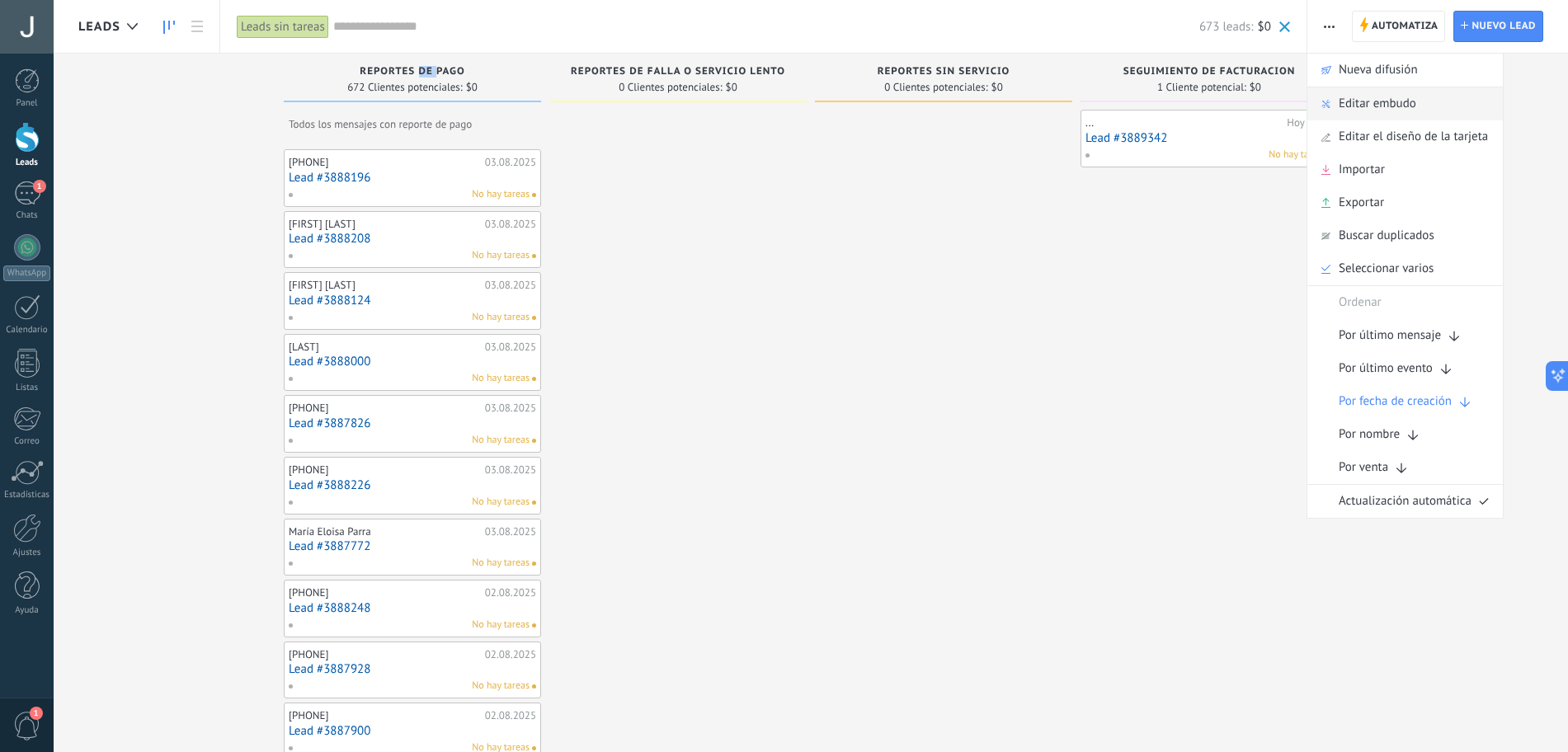 click on "Editar embudo" at bounding box center (1377, 104) 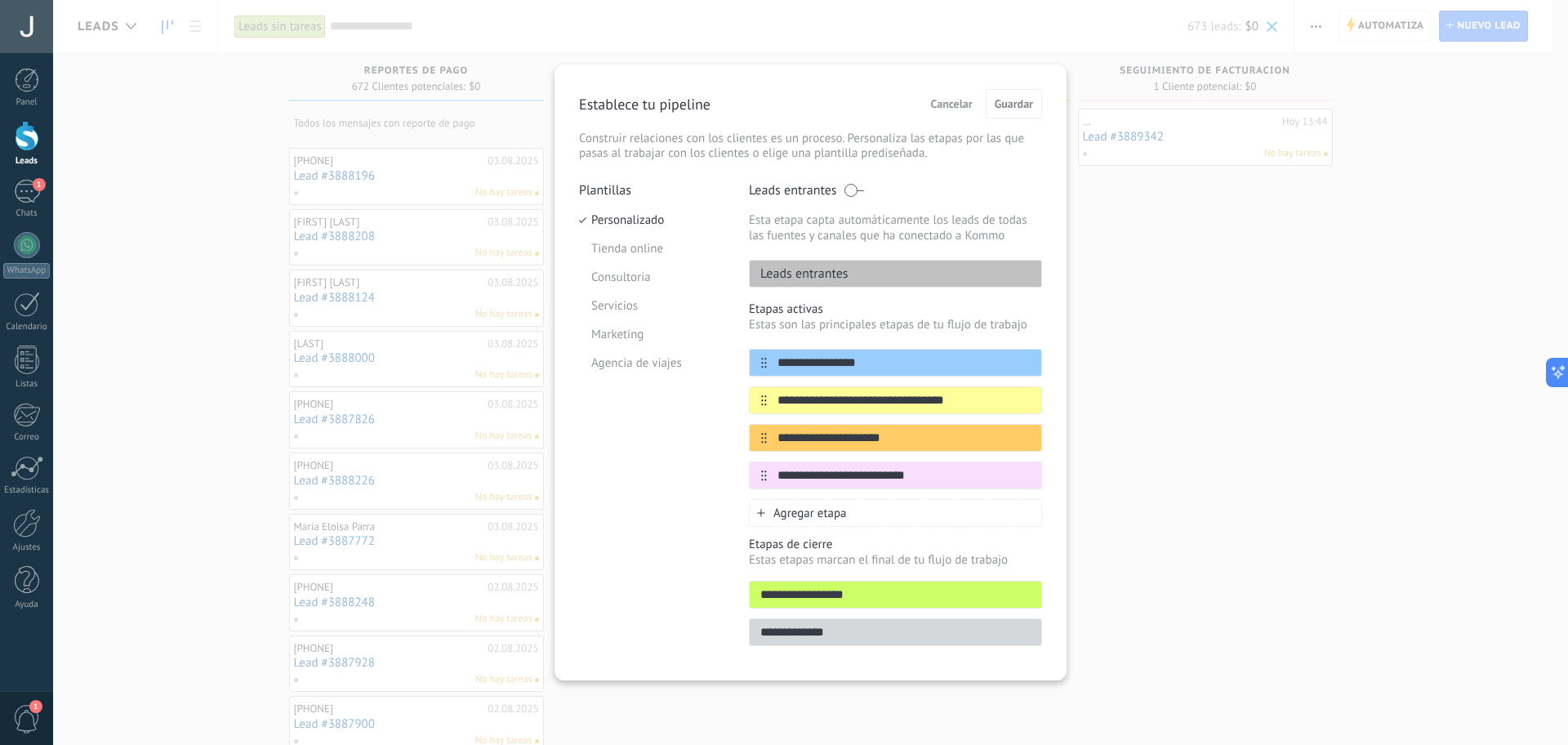 drag, startPoint x: 938, startPoint y: 363, endPoint x: 741, endPoint y: 367, distance: 197.0406 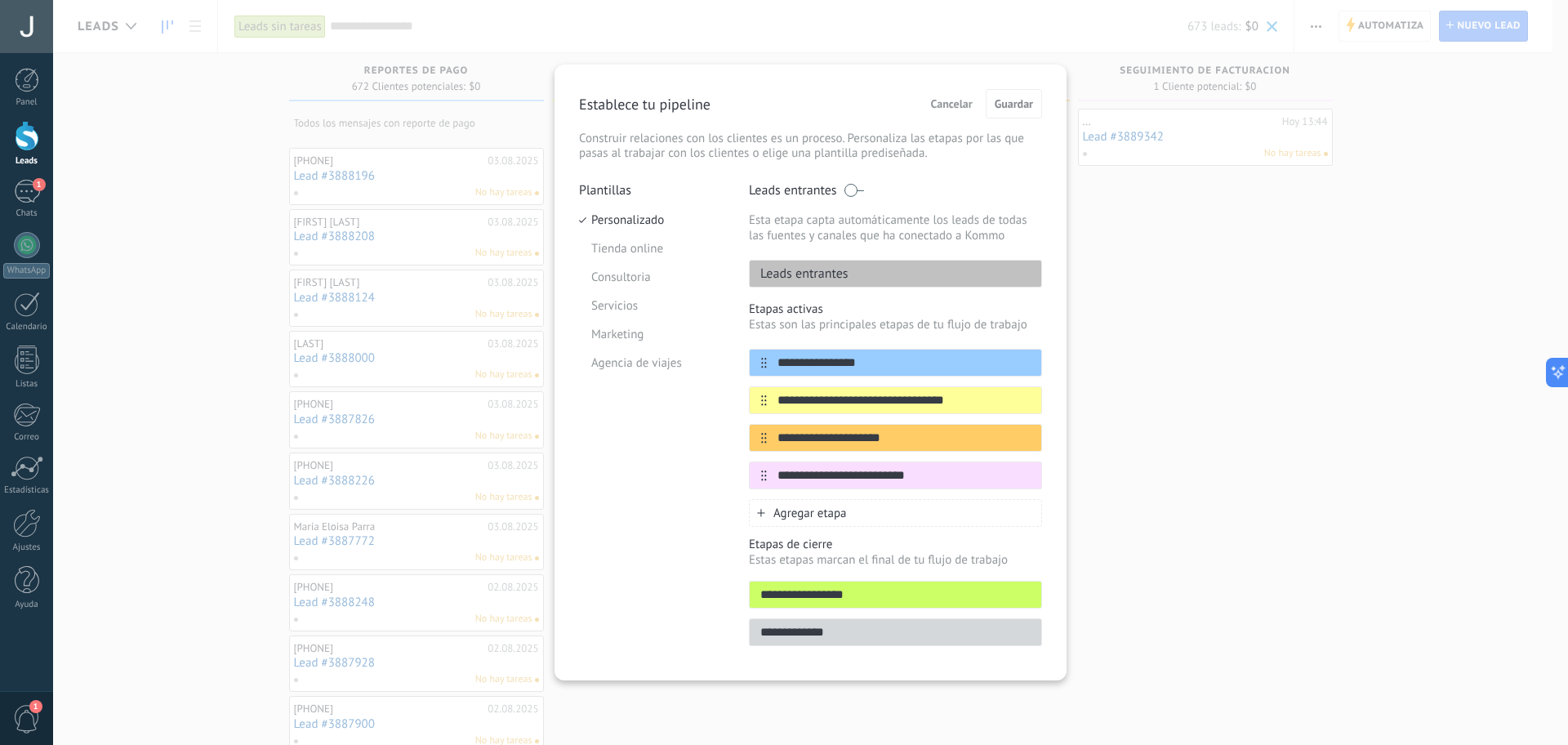 click on "**********" at bounding box center [810, 419] 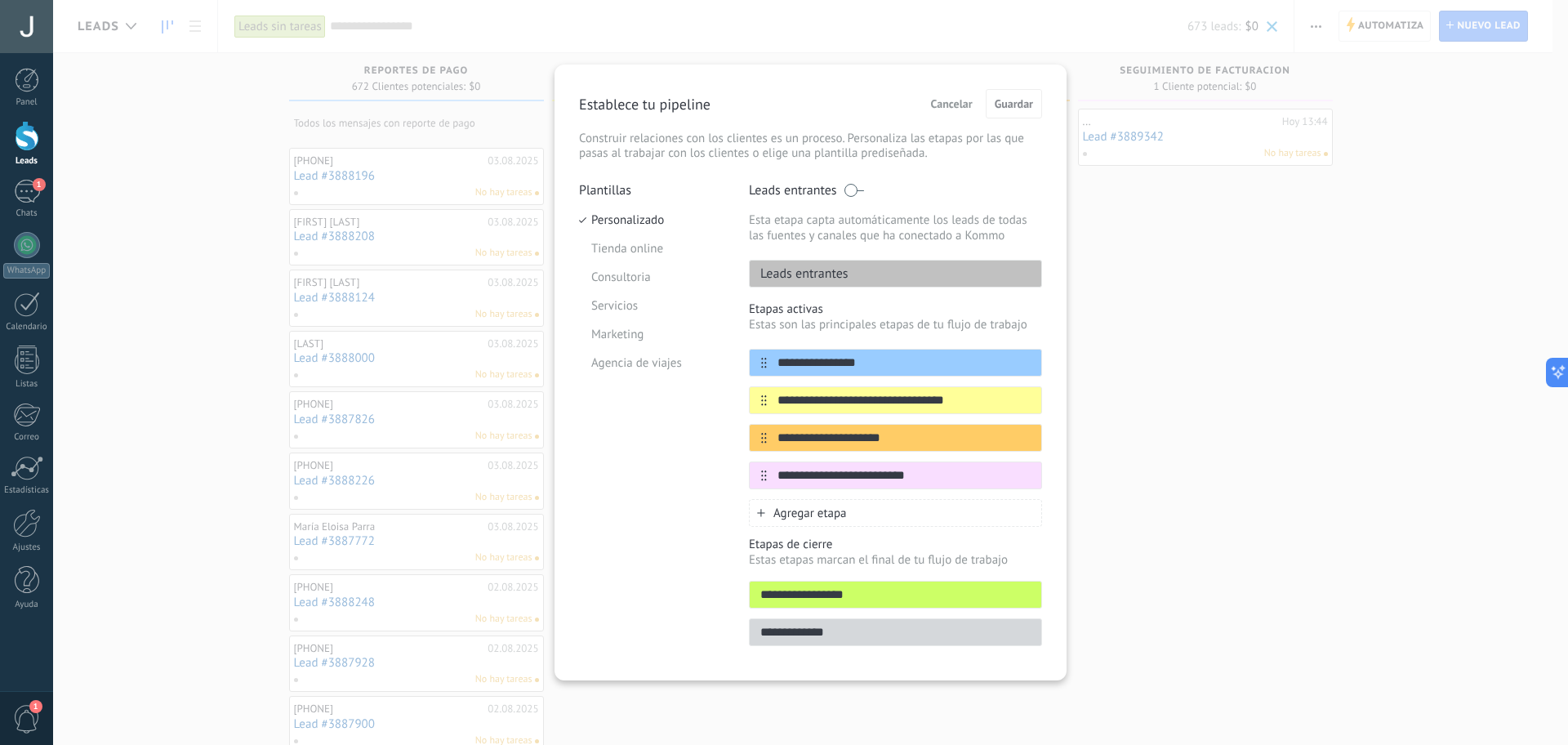 type on "*" 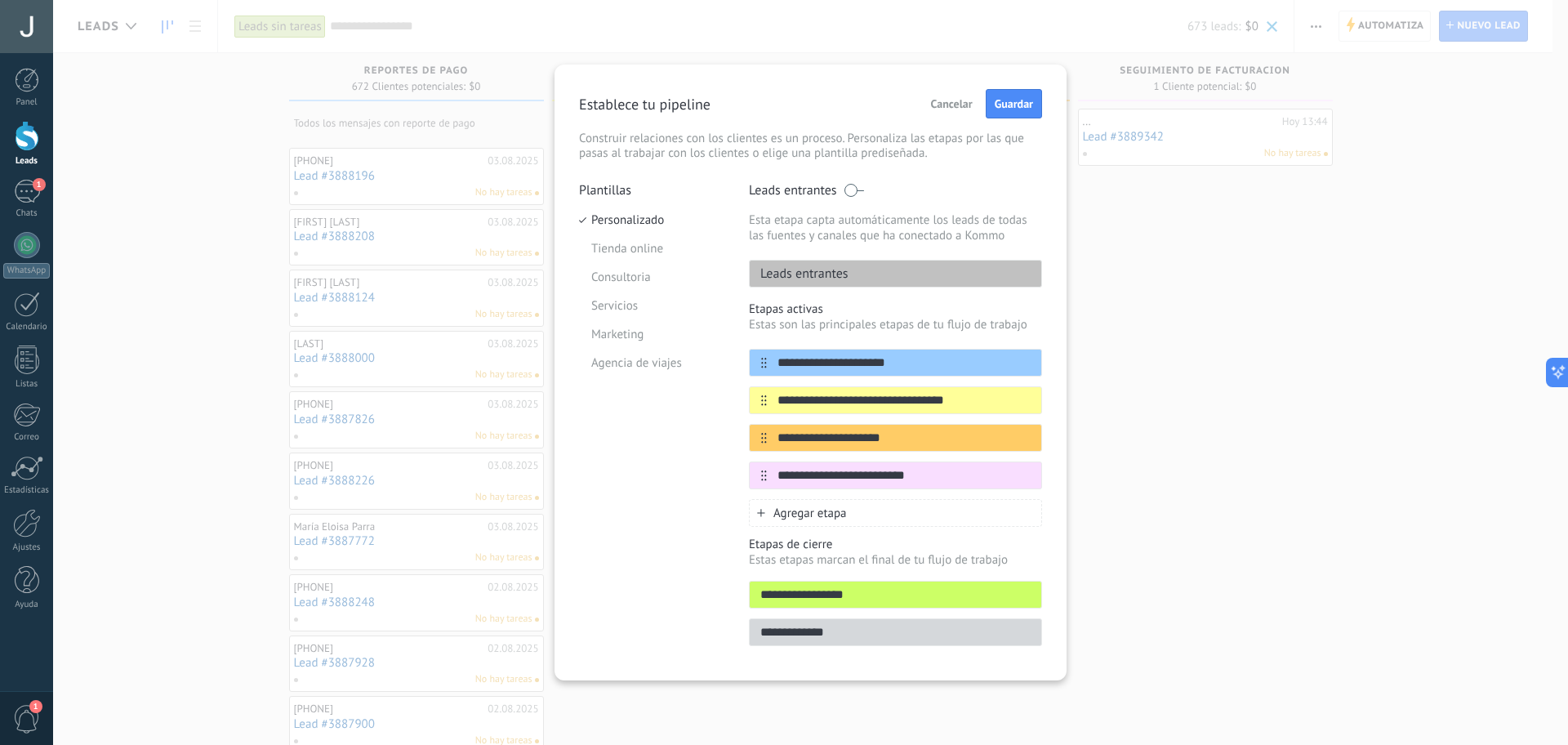 type on "**********" 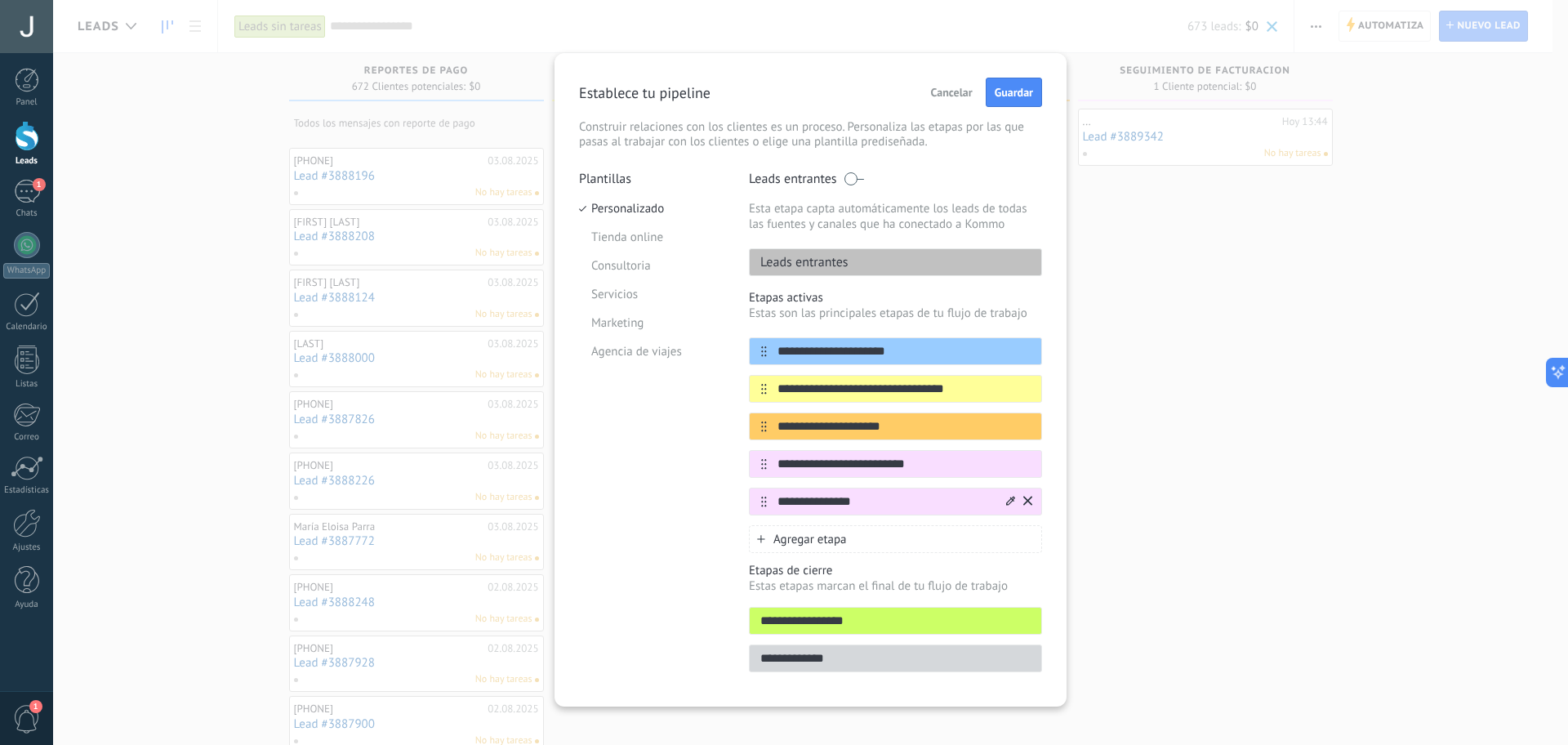 type on "**********" 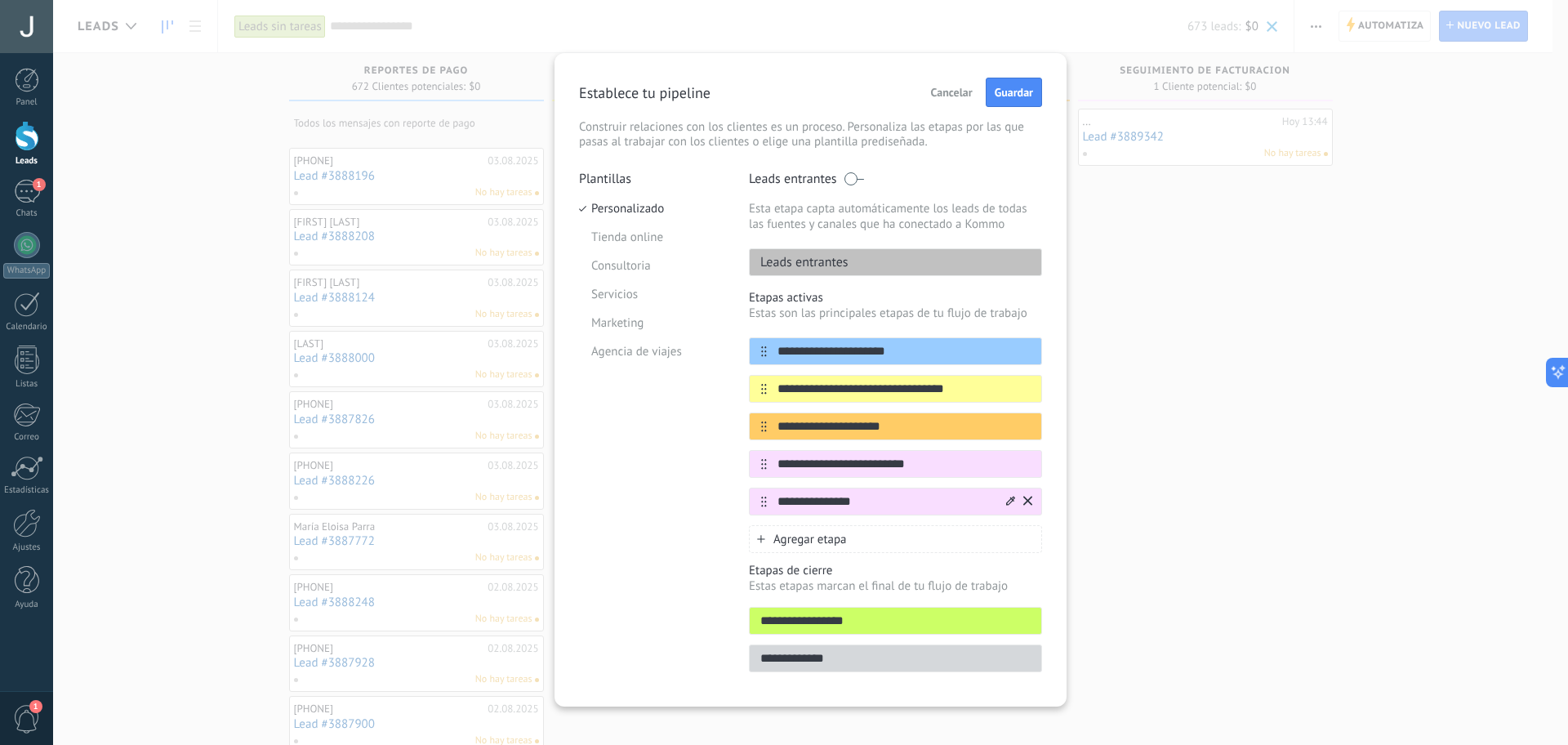 click 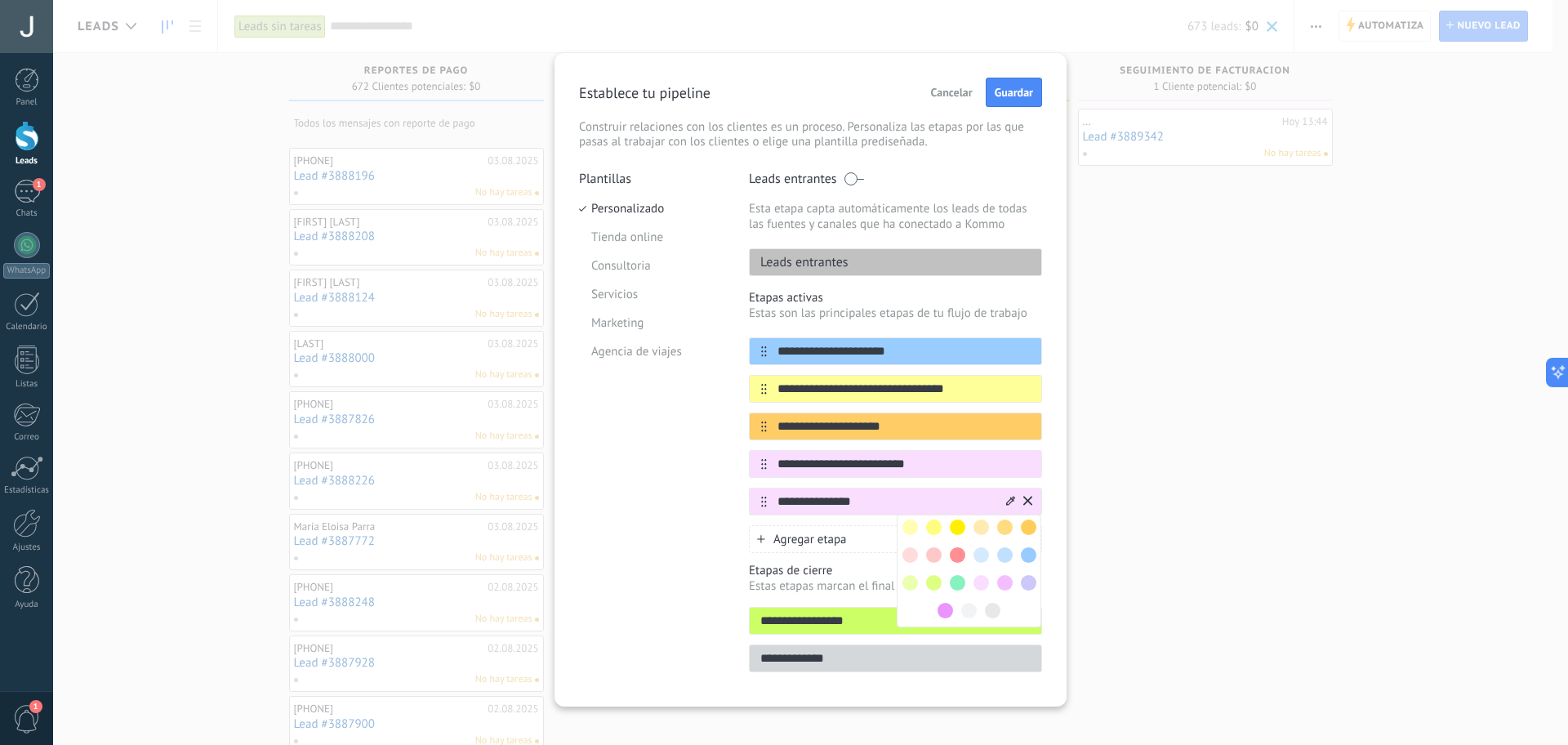 click at bounding box center (957, 582) 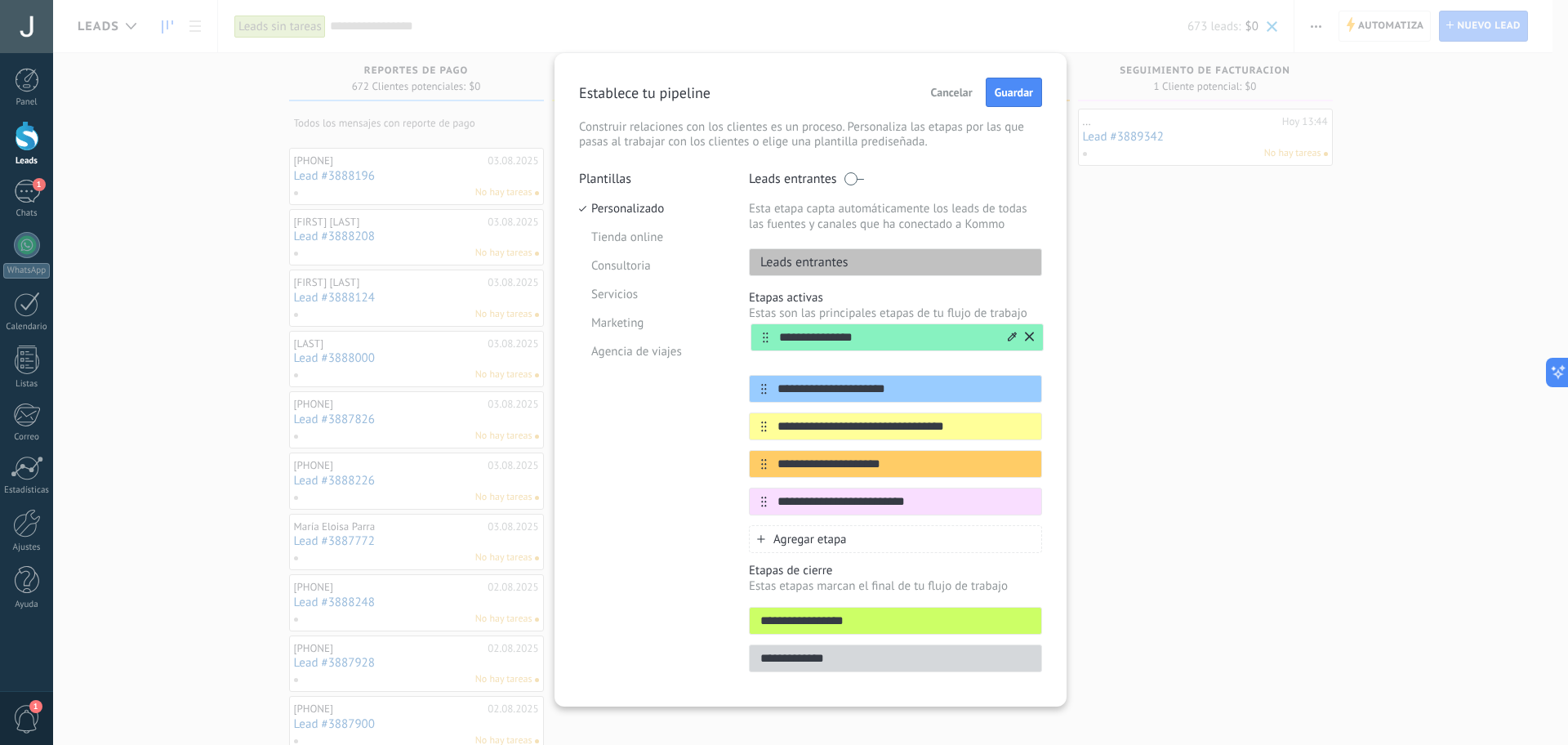 drag, startPoint x: 757, startPoint y: 505, endPoint x: 761, endPoint y: 335, distance: 170.04705 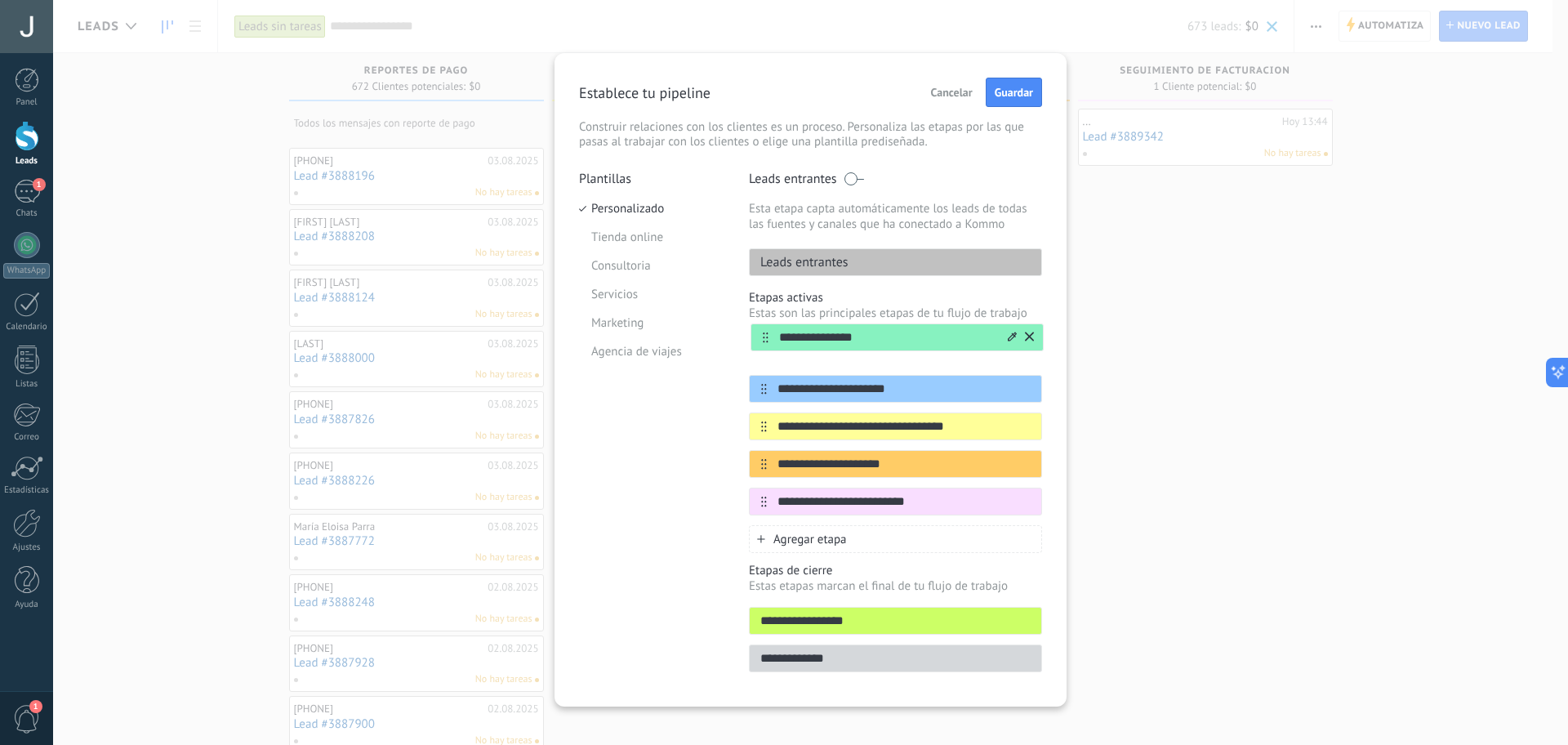 click on "**********" at bounding box center [895, 422] 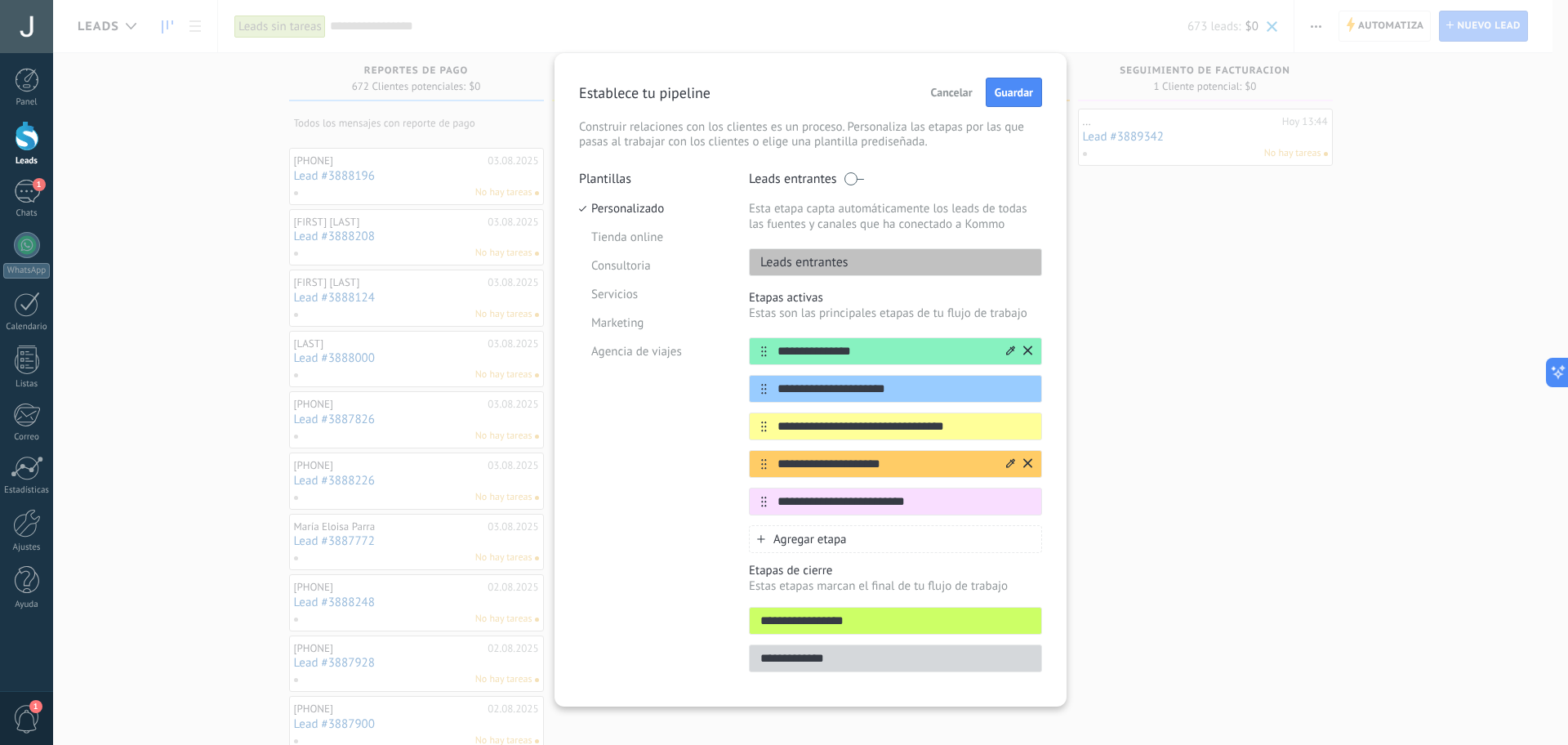 click on "**********" at bounding box center (885, 464) 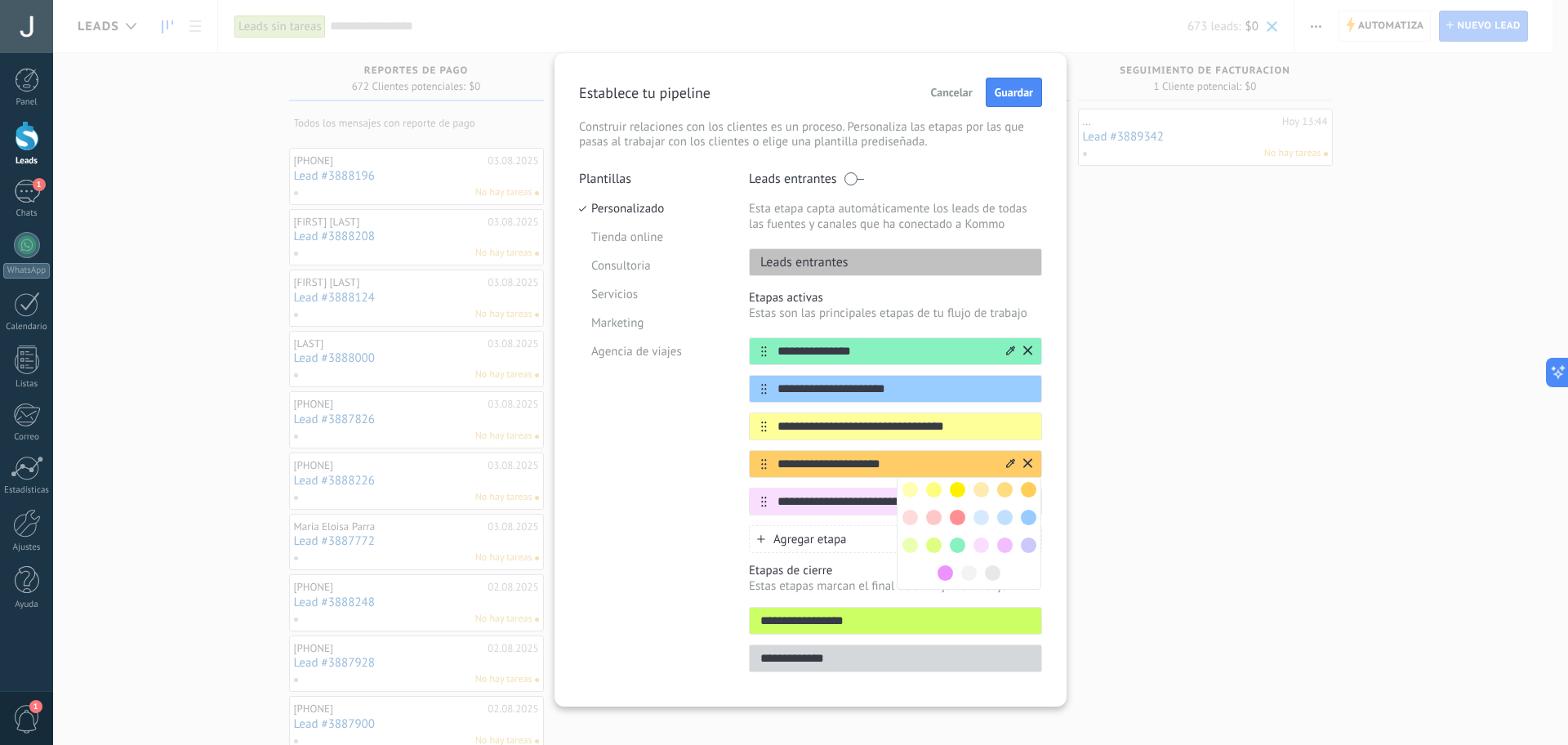 click at bounding box center [957, 517] 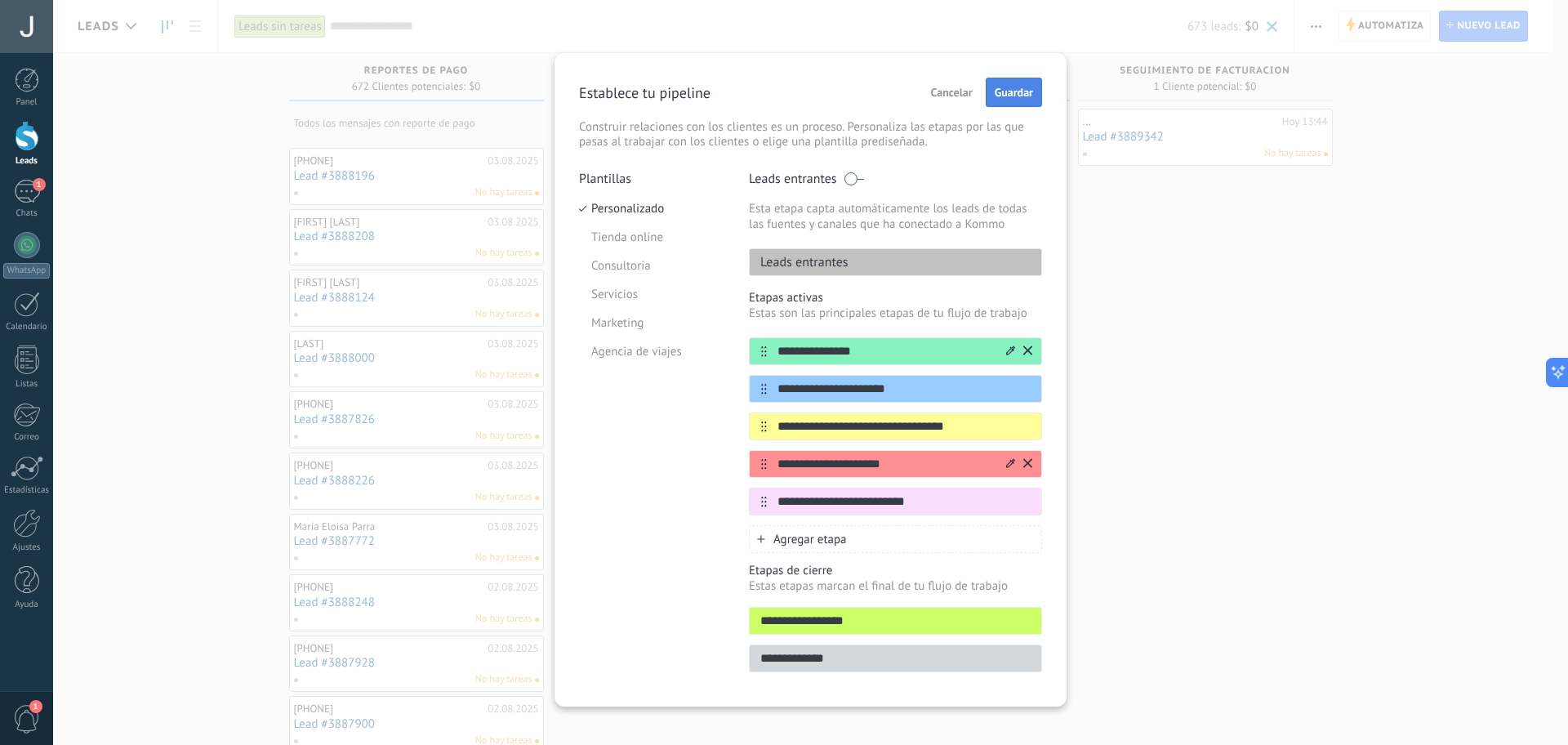 click on "Guardar" at bounding box center (1013, 92) 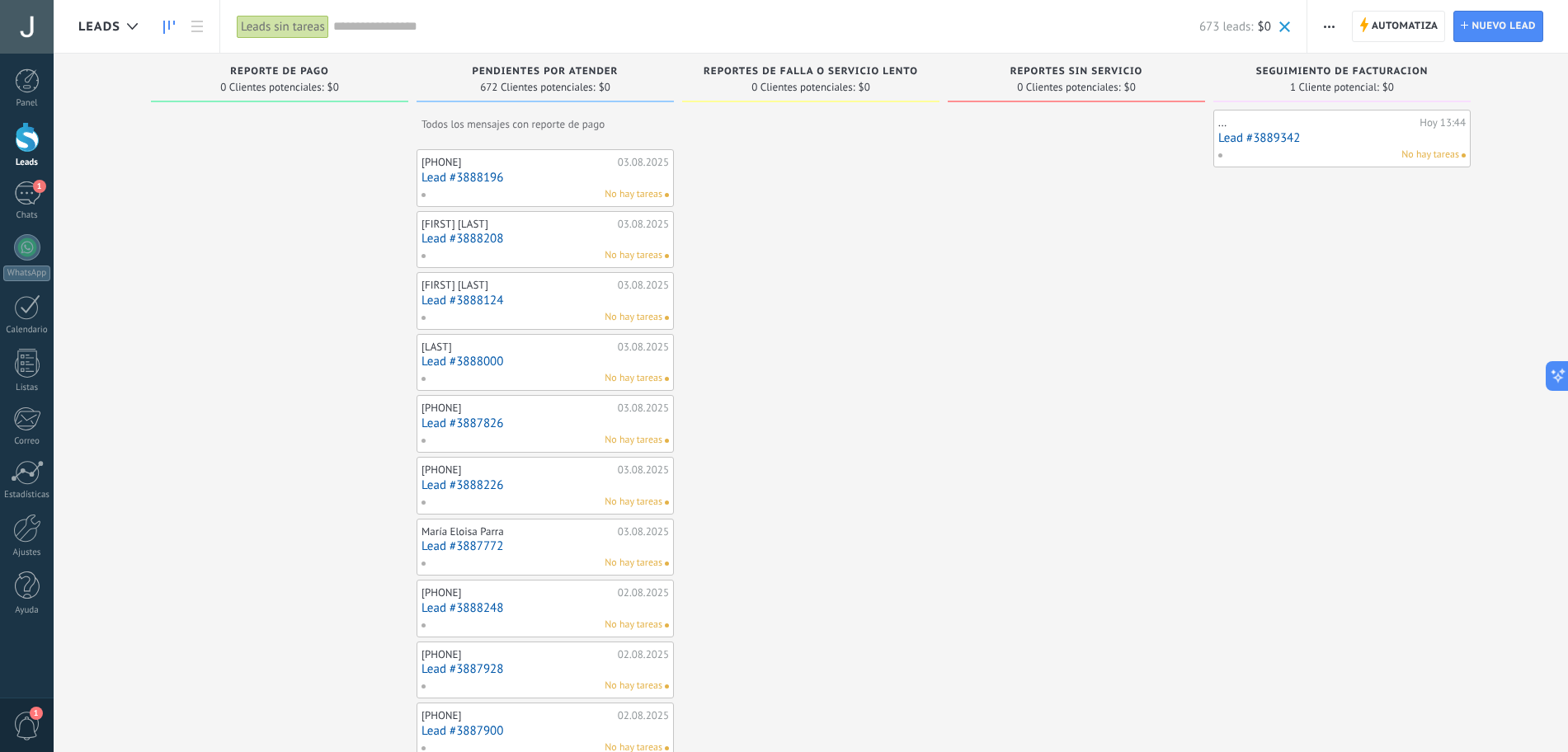 click at bounding box center [1329, 26] 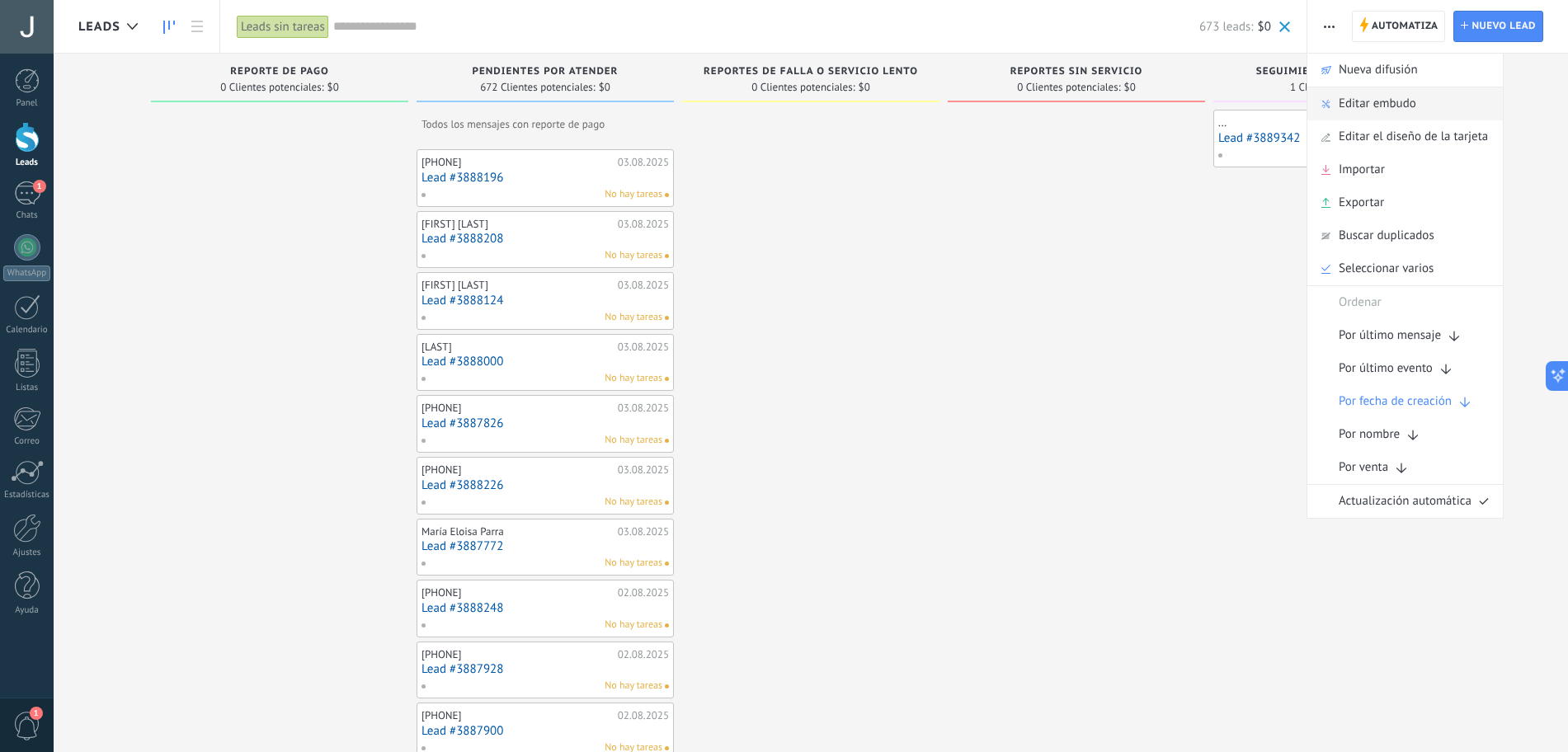 click on "Editar embudo" at bounding box center (1377, 104) 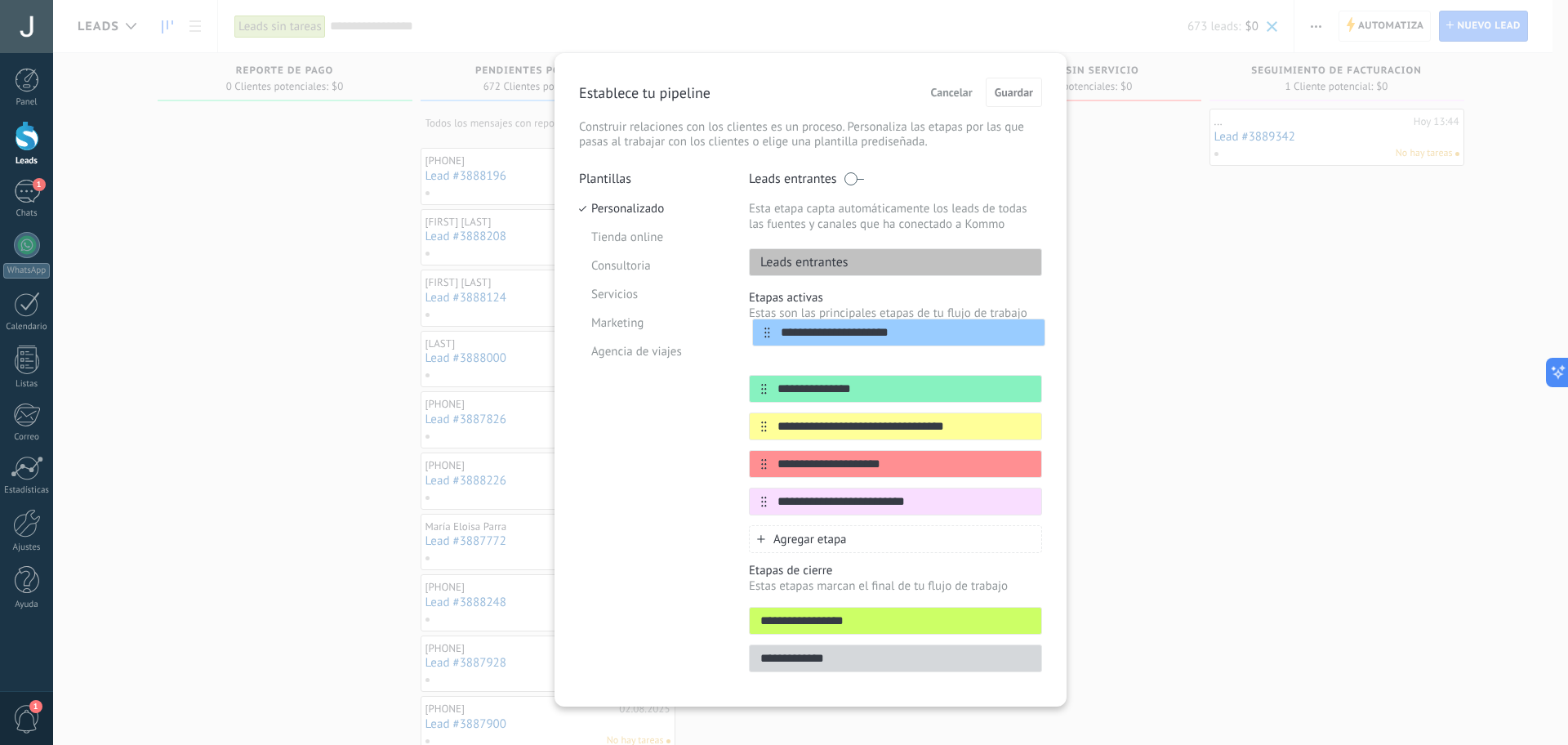 drag, startPoint x: 761, startPoint y: 391, endPoint x: 766, endPoint y: 331, distance: 60.20797 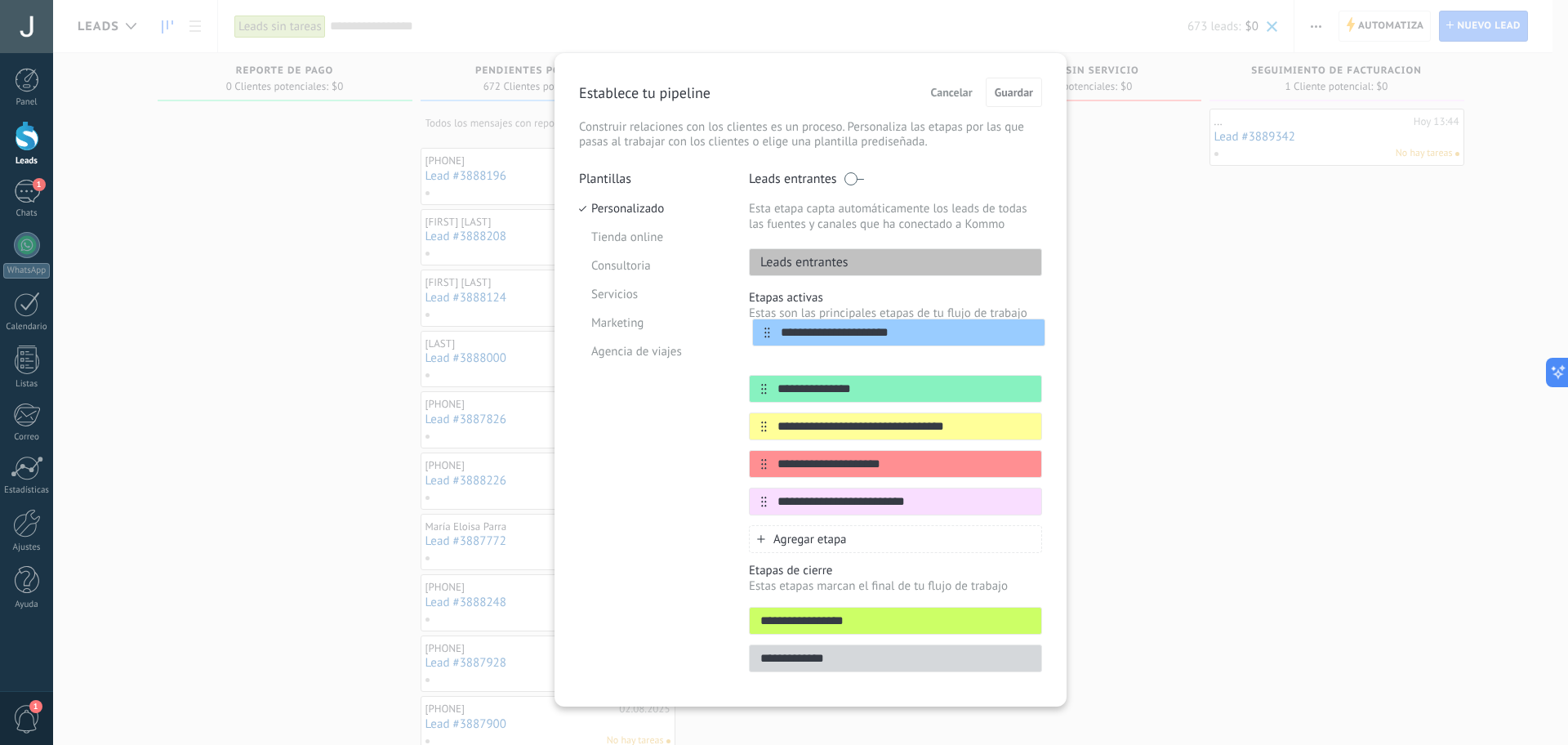 click on "**********" at bounding box center [895, 422] 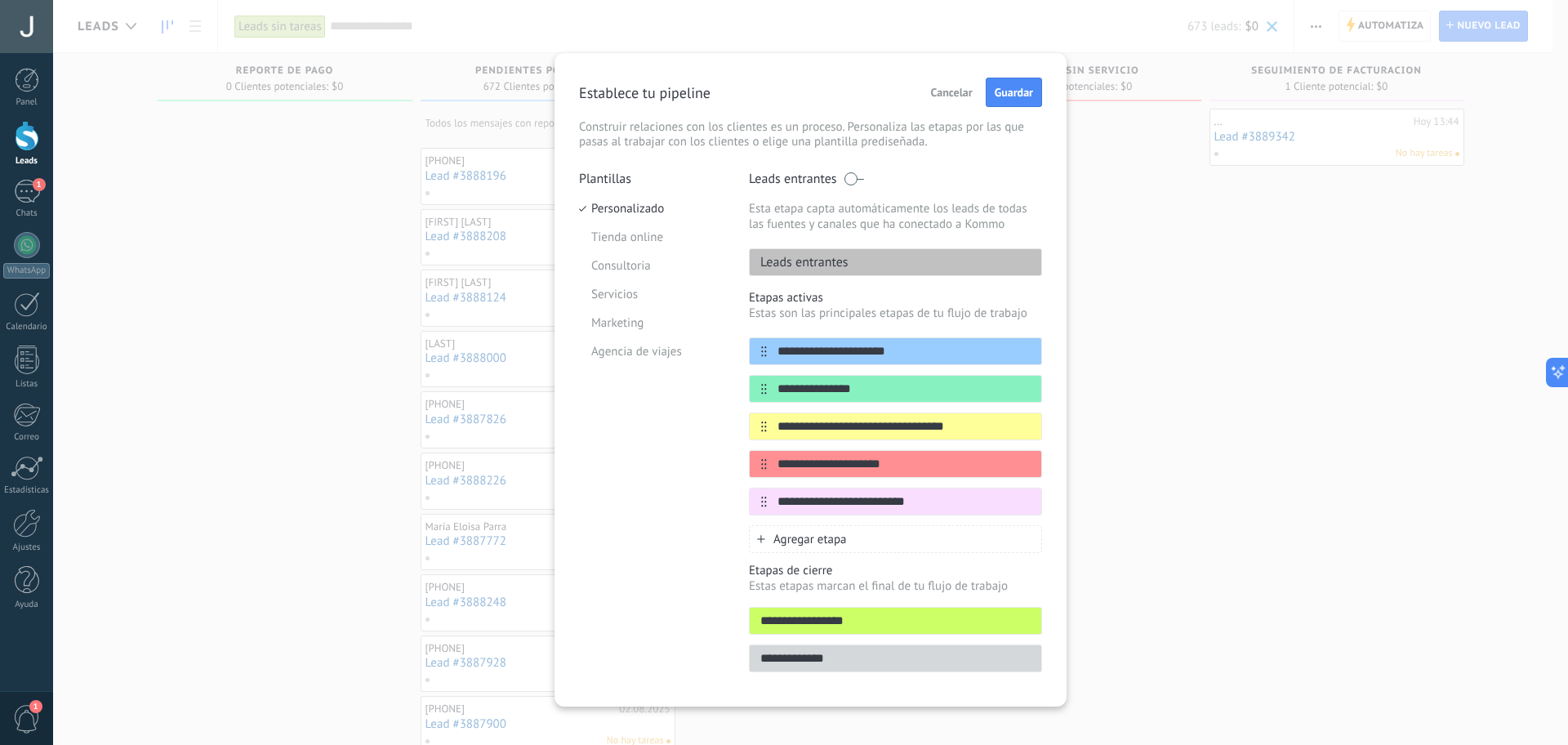 click on "**********" at bounding box center [810, 372] 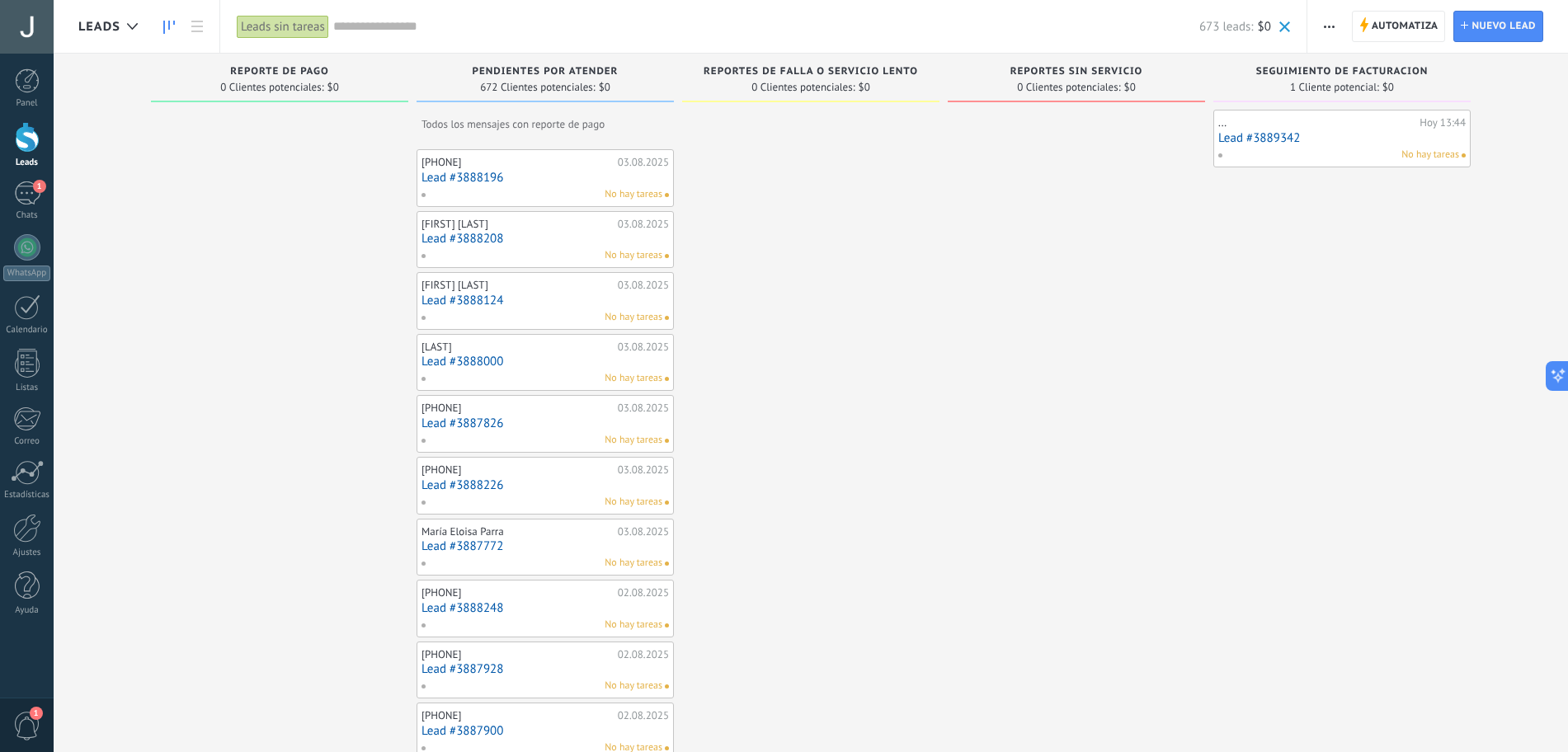click at bounding box center (1329, 26) 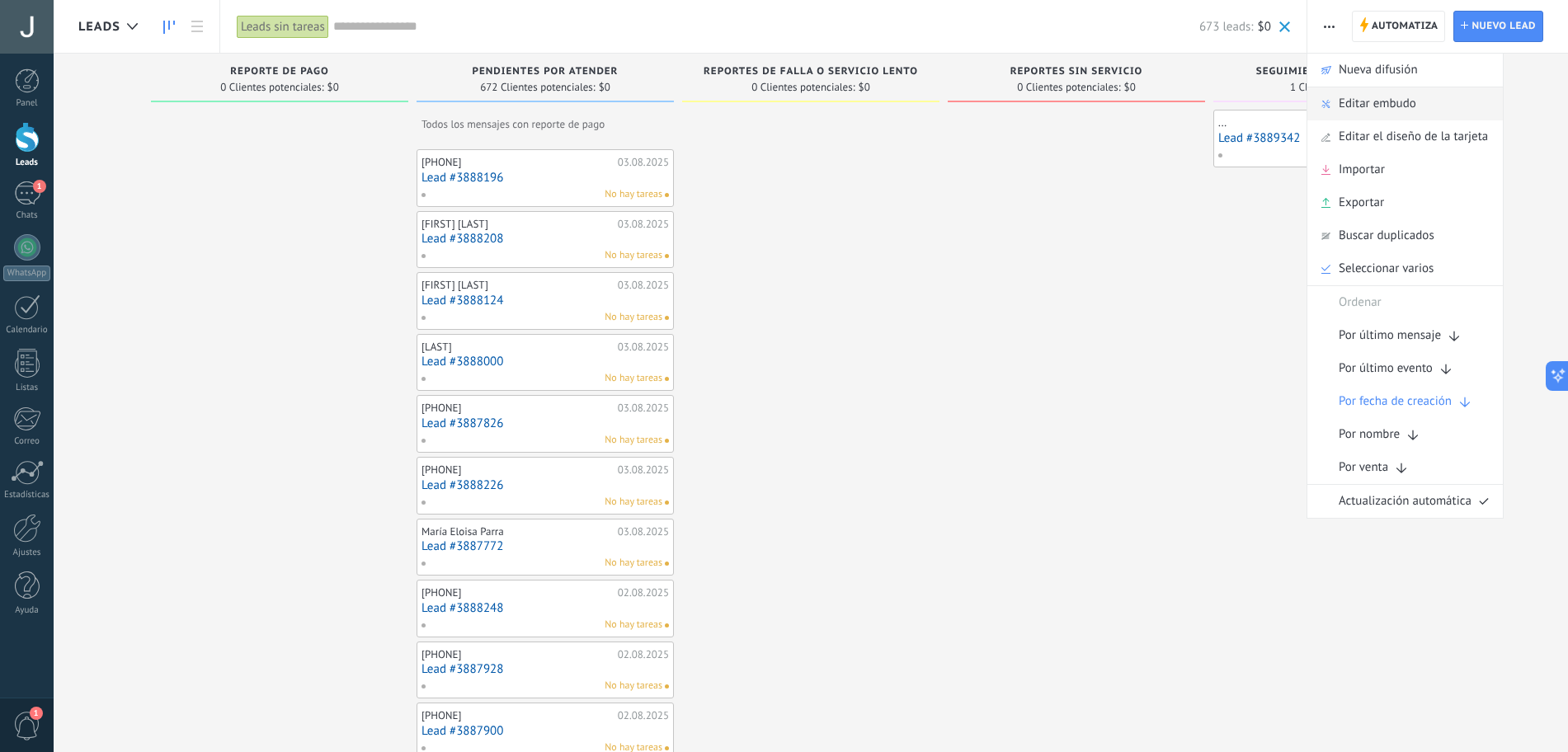 click on "Editar embudo" at bounding box center [1377, 104] 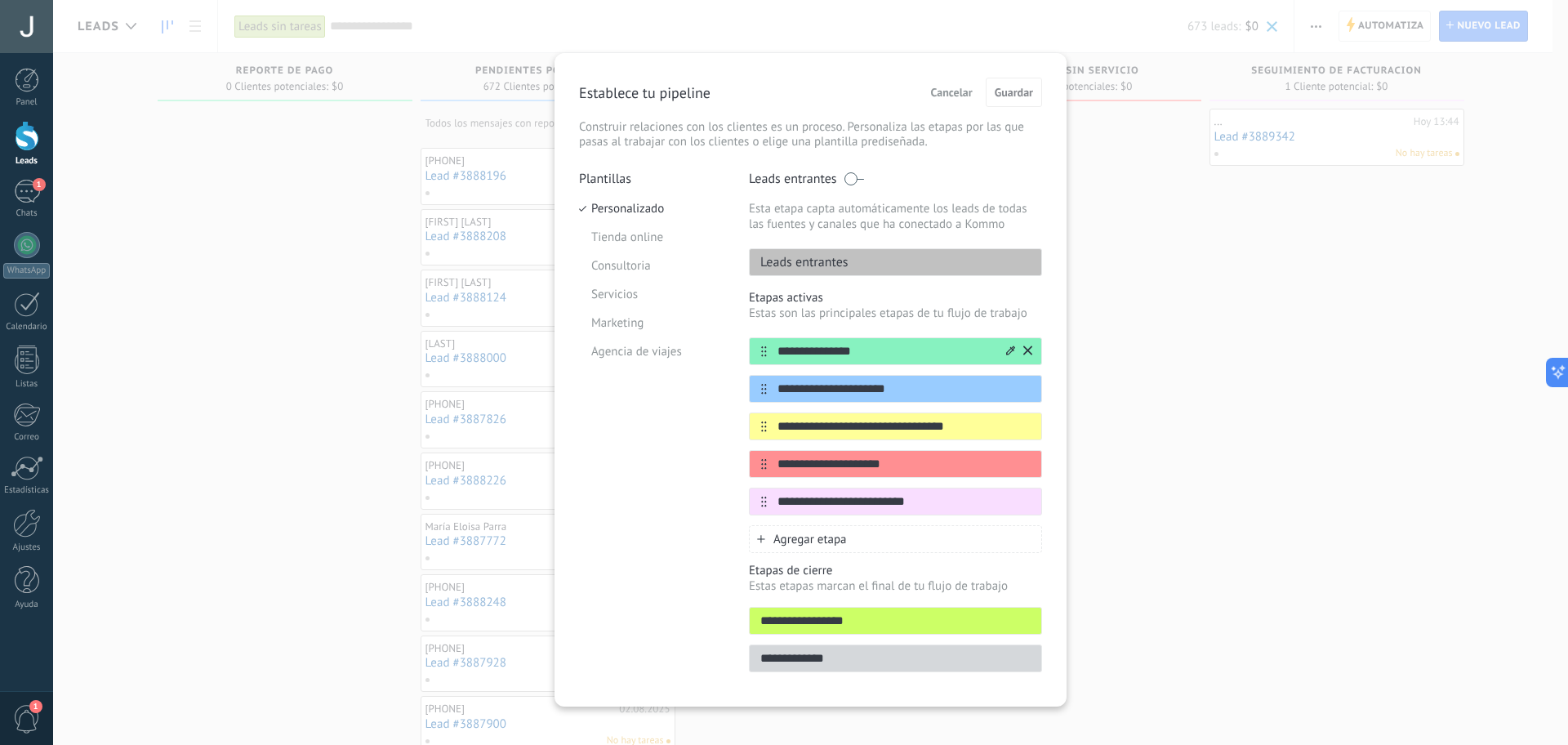 drag, startPoint x: 764, startPoint y: 394, endPoint x: 765, endPoint y: 345, distance: 49.010203 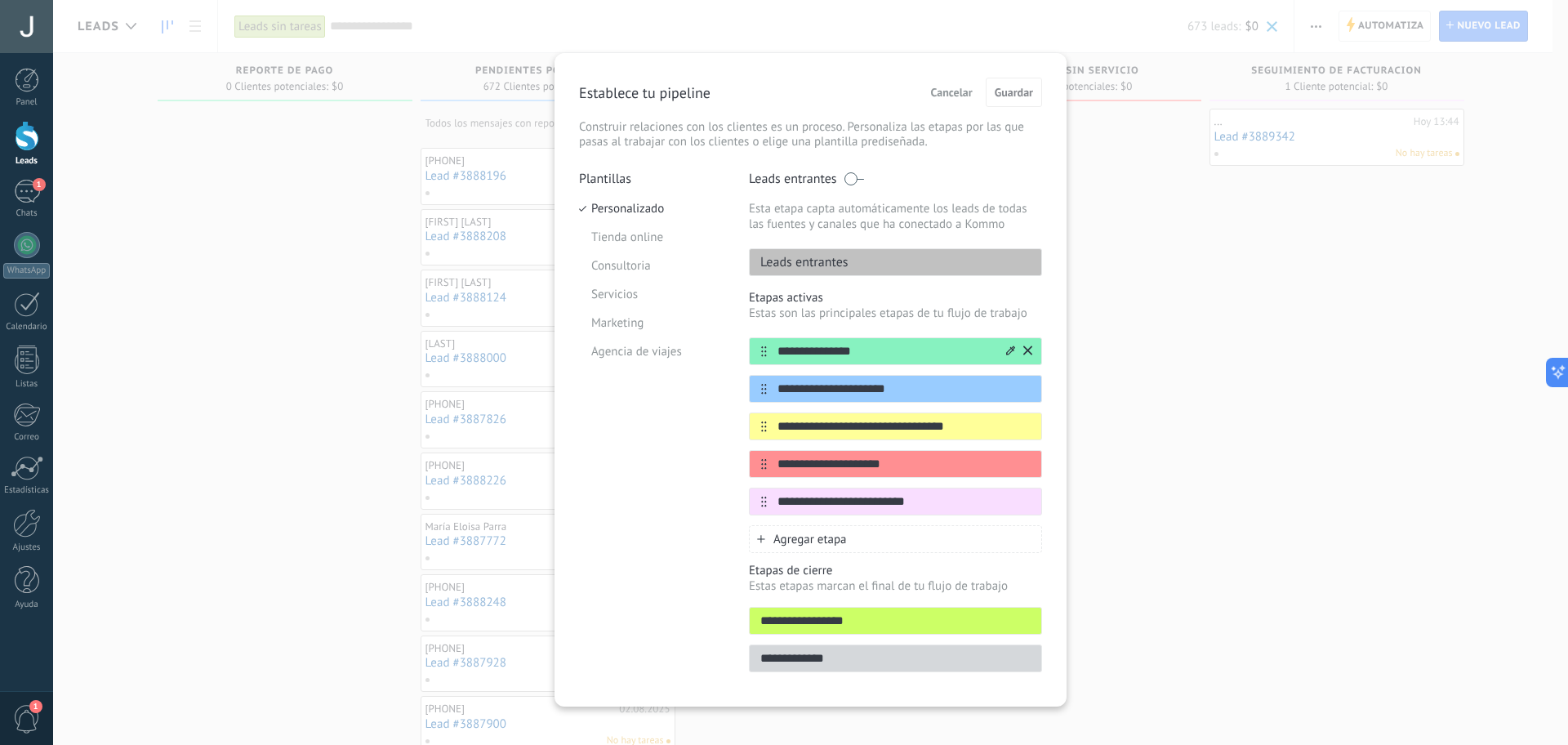 click on "**********" at bounding box center [895, 426] 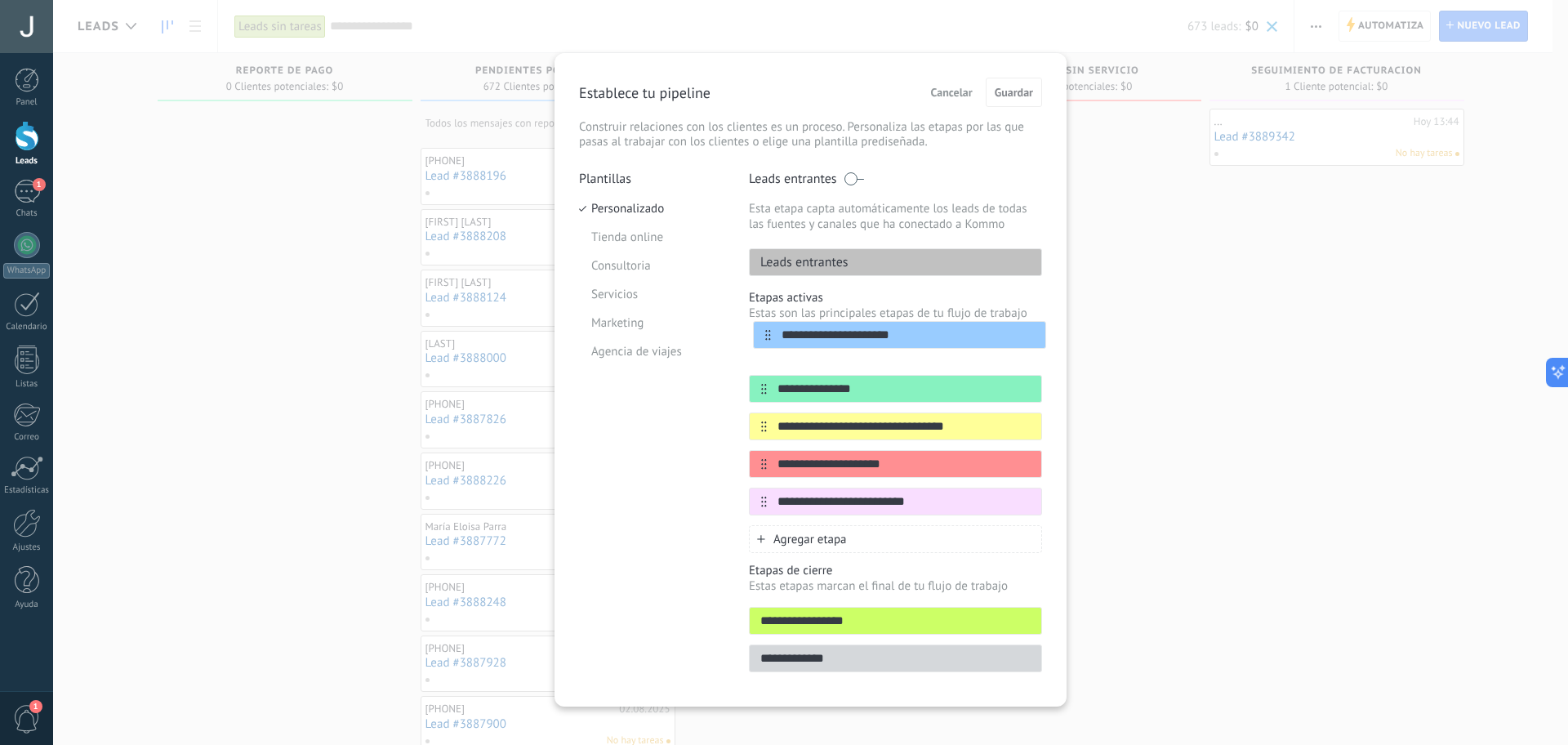 drag, startPoint x: 757, startPoint y: 390, endPoint x: 768, endPoint y: 333, distance: 58.0517 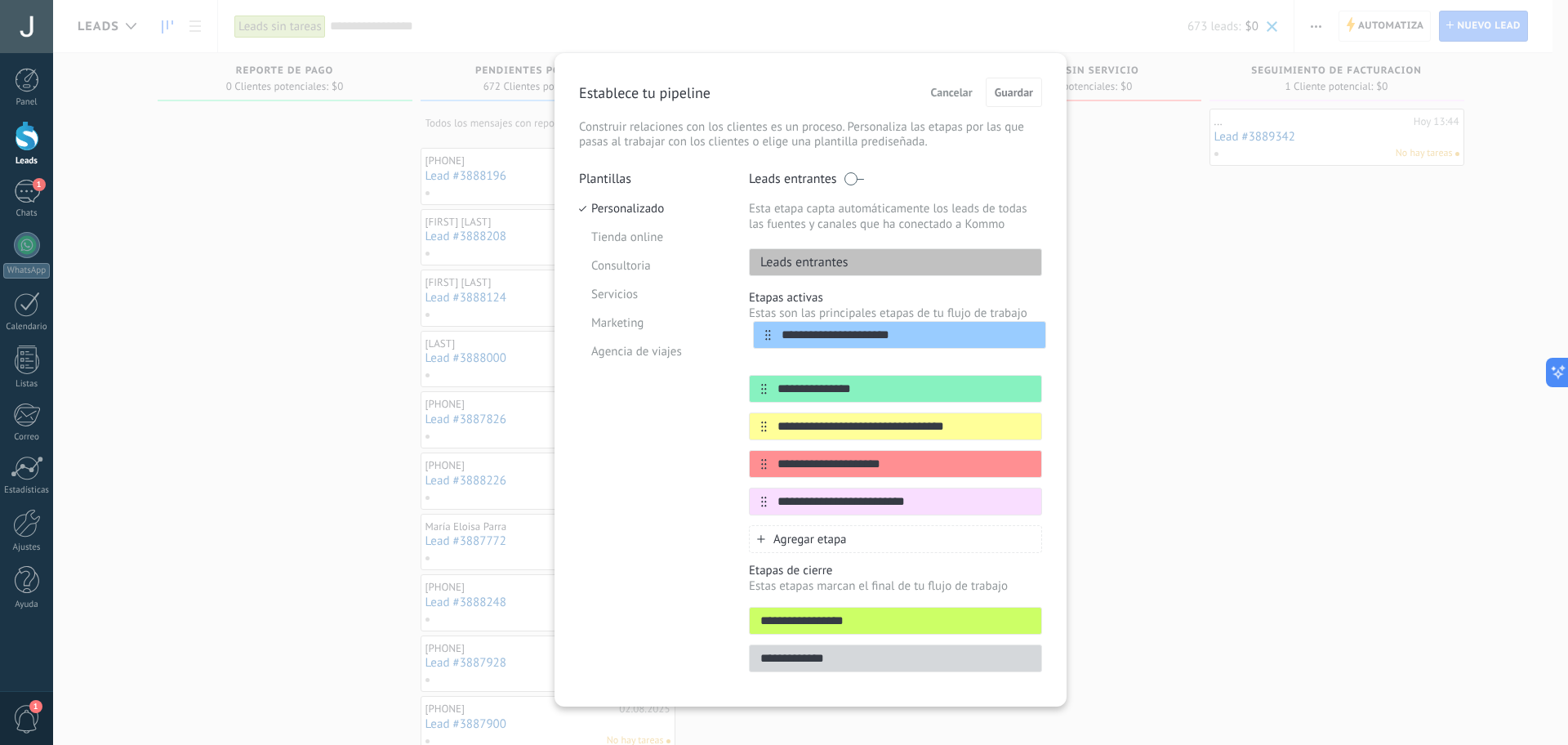 click on "**********" at bounding box center (895, 422) 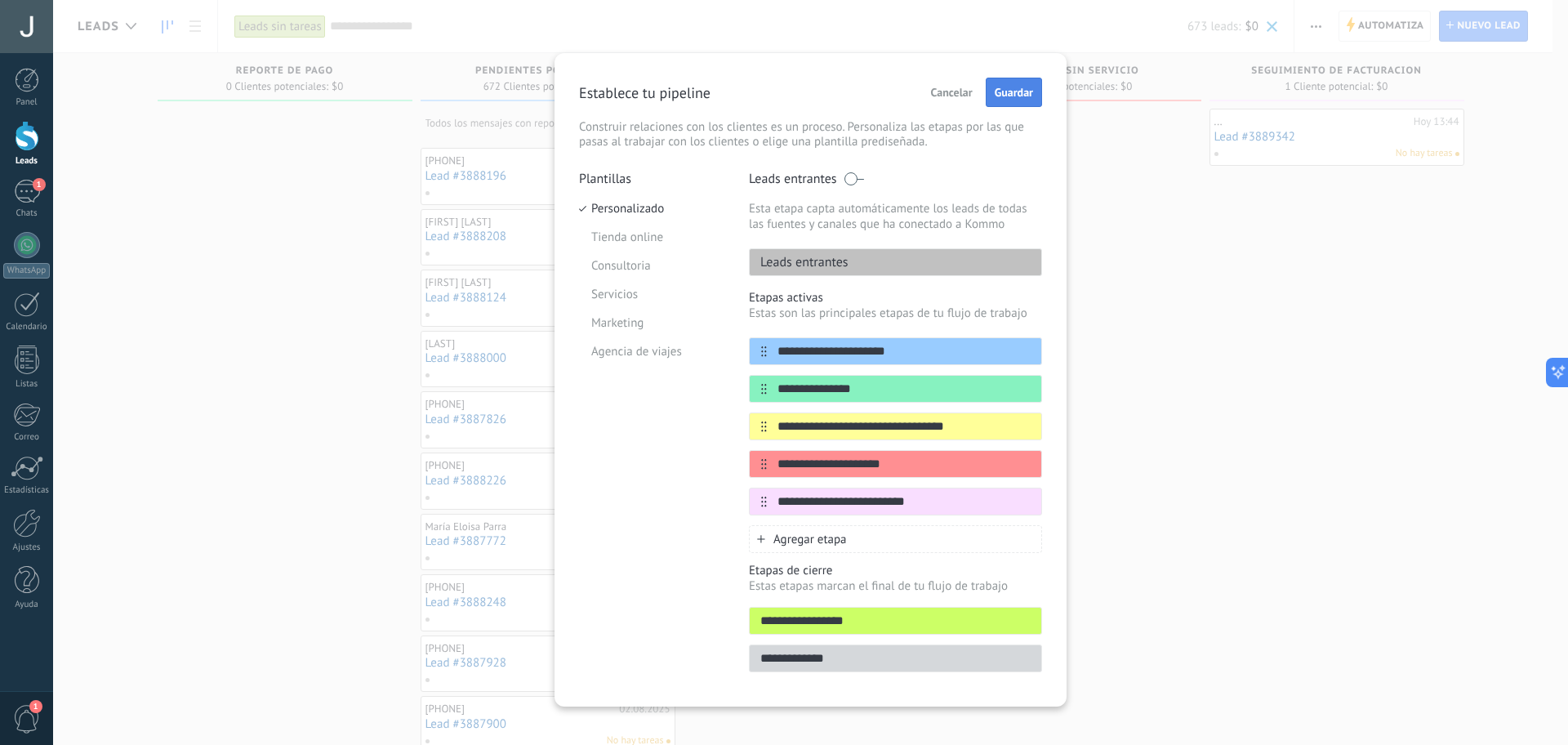 click on "Guardar" at bounding box center (1013, 92) 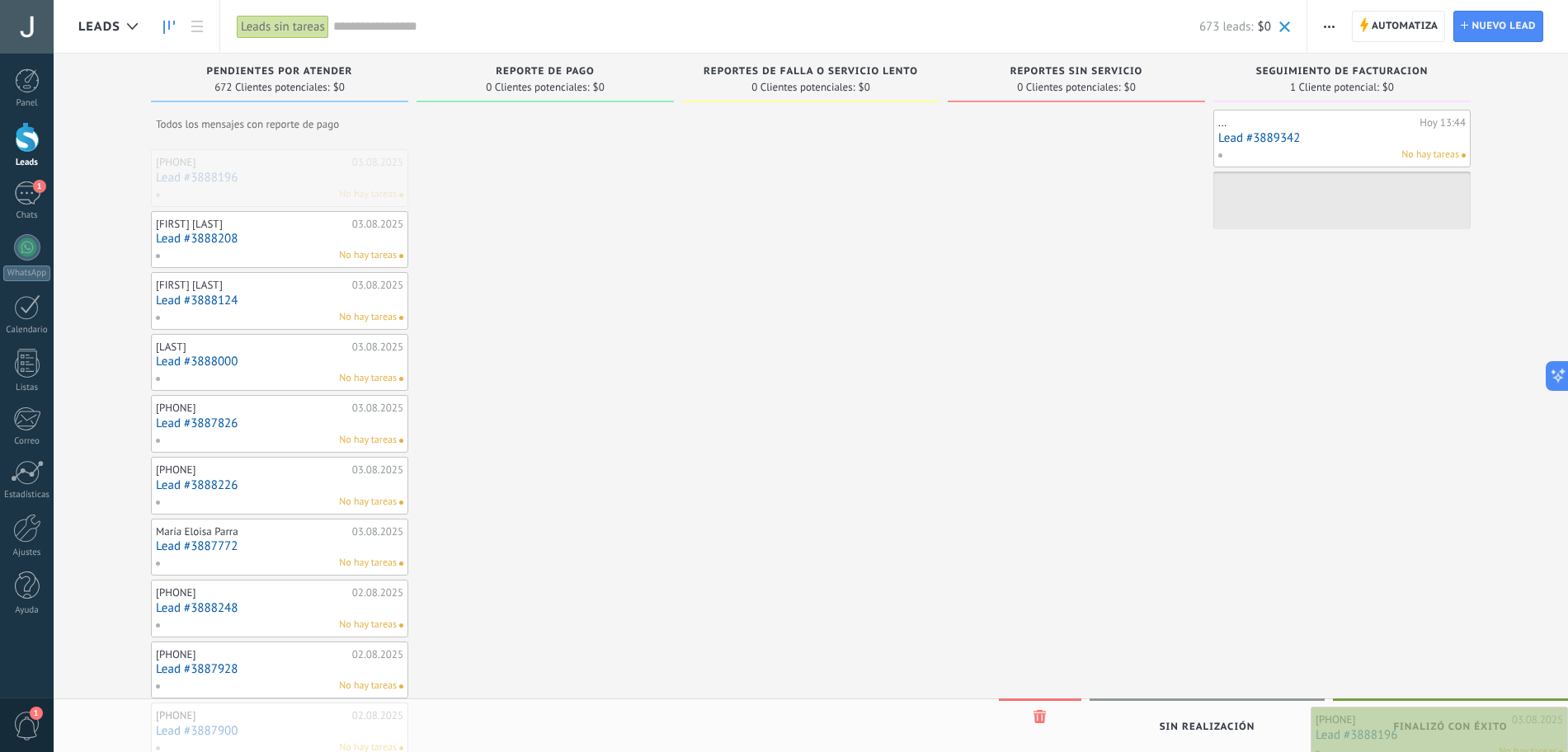 drag, startPoint x: 175, startPoint y: 157, endPoint x: 1397, endPoint y: 714, distance: 1342.9568 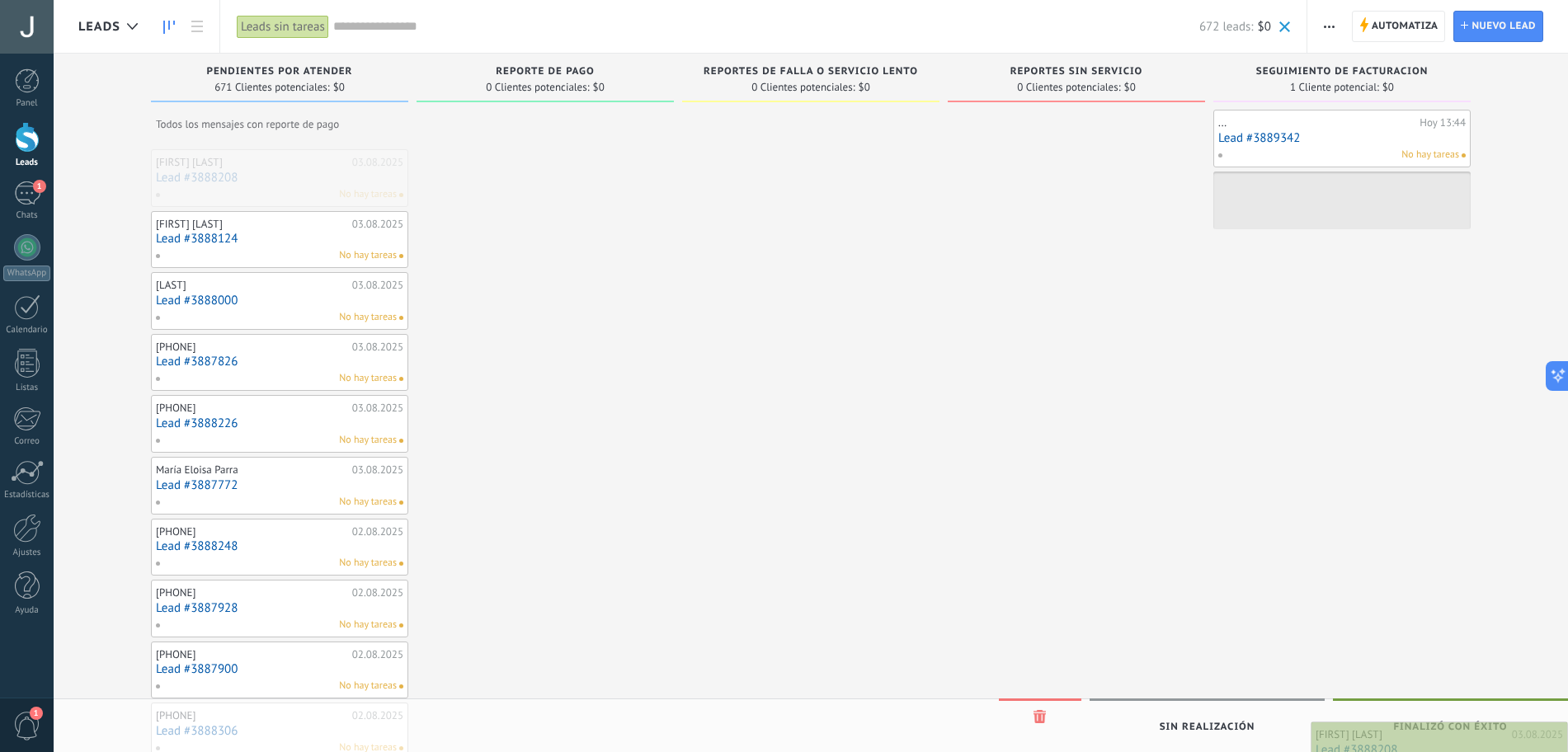 drag, startPoint x: 225, startPoint y: 167, endPoint x: 1405, endPoint y: 739, distance: 1311.329 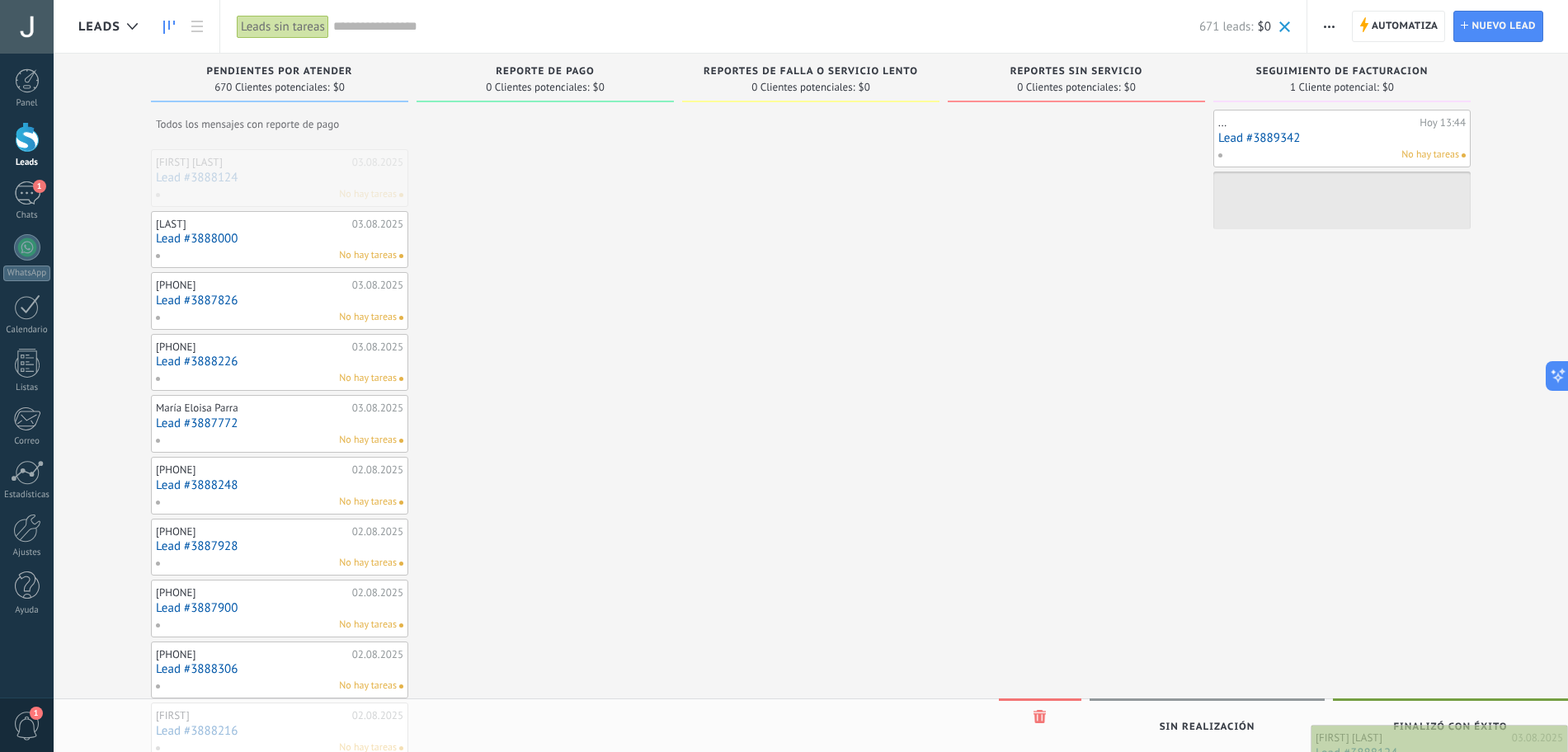 drag, startPoint x: 228, startPoint y: 175, endPoint x: 1448, endPoint y: 736, distance: 1342.8034 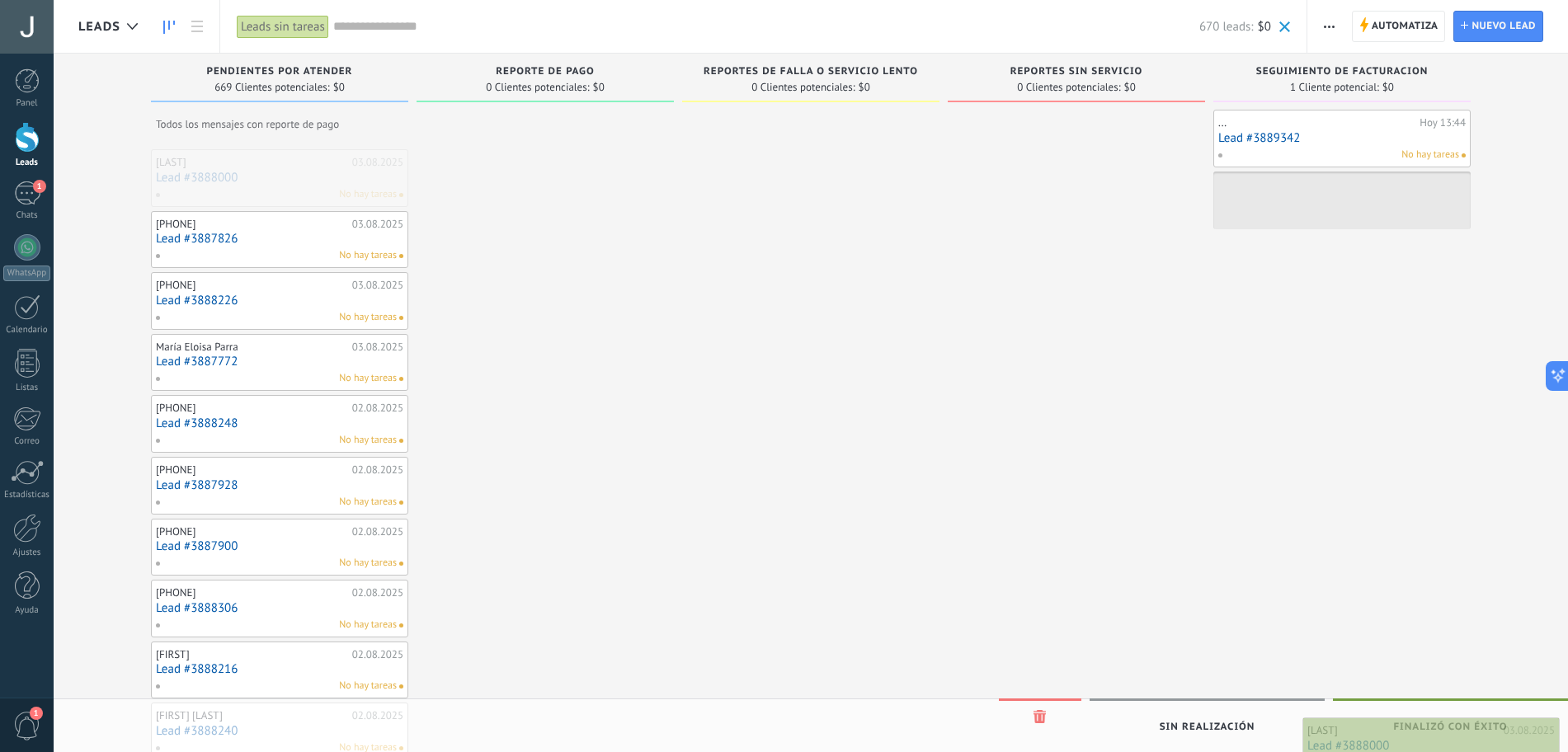 drag, startPoint x: 266, startPoint y: 175, endPoint x: 1418, endPoint y: 743, distance: 1284.4174 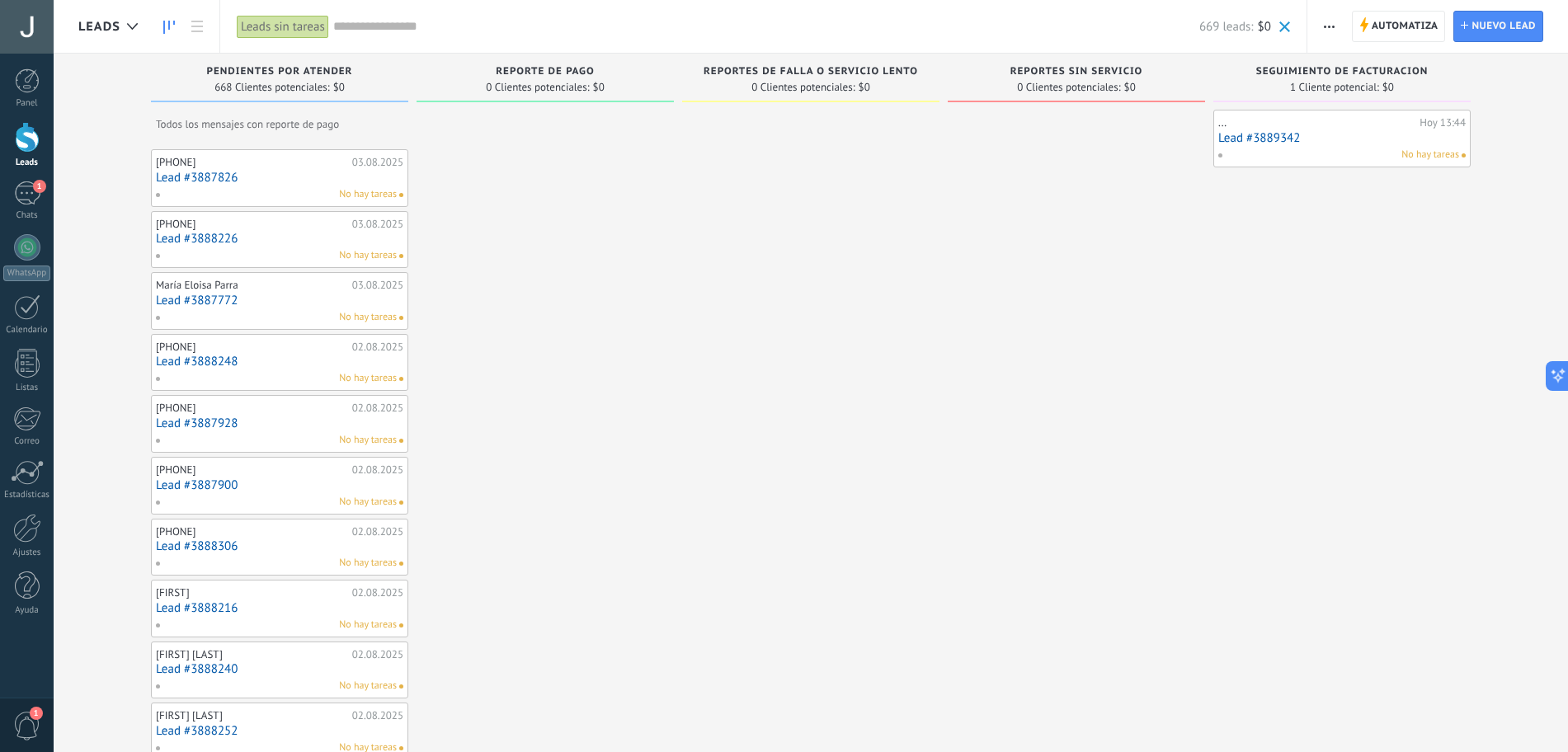 click at bounding box center [26, 26] 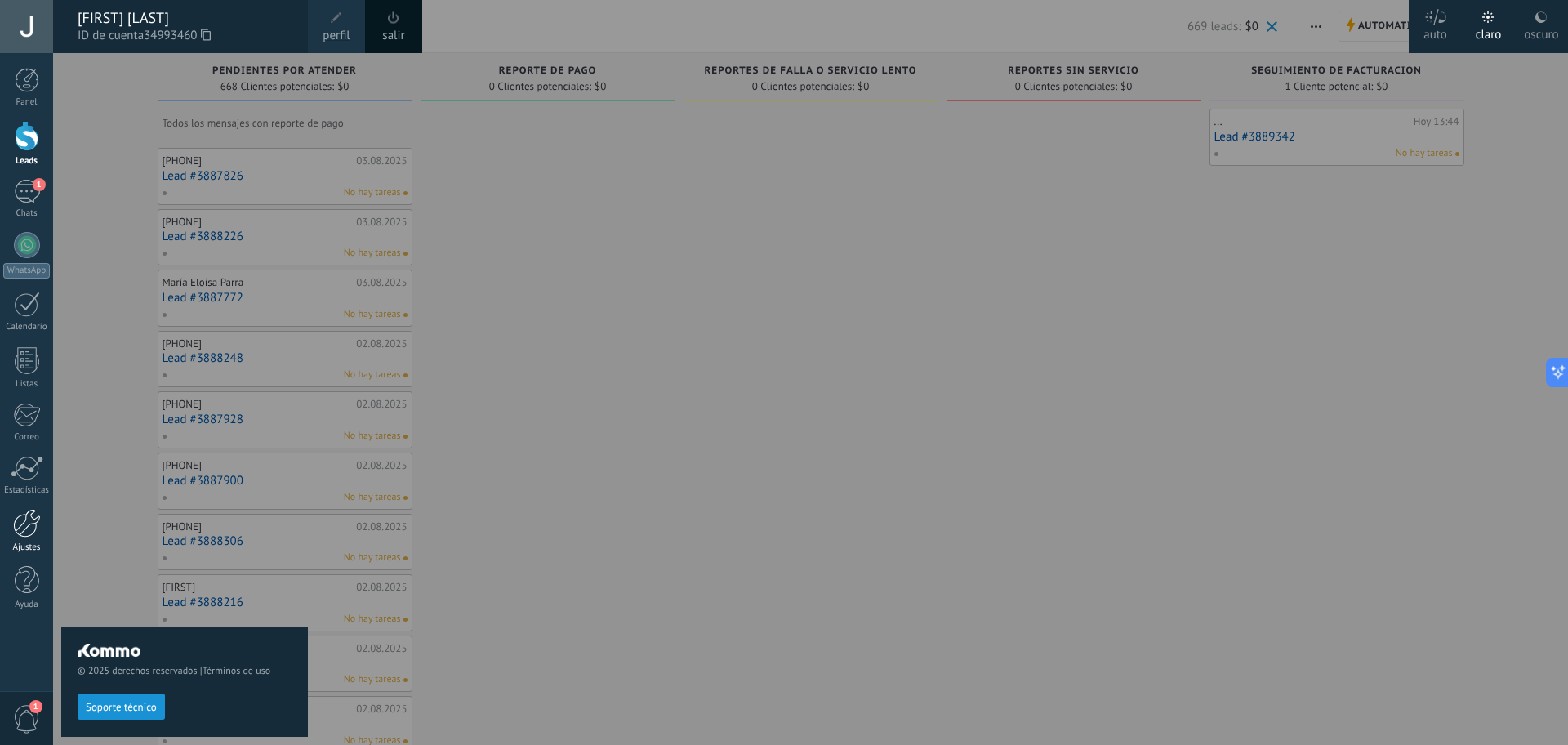 click at bounding box center (27, 523) 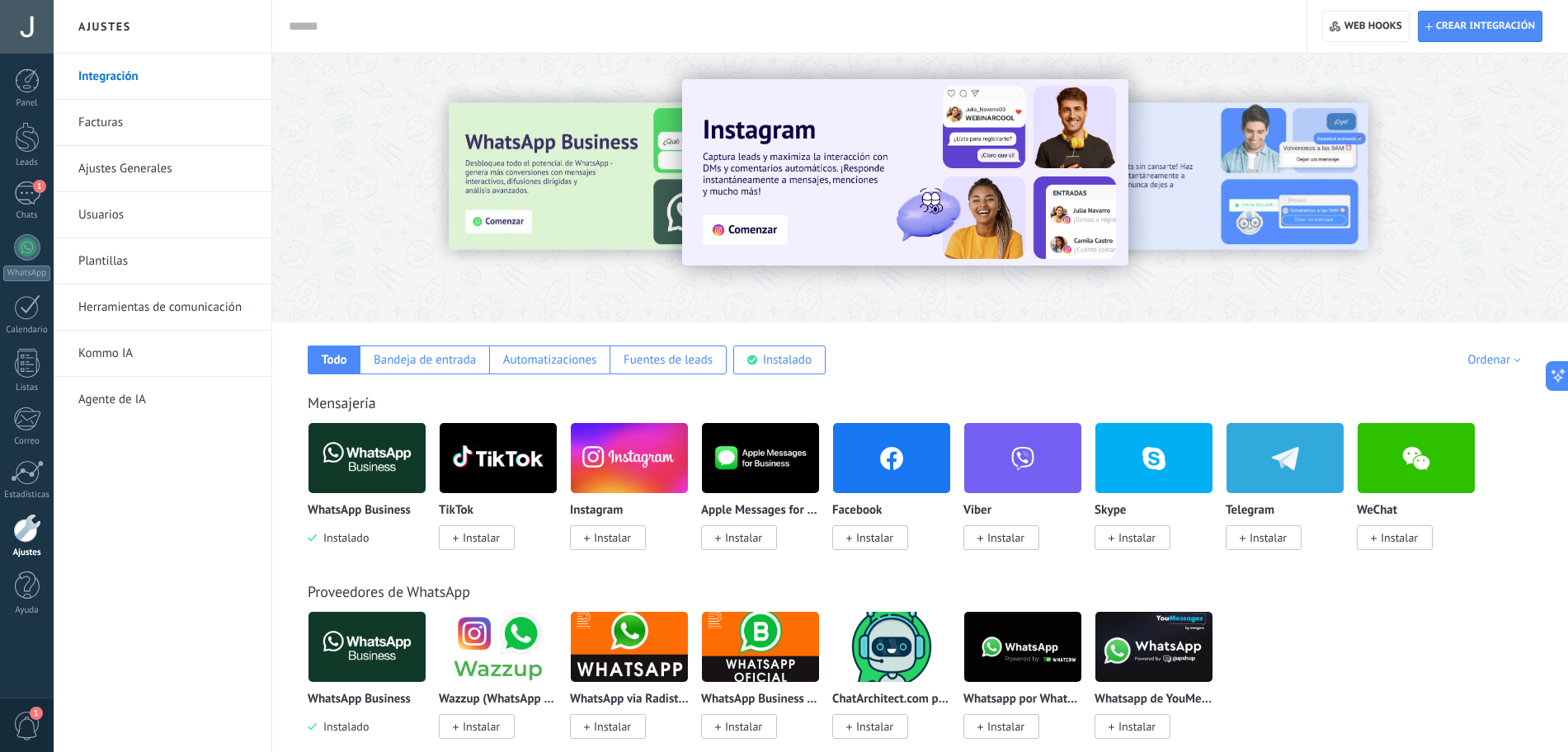 click on "Usuarios" at bounding box center (167, 215) 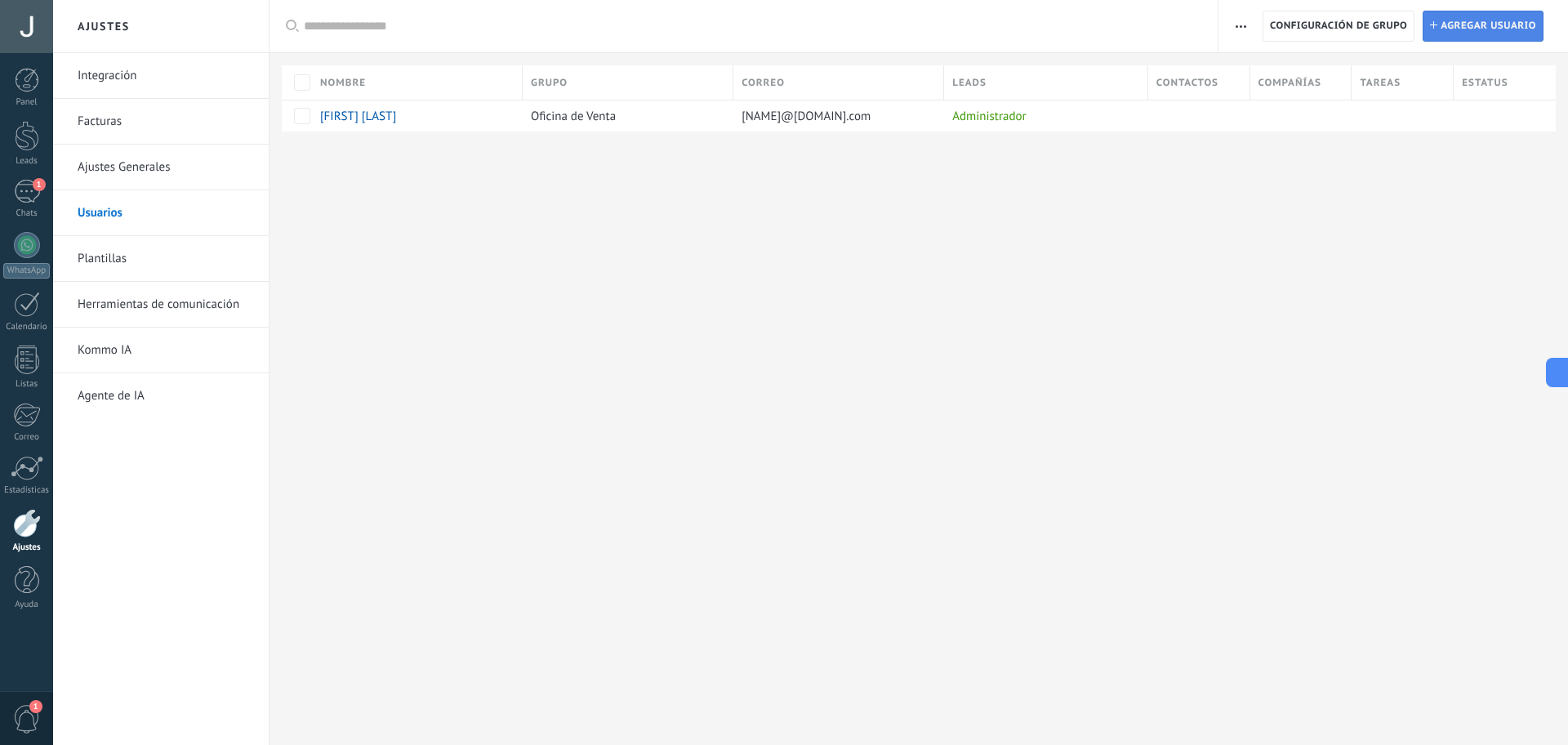 click on "Agregar usuario" at bounding box center [1488, 26] 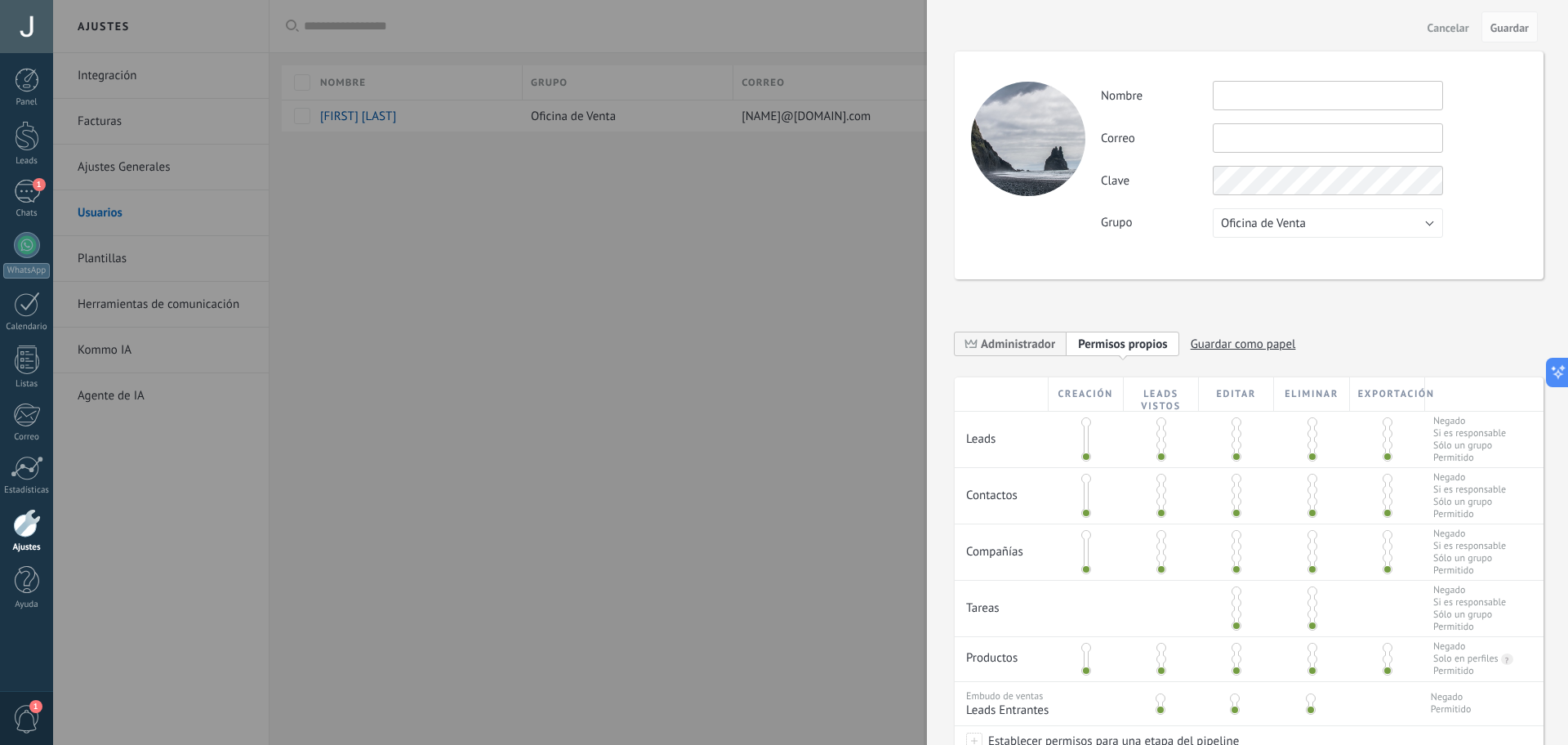click at bounding box center [1328, 96] 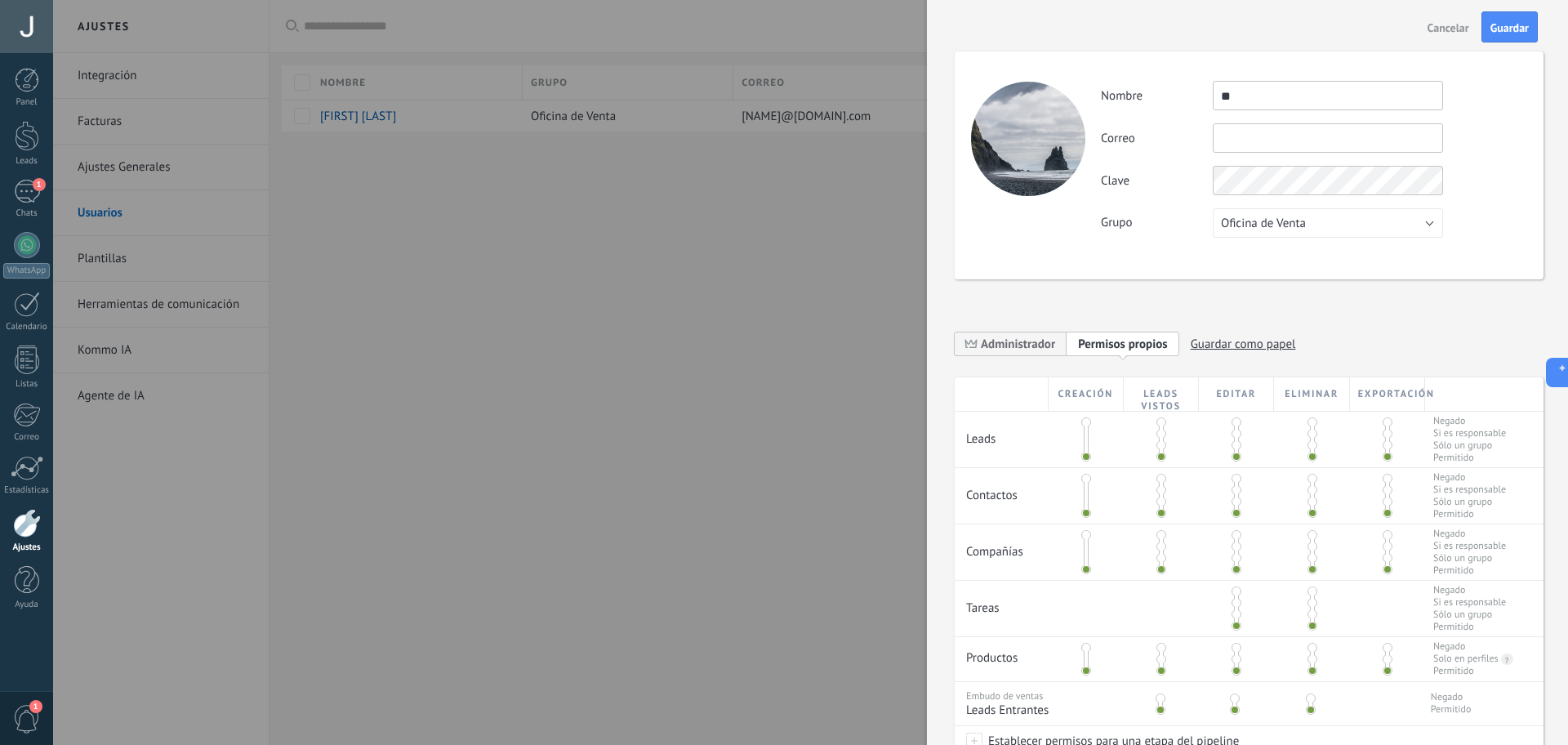 type on "*" 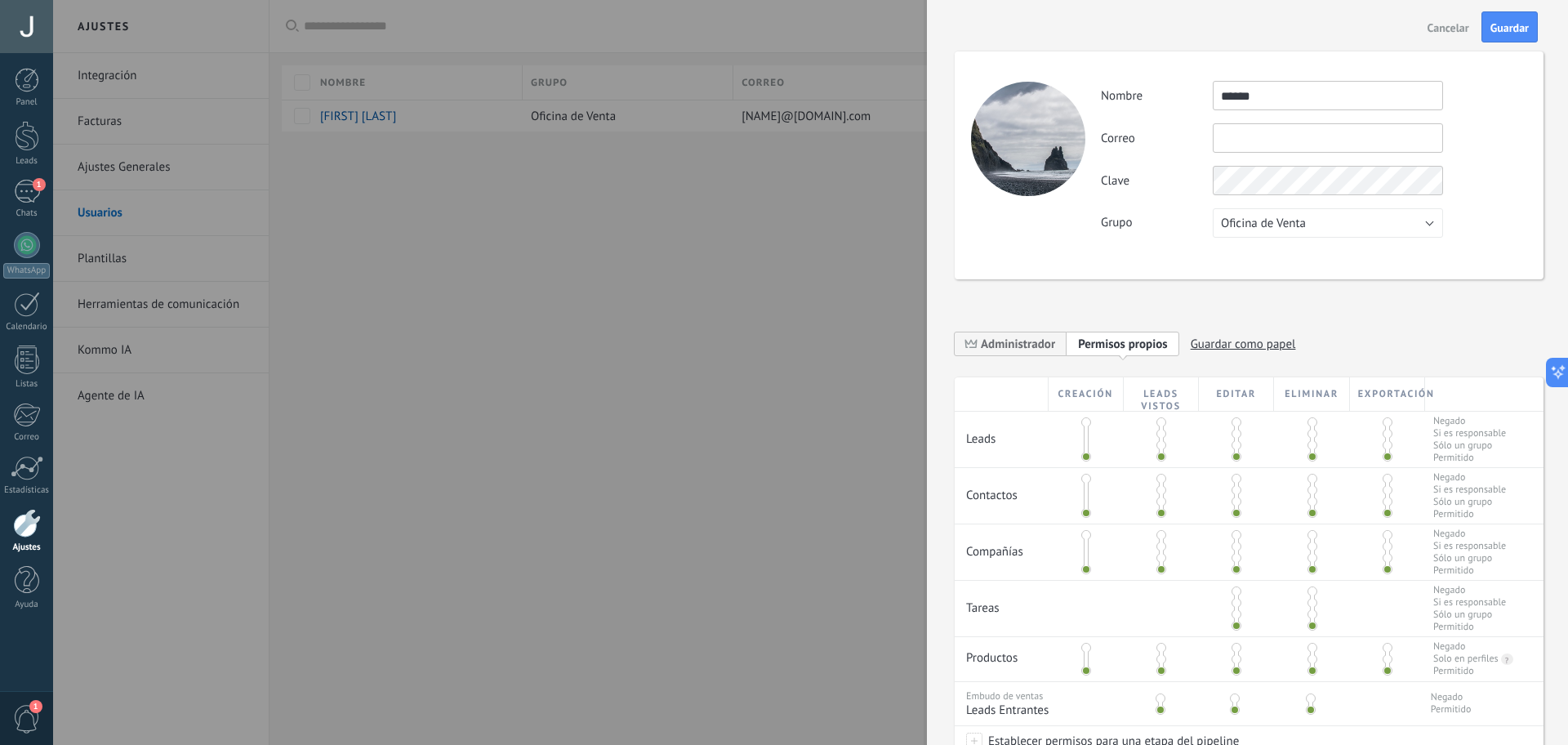 type on "******" 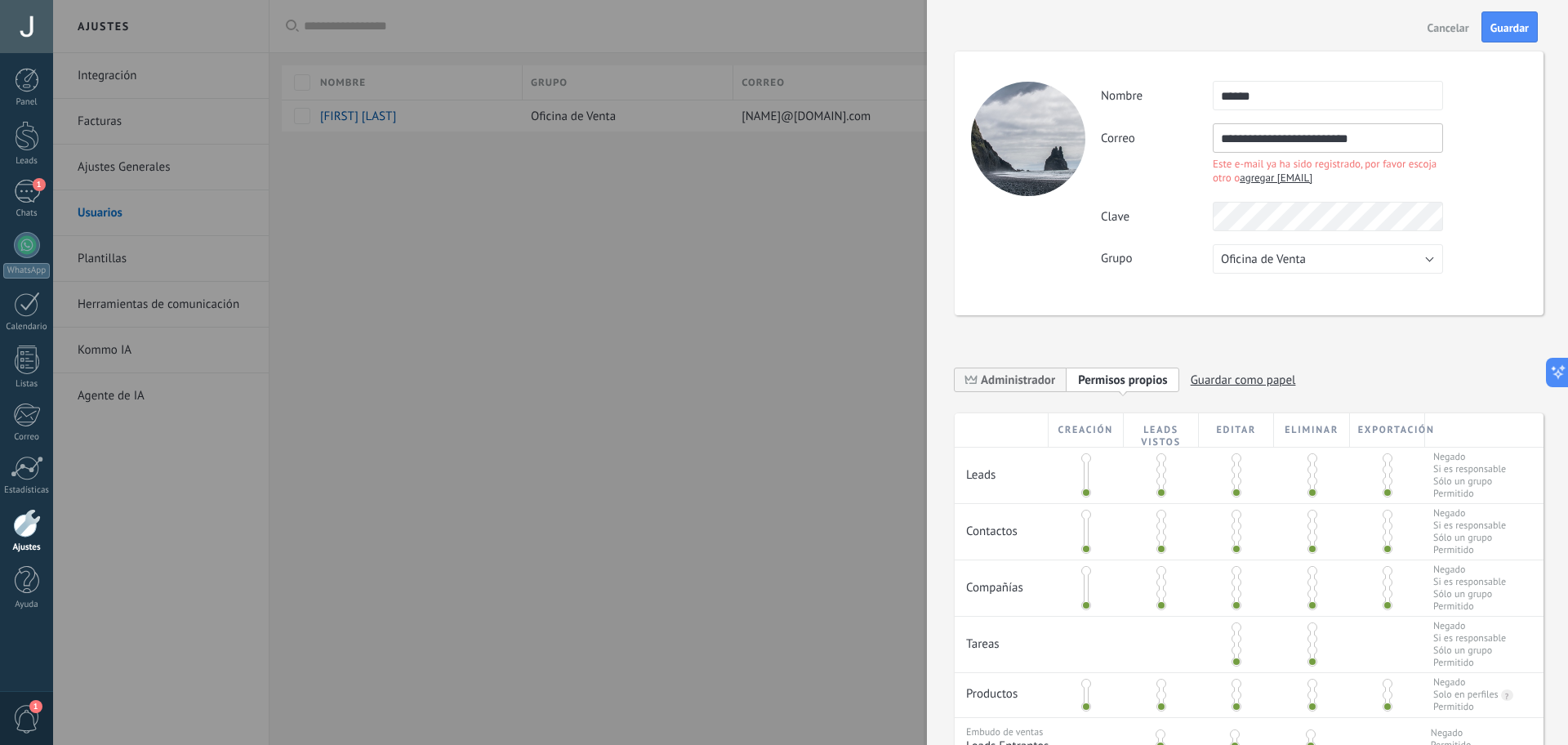 drag, startPoint x: 1295, startPoint y: 146, endPoint x: 1143, endPoint y: 145, distance: 152.0033 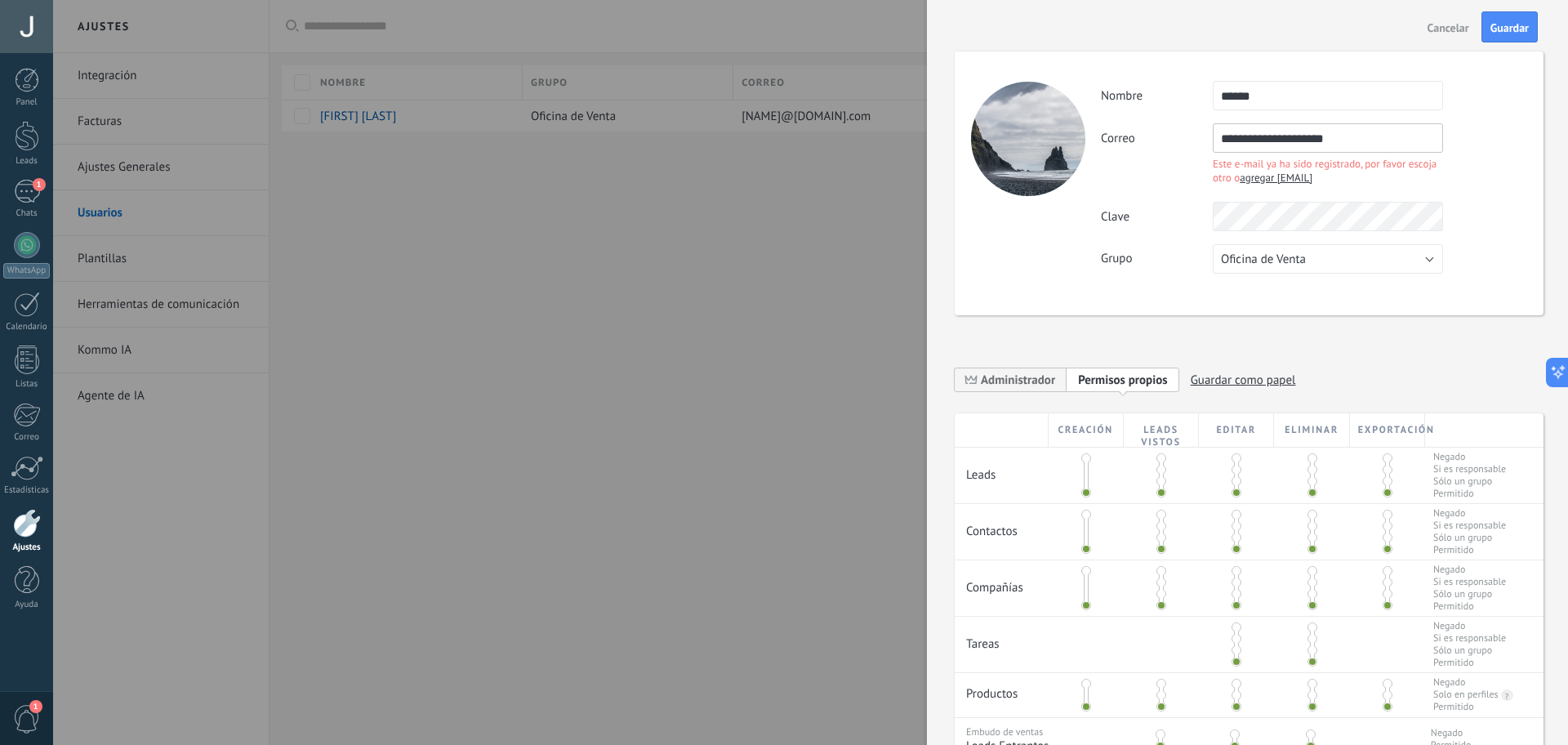 type on "**********" 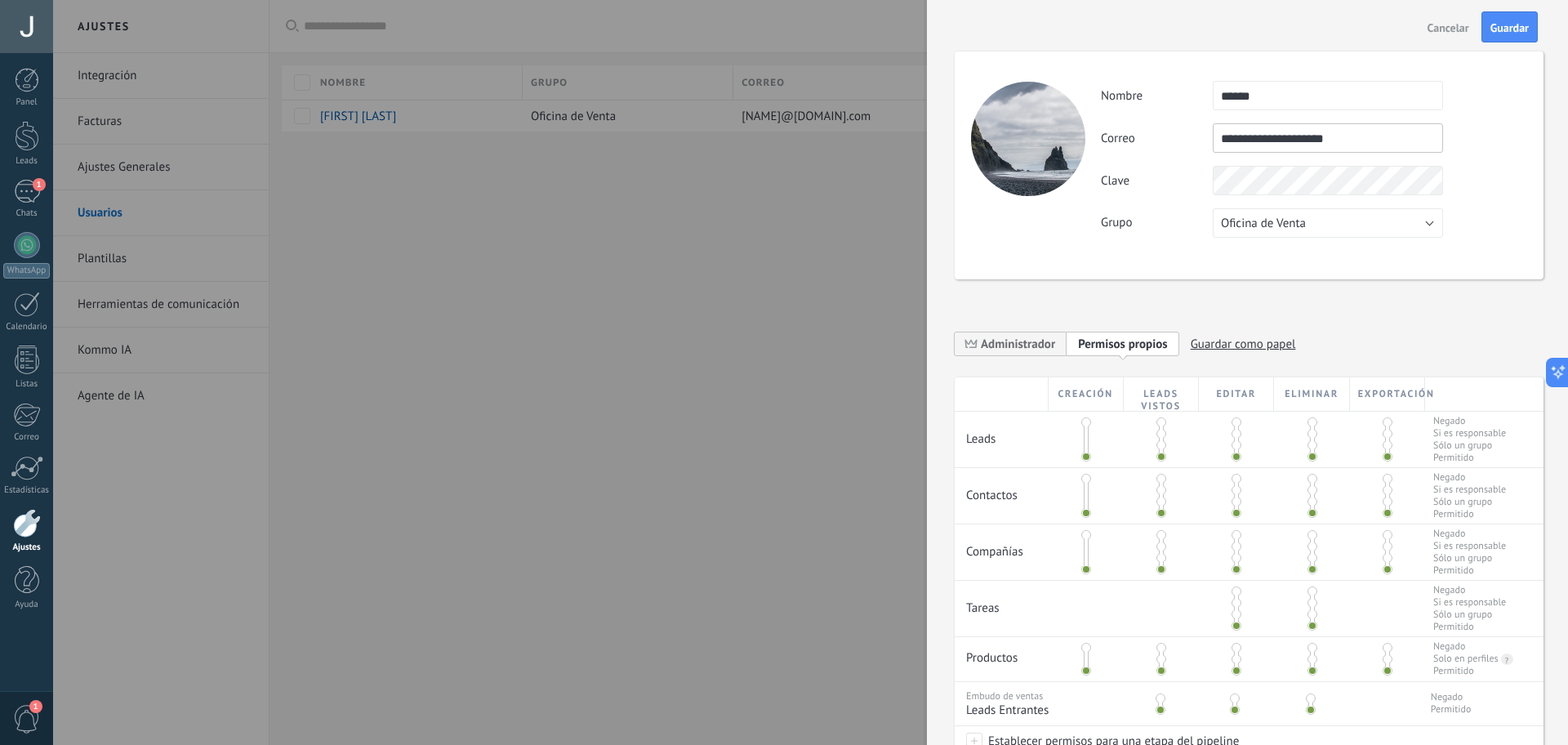 click on "**********" at bounding box center (1249, 165) 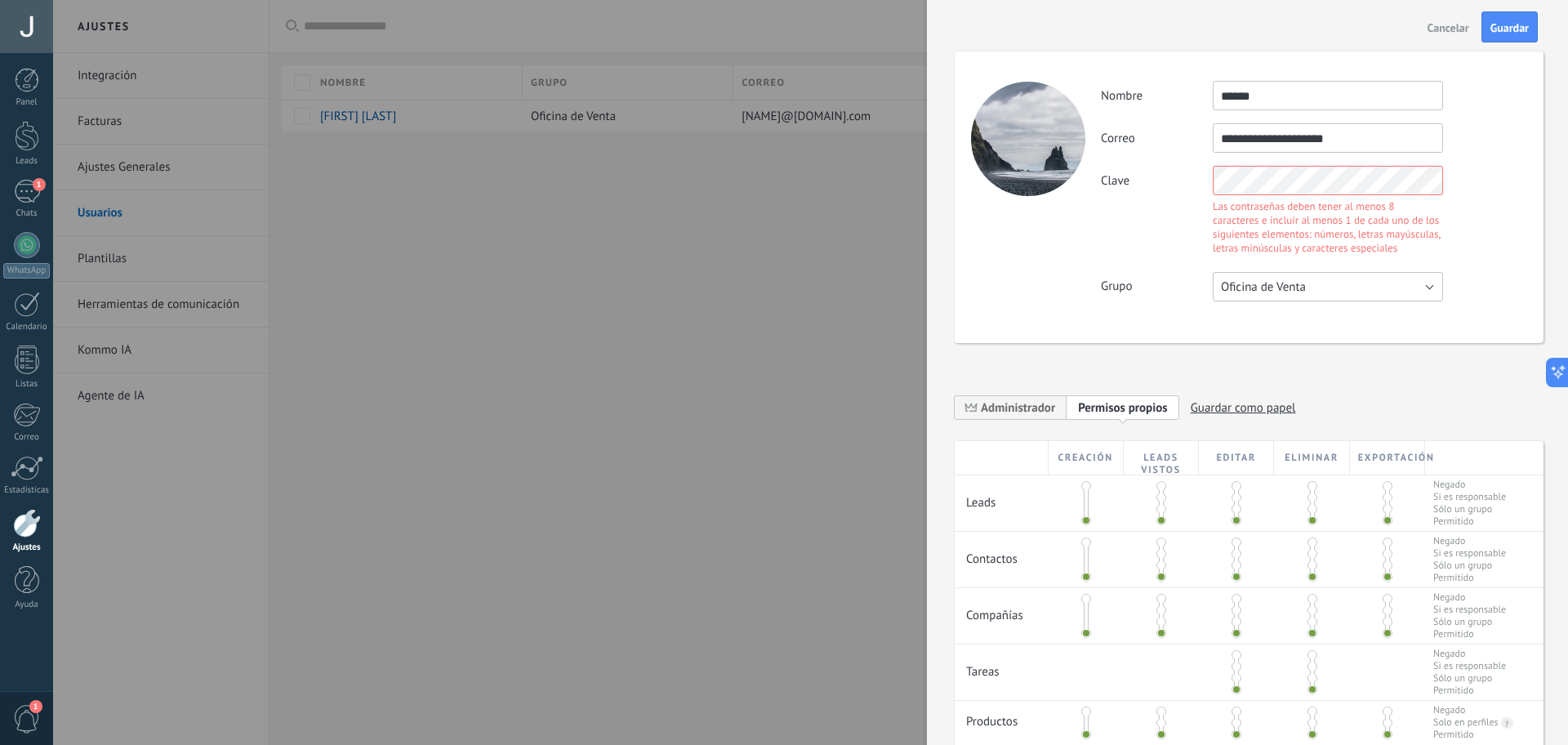 click on "**********" at bounding box center [1313, 191] 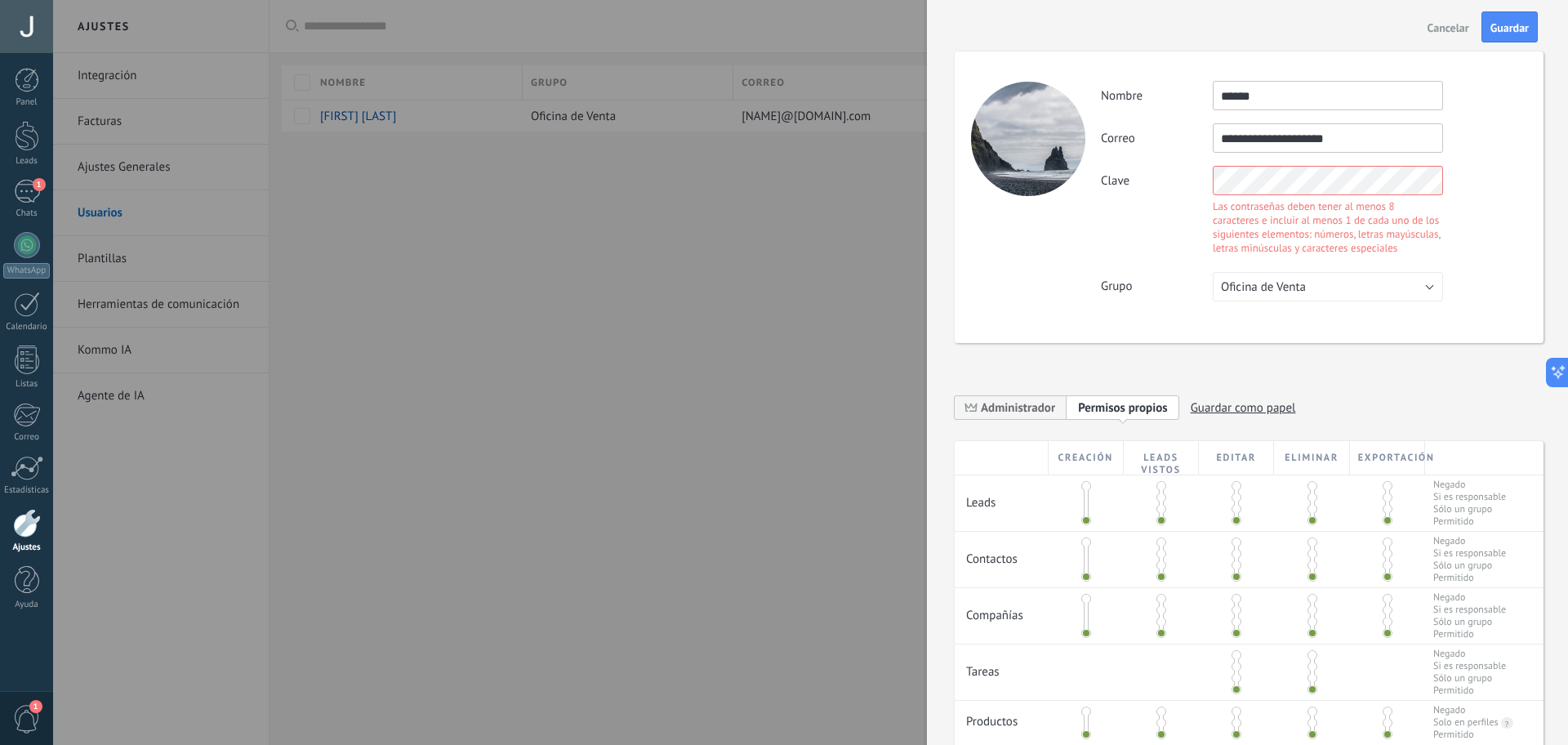 click on "**********" at bounding box center (1247, 372) 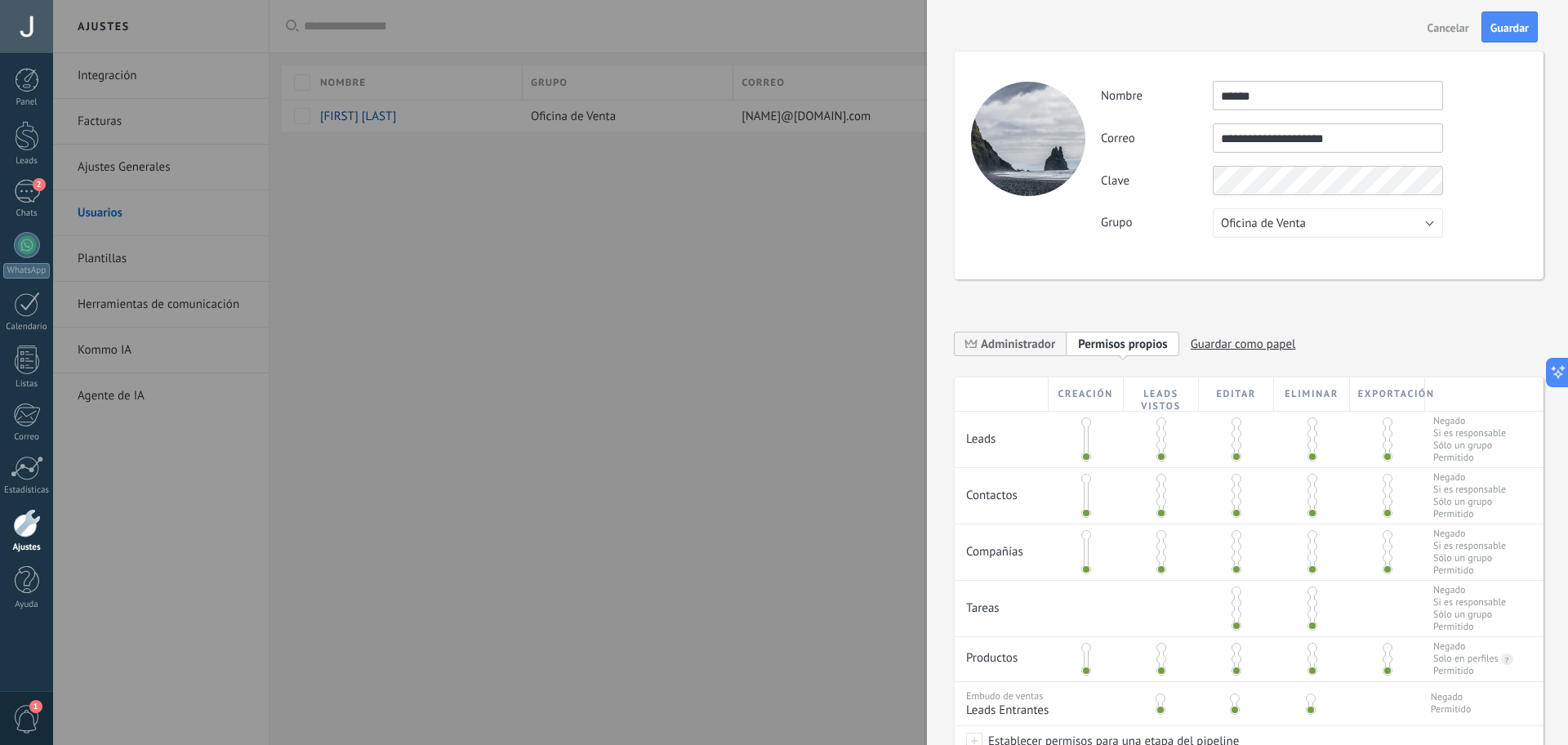 click on "**********" at bounding box center (1249, 165) 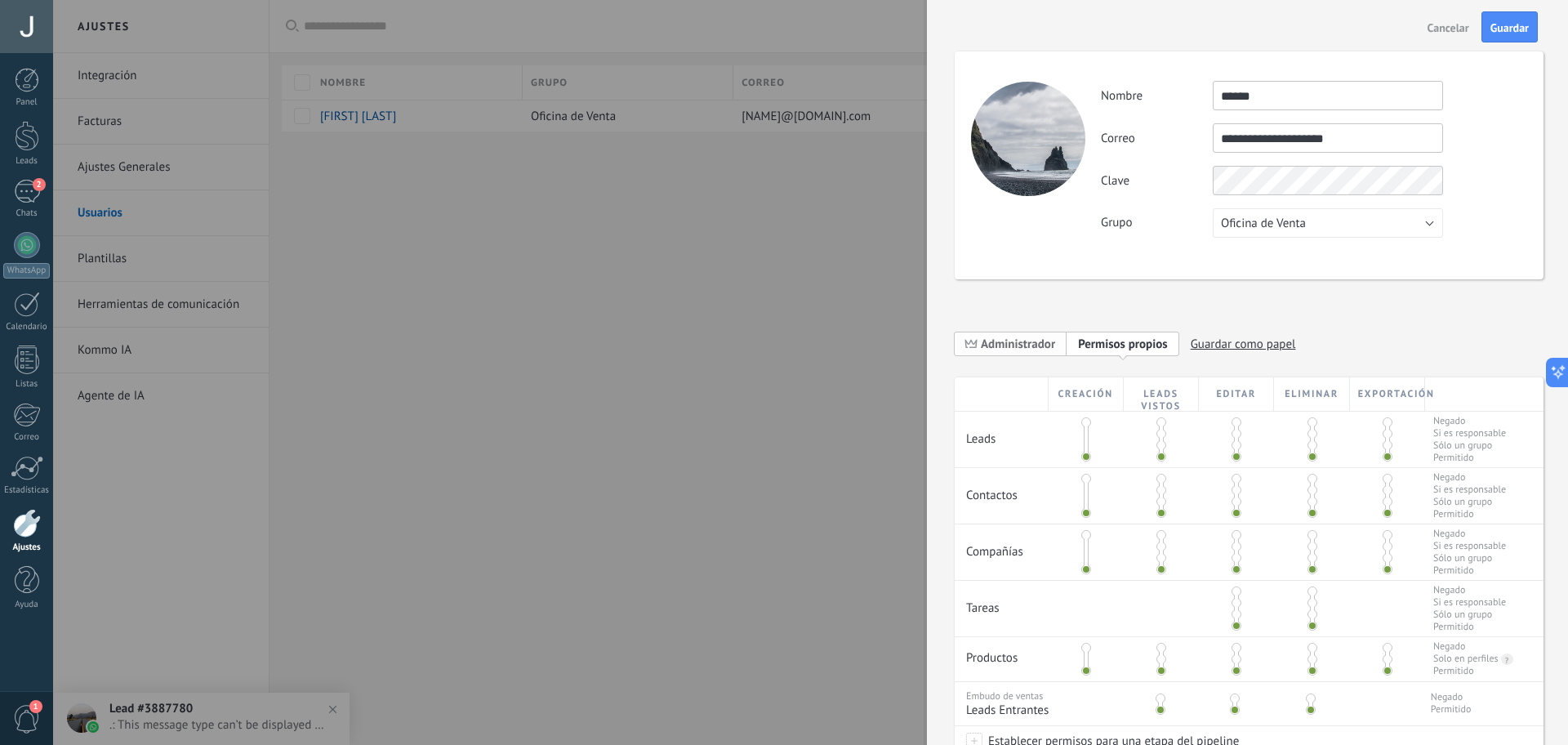 click on "Administrador" at bounding box center (1018, 344) 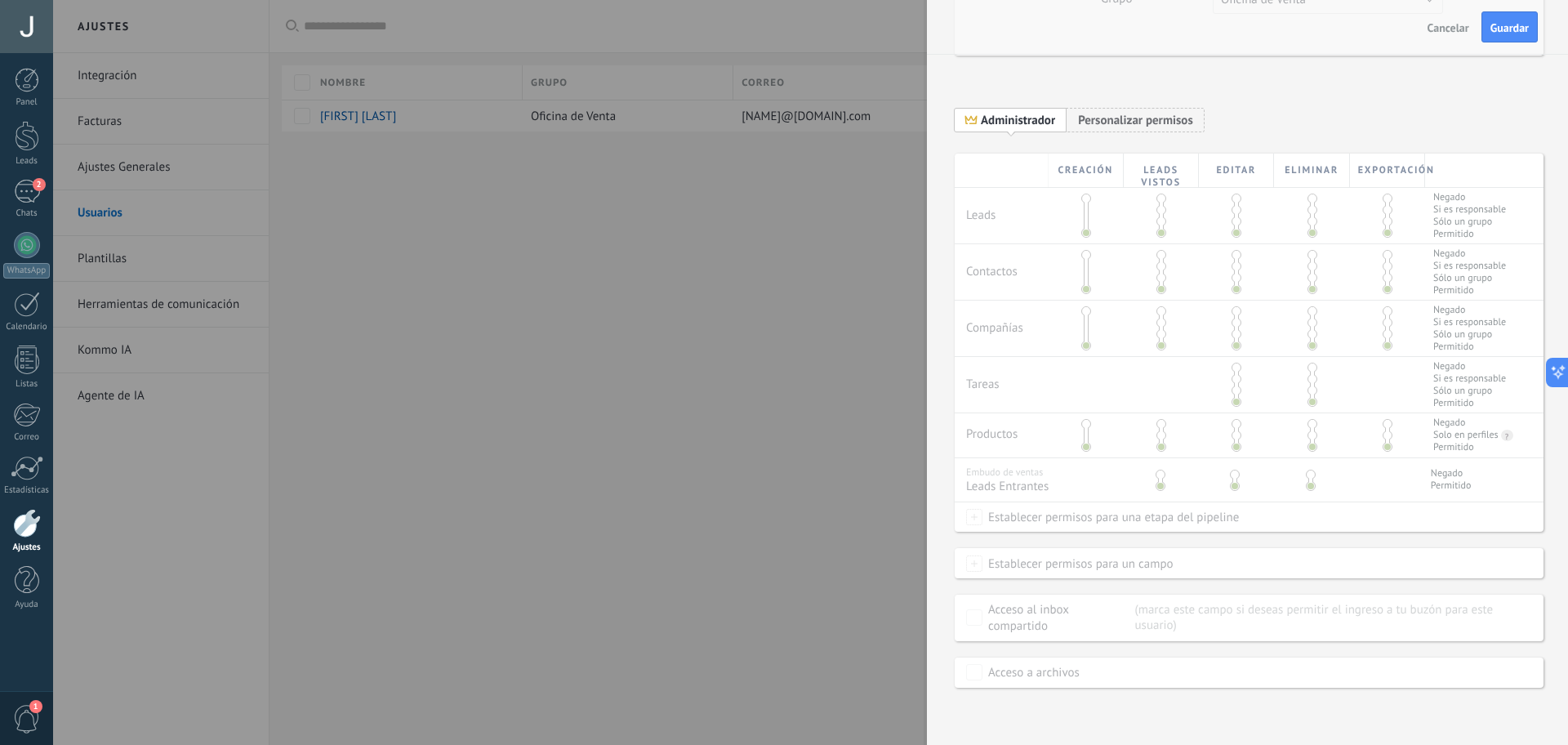 scroll, scrollTop: 0, scrollLeft: 0, axis: both 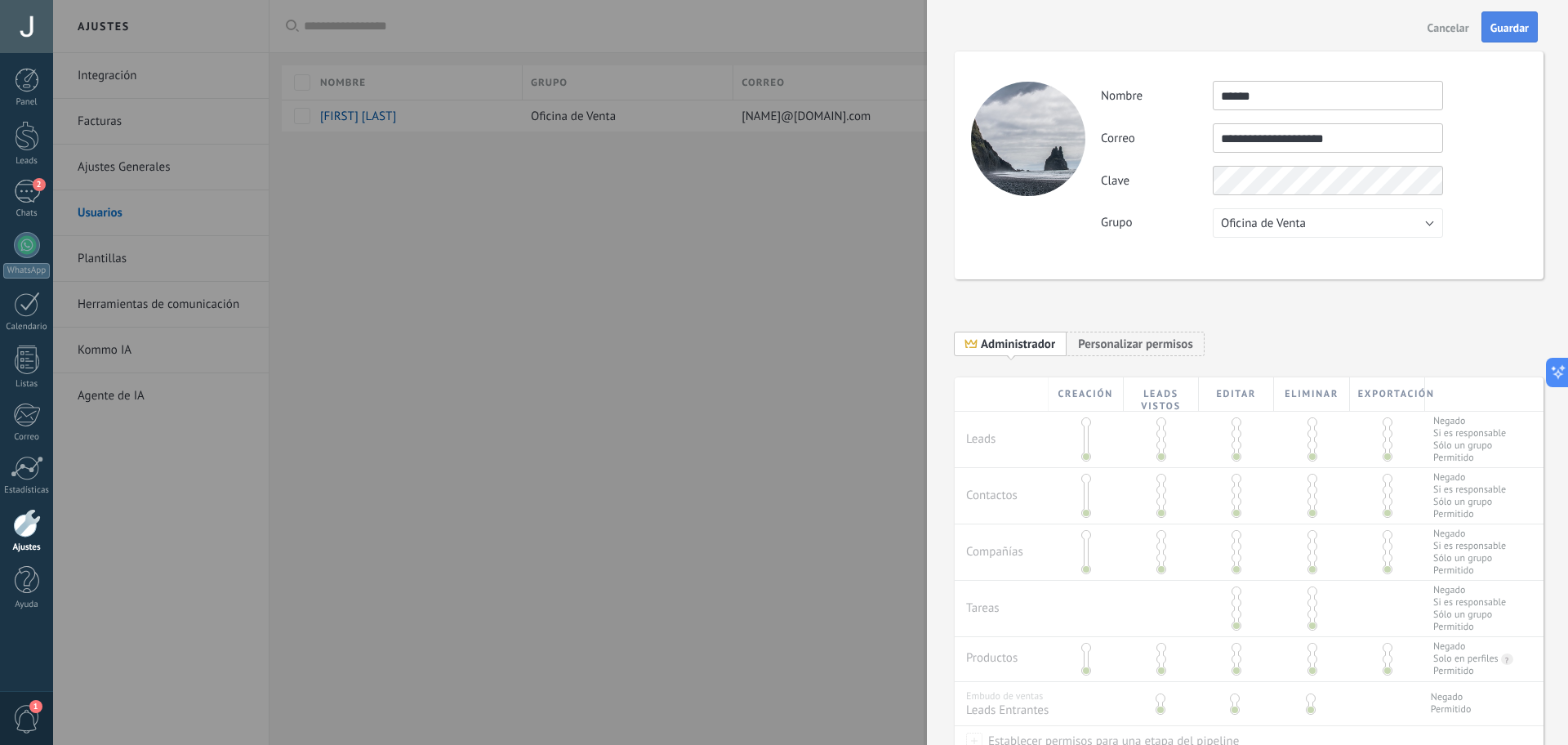 click on "Guardar" at bounding box center [1509, 28] 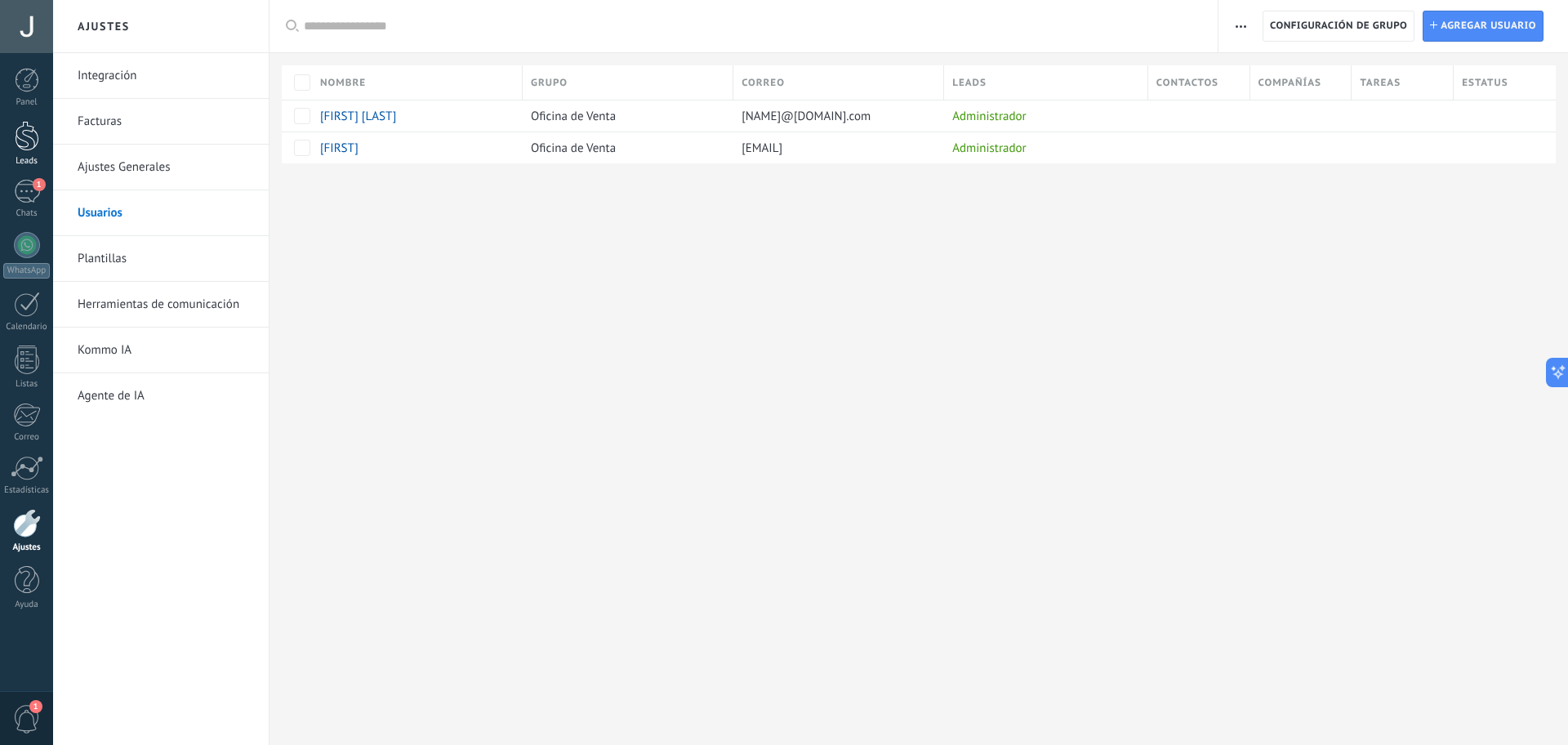 click at bounding box center (27, 136) 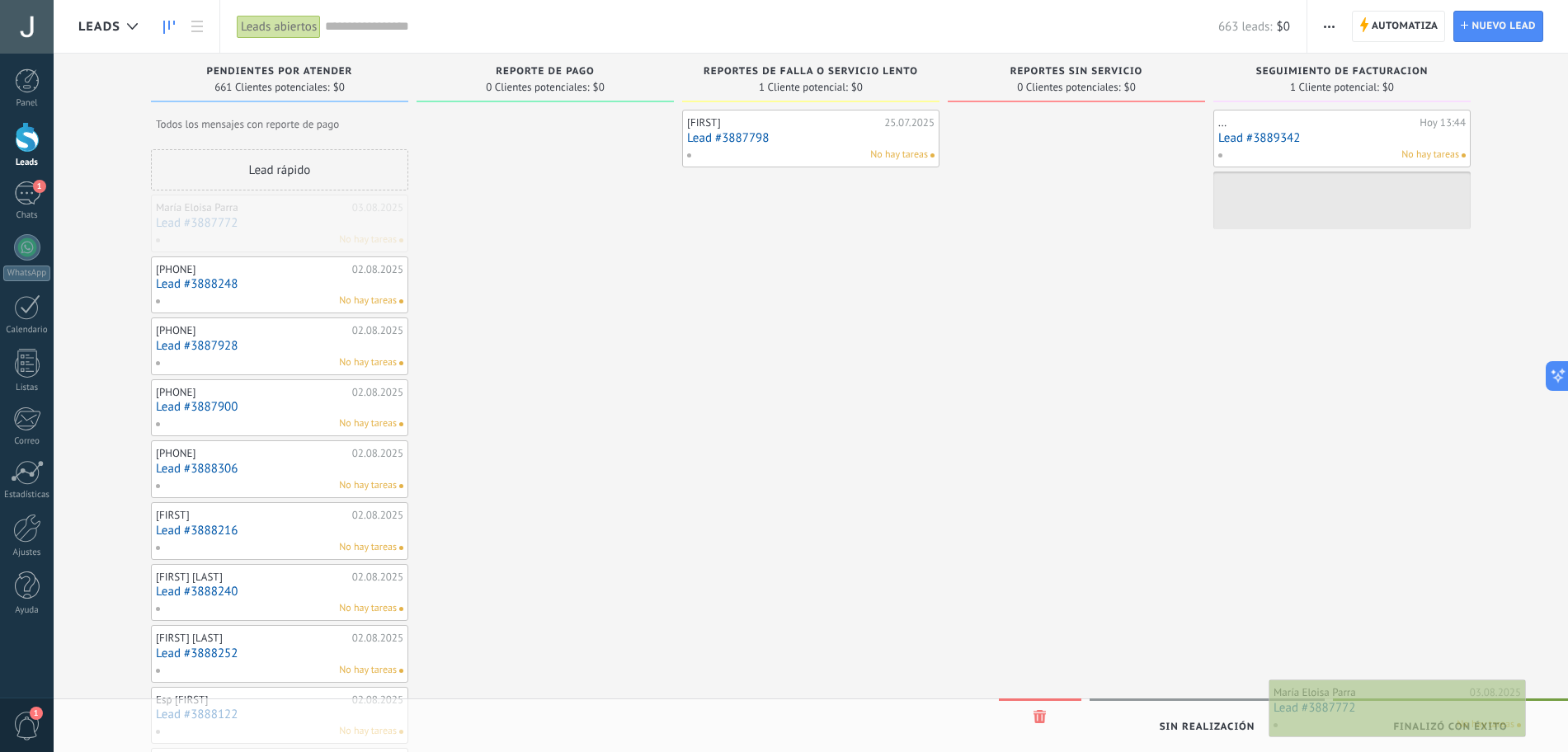 drag, startPoint x: 294, startPoint y: 230, endPoint x: 1415, endPoint y: 717, distance: 1222.2152 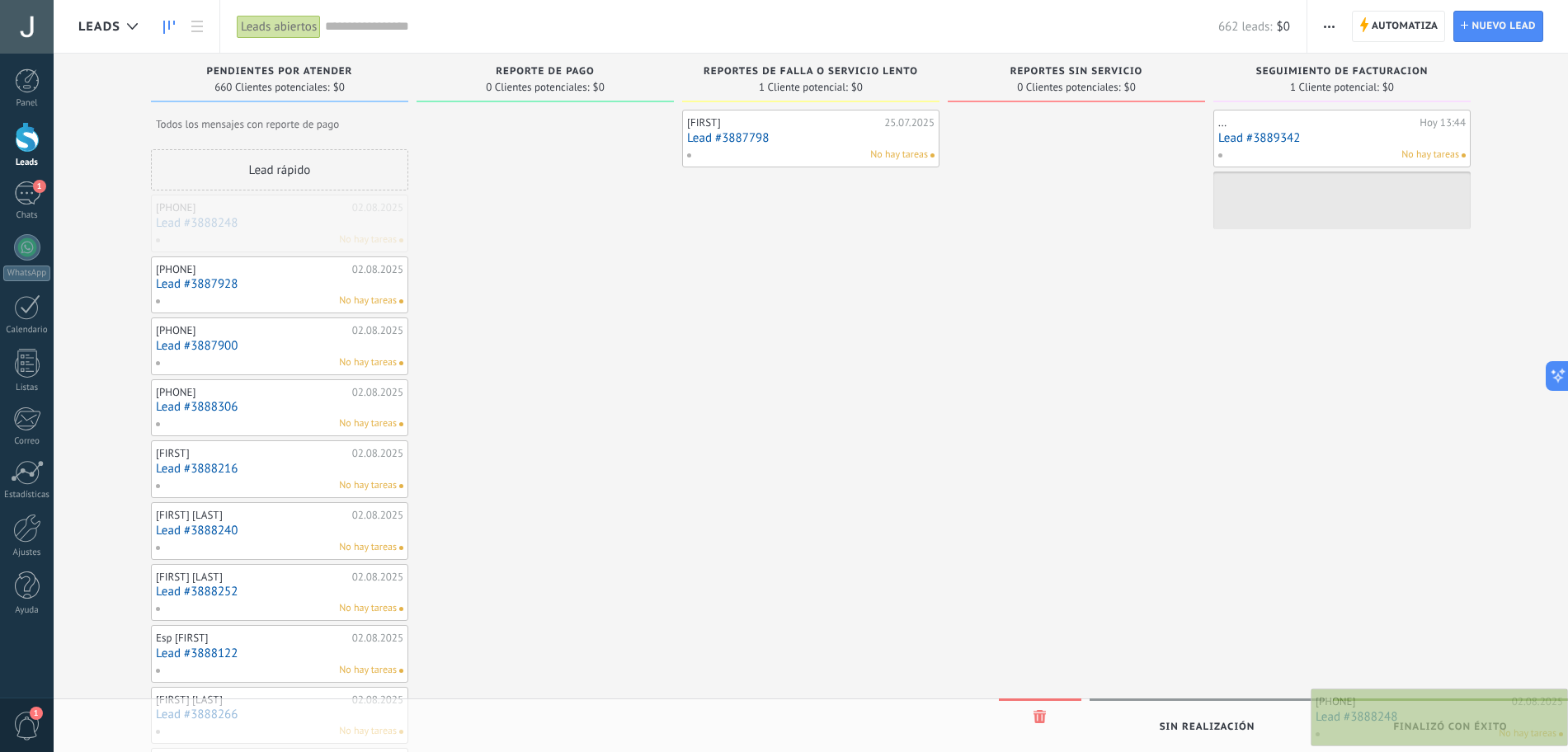 drag, startPoint x: 249, startPoint y: 216, endPoint x: 1452, endPoint y: 710, distance: 1300.4788 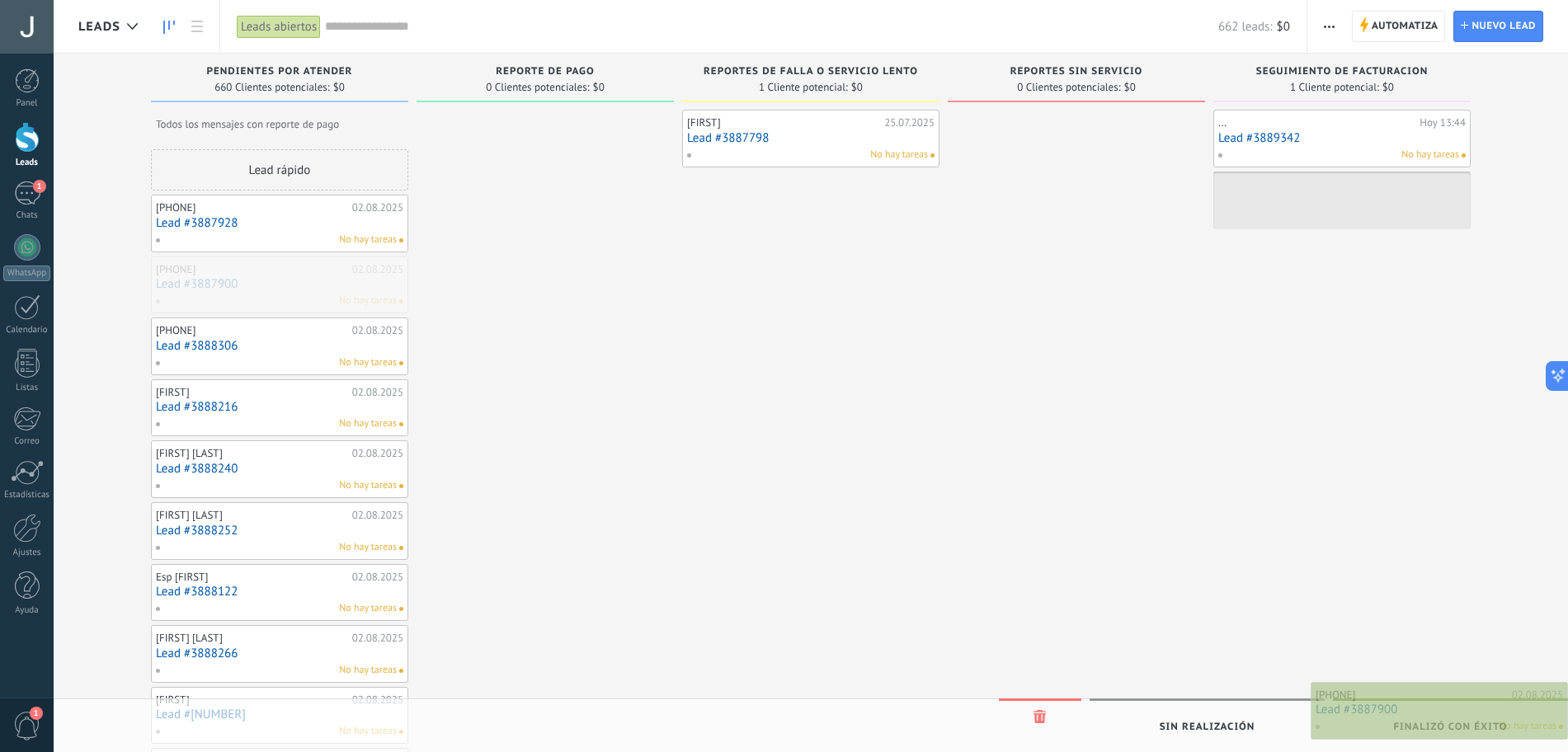 drag, startPoint x: 285, startPoint y: 282, endPoint x: 1457, endPoint y: 712, distance: 1248.3926 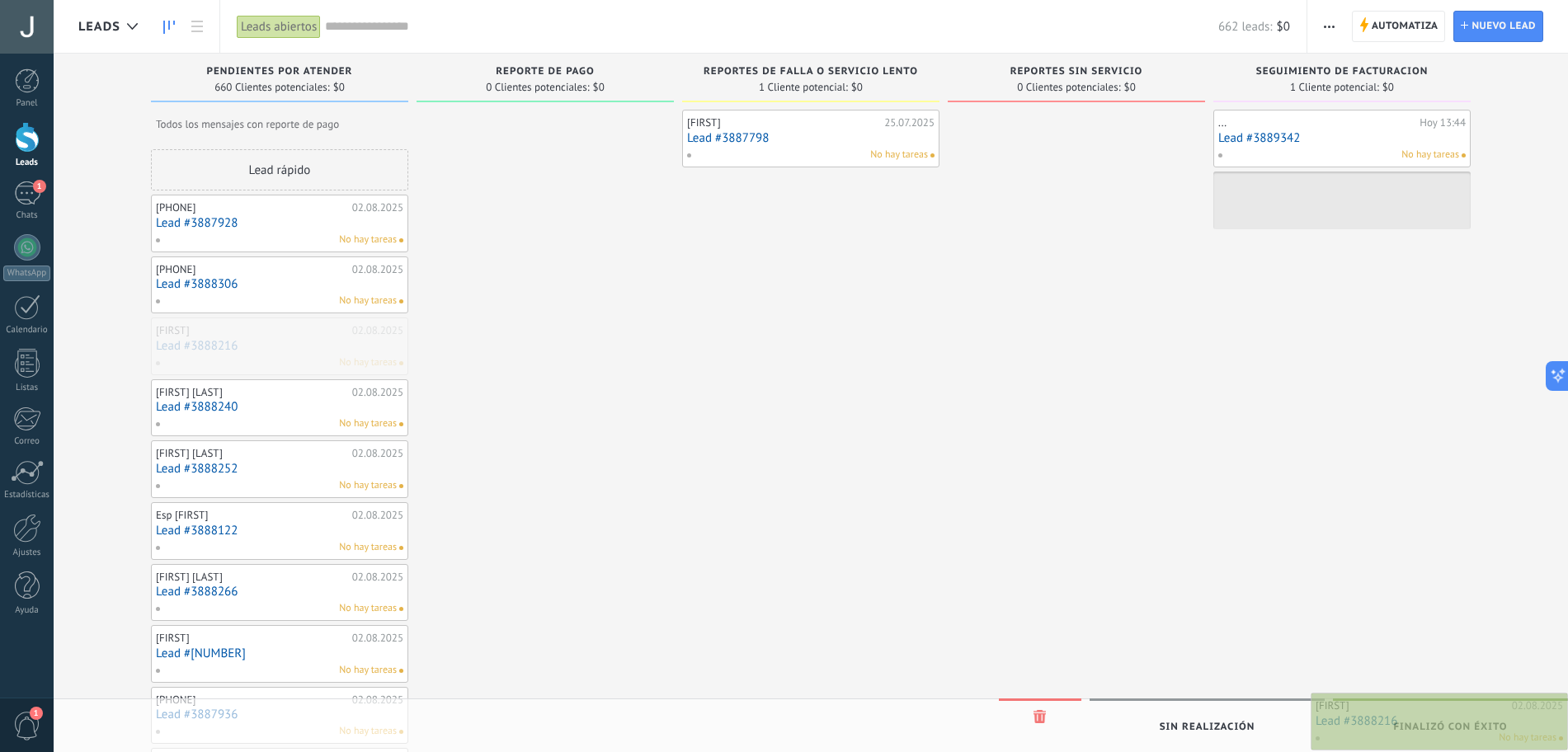 drag, startPoint x: 252, startPoint y: 341, endPoint x: 1419, endPoint y: 716, distance: 1225.7708 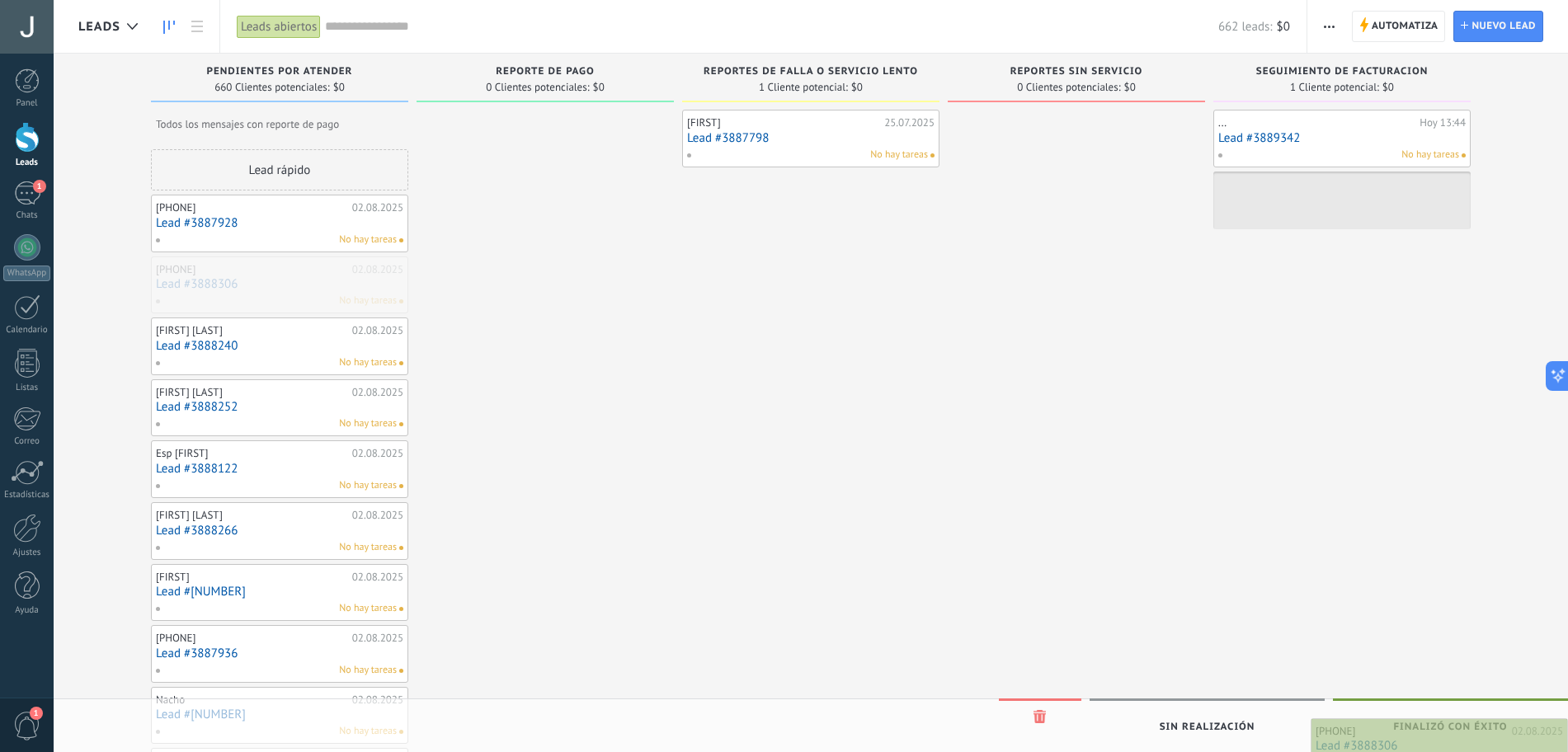 drag, startPoint x: 273, startPoint y: 274, endPoint x: 1457, endPoint y: 736, distance: 1270.9445 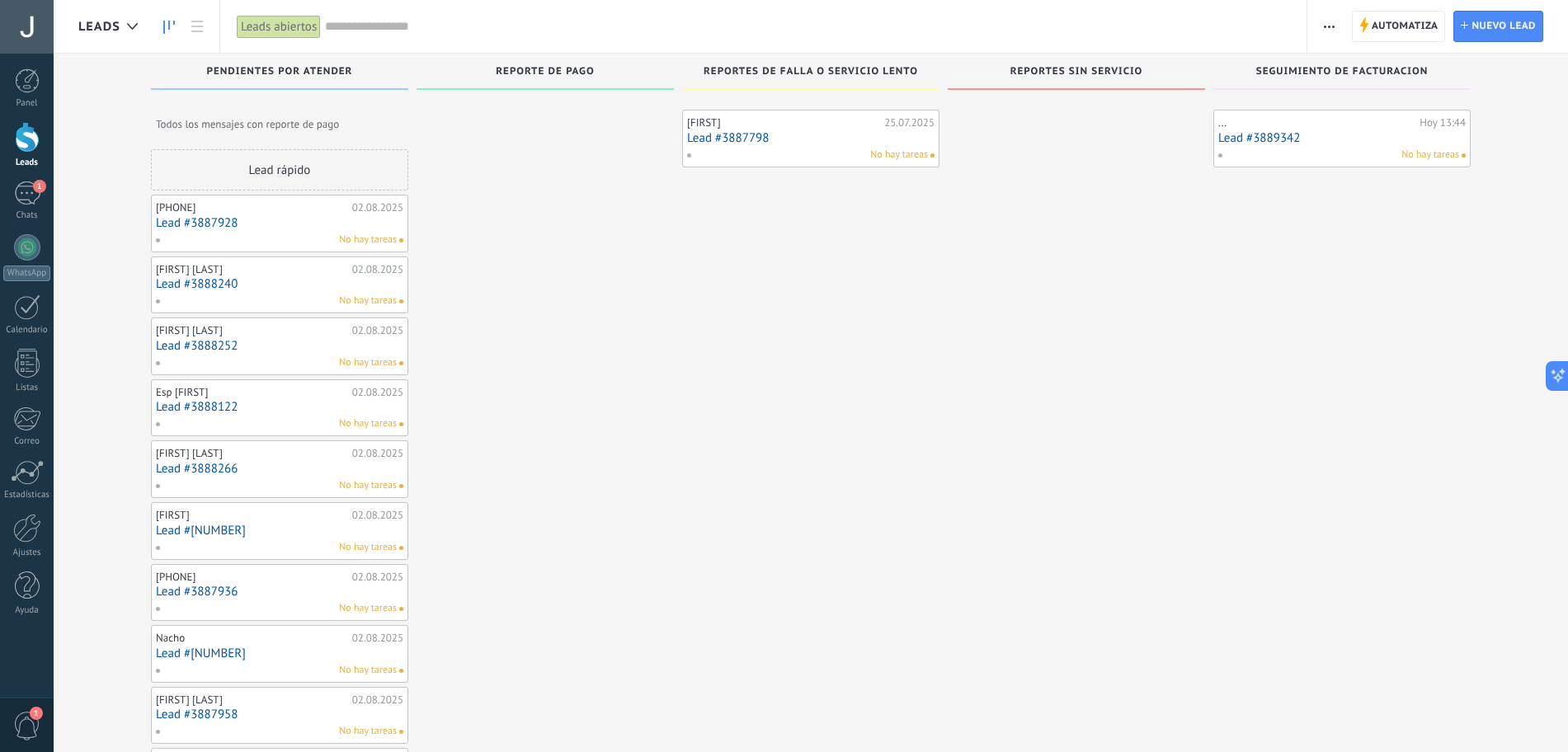 drag, startPoint x: 273, startPoint y: 382, endPoint x: 888, endPoint y: 591, distance: 649.54292 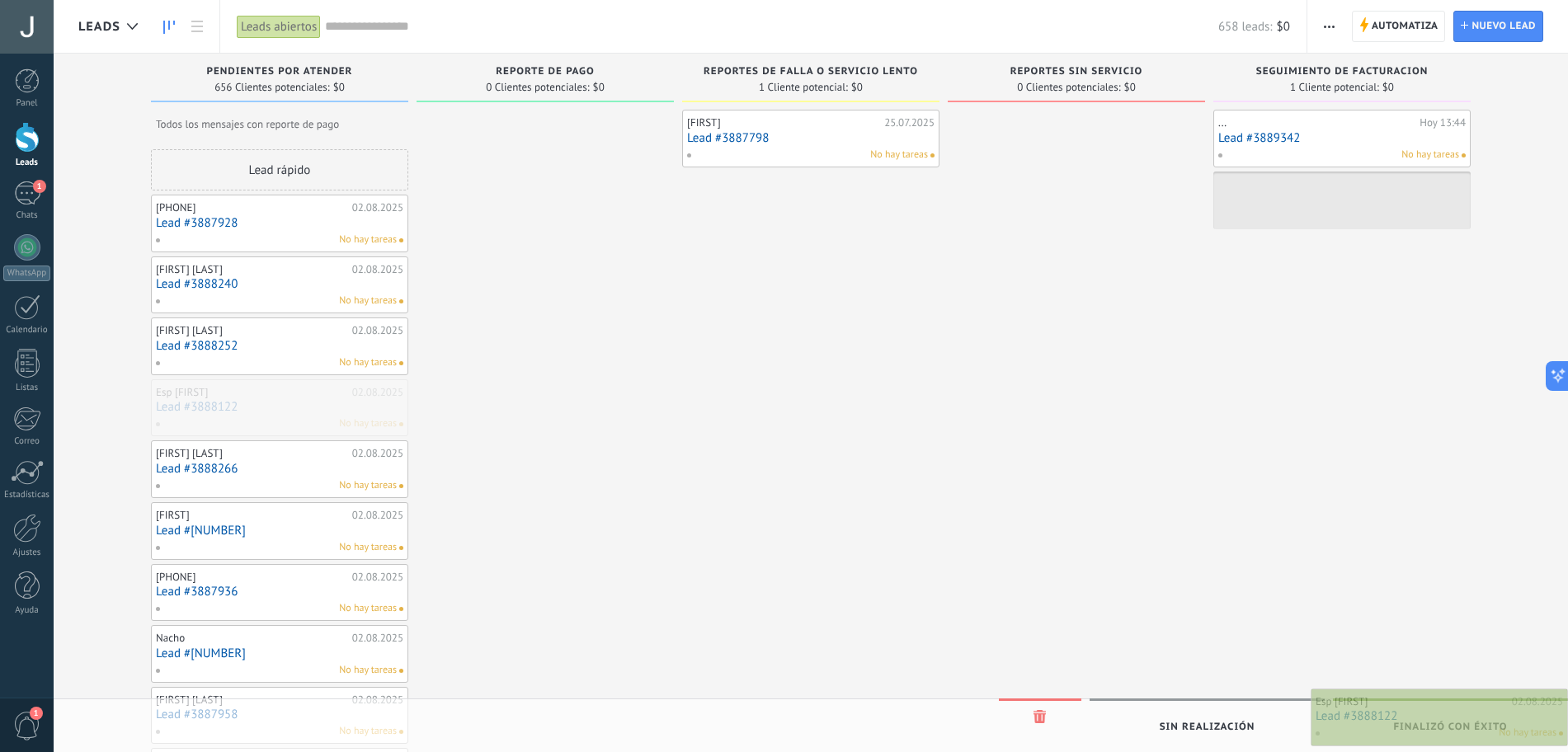 drag, startPoint x: 220, startPoint y: 401, endPoint x: 1403, endPoint y: 710, distance: 1222.6897 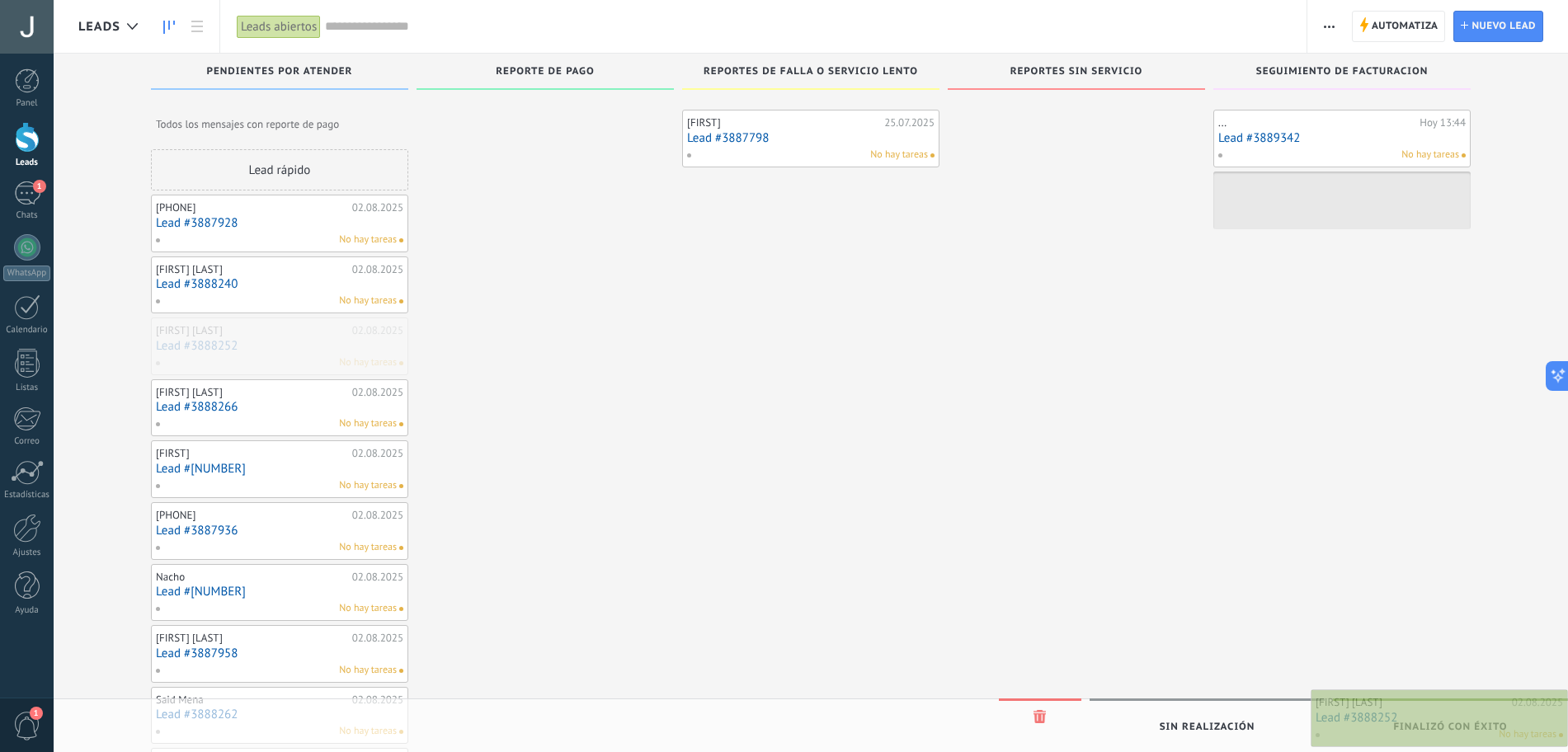 drag, startPoint x: 258, startPoint y: 346, endPoint x: 1428, endPoint y: 718, distance: 1227.715 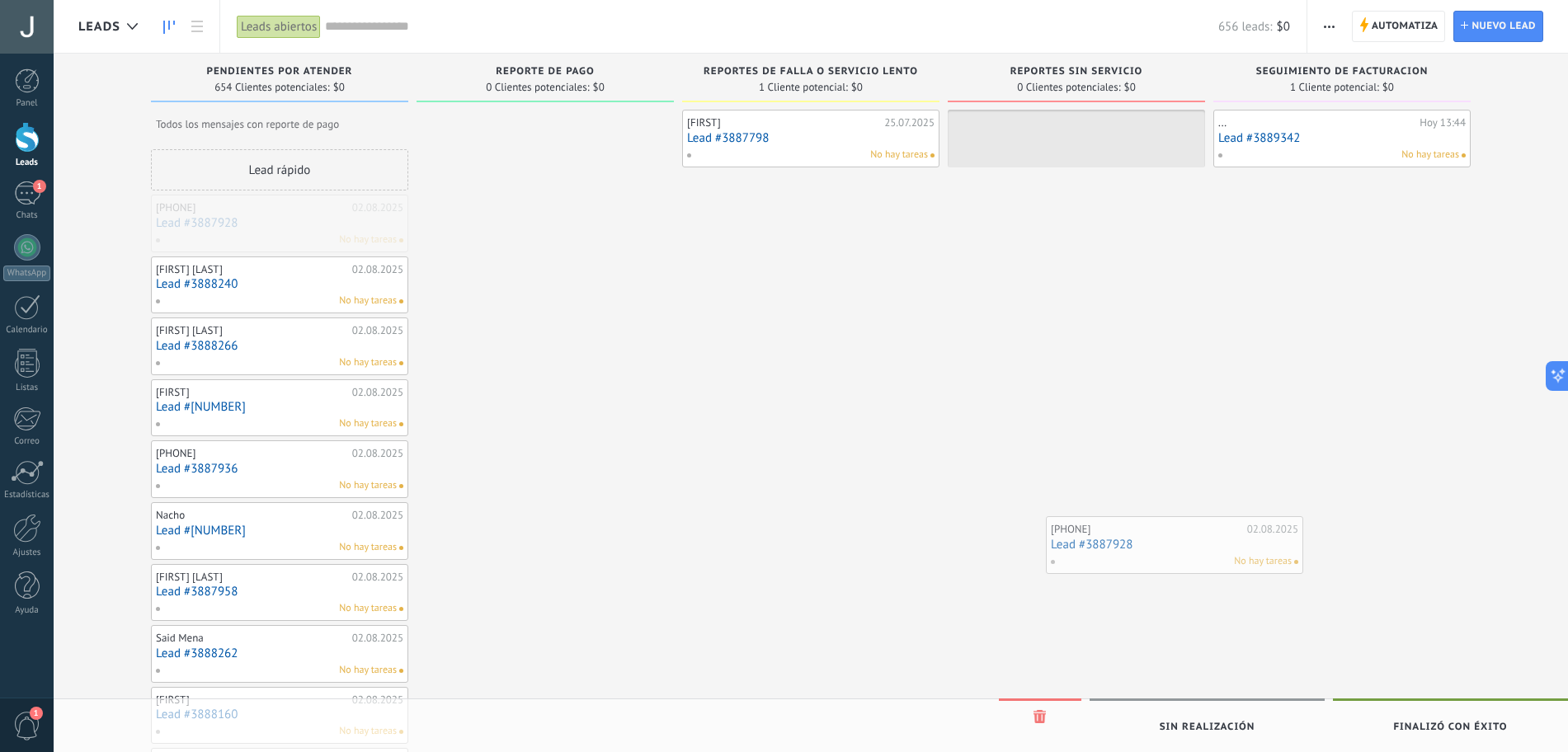 drag, startPoint x: 208, startPoint y: 216, endPoint x: 1111, endPoint y: 543, distance: 960.3843 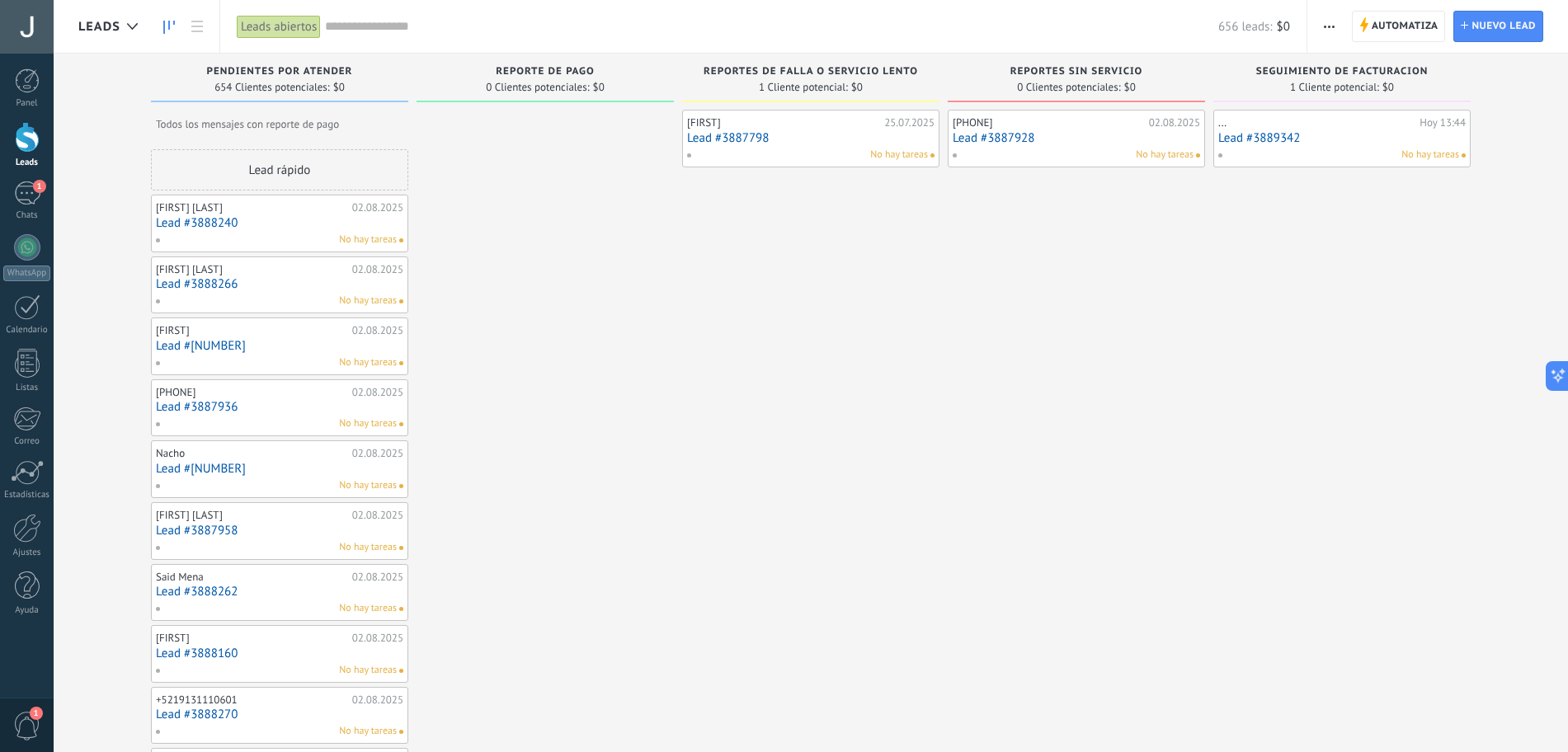 click on "+5219134039964 02.08.2025 Lead #3887928 No hay tareas" at bounding box center [1076, 734] 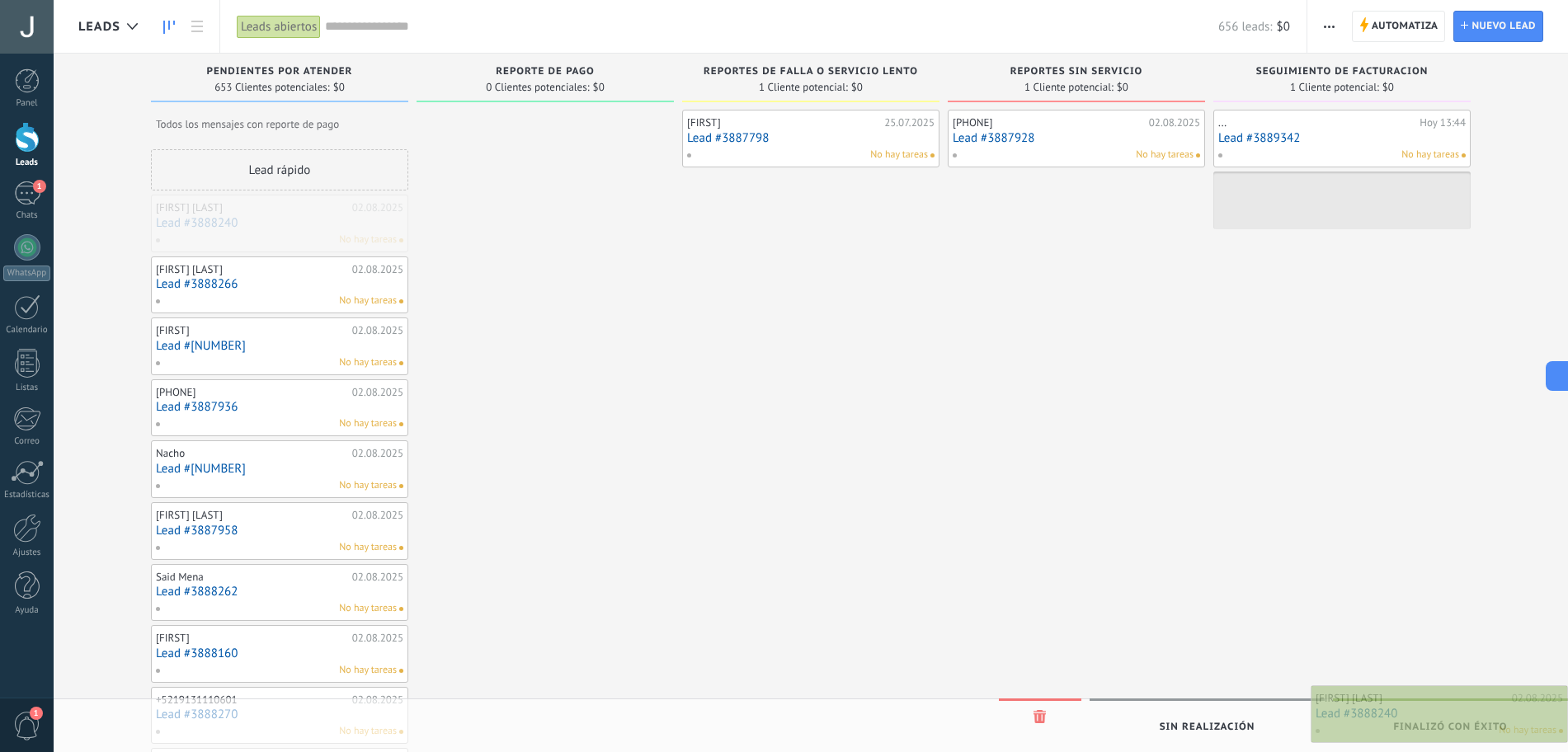 drag, startPoint x: 275, startPoint y: 233, endPoint x: 1439, endPoint y: 724, distance: 1263.3198 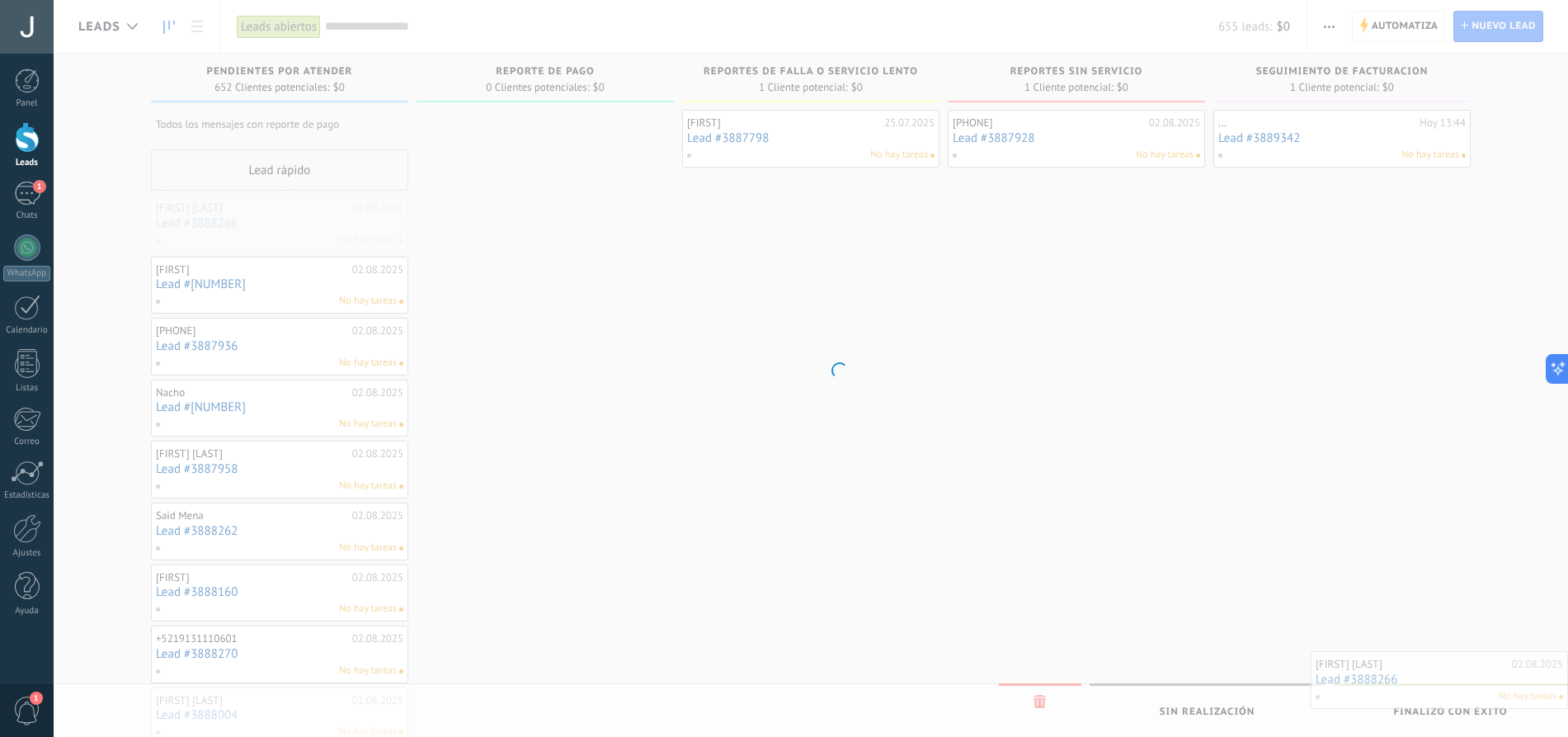 drag, startPoint x: 181, startPoint y: 221, endPoint x: 1426, endPoint y: 707, distance: 1336.4958 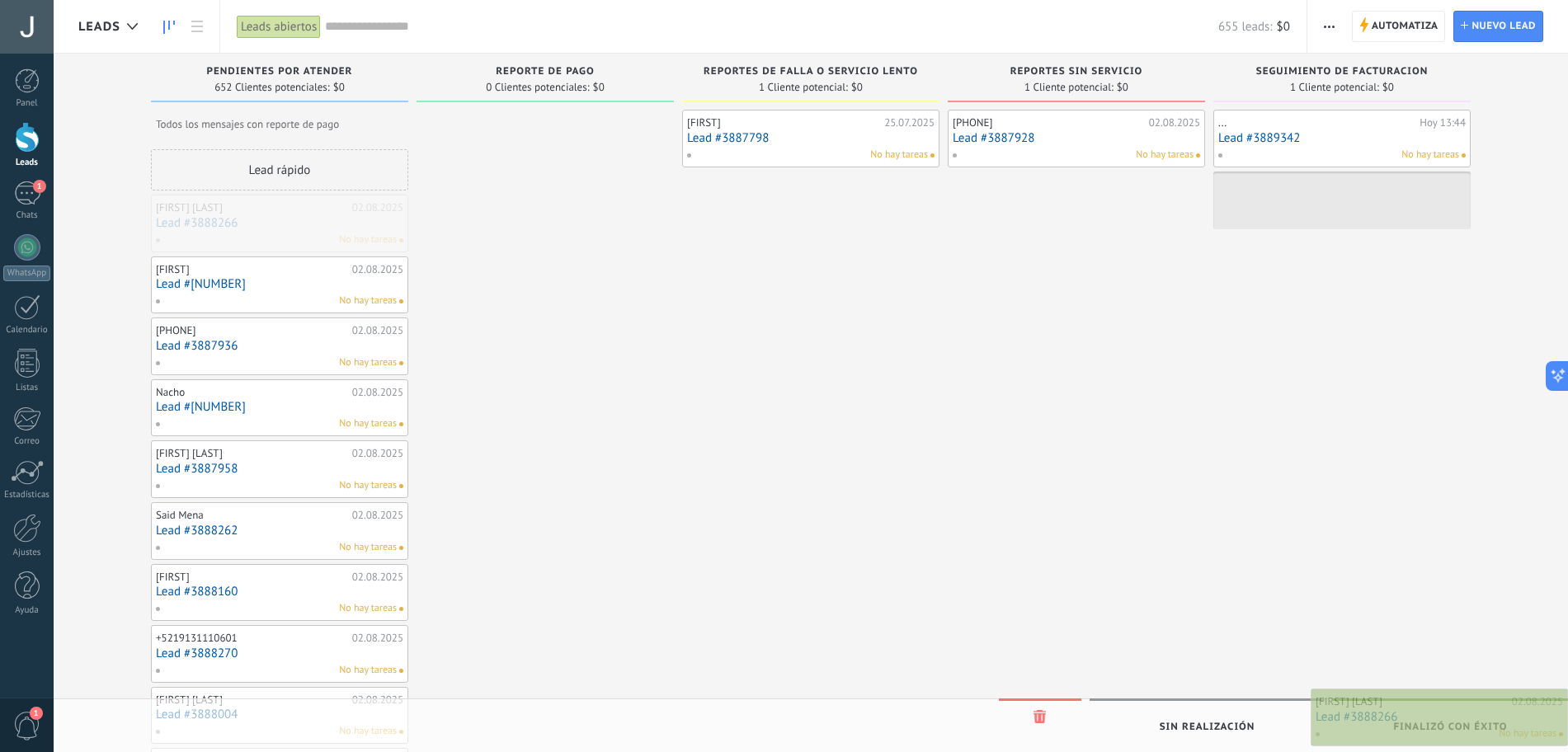 drag, startPoint x: 227, startPoint y: 246, endPoint x: 1455, endPoint y: 740, distance: 1323.6389 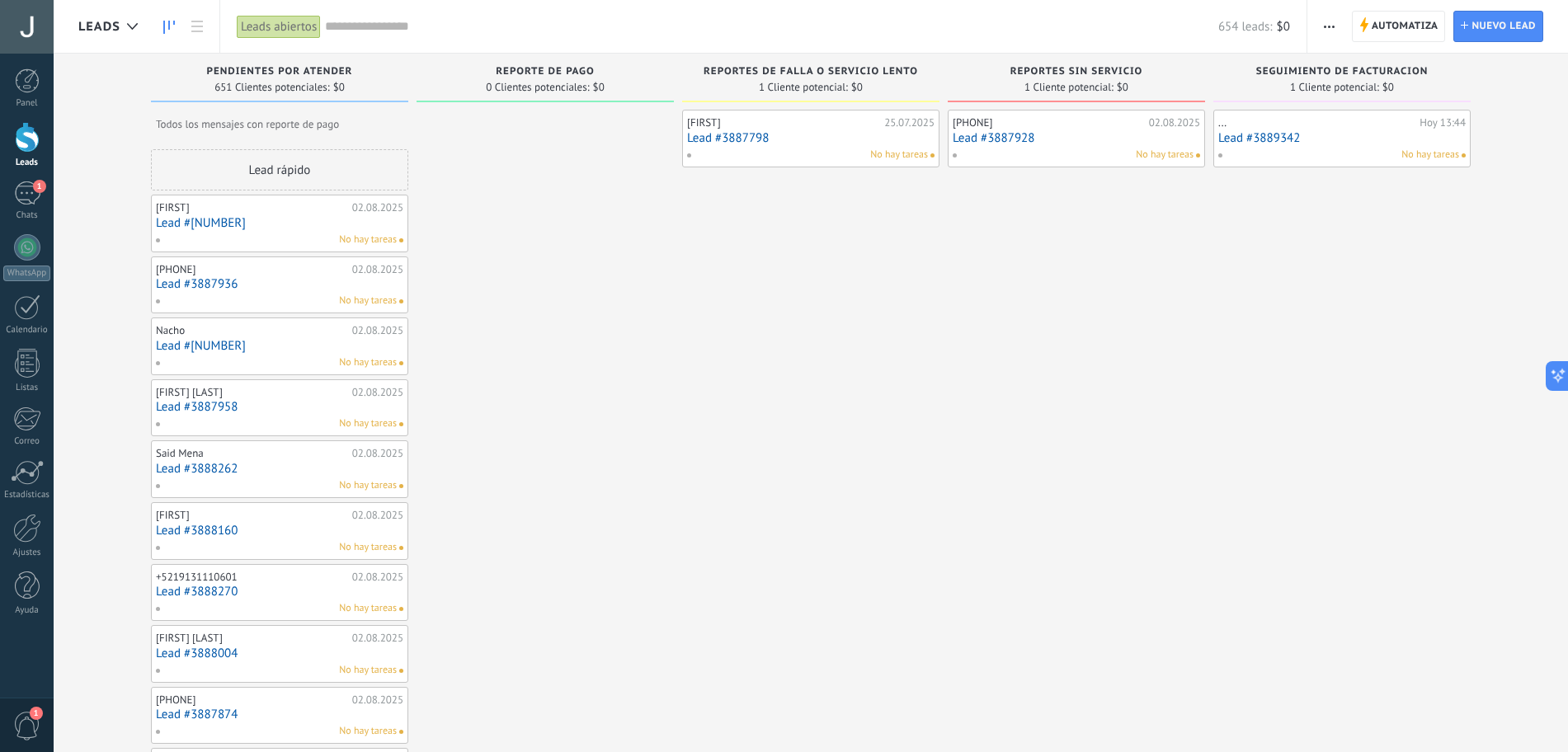 click on ".abccls-1,.abccls-2{fill-rule:evenodd}.abccls-2{fill:#fff} .abfcls-1{fill:none}.abfcls-2{fill:#fff} .abncls-1{isolation:isolate}.abncls-2{opacity:.06}.abncls-2,.abncls-3,.abncls-6{mix-blend-mode:multiply}.abncls-3{opacity:.15}.abncls-4,.abncls-8{fill:#fff}.abncls-5{fill:url(#abnlinear-gradient)}.abncls-6{opacity:.04}.abncls-7{fill:url(#abnlinear-gradient-2)}.abncls-8{fill-rule:evenodd} .abqst0{fill:#ffa200} .abwcls-1{fill:#252525} .cls-1{isolation:isolate} .acicls-1{fill:none} .aclcls-1{fill:#232323} .acnst0{display:none} .addcls-1,.addcls-2{fill:none;stroke-miterlimit:10}.addcls-1{stroke:#dfe0e5}.addcls-2{stroke:#a1a7ab} .adecls-1,.adecls-2{fill:none;stroke-miterlimit:10}.adecls-1{stroke:#dfe0e5}.adecls-2{stroke:#a1a7ab} .adqcls-1{fill:#8591a5;fill-rule:evenodd} .aeccls-1{fill:#5c9f37} .aeecls-1{fill:#f86161} .aejcls-1{fill:#8591a5;fill-rule:evenodd} .aekcls-1{fill-rule:evenodd} .aelcls-1{fill-rule:evenodd;fill:currentColor} .aemcls-1{fill-rule:evenodd;fill:currentColor} .aencls-2{fill:#f86161;opacity:.3}" at bounding box center (784, 376) 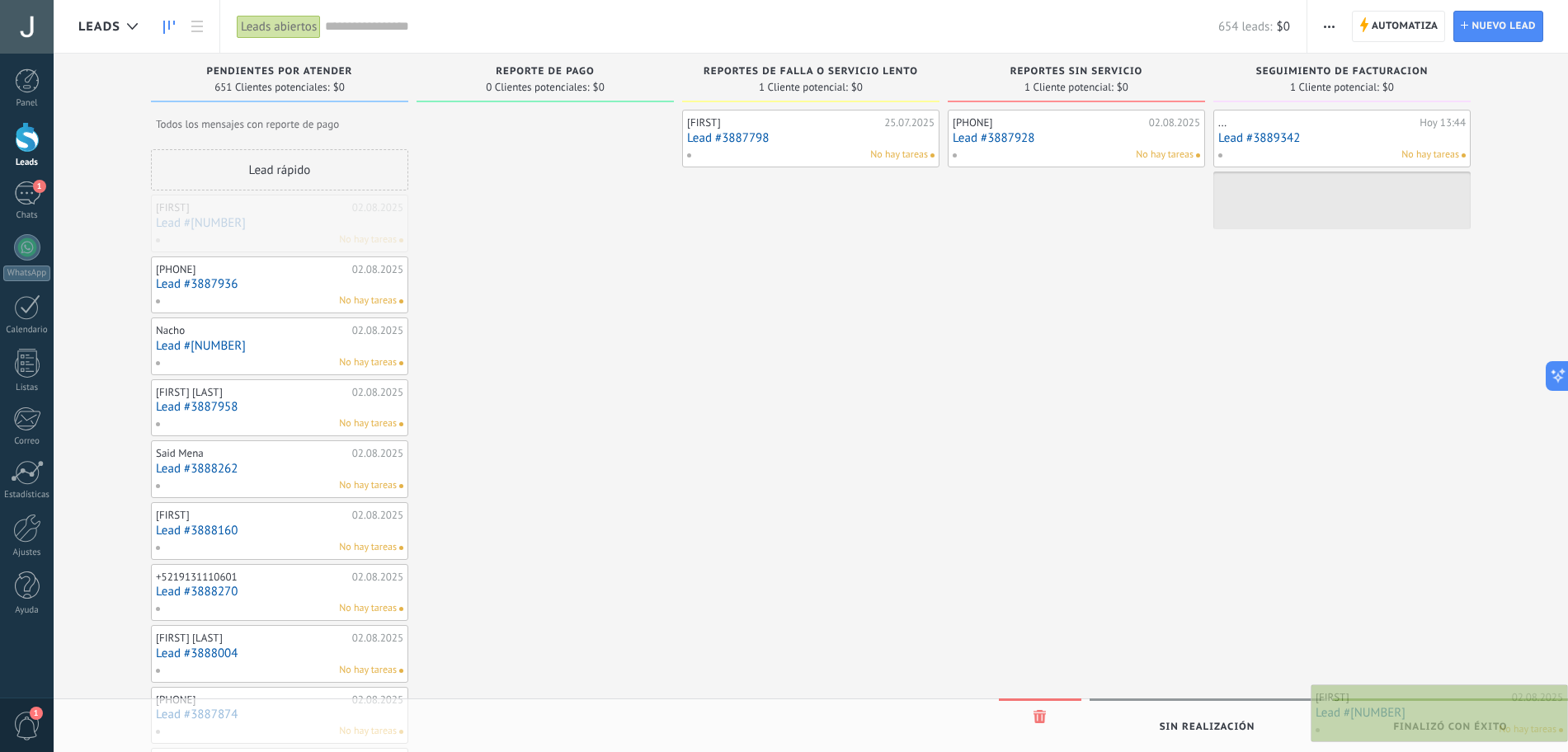 drag, startPoint x: 242, startPoint y: 246, endPoint x: 1481, endPoint y: 736, distance: 1332.3742 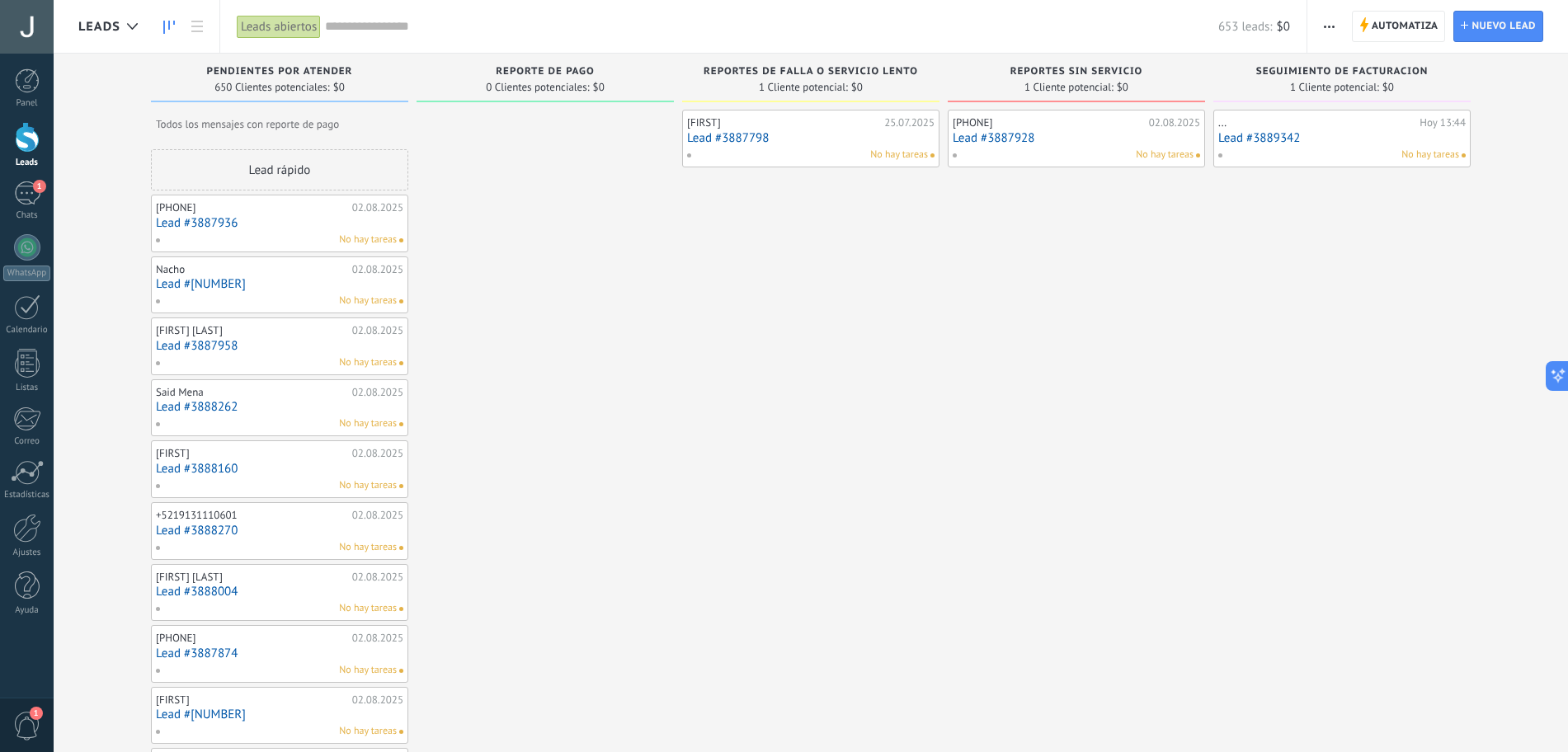 click on "No hay tareas" at bounding box center [1338, 155] 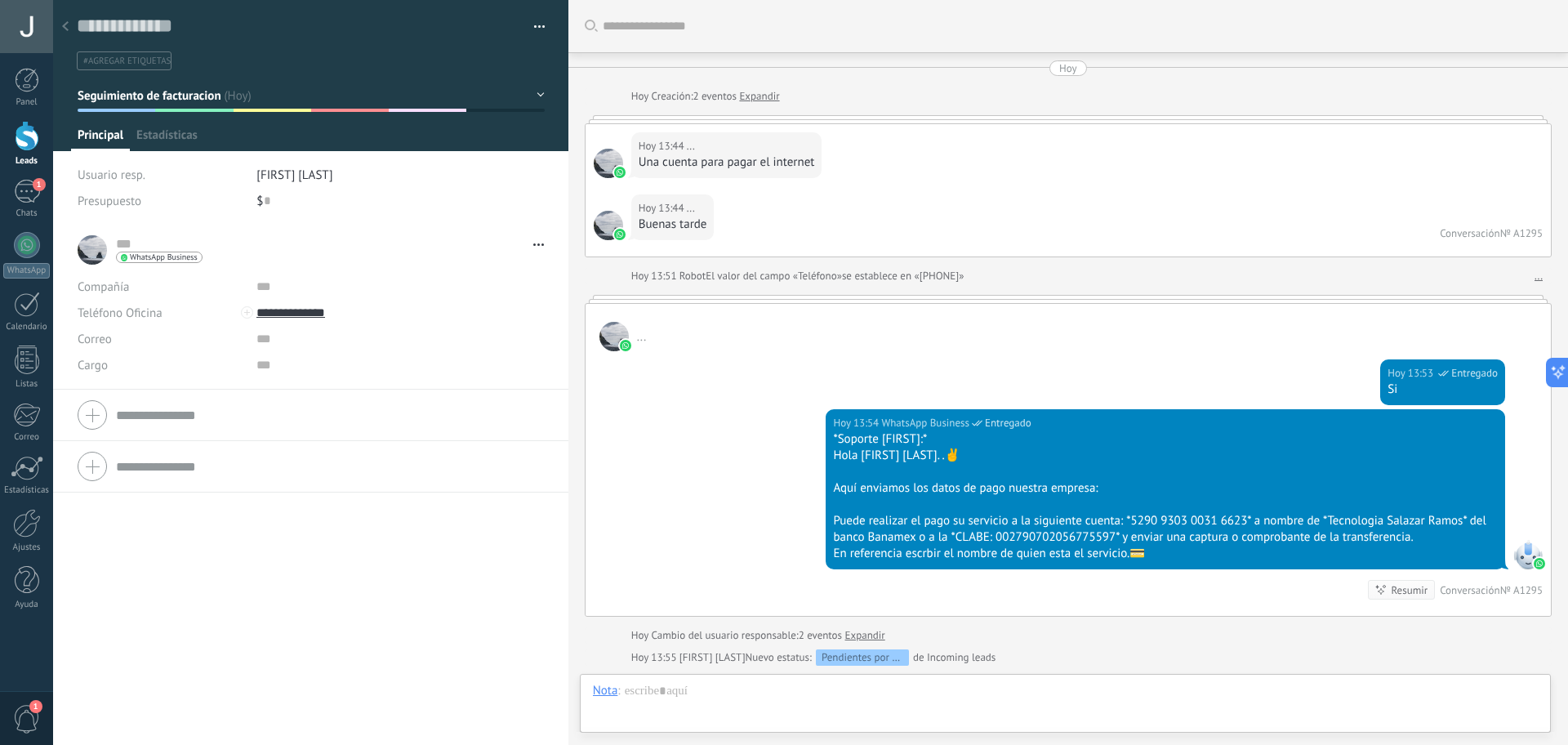 type on "**********" 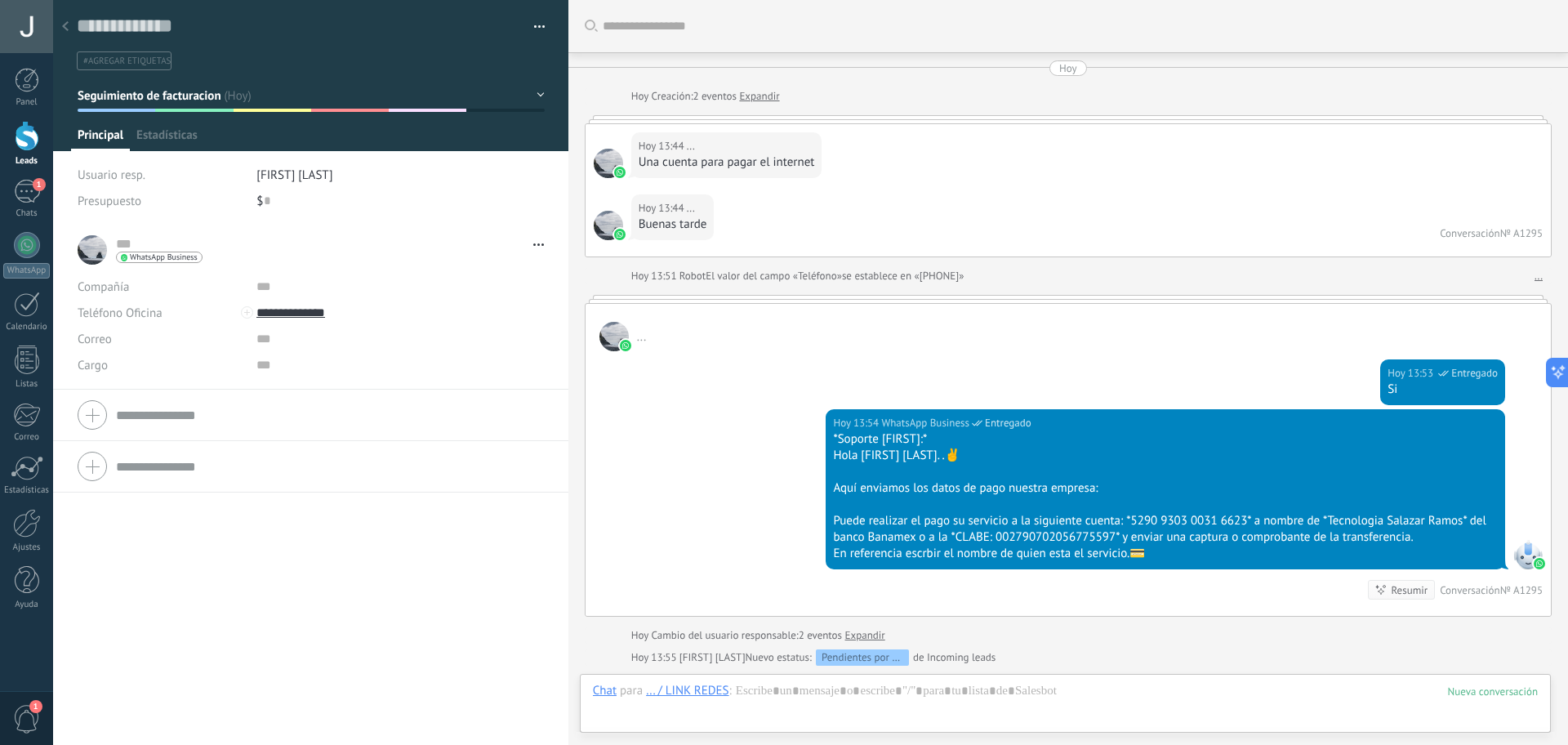 scroll, scrollTop: 250, scrollLeft: 0, axis: vertical 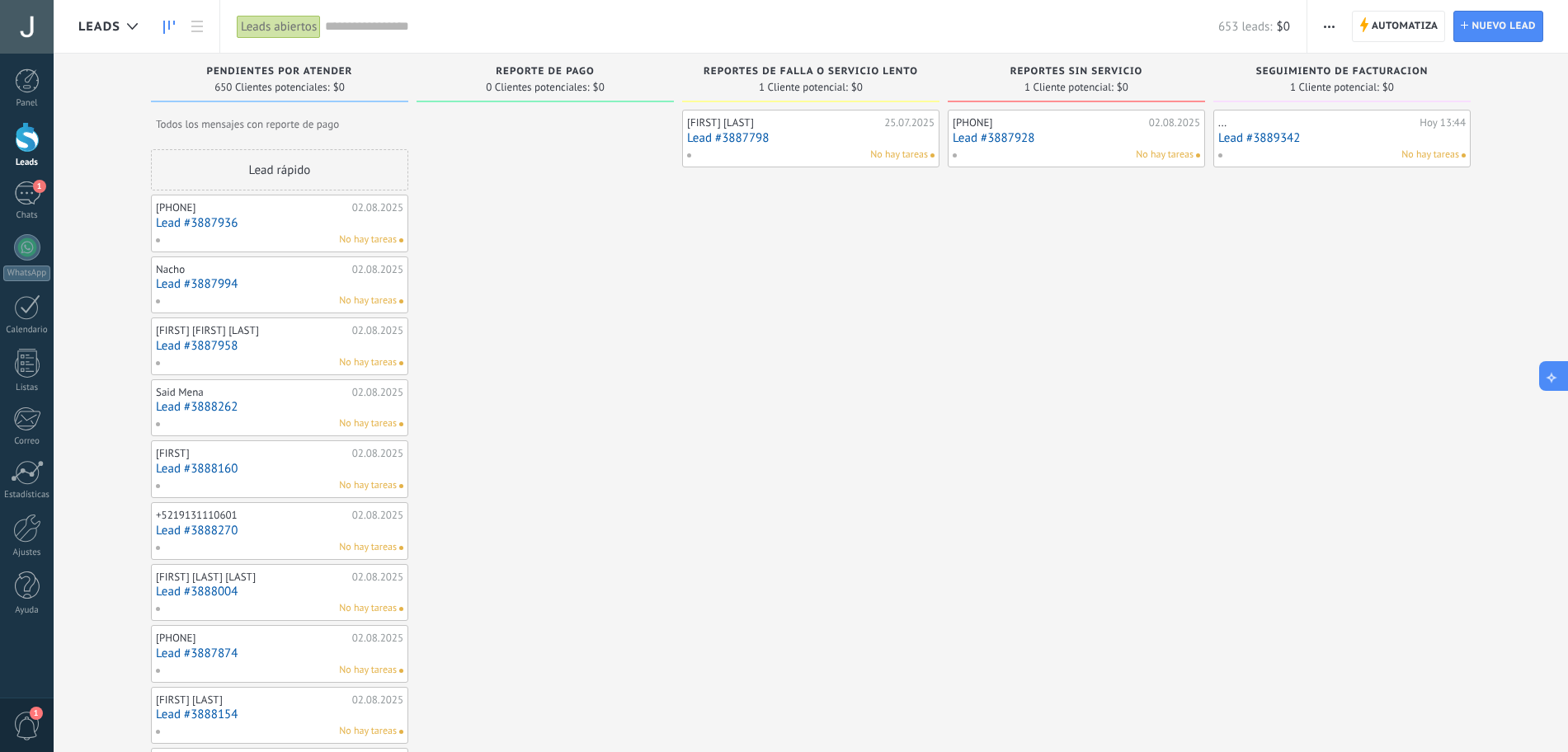 click at bounding box center [1554, 376] 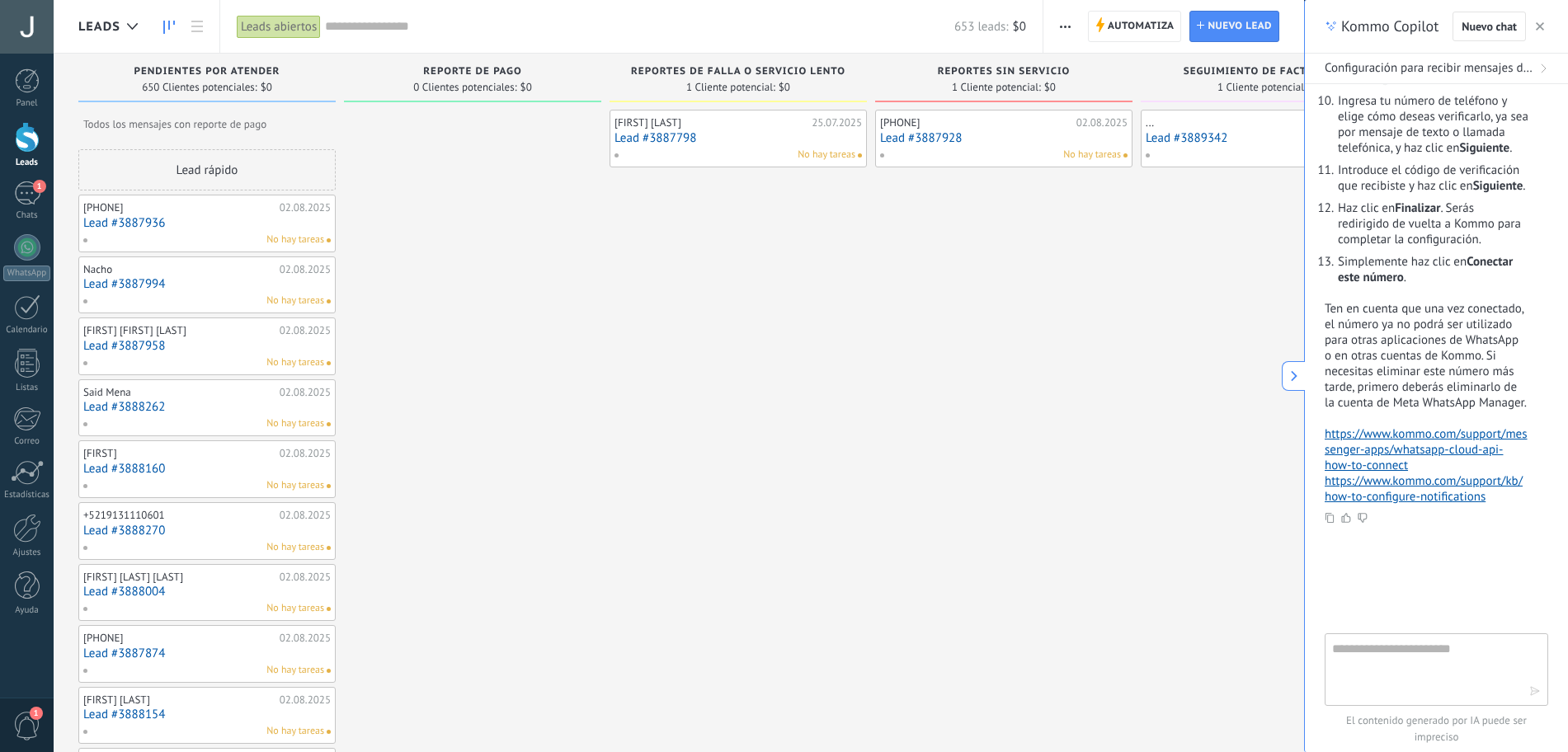 scroll, scrollTop: 16, scrollLeft: 0, axis: vertical 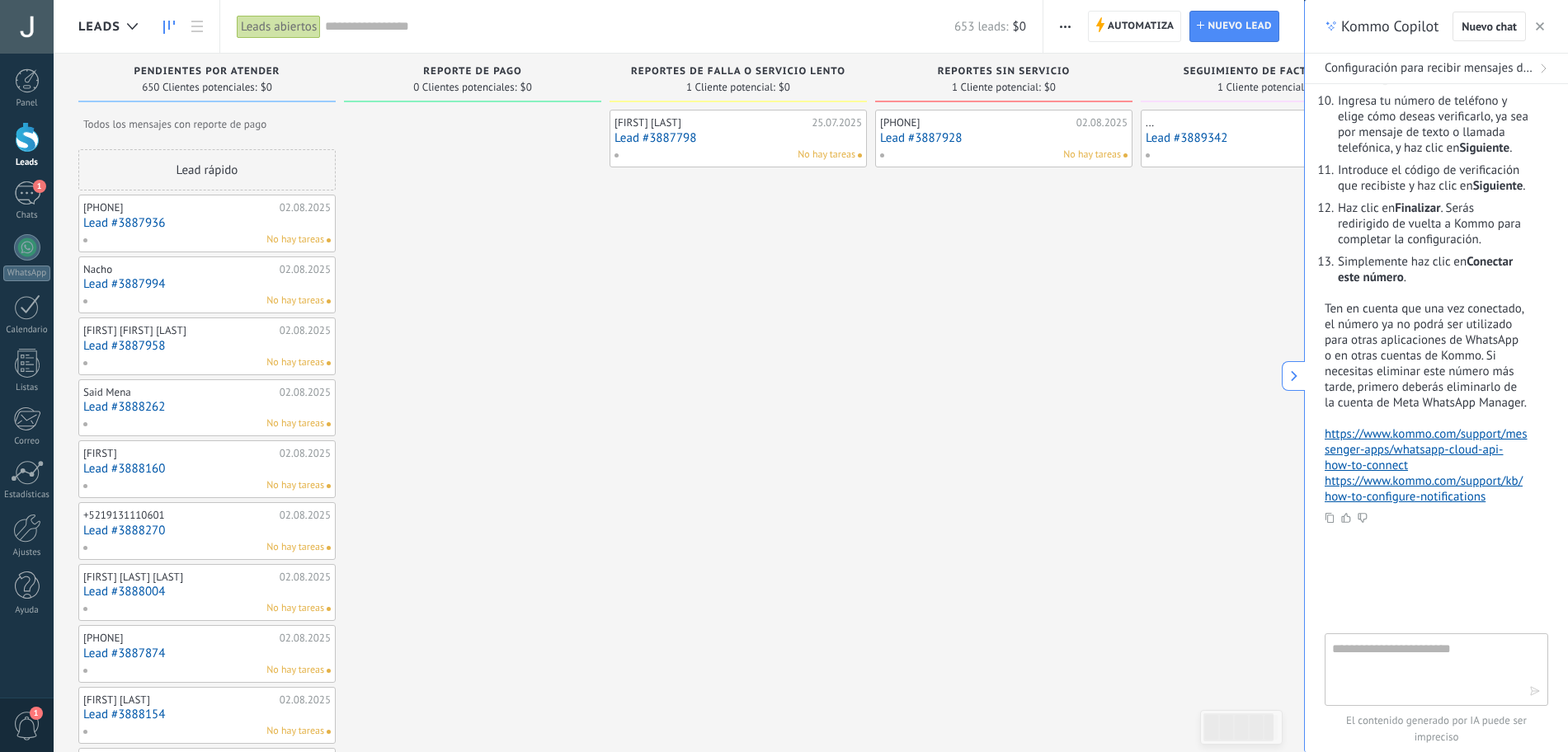 click at bounding box center (1424, 669) 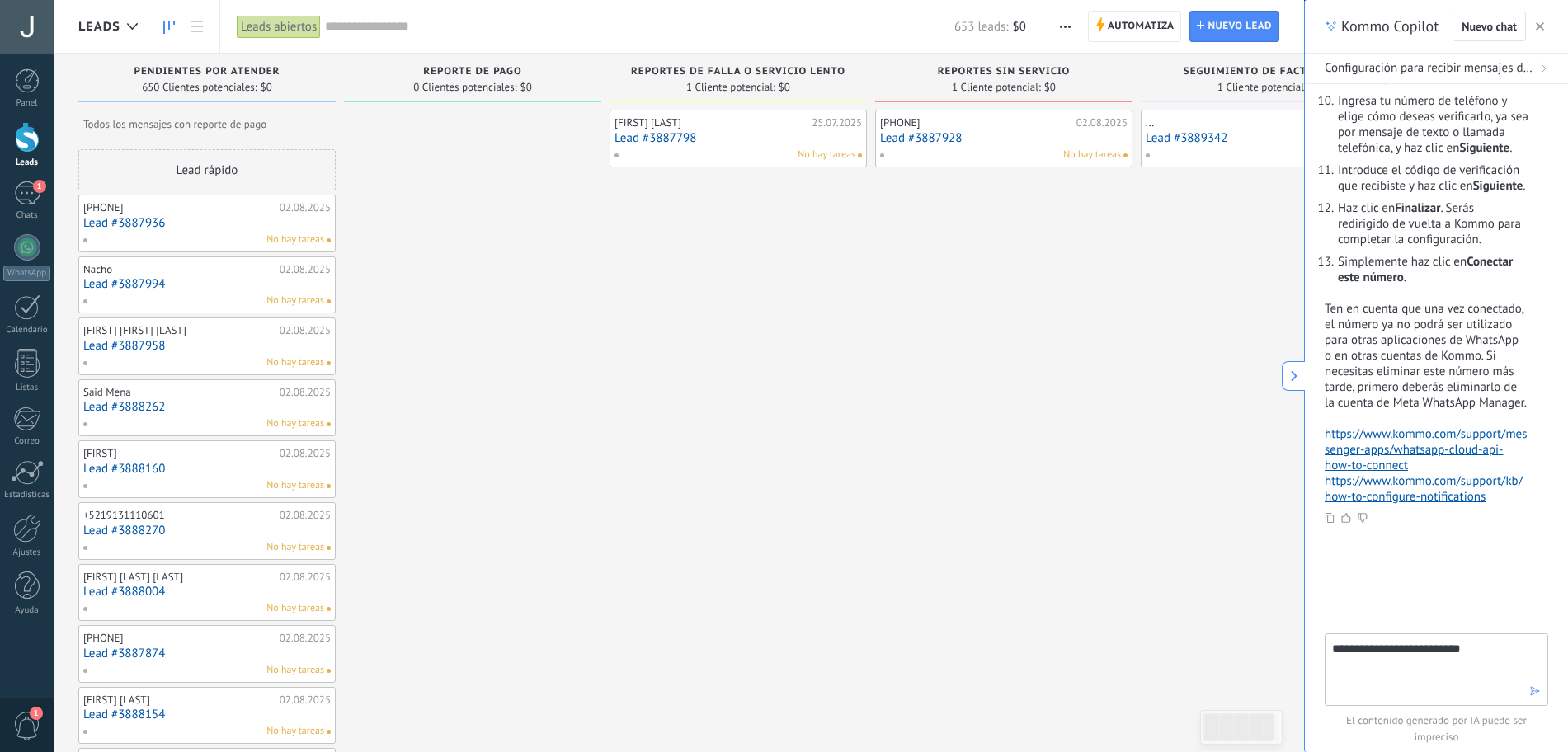 type on "**********" 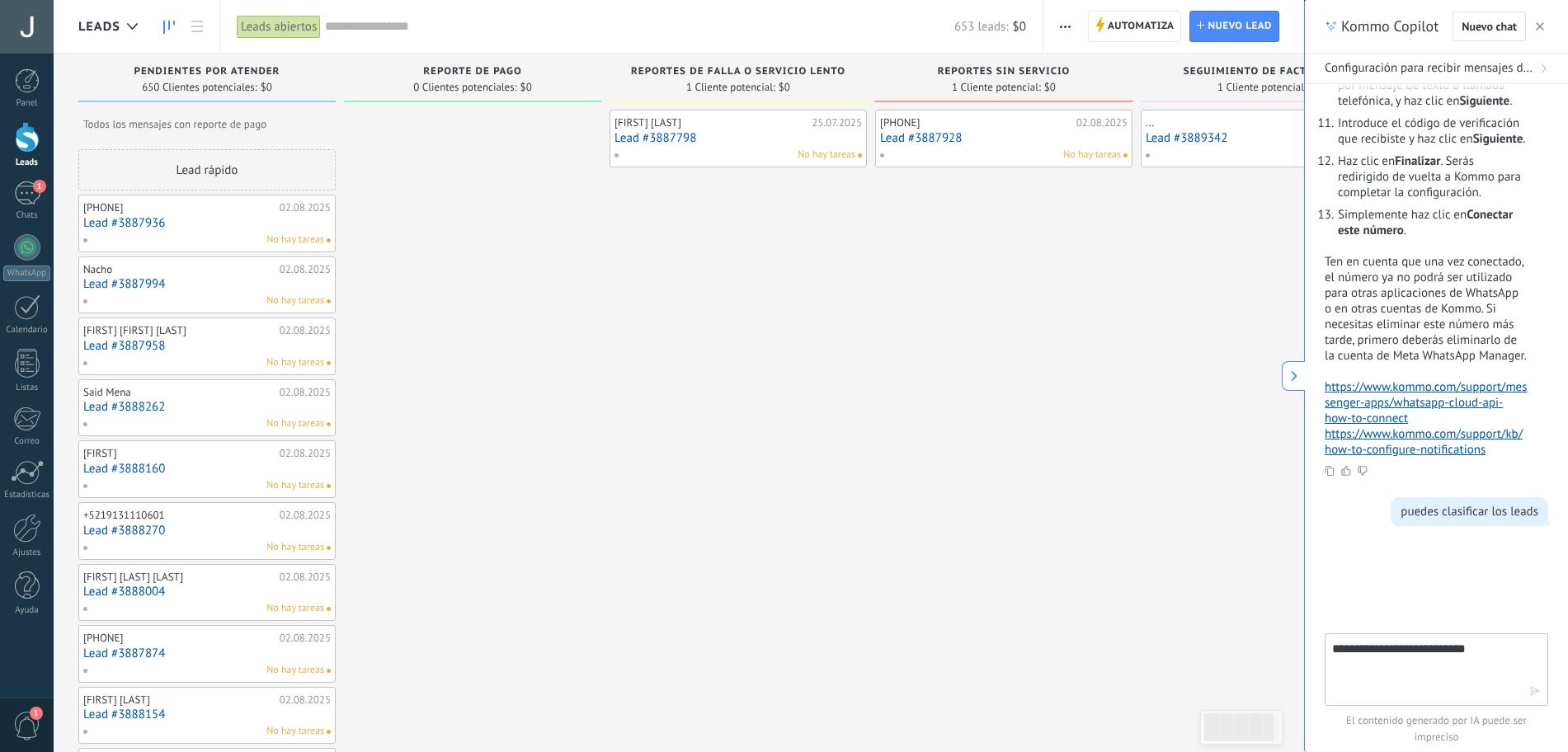 type 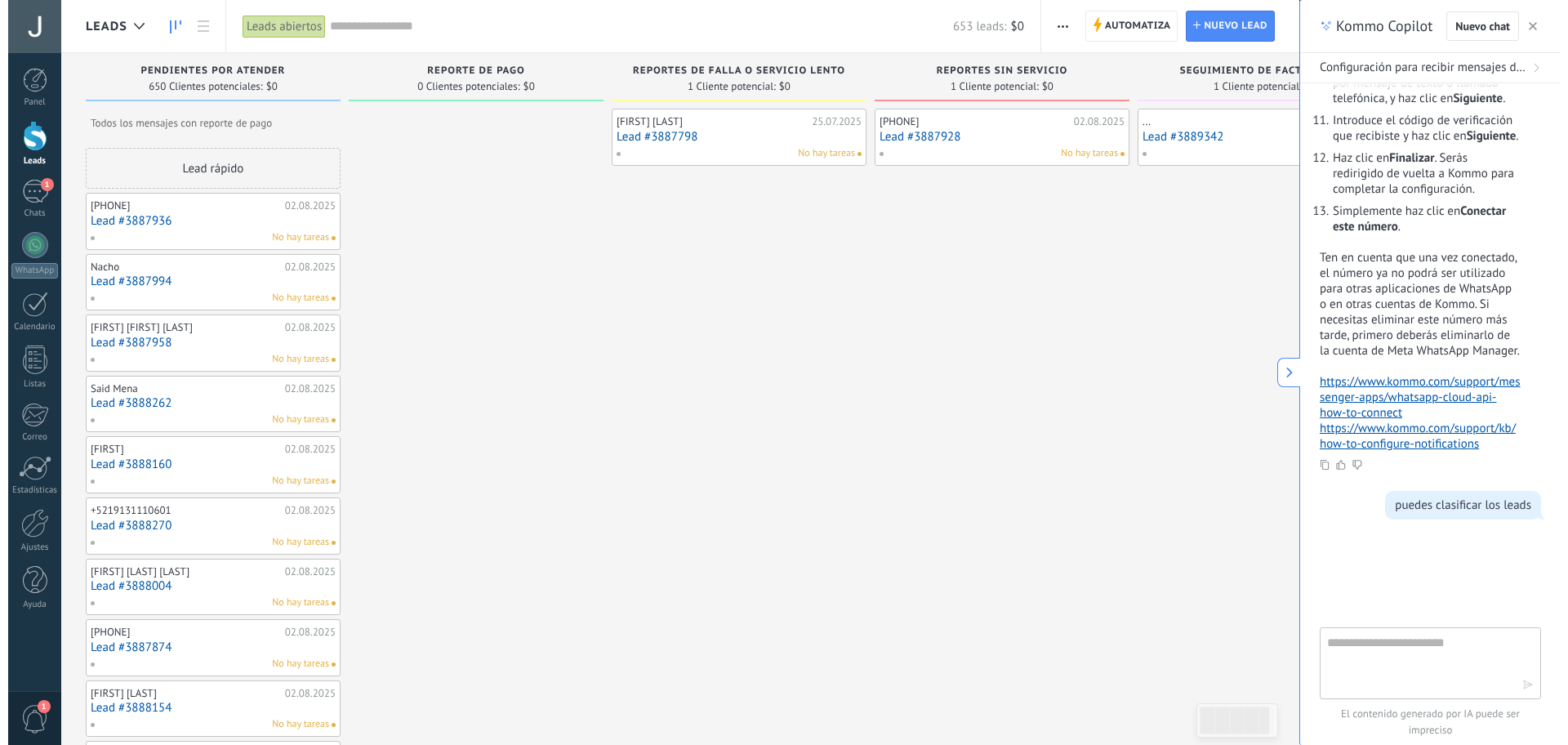 scroll, scrollTop: 770, scrollLeft: 0, axis: vertical 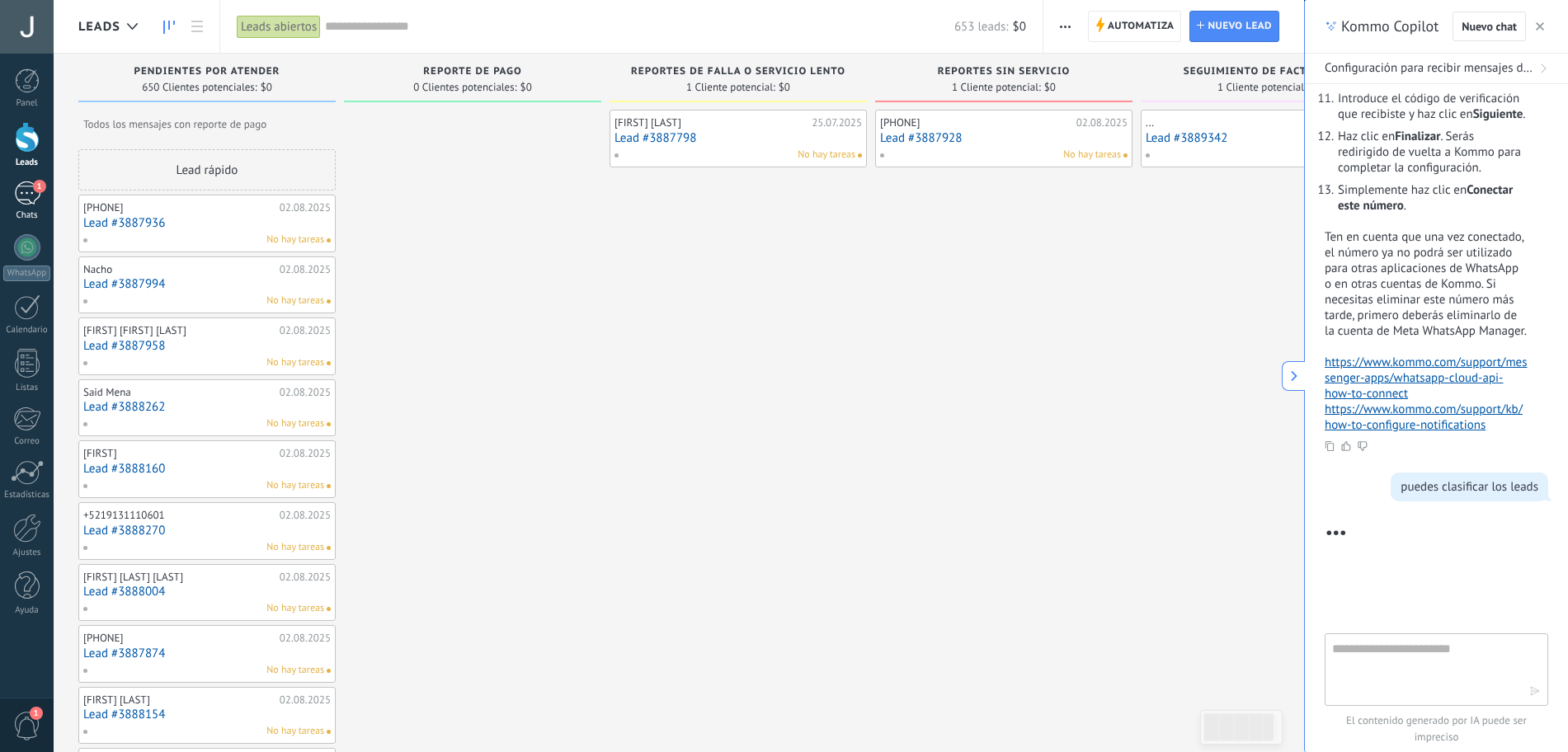 click on "1" at bounding box center [27, 193] 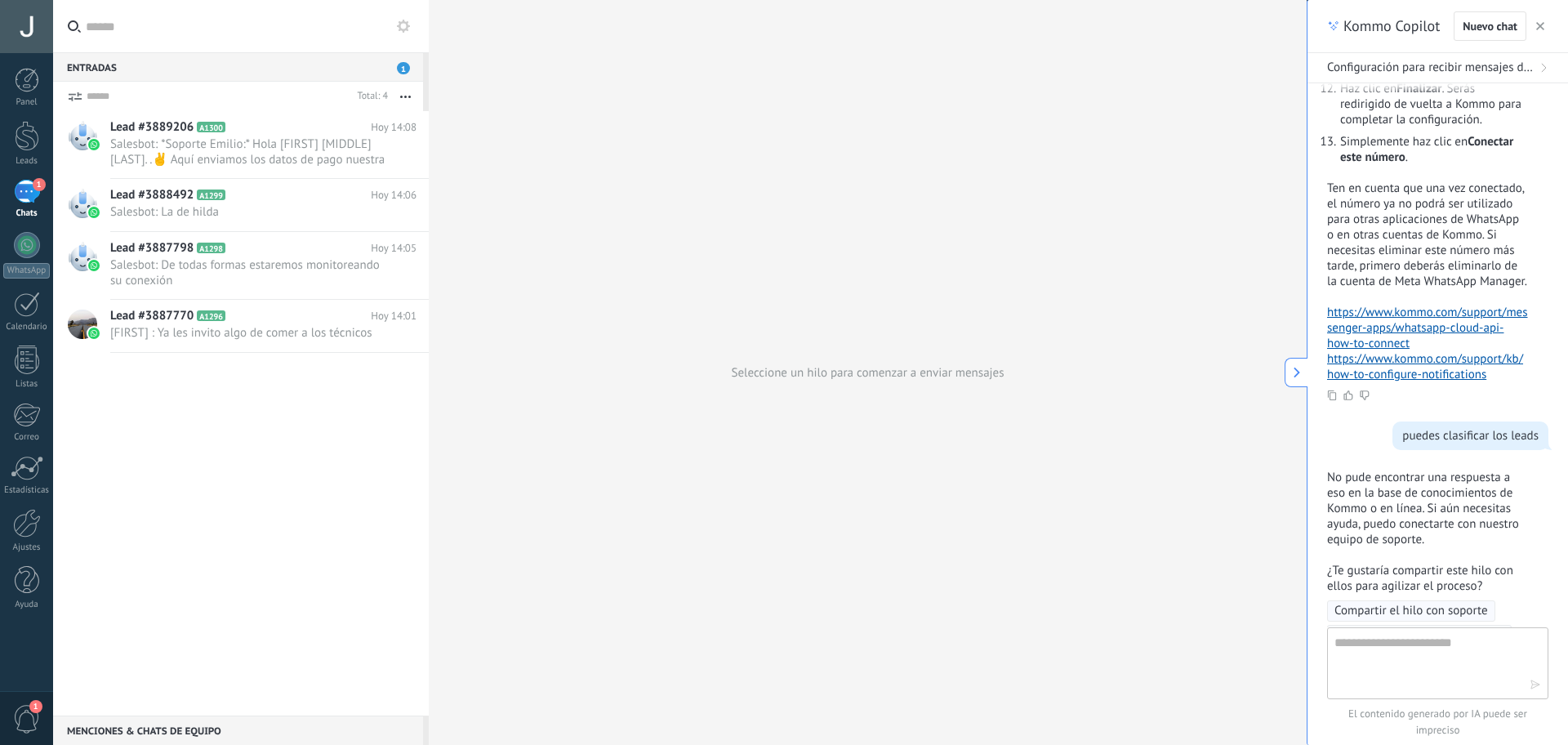 scroll, scrollTop: 1003, scrollLeft: 0, axis: vertical 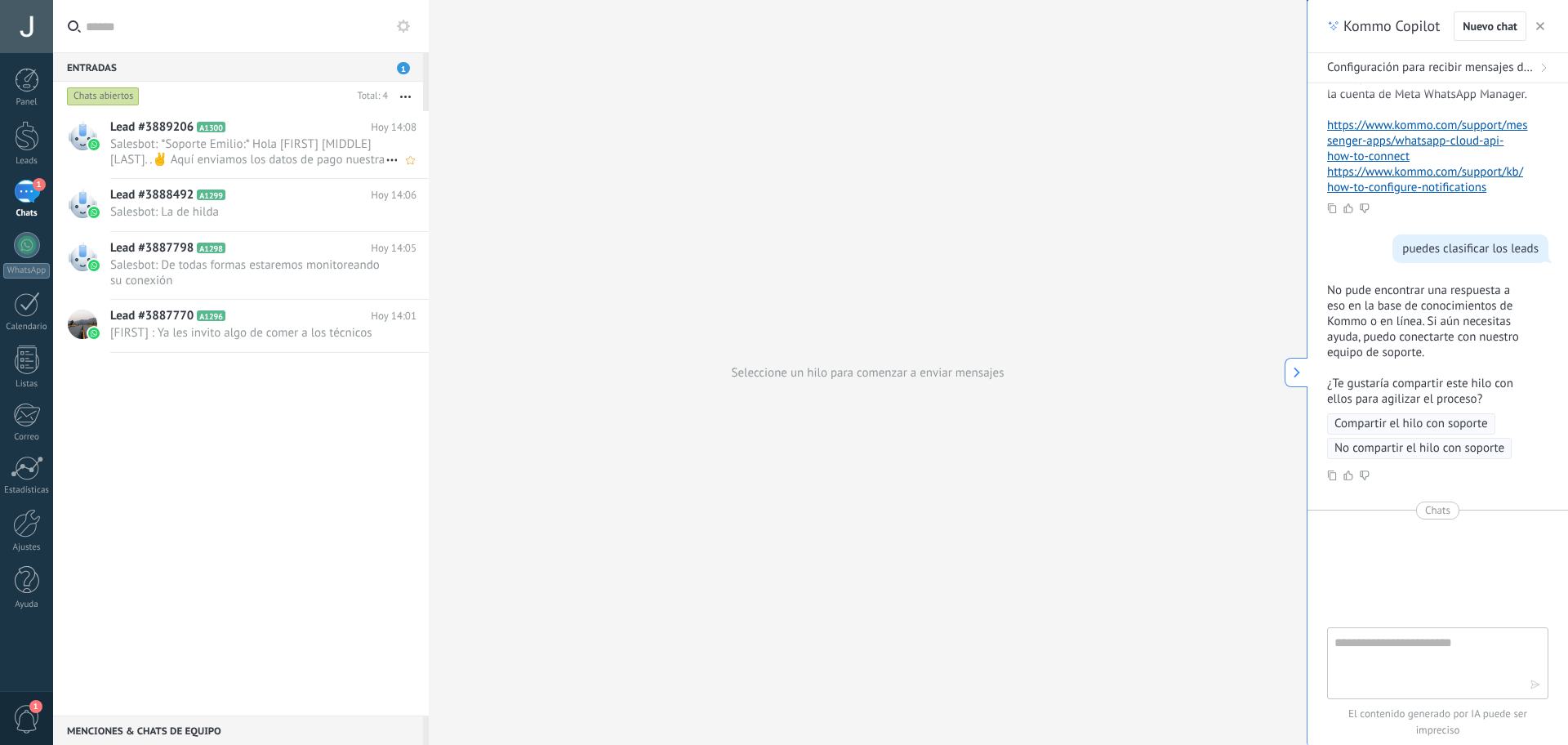 click on "Salesbot: *Soporte Emilio:*
Hola [FIRST] [MIDDLE] [LAST]. .✌
Aquí enviamos los datos de pago nuestra empresa:
..." at bounding box center (247, 152) 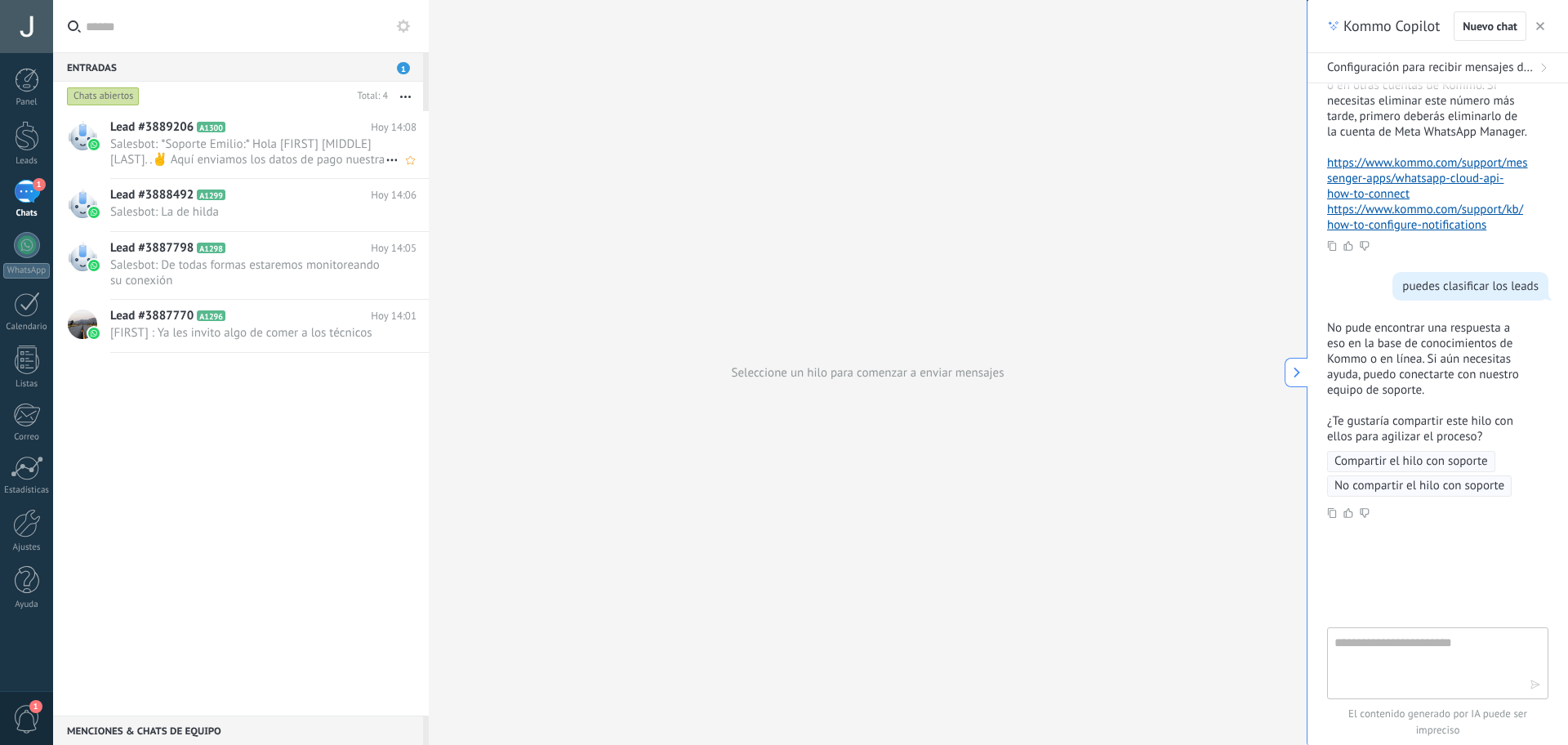 scroll, scrollTop: 966, scrollLeft: 0, axis: vertical 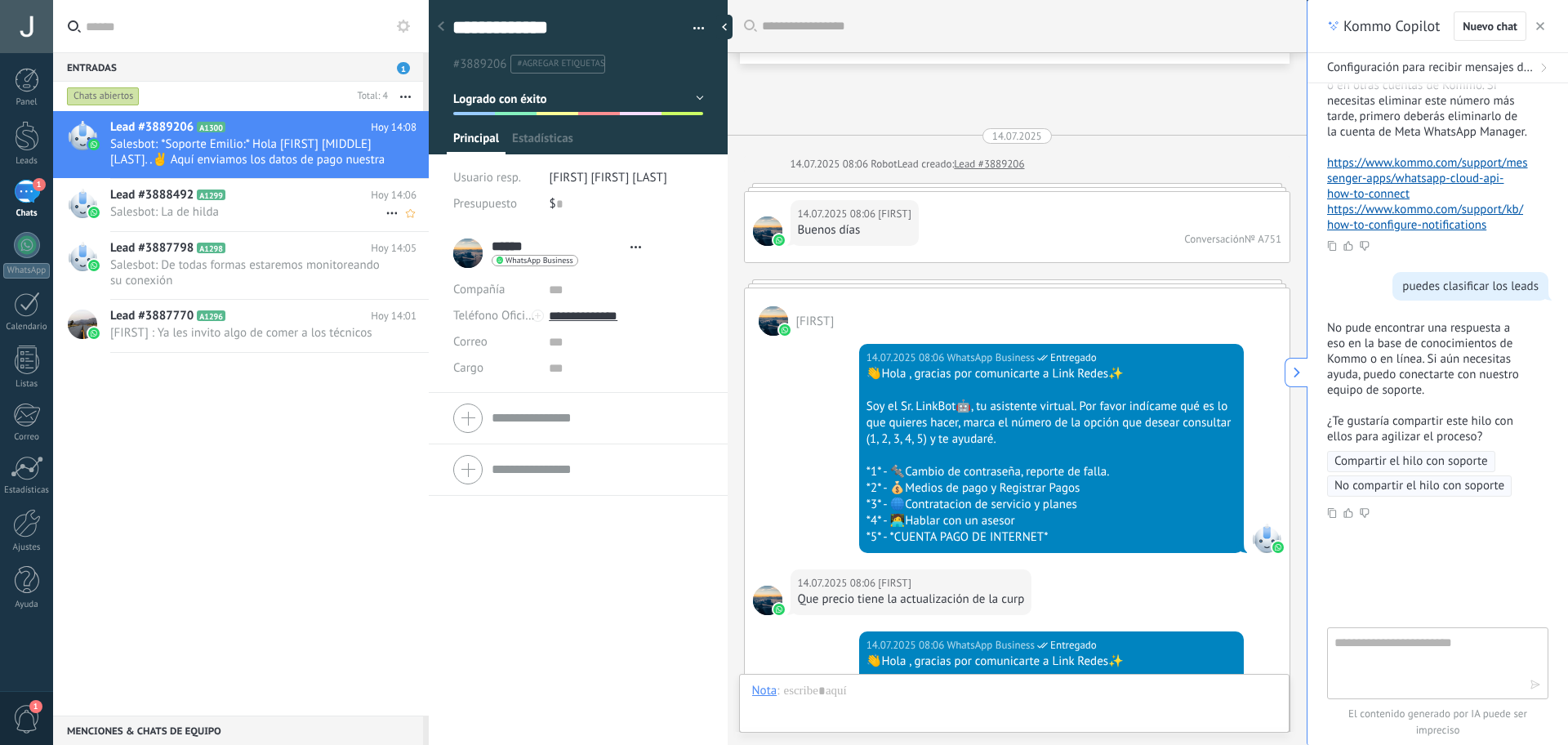 type on "**********" 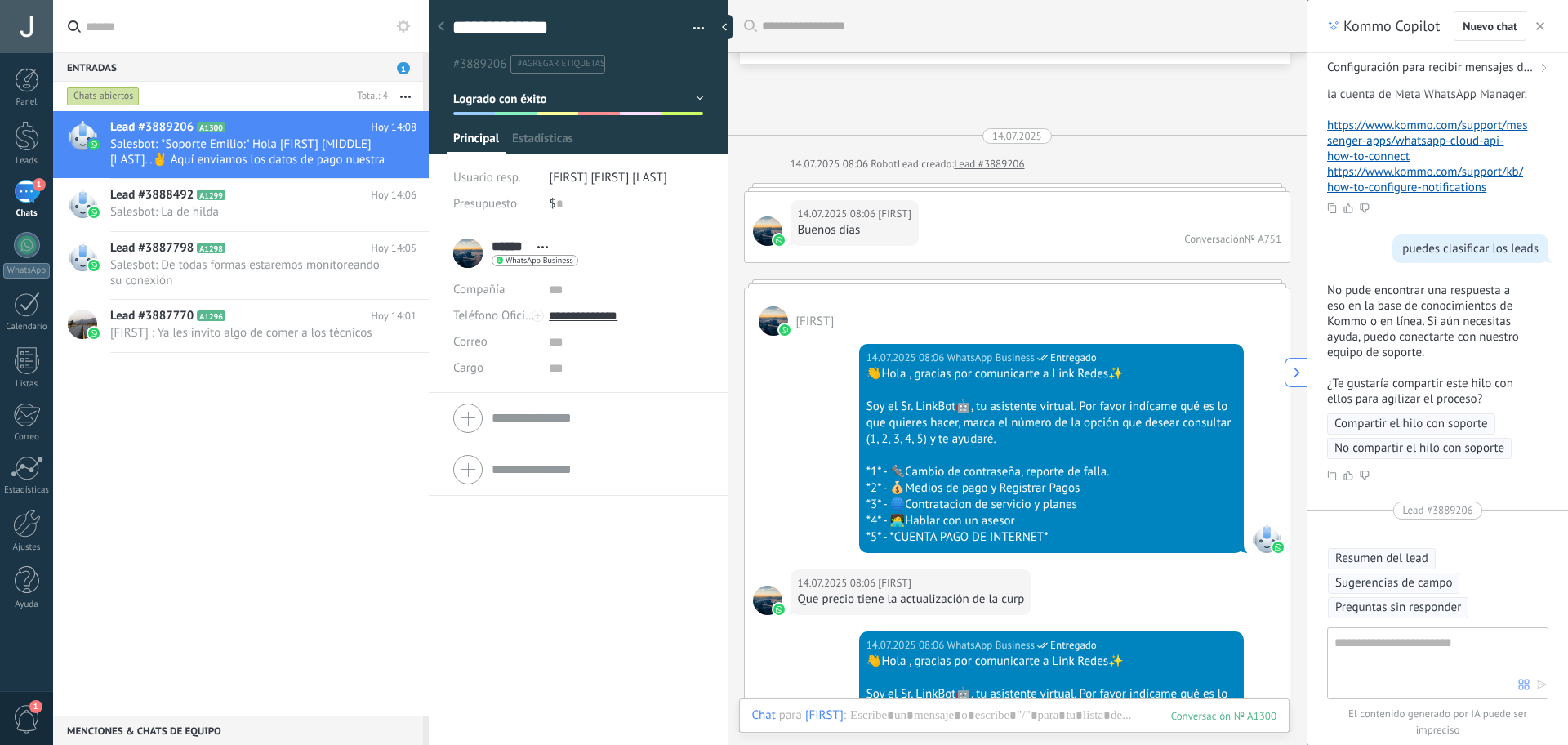 scroll, scrollTop: 1546, scrollLeft: 0, axis: vertical 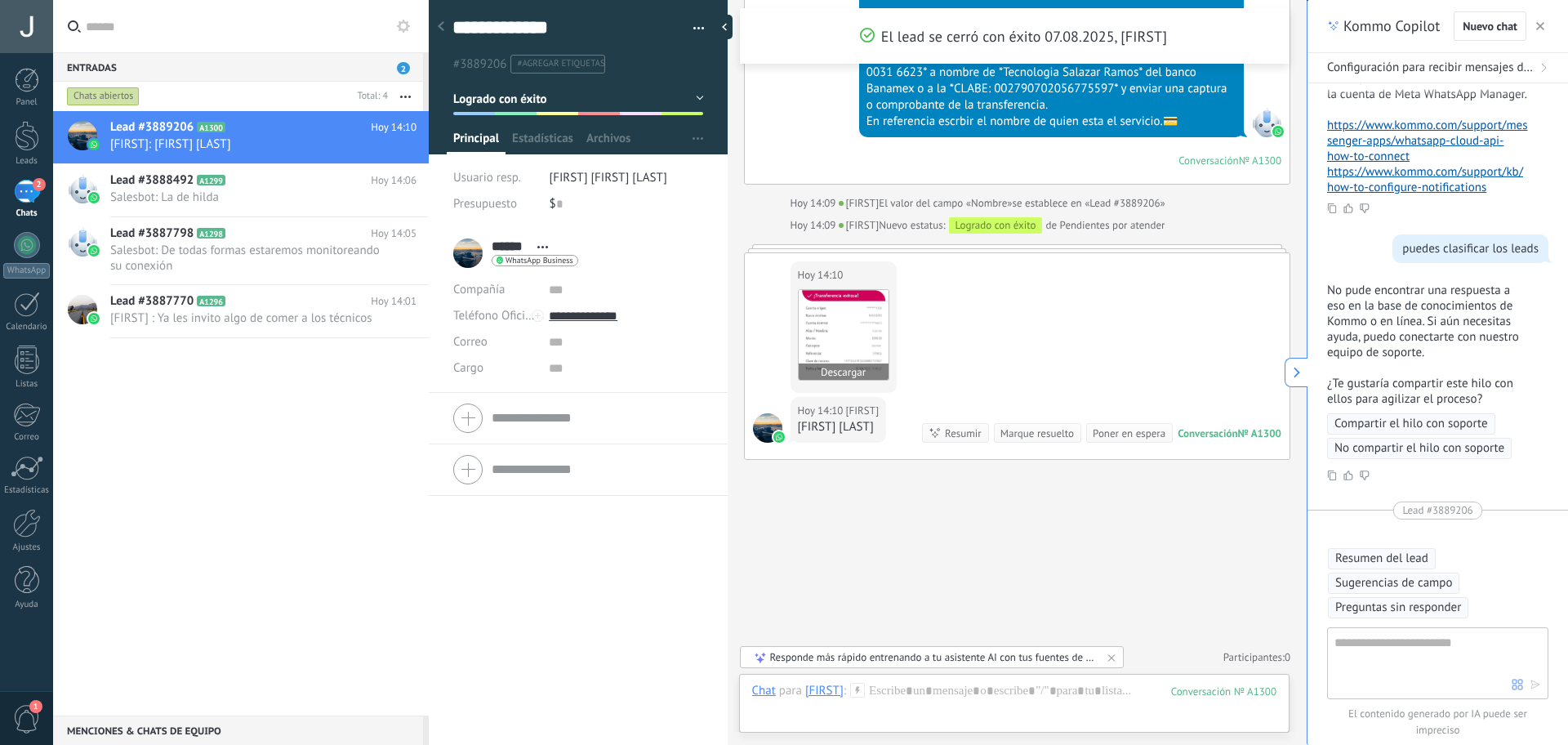 click at bounding box center [844, 335] 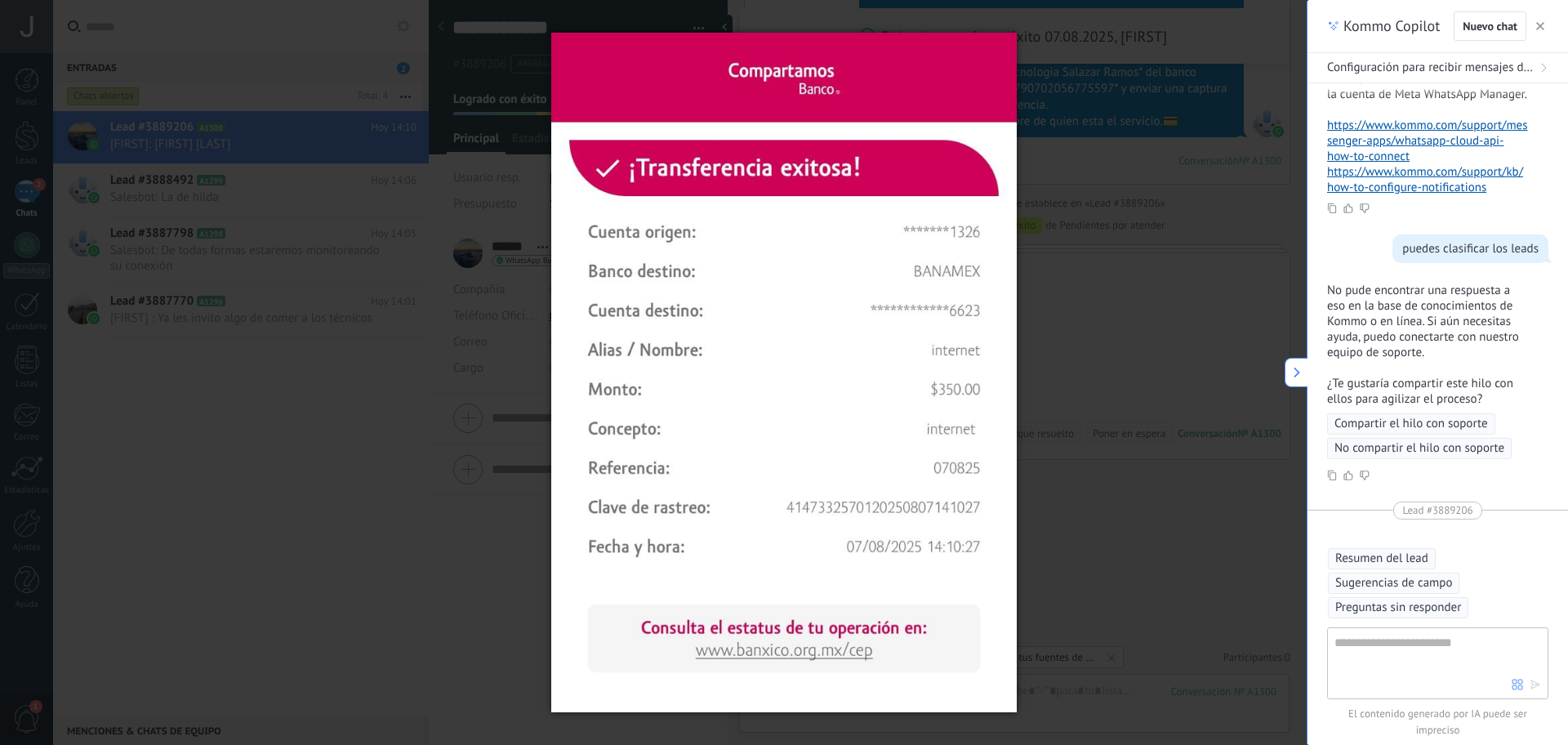 click at bounding box center (784, 372) 